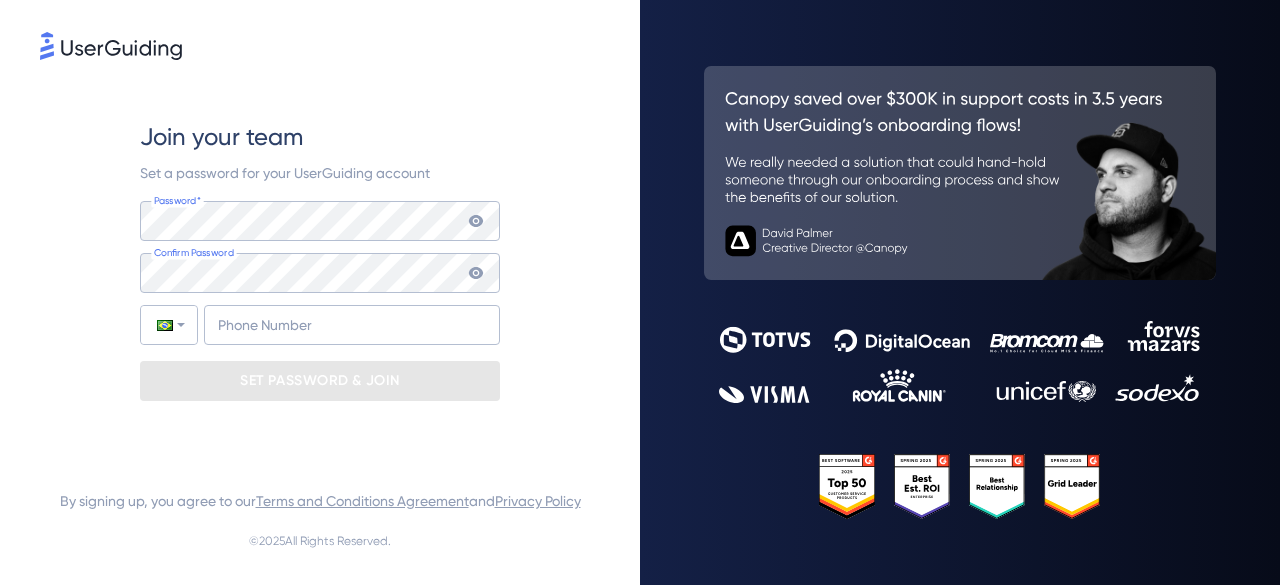 scroll, scrollTop: 0, scrollLeft: 0, axis: both 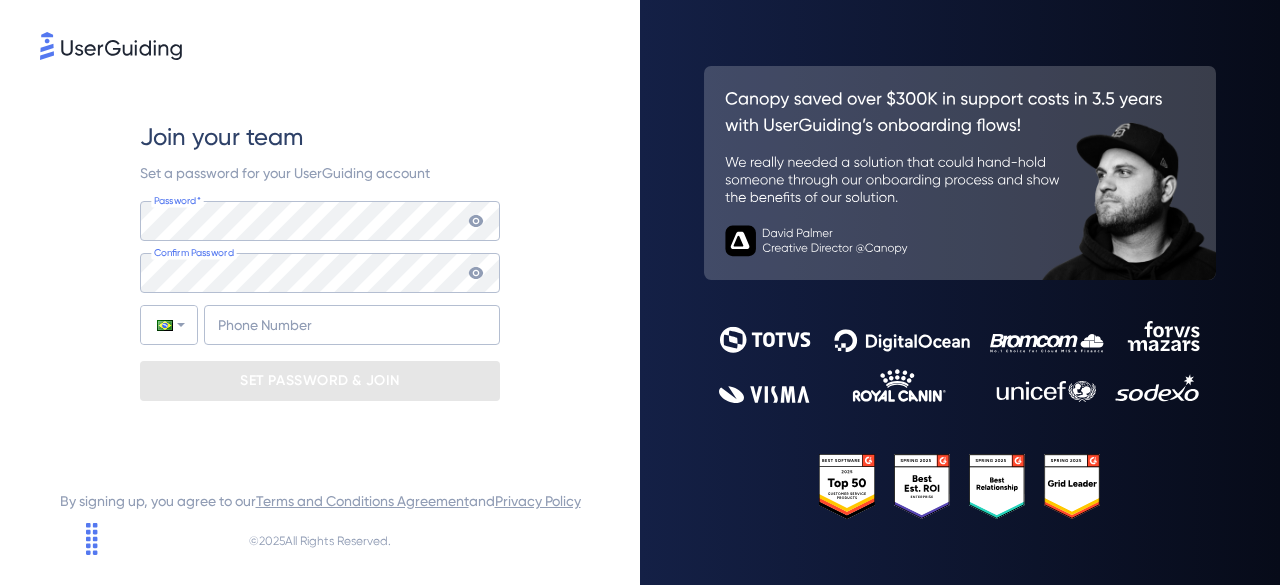 drag, startPoint x: 104, startPoint y: 197, endPoint x: 104, endPoint y: 211, distance: 14 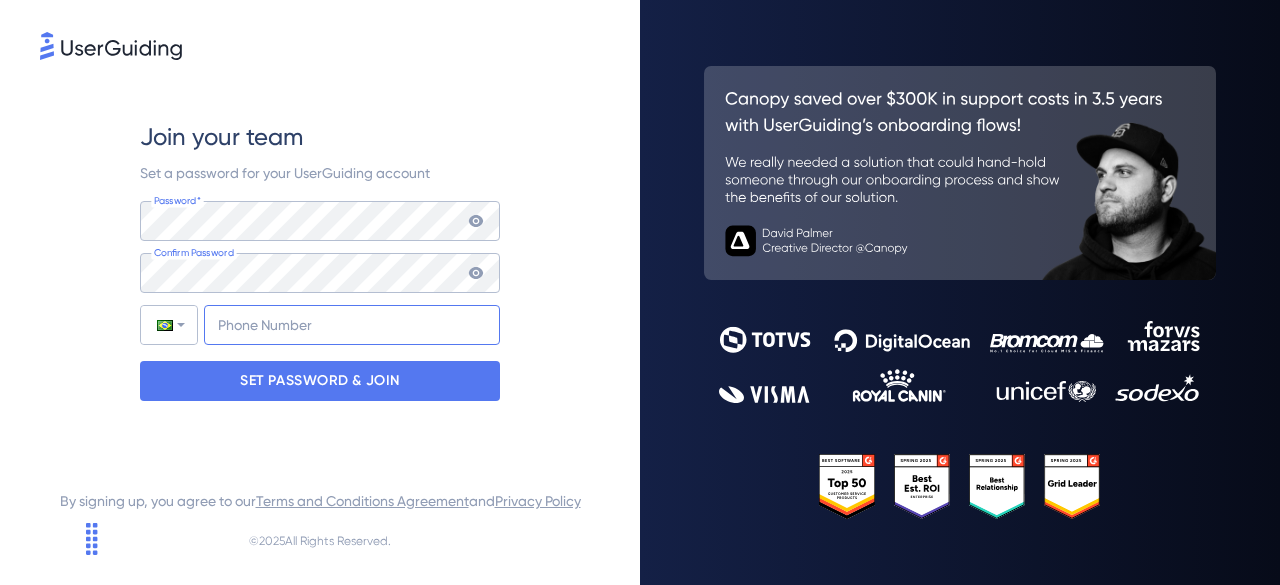 click on "+55" at bounding box center (352, 325) 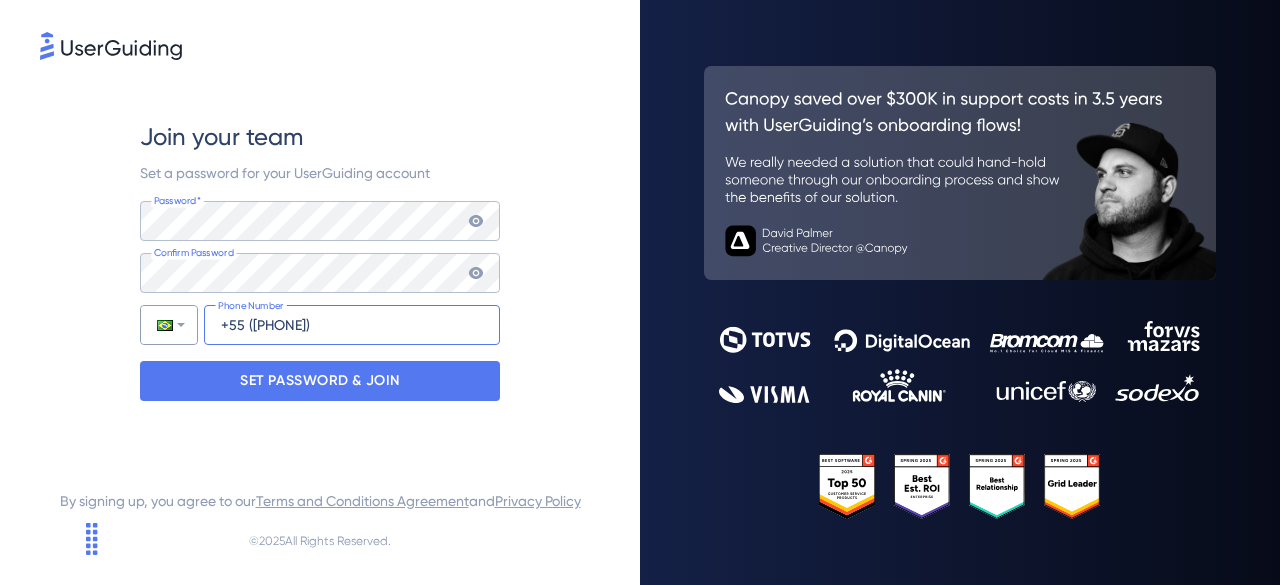 drag, startPoint x: 244, startPoint y: 327, endPoint x: 194, endPoint y: 309, distance: 53.14132 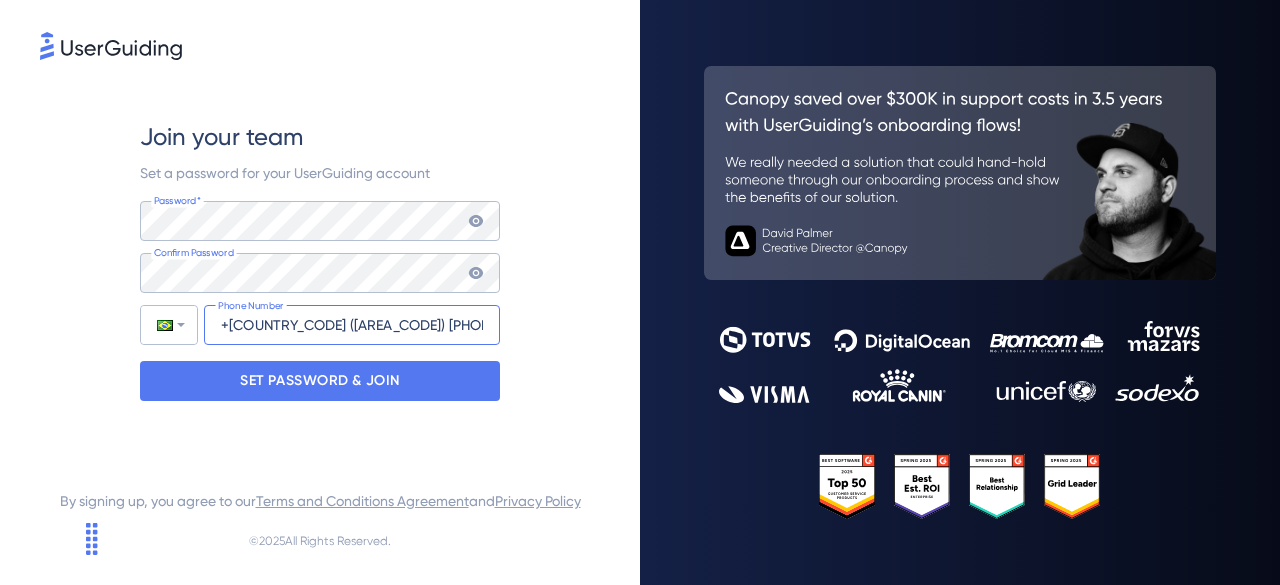 click on "+[COUNTRY_CODE] ([AREA_CODE]) [PHONE]" at bounding box center (352, 325) 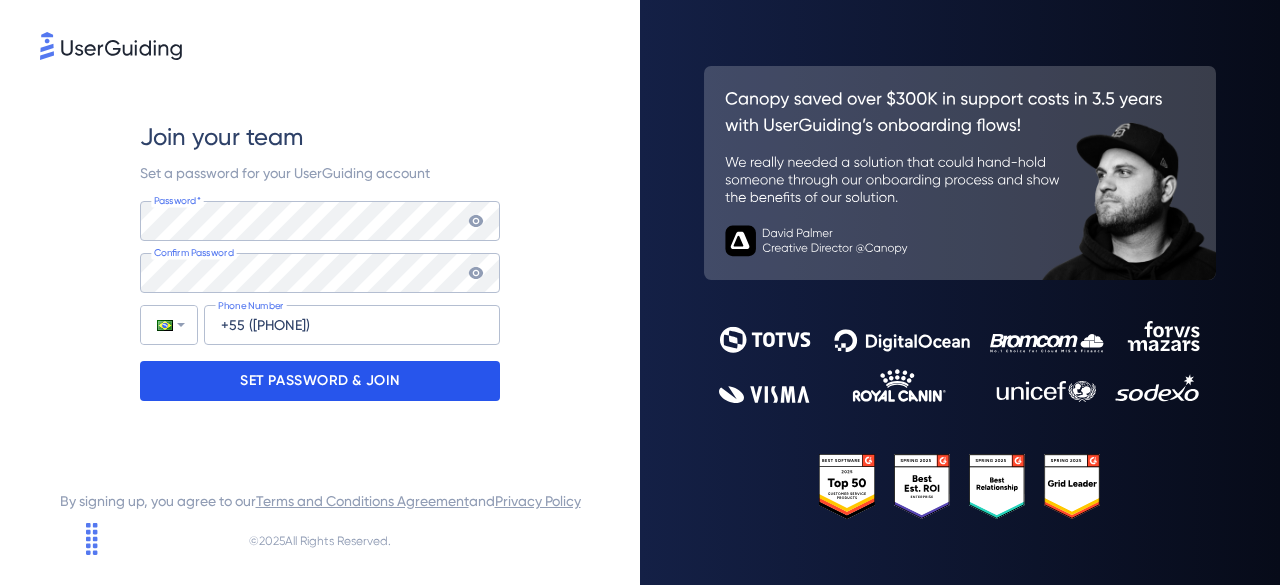 click on "SET PASSWORD & JOIN" at bounding box center [320, 381] 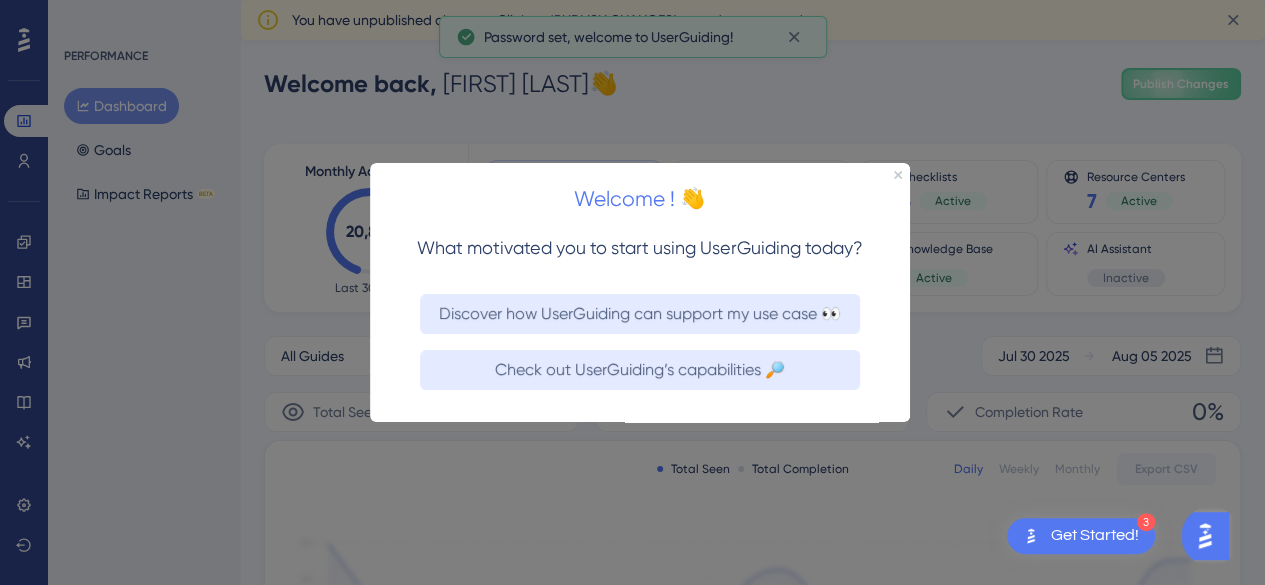 scroll, scrollTop: 0, scrollLeft: 0, axis: both 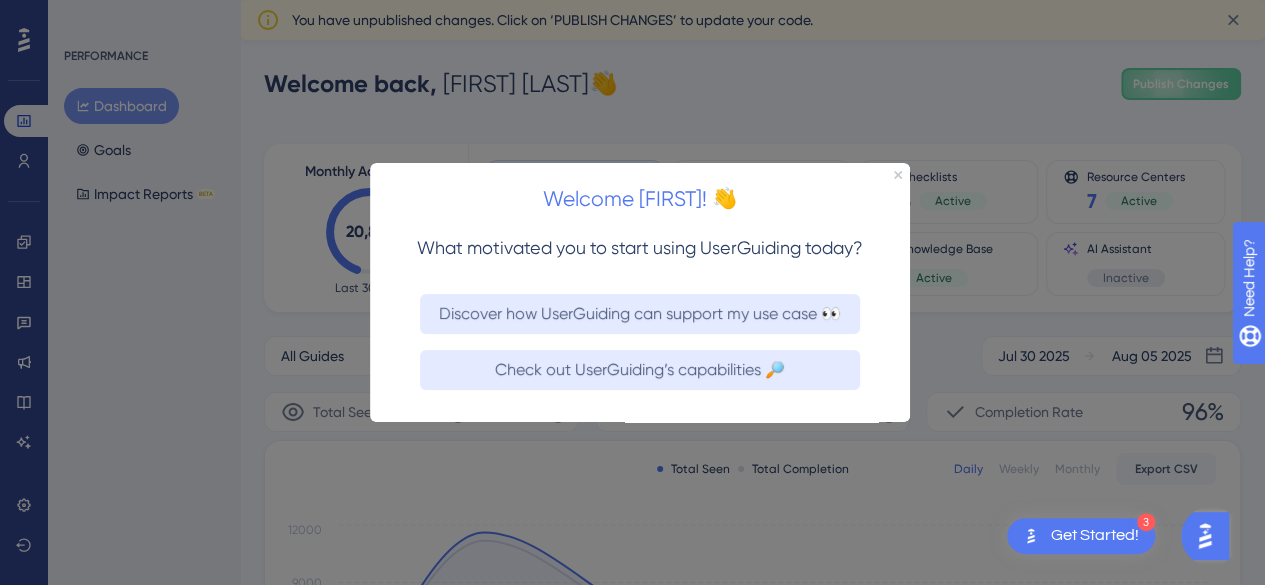 click on "Welcome [FIRST]! 👋" at bounding box center (640, 194) 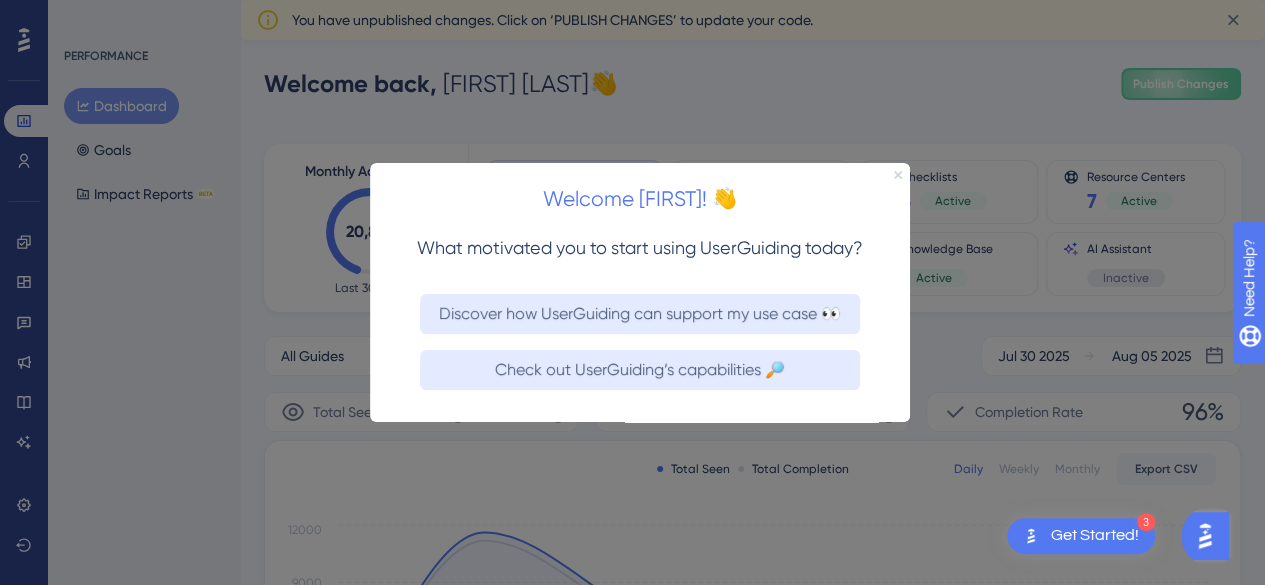 click 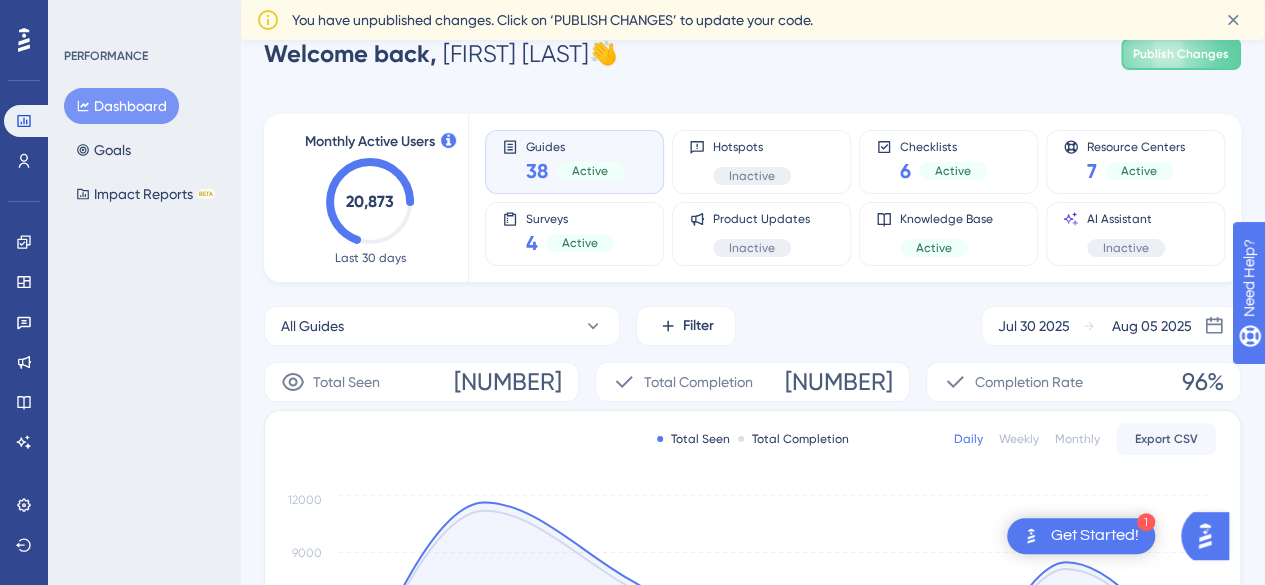 scroll, scrollTop: 0, scrollLeft: 0, axis: both 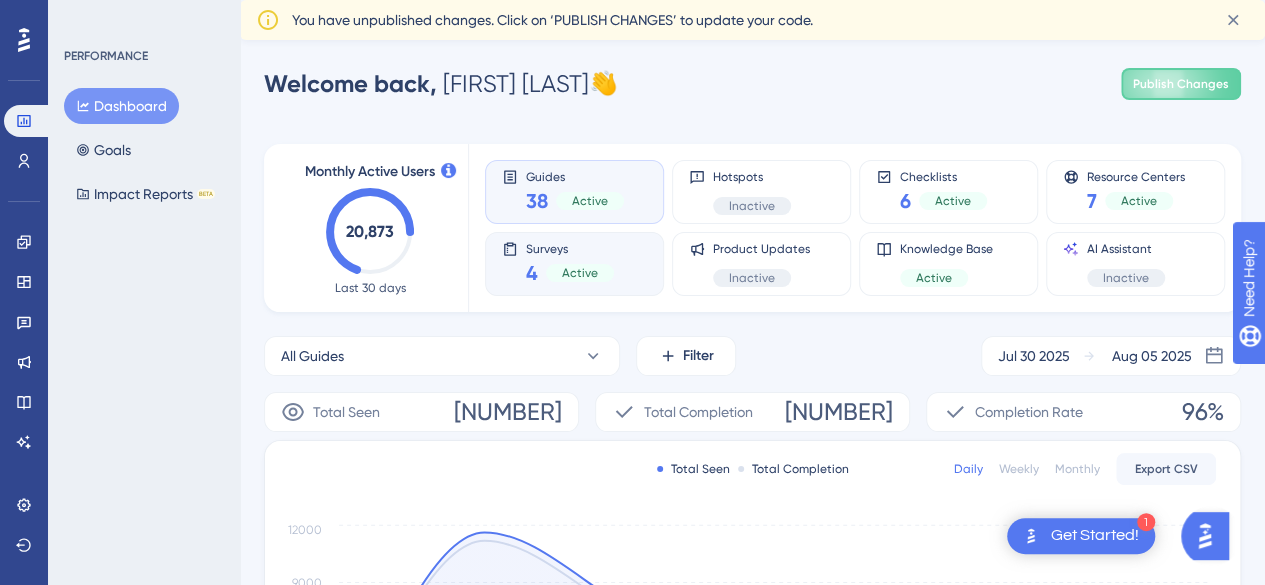 click on "Surveys" at bounding box center [570, 248] 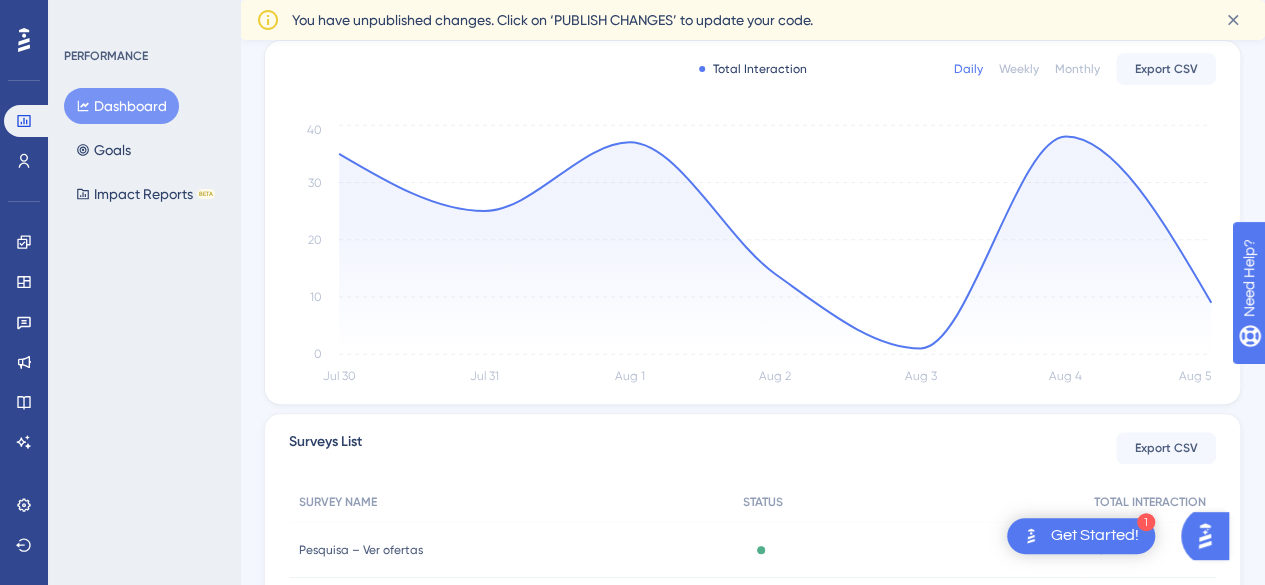 scroll, scrollTop: 577, scrollLeft: 0, axis: vertical 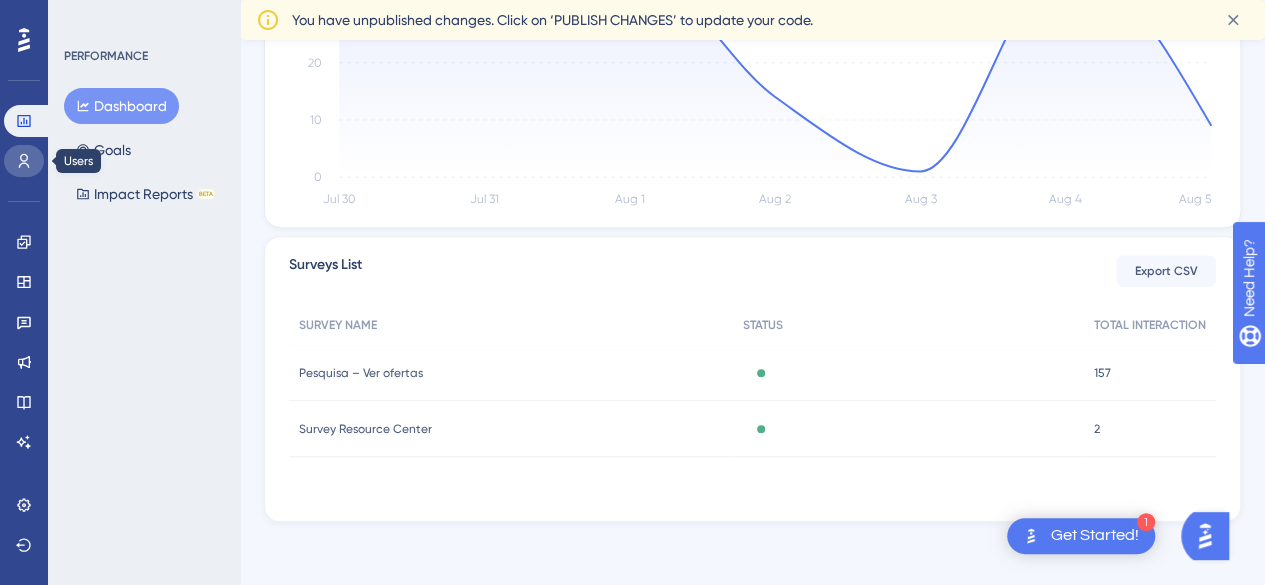 click 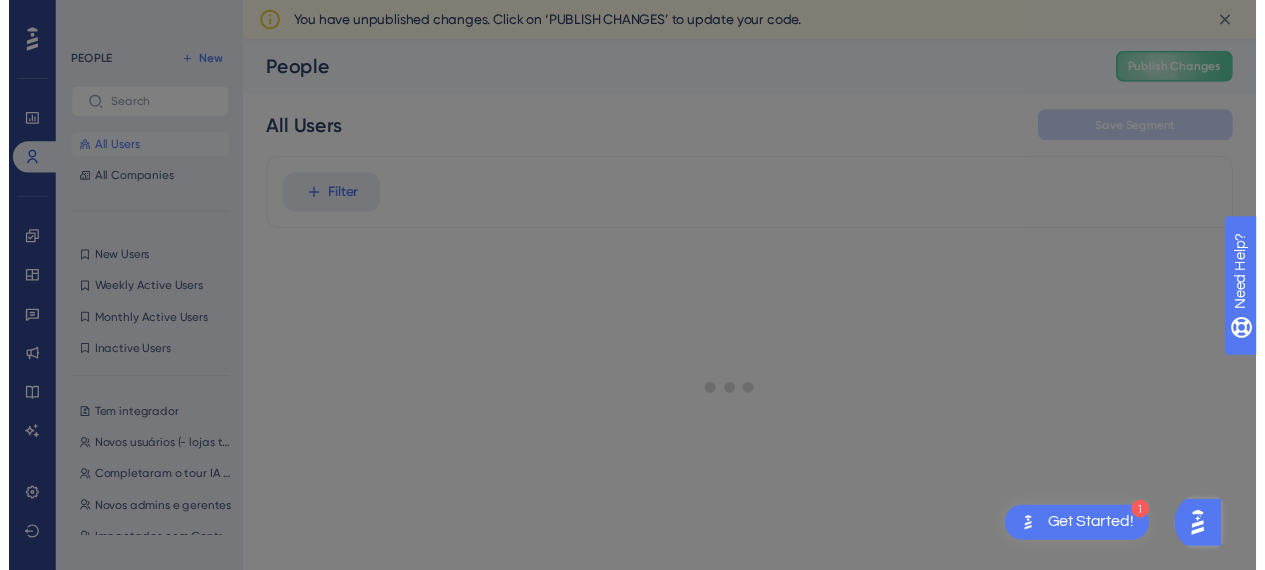 scroll, scrollTop: 0, scrollLeft: 0, axis: both 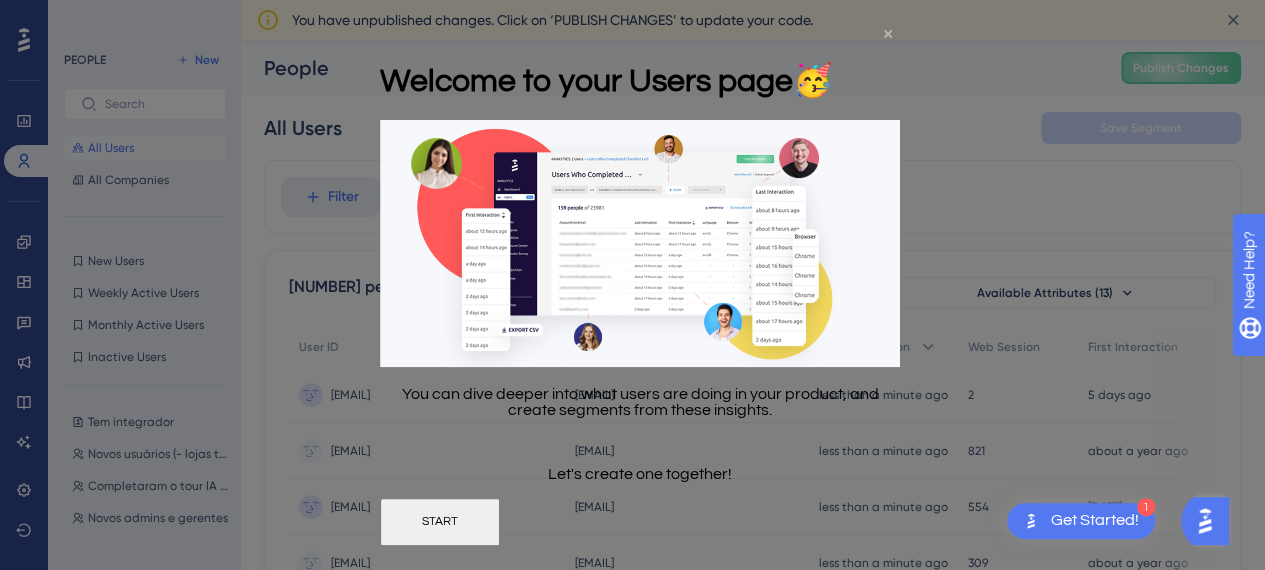 click on "Welcome to your Users page  🥳" at bounding box center (606, 78) 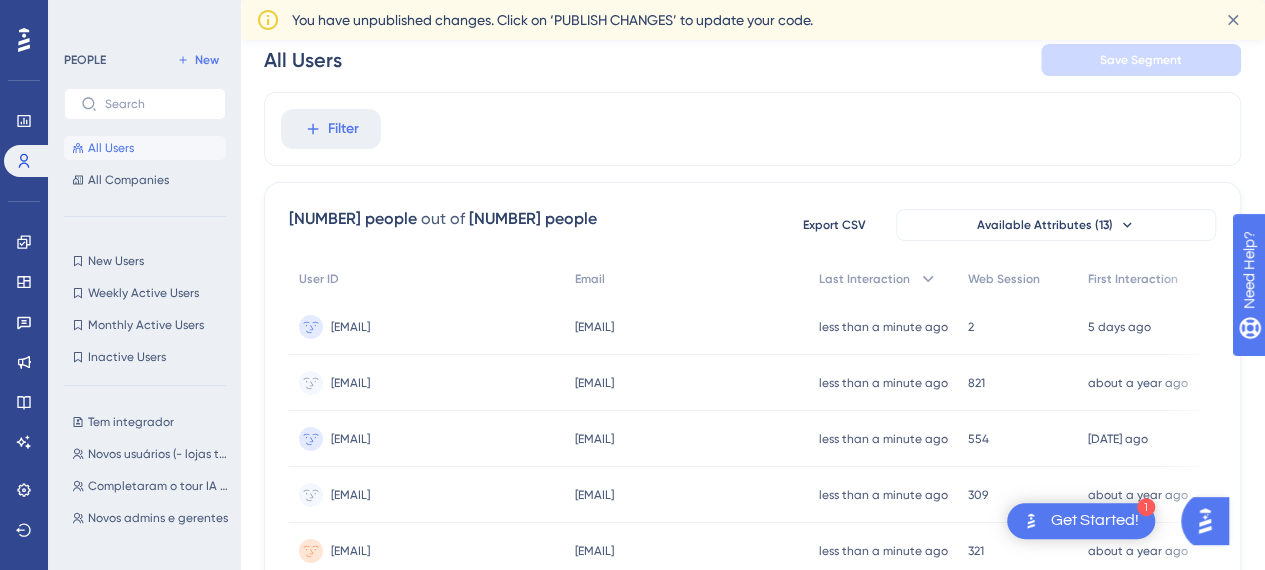 scroll, scrollTop: 100, scrollLeft: 0, axis: vertical 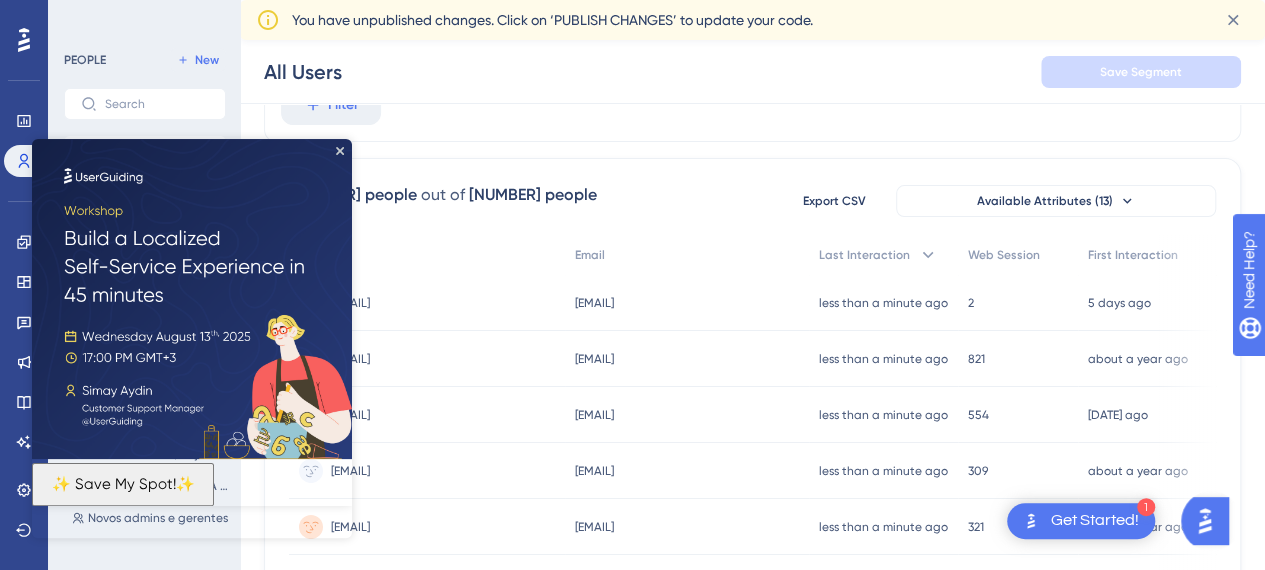 click at bounding box center (192, 299) 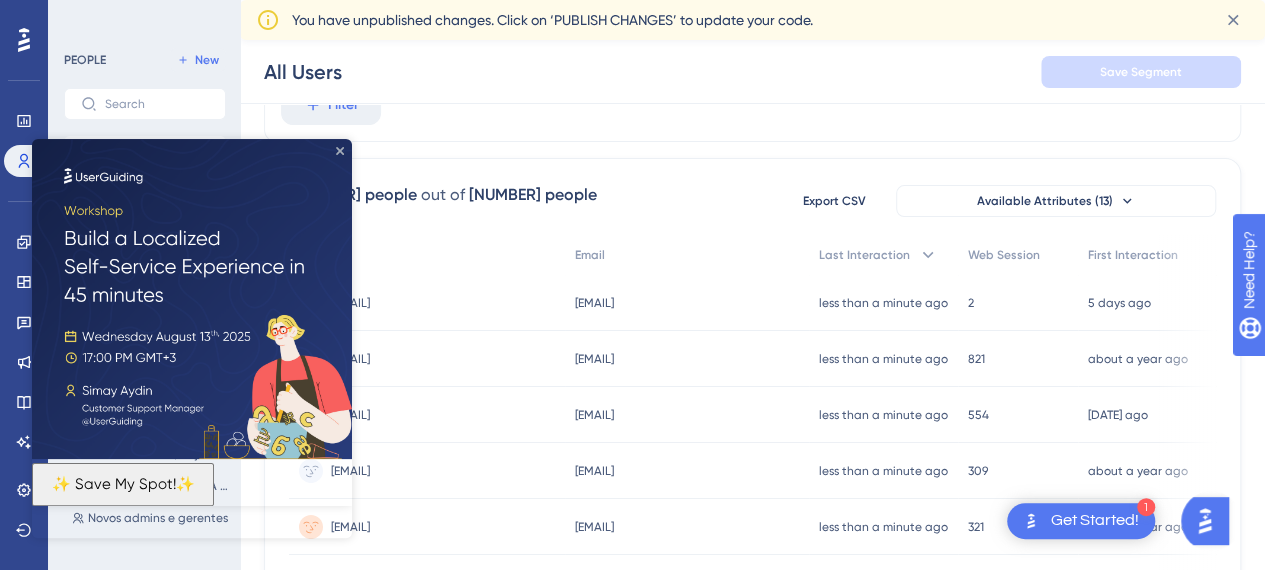 click 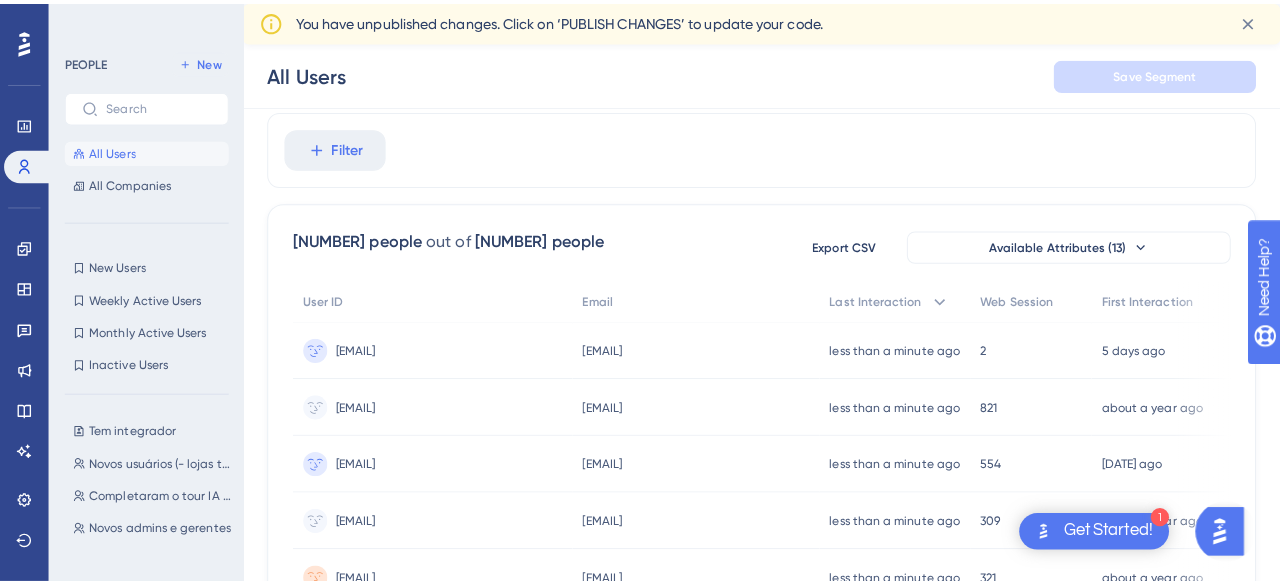 scroll, scrollTop: 0, scrollLeft: 0, axis: both 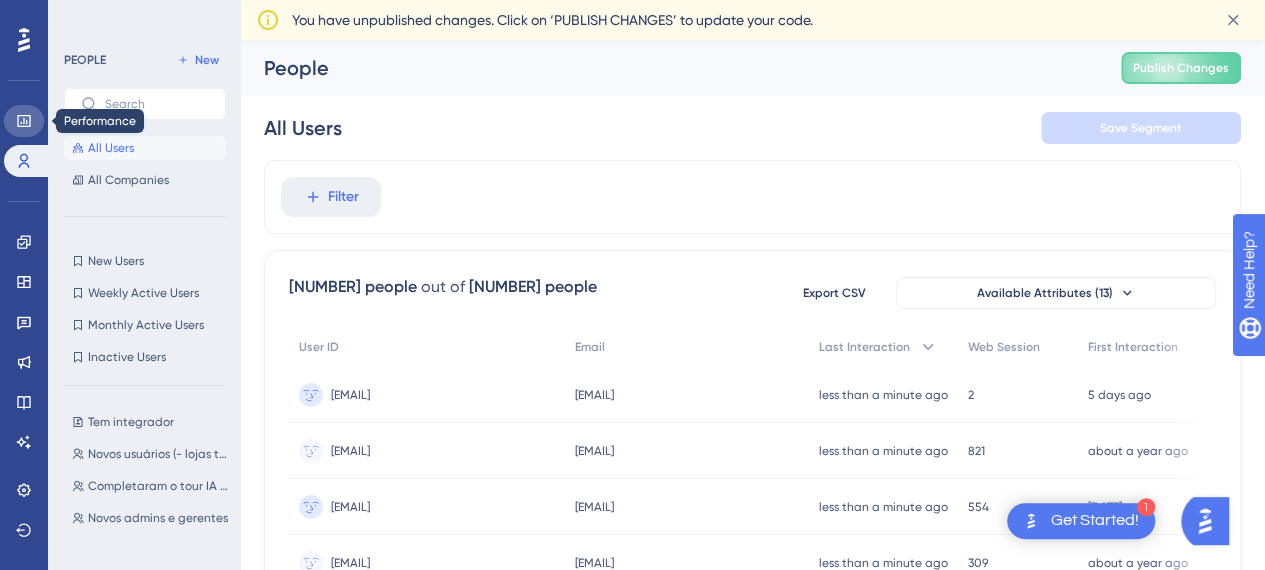 click 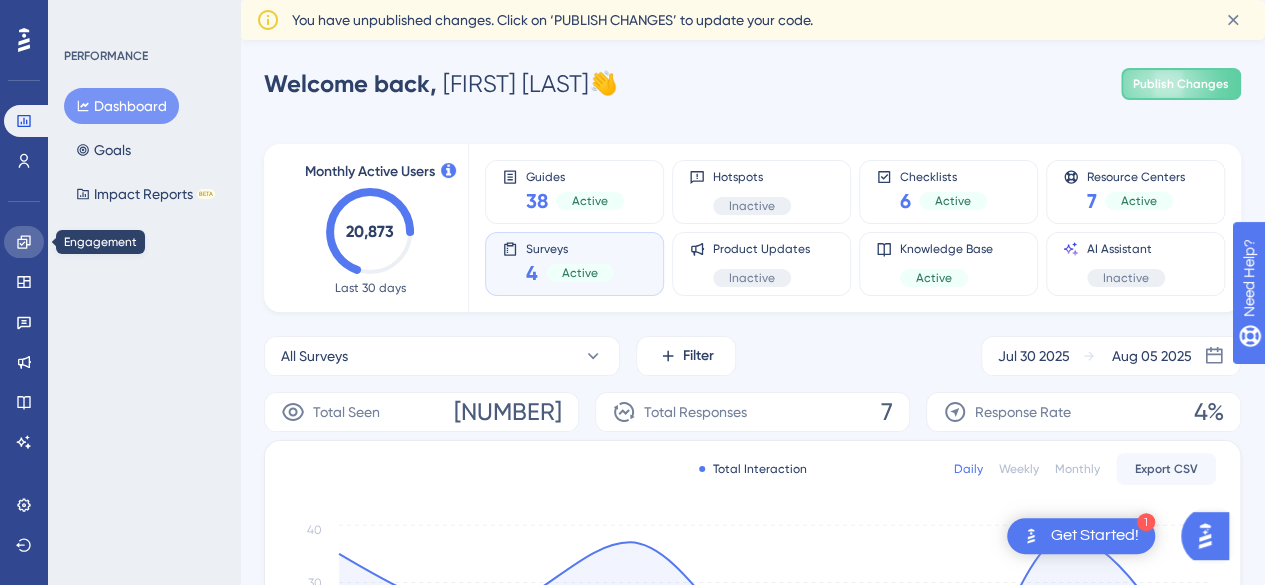 click 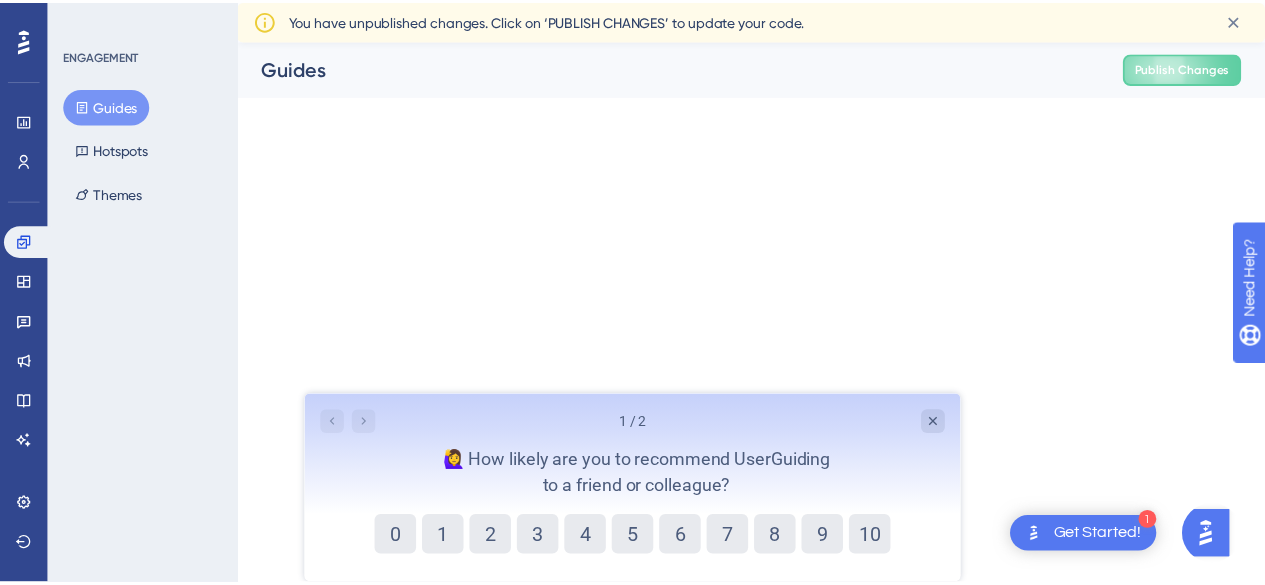 scroll, scrollTop: 0, scrollLeft: 0, axis: both 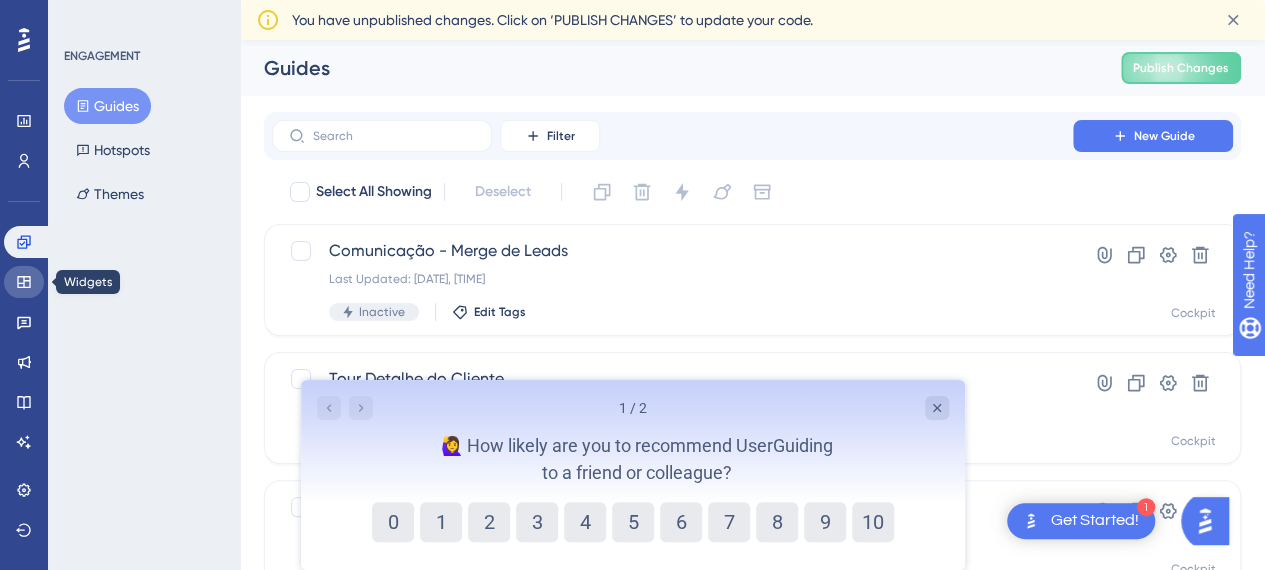 click 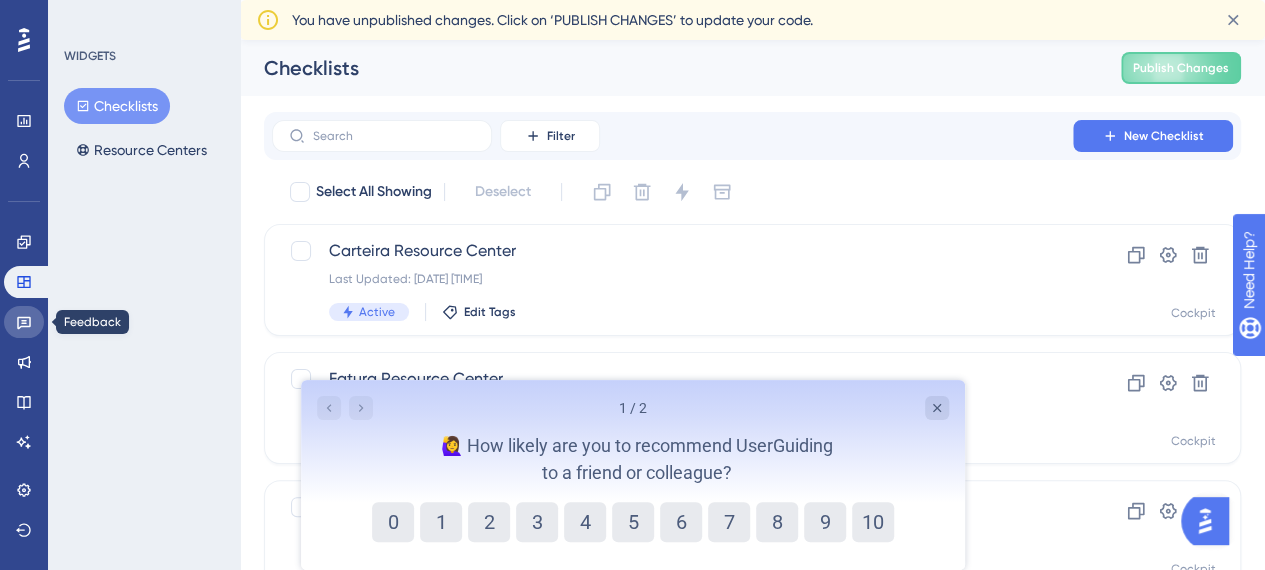 click 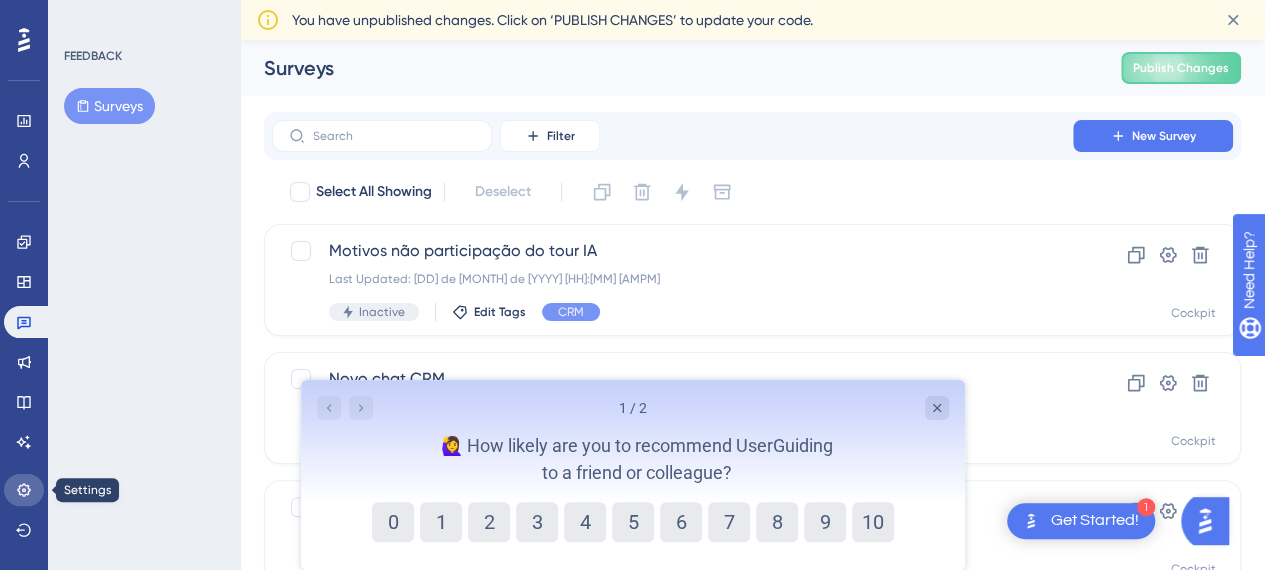 click 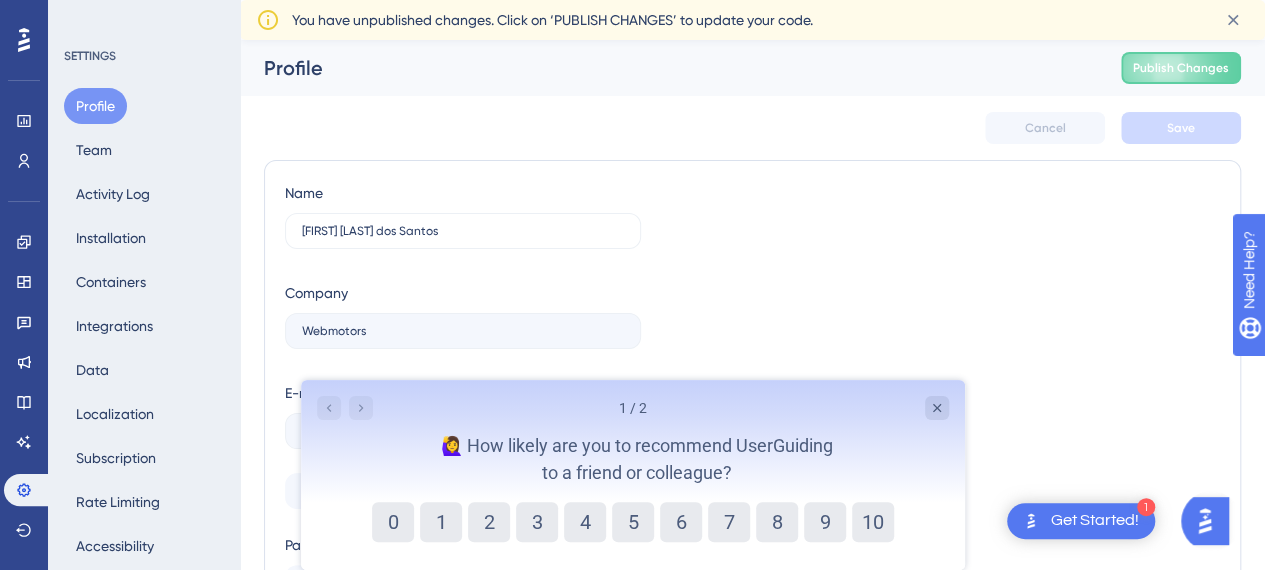 click 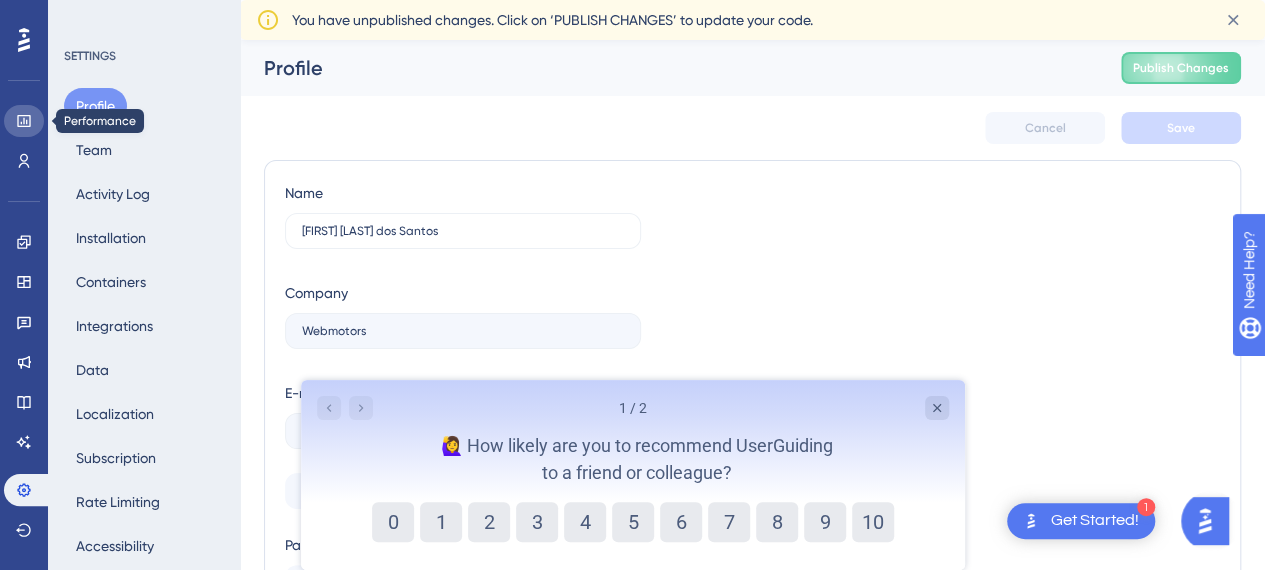 click at bounding box center (24, 121) 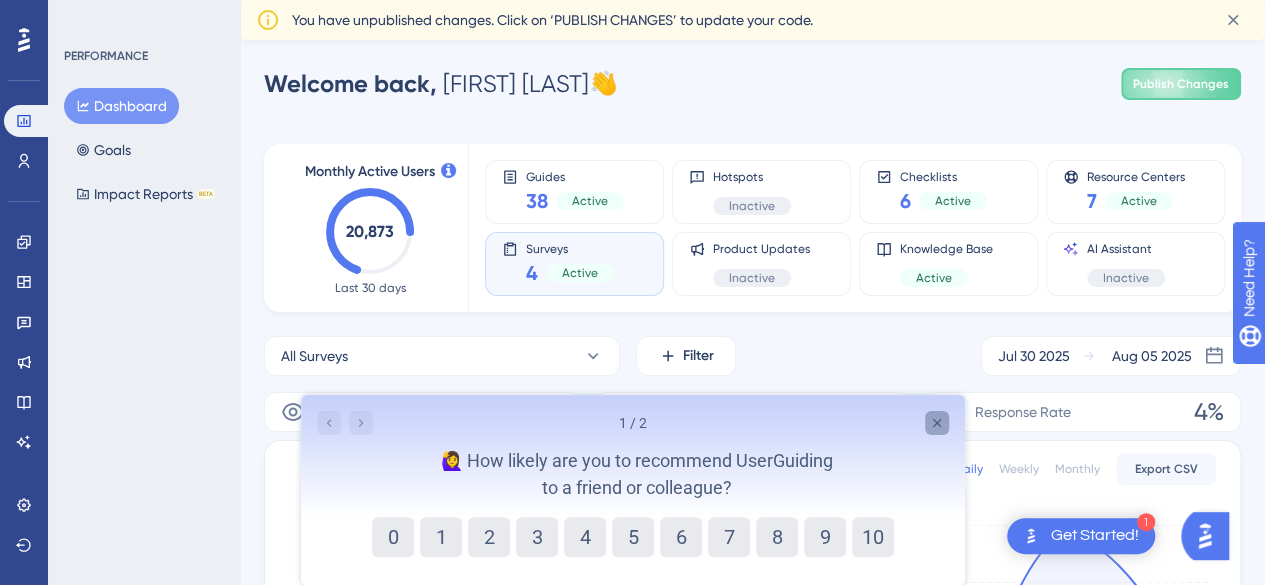 click at bounding box center [936, 423] 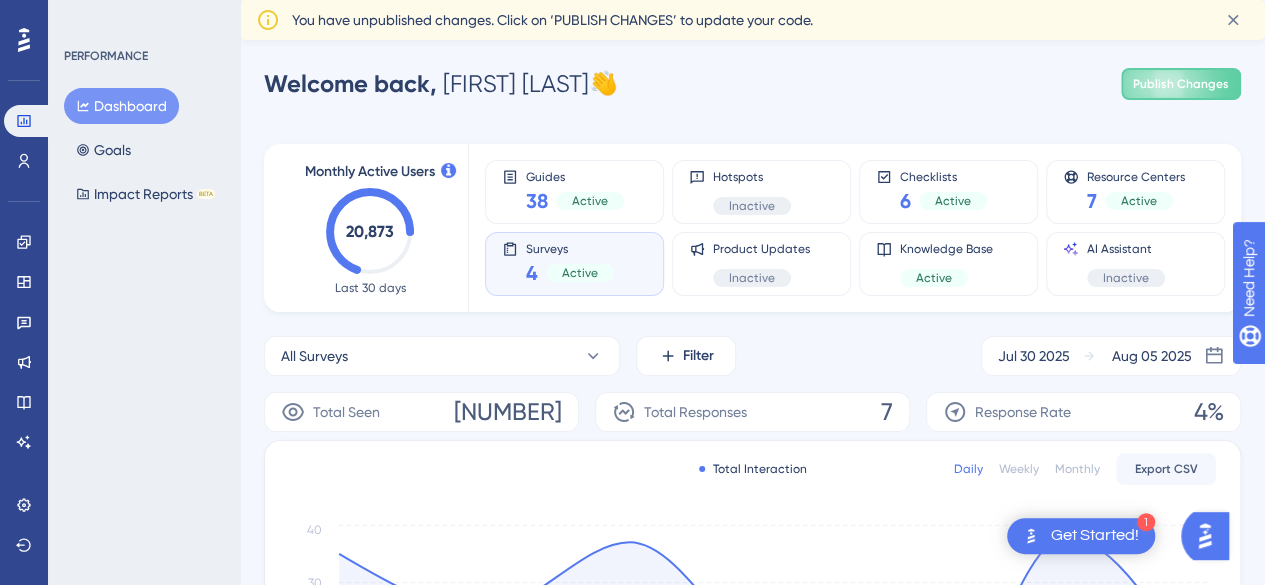 click on "Get Started!" at bounding box center [1095, 536] 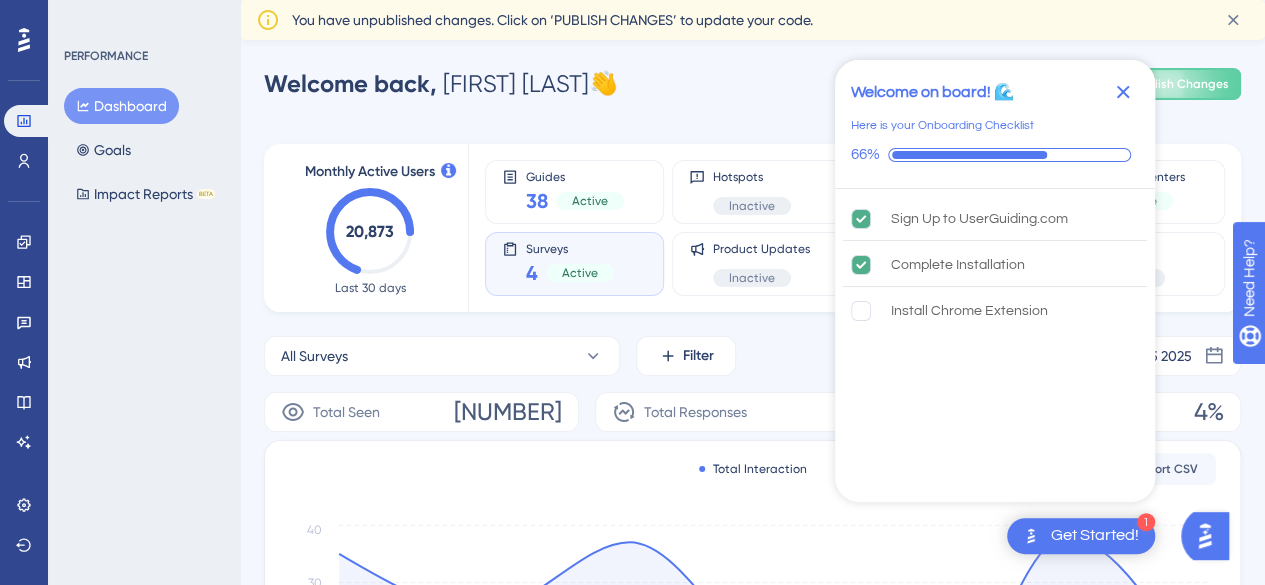 click 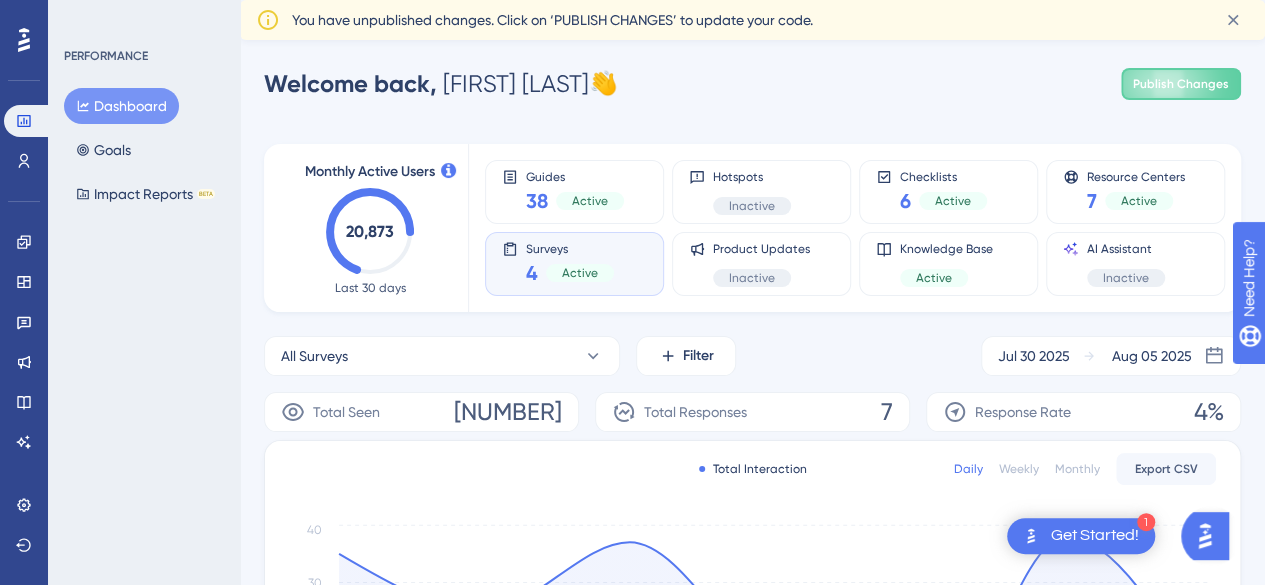 click 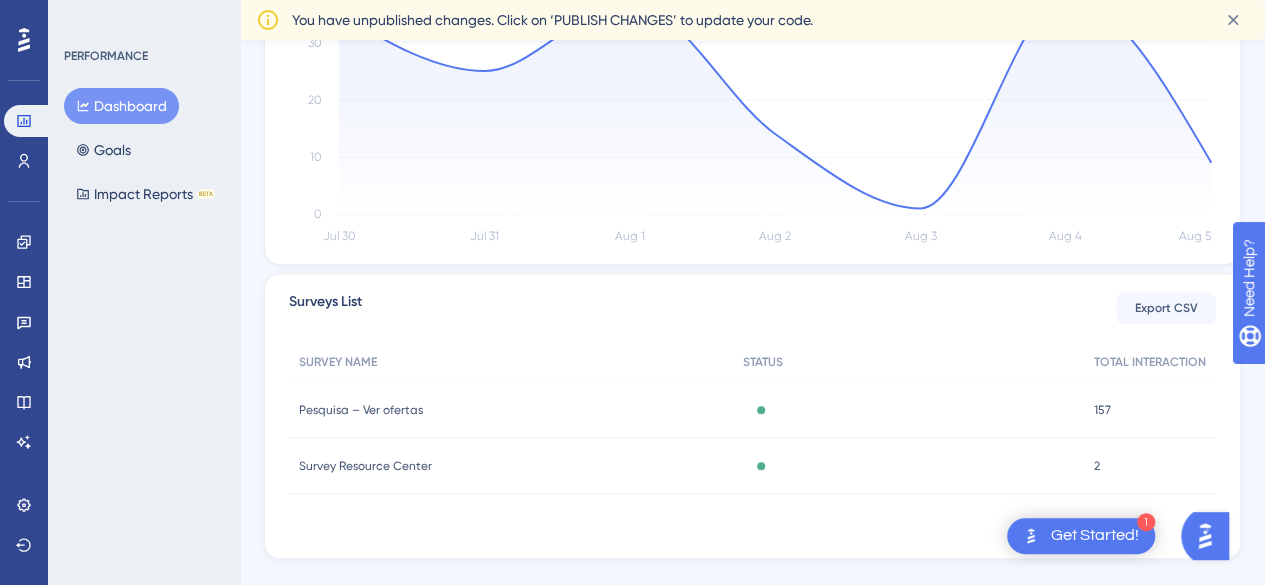 scroll, scrollTop: 577, scrollLeft: 0, axis: vertical 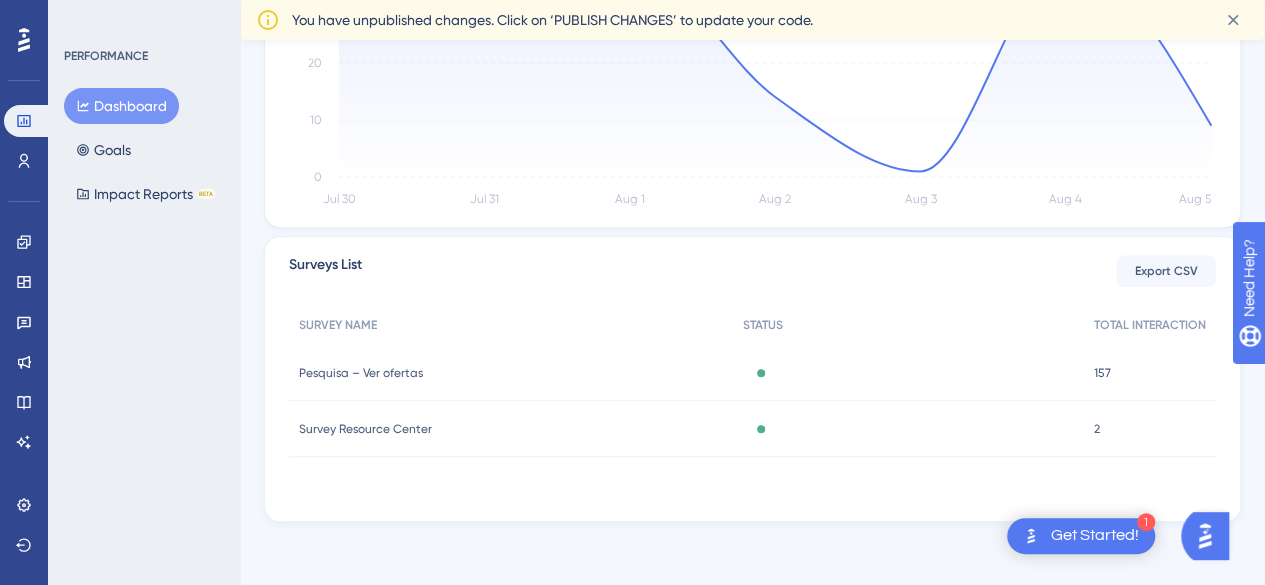 click on "Pesquisa – Ver ofertas" at bounding box center (361, 373) 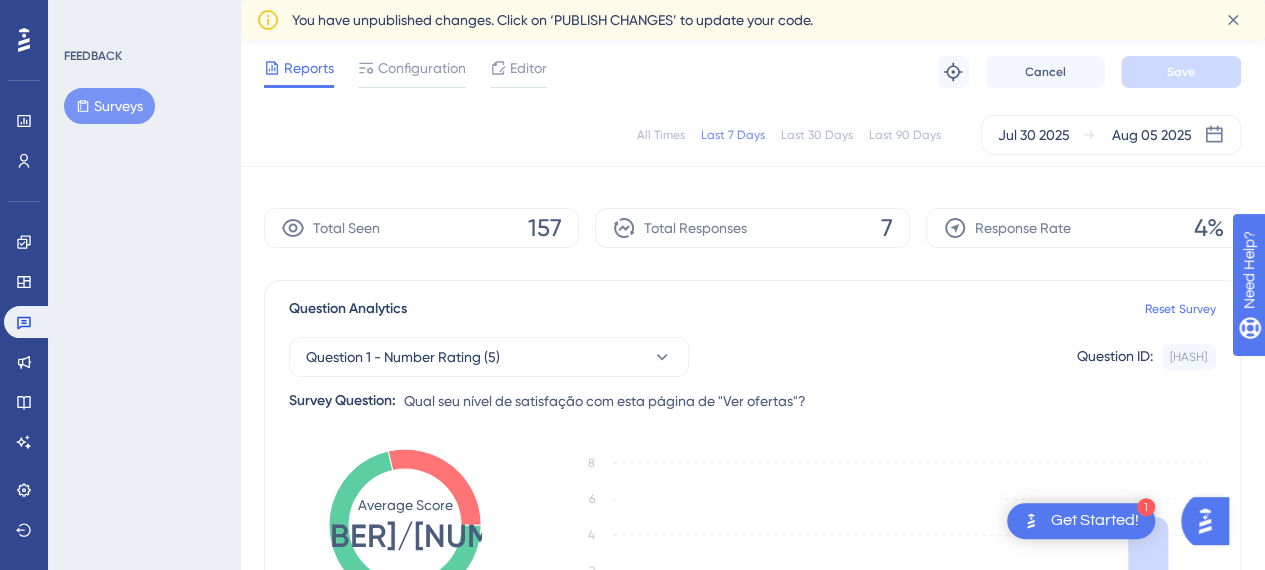 scroll, scrollTop: 0, scrollLeft: 0, axis: both 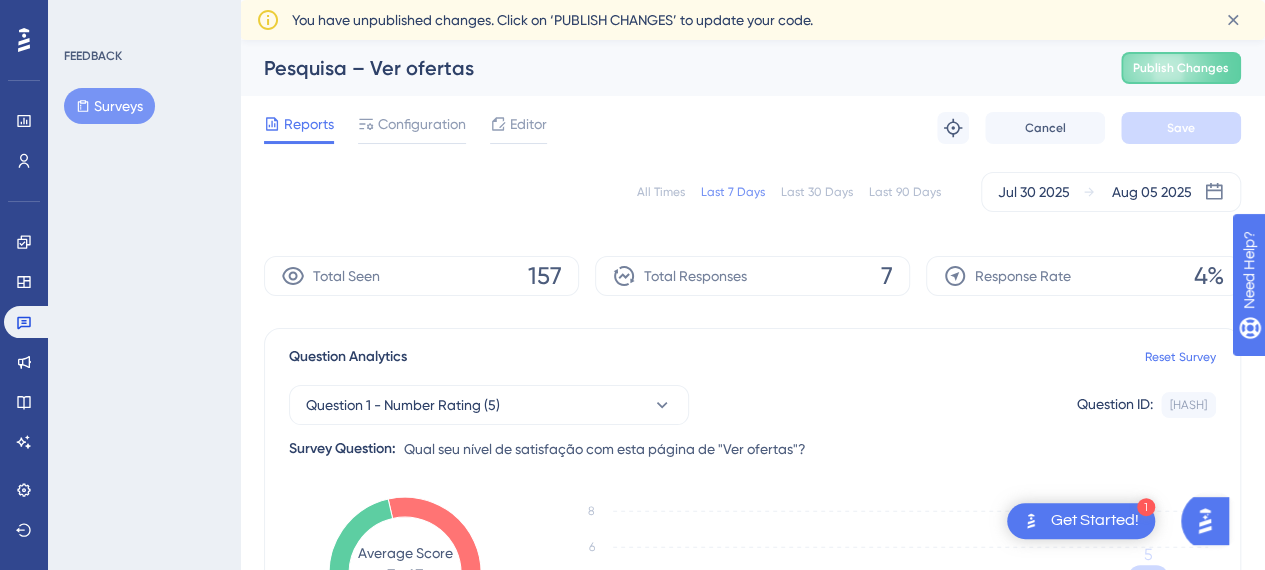 click on "FEEDBACK Surveys" at bounding box center [145, 86] 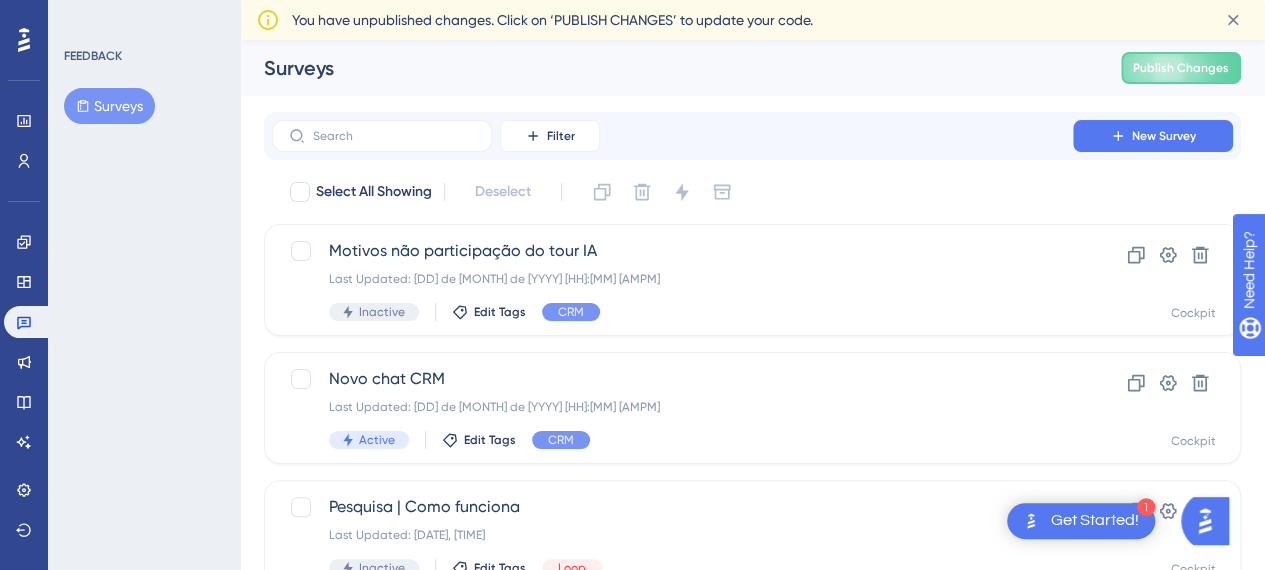 click on "Surveys" at bounding box center [109, 106] 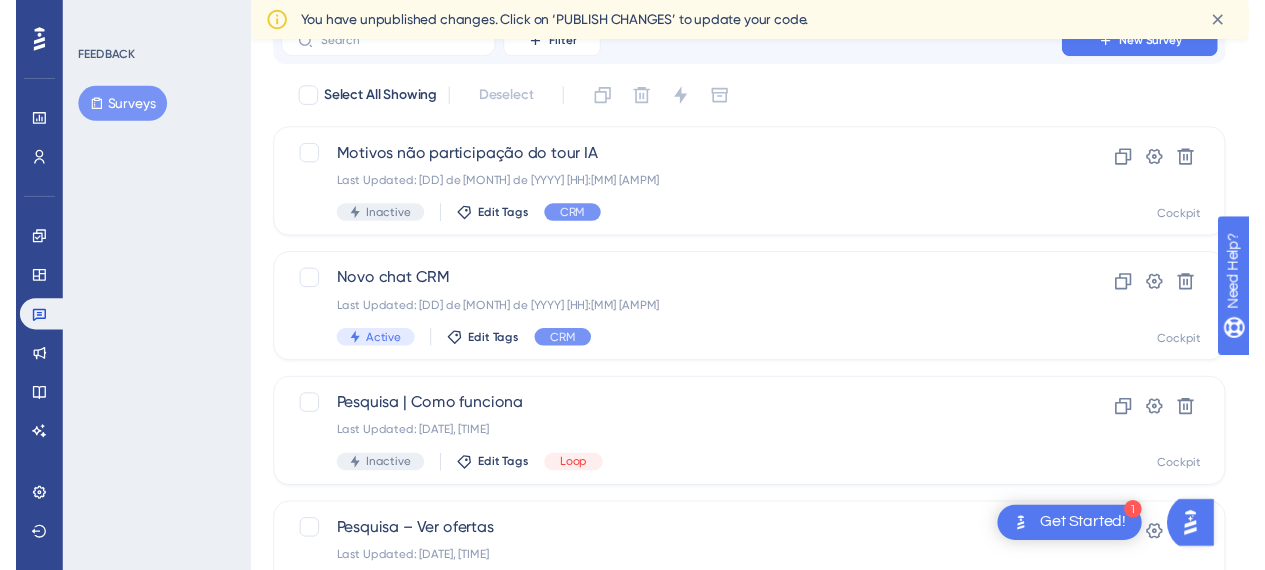 scroll, scrollTop: 0, scrollLeft: 0, axis: both 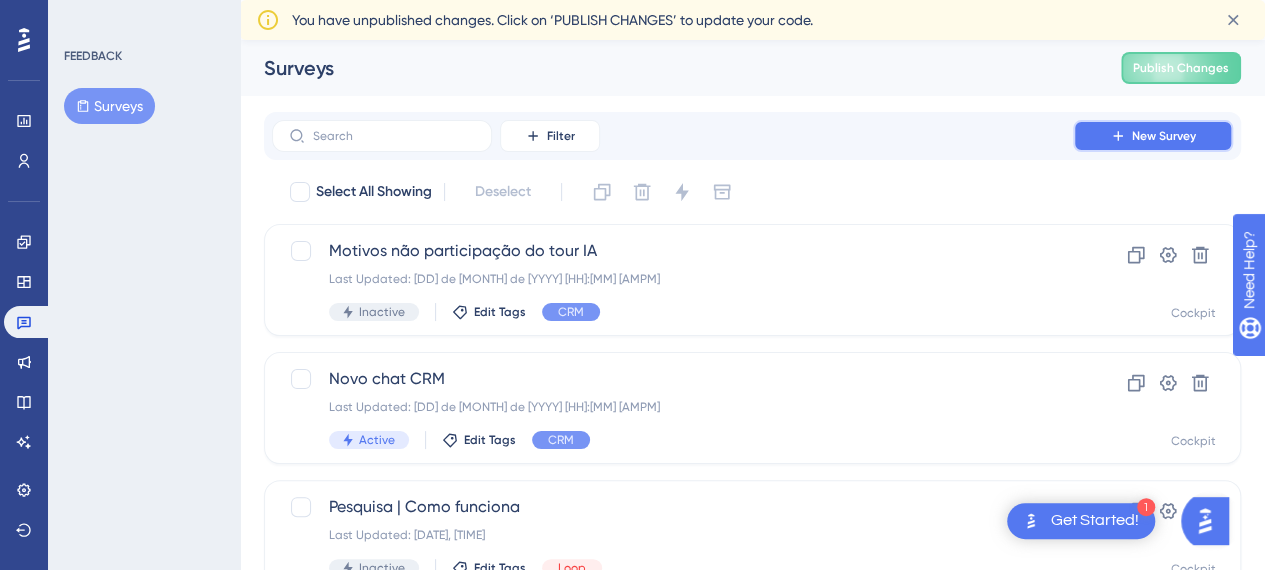 click on "New Survey" at bounding box center [1164, 136] 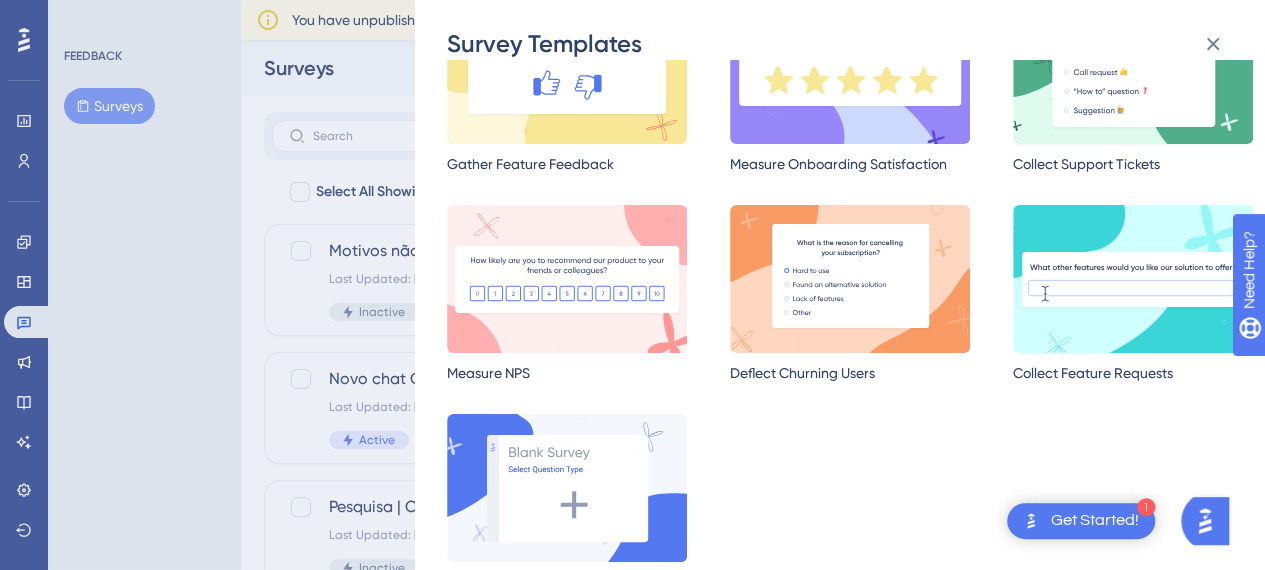 scroll, scrollTop: 182, scrollLeft: 0, axis: vertical 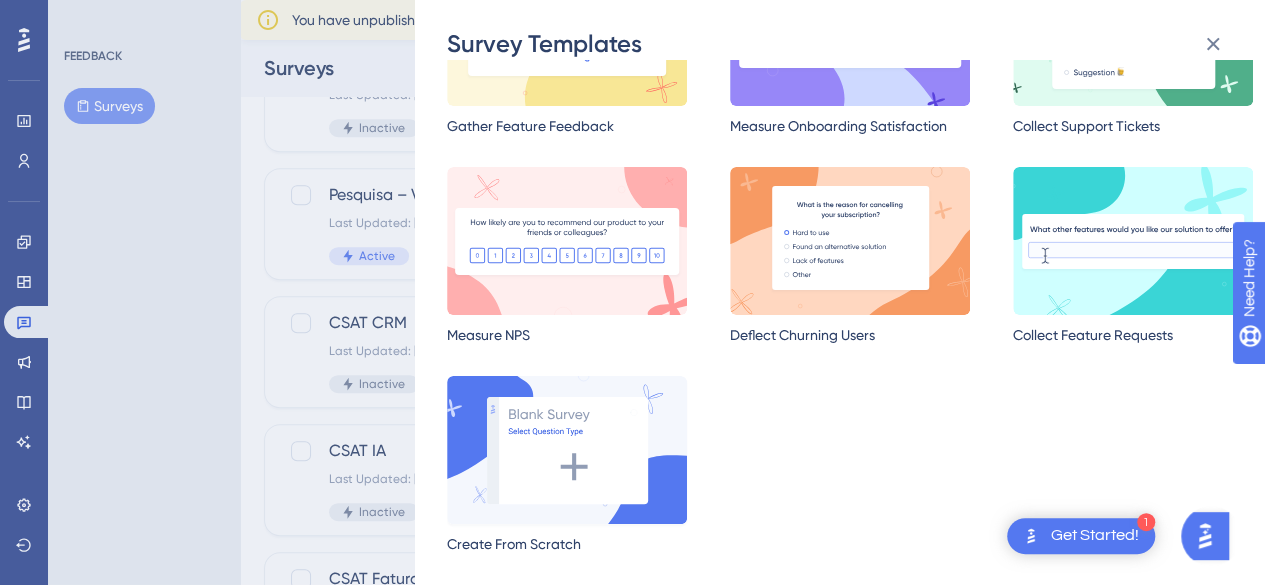 click at bounding box center [567, 450] 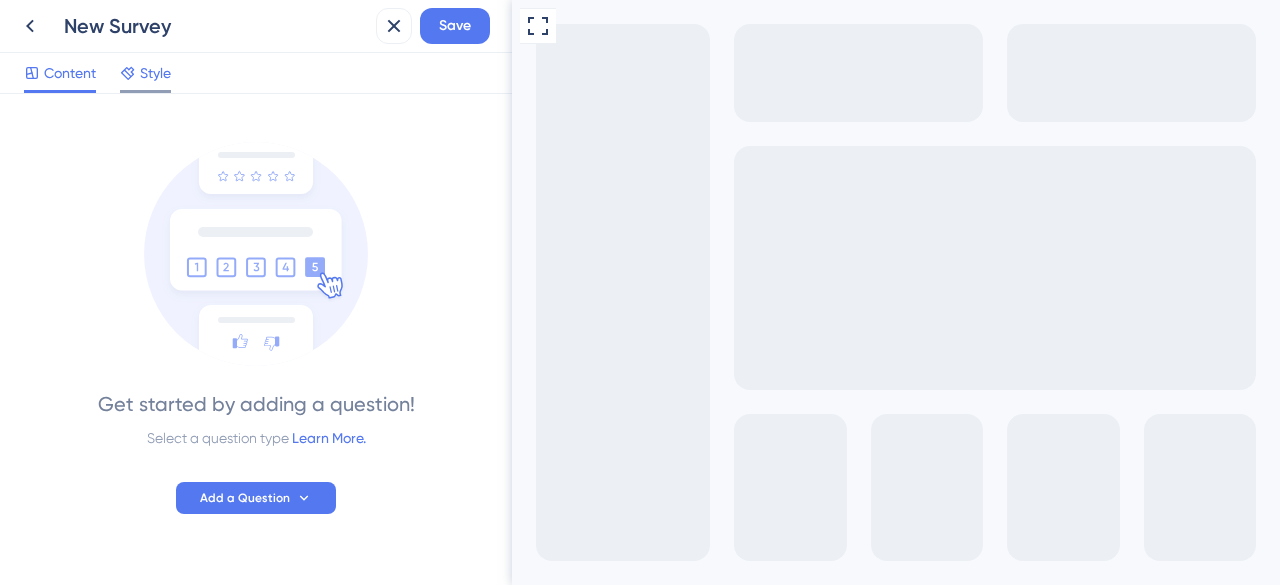 scroll, scrollTop: 0, scrollLeft: 0, axis: both 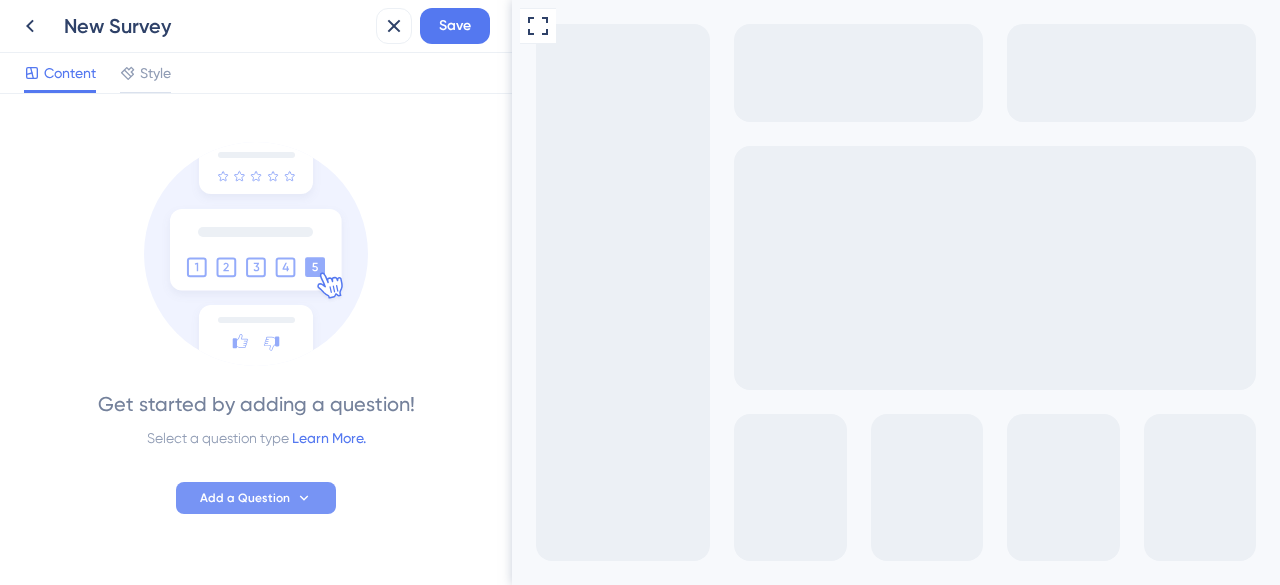 click on "Add a Question" at bounding box center [256, 498] 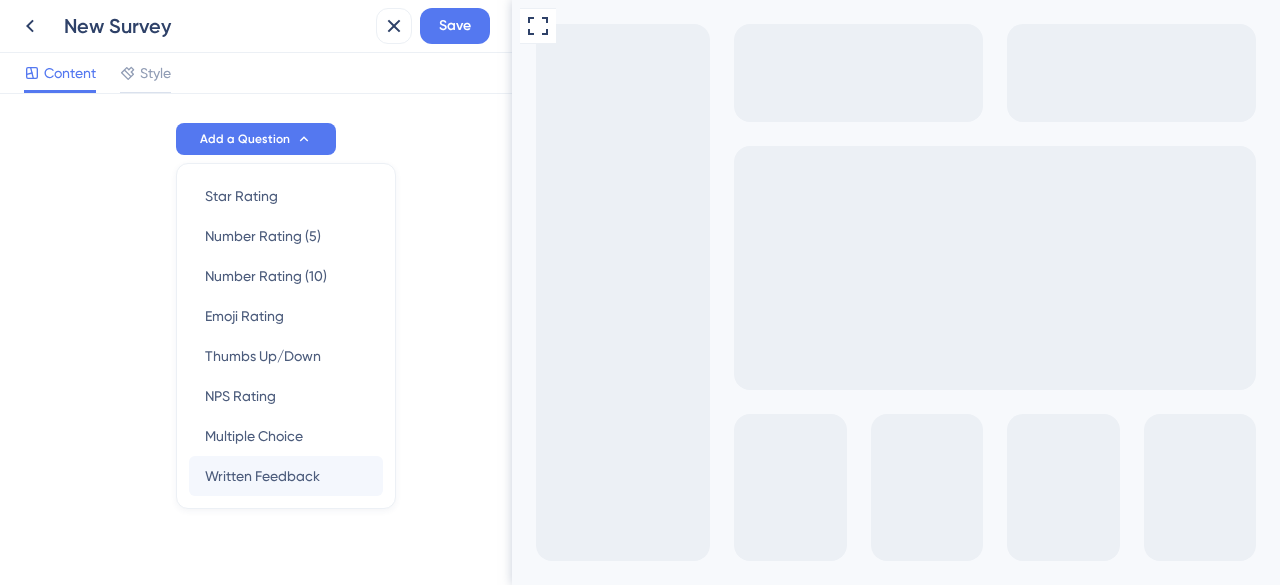 scroll, scrollTop: 362, scrollLeft: 0, axis: vertical 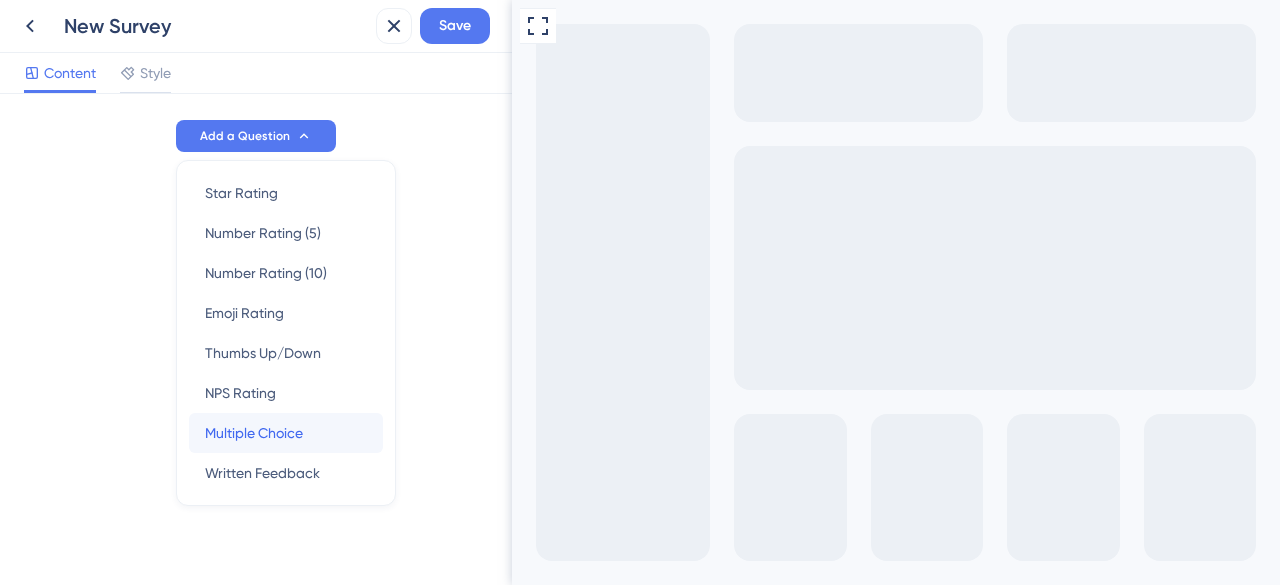 click on "Multiple Choice" at bounding box center (254, 433) 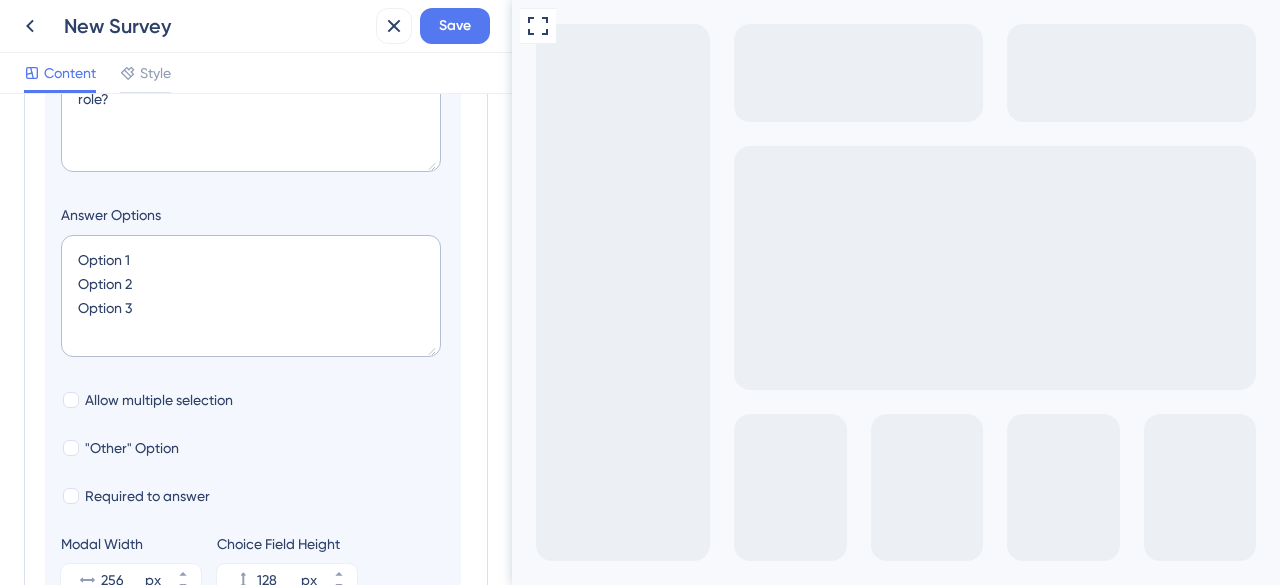scroll, scrollTop: 32, scrollLeft: 0, axis: vertical 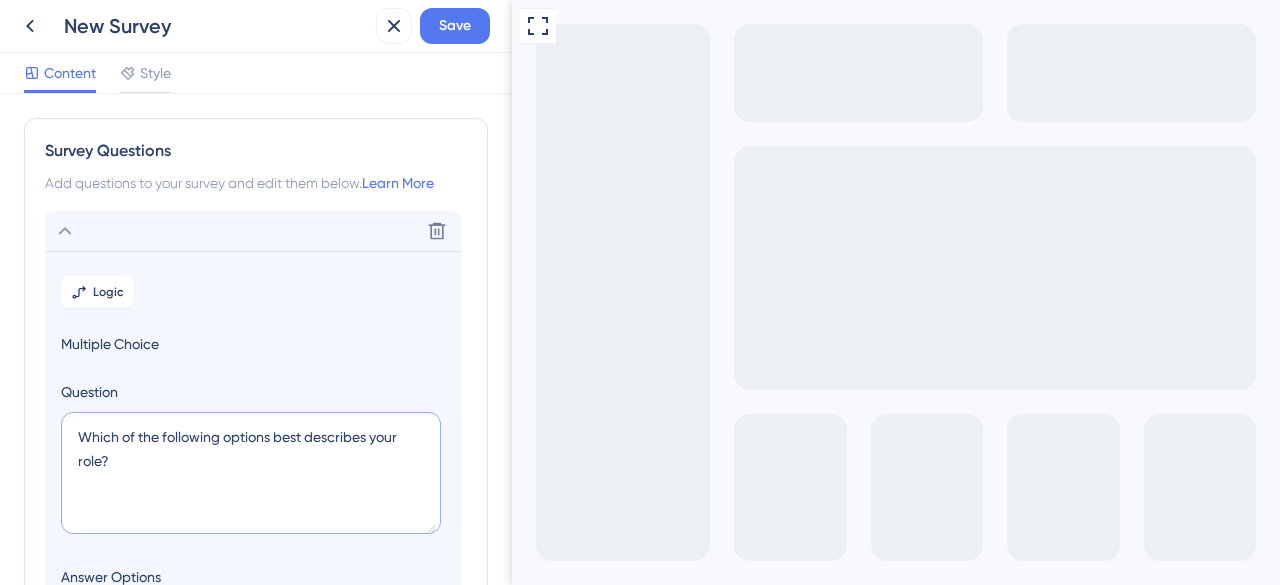 click on "Which of the following options best describes your role?" at bounding box center [251, 473] 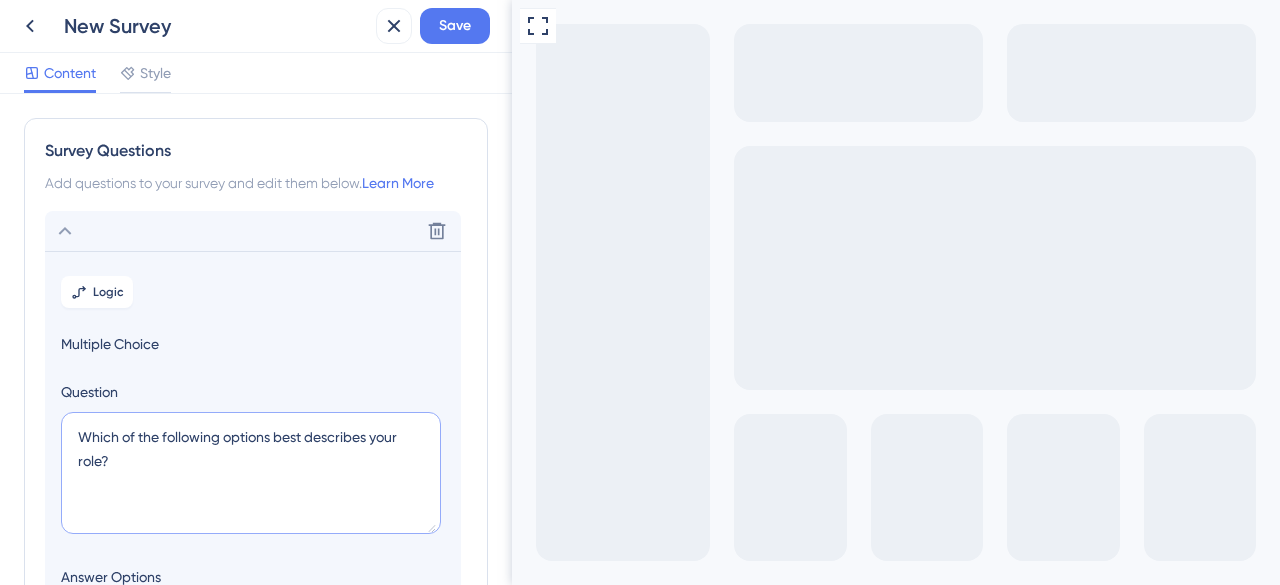 paste on "Qual a sua posição atual na loja" 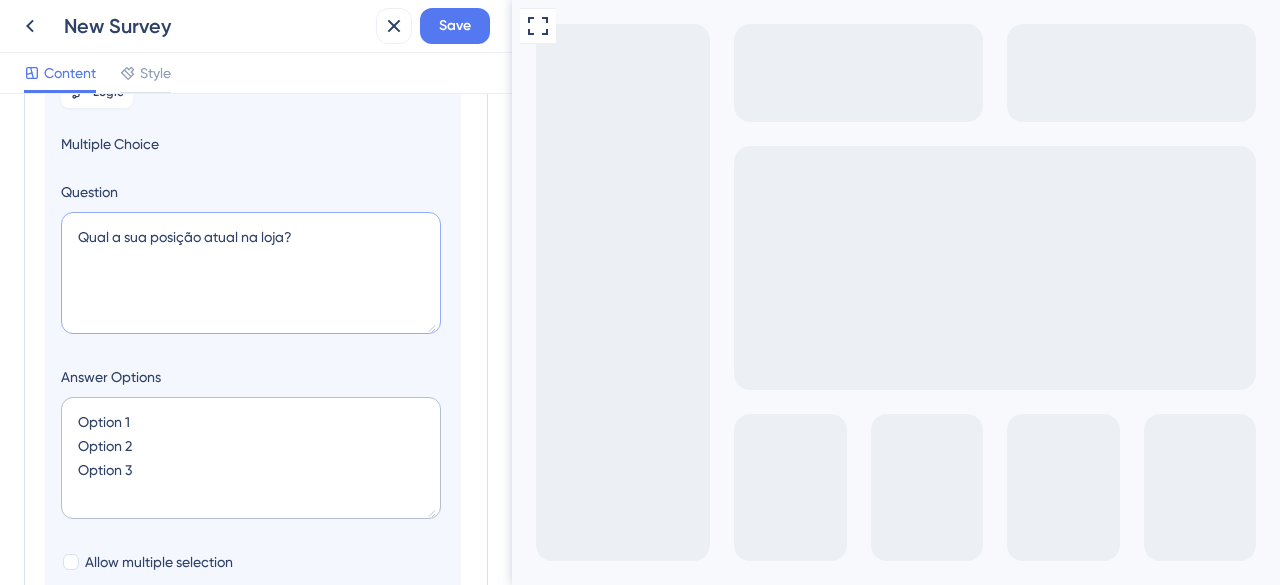 scroll, scrollTop: 300, scrollLeft: 0, axis: vertical 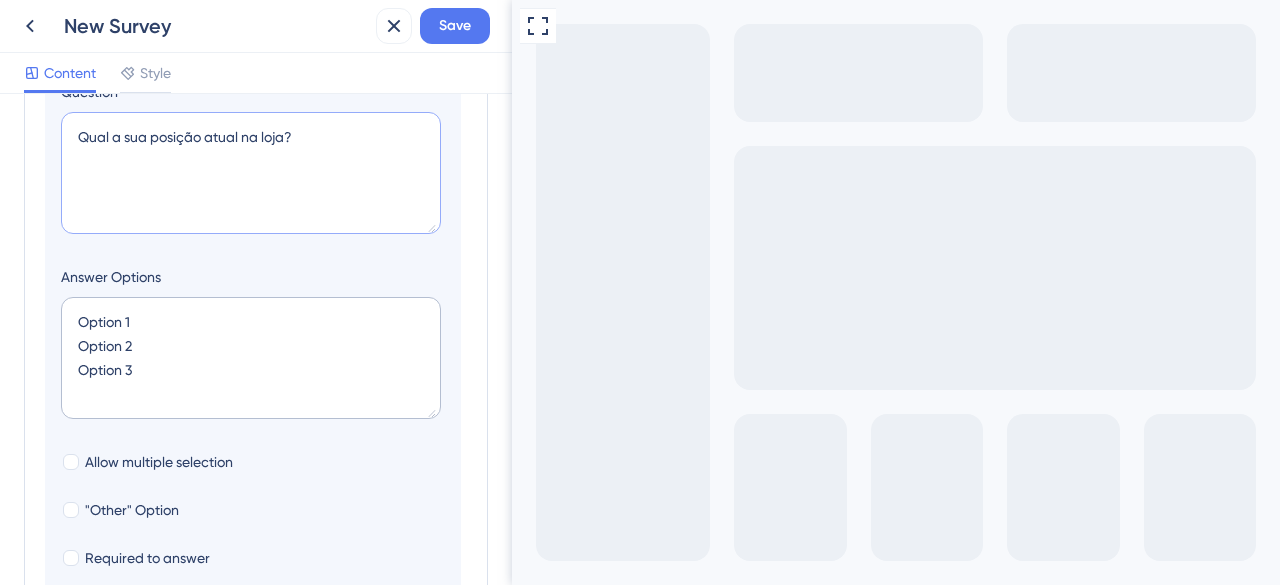 type on "Qual a sua posição atual na loja?" 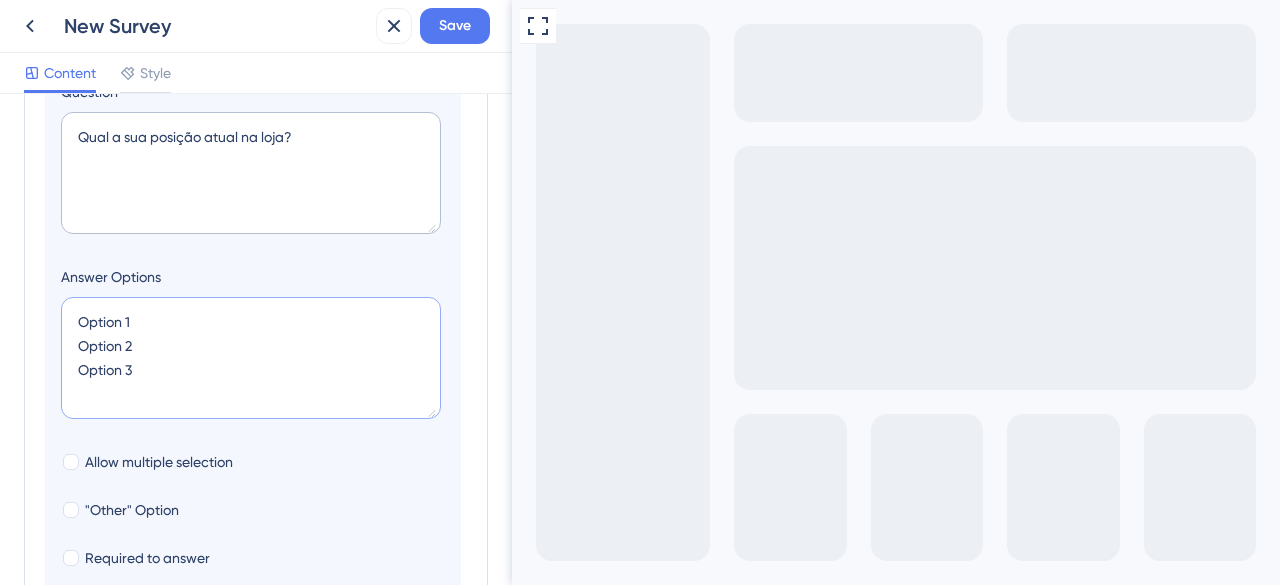 click on "Option 1
Option 2
Option 3" at bounding box center [251, 358] 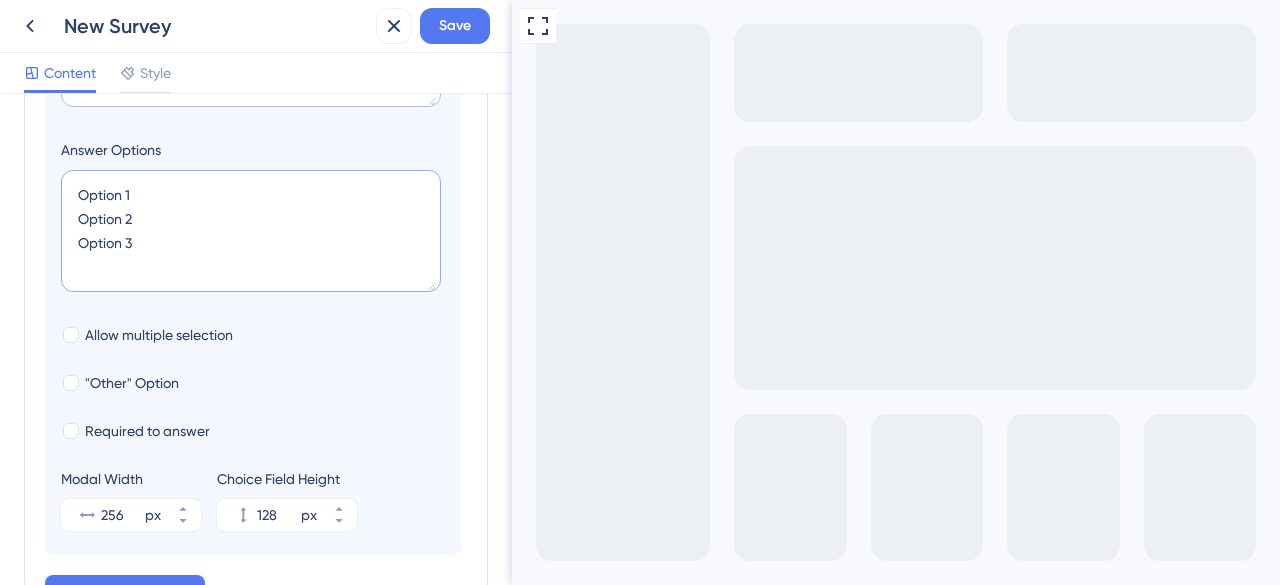 scroll, scrollTop: 400, scrollLeft: 0, axis: vertical 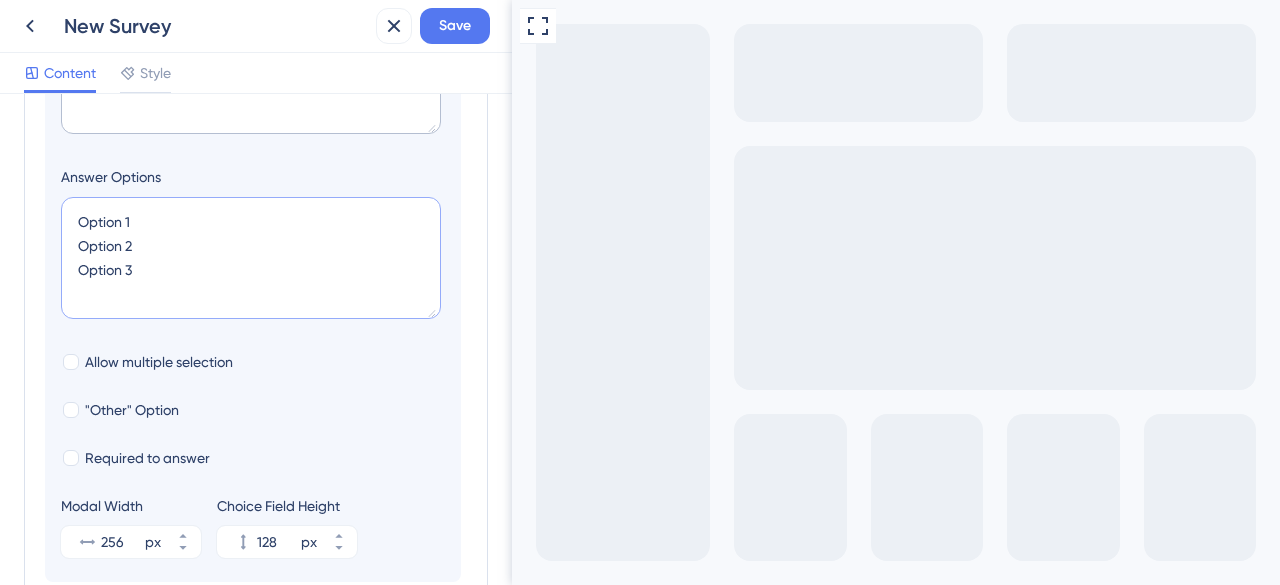click on "Option 1
Option 2
Option 3" at bounding box center (251, 258) 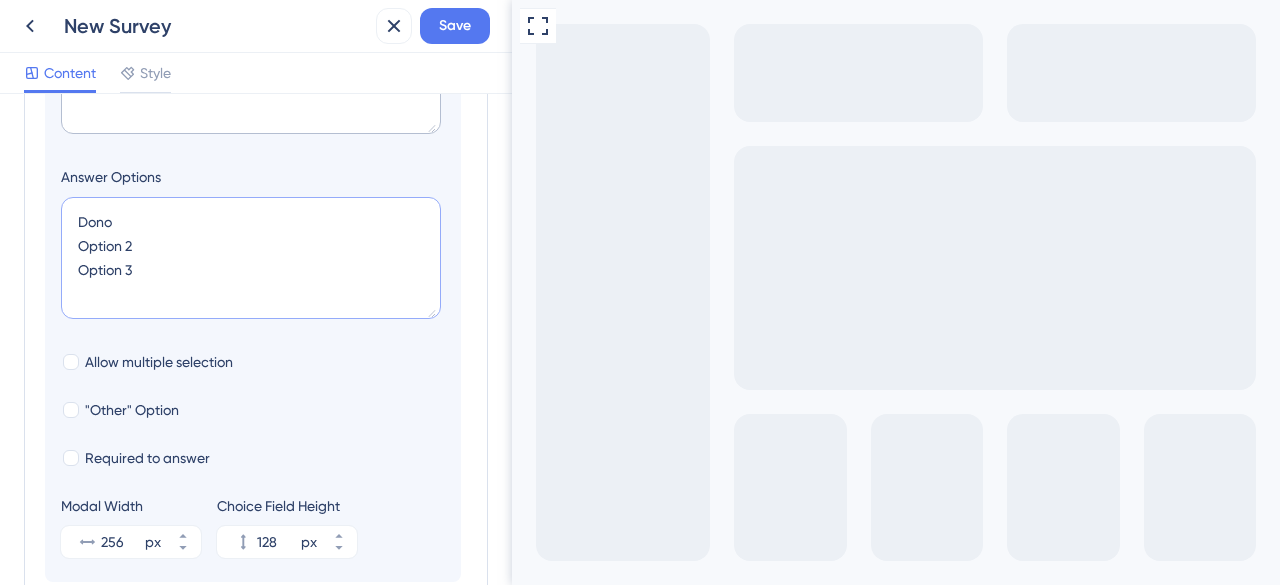 type on "[ROLE]Option 2
Option 3" 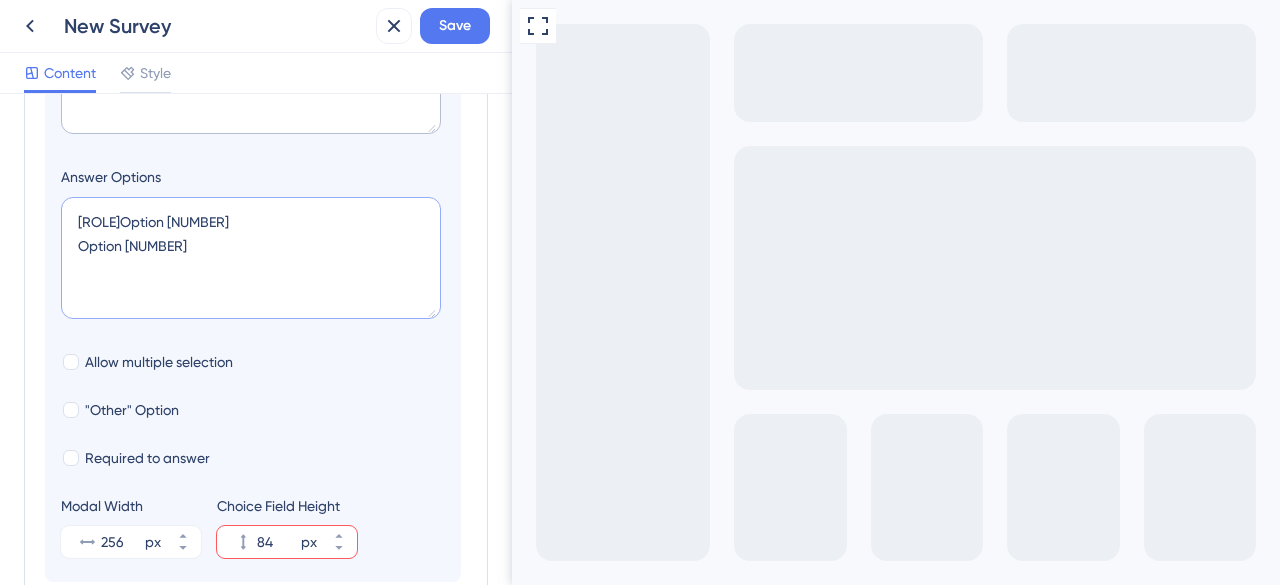 type on "Donoption 3" 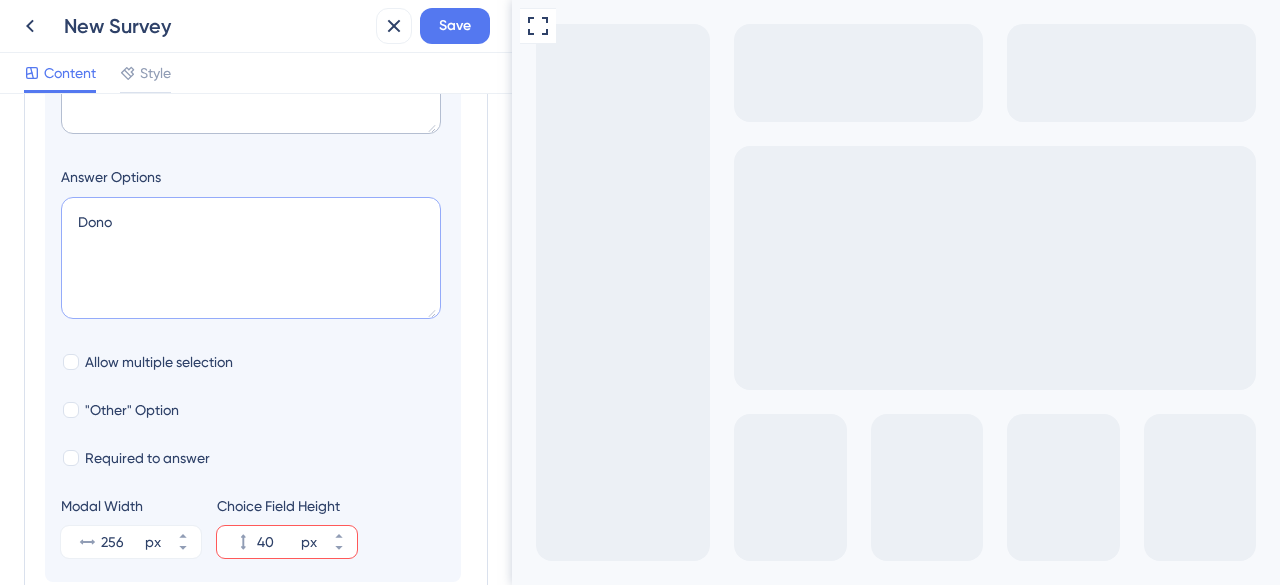 type on "Dono
G" 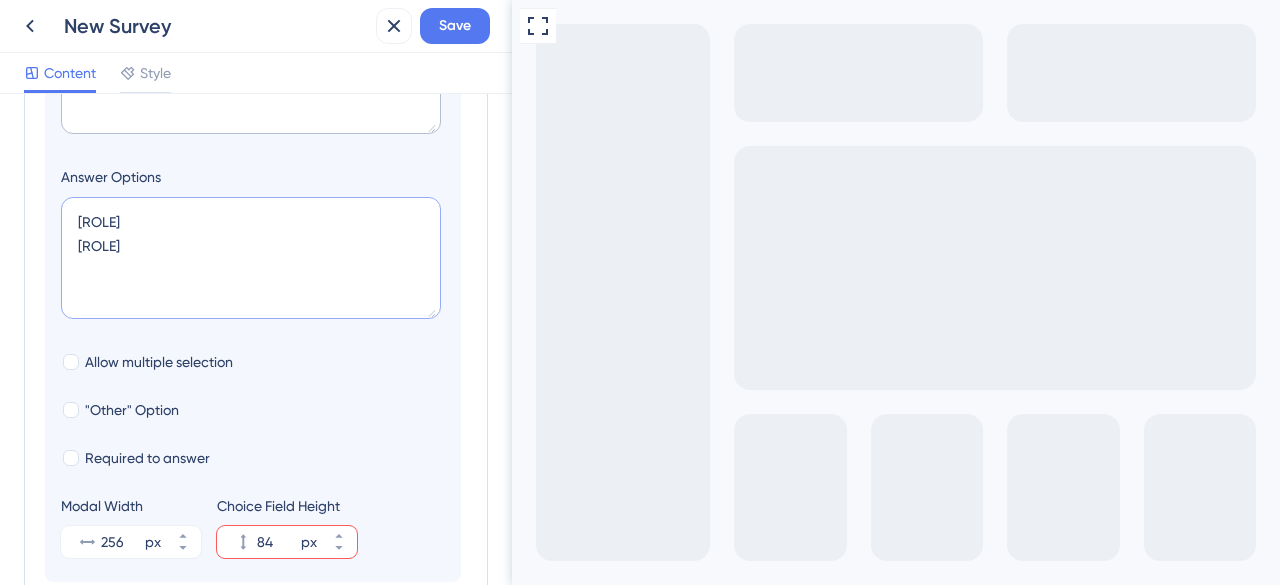 type on "[ROLE]
[ROLE]
[ROLE]" 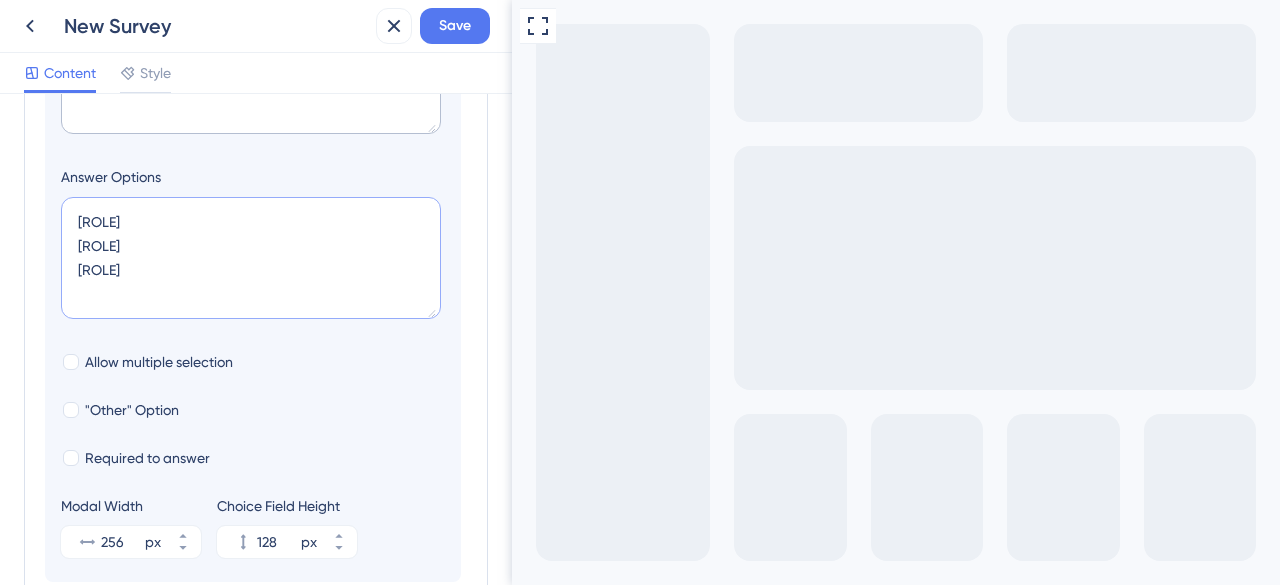 type on "[ROLE]
[ROLE]
[ROLE]
[ROLE]" 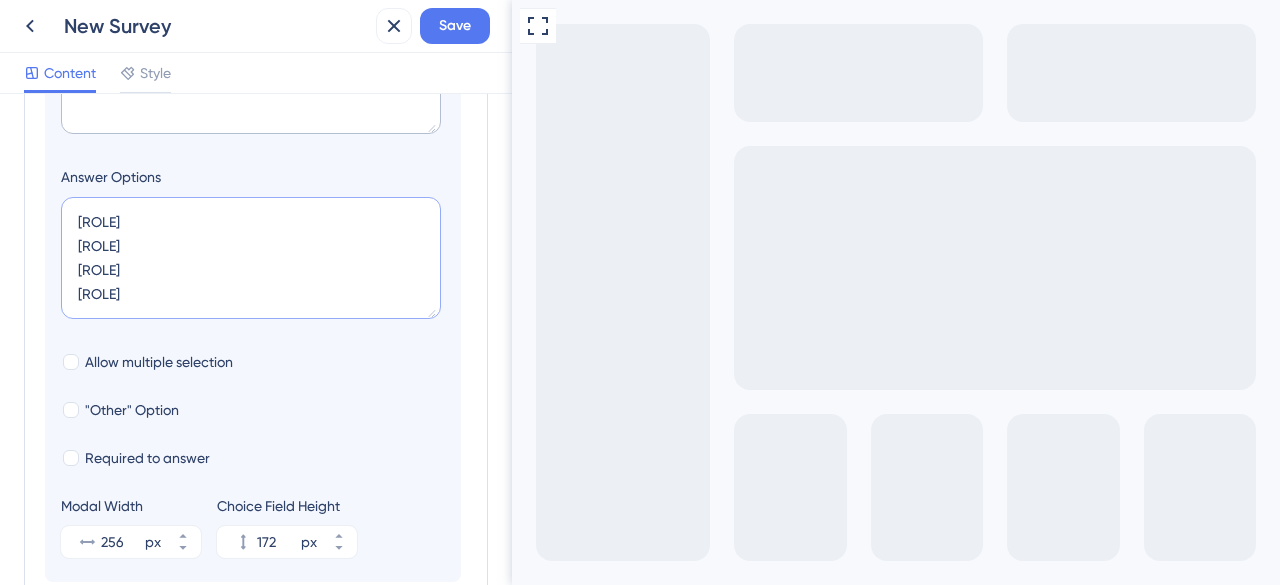 type on "[ROLE]
[ROLE]
[ROLE]
[ROLE]" 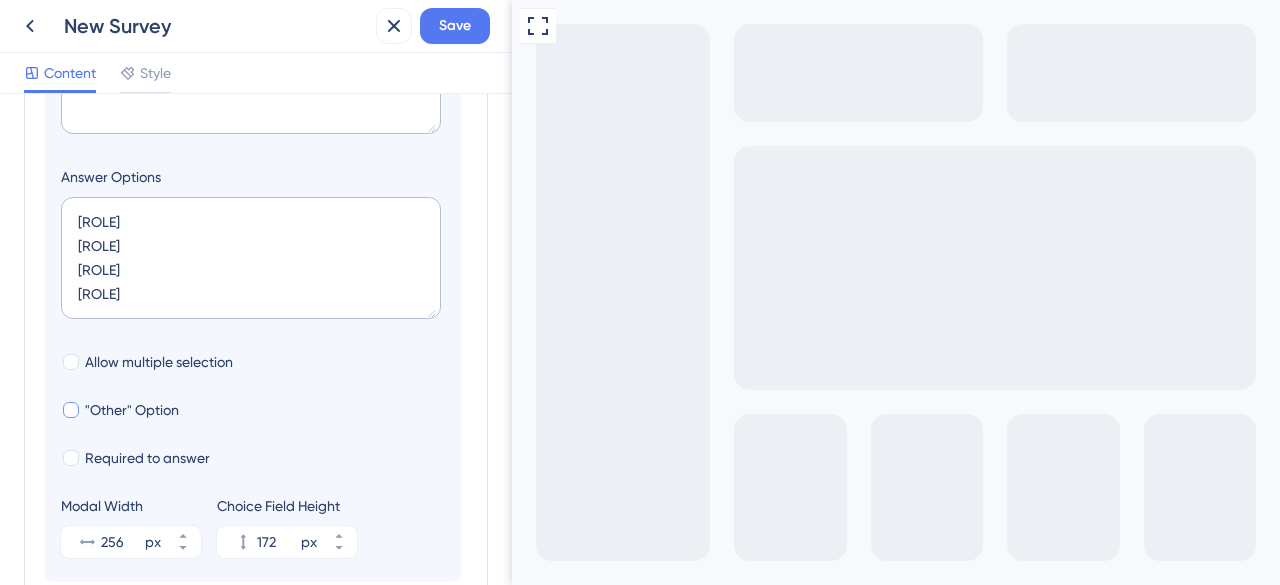click on ""Other" Option" at bounding box center (132, 410) 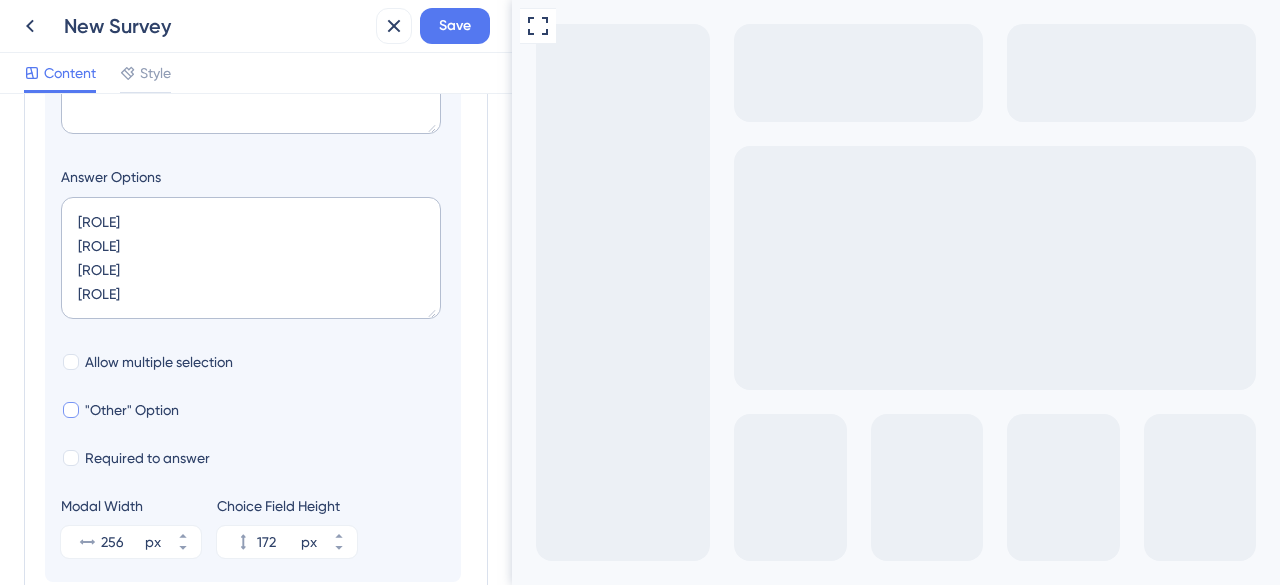 checkbox on "true" 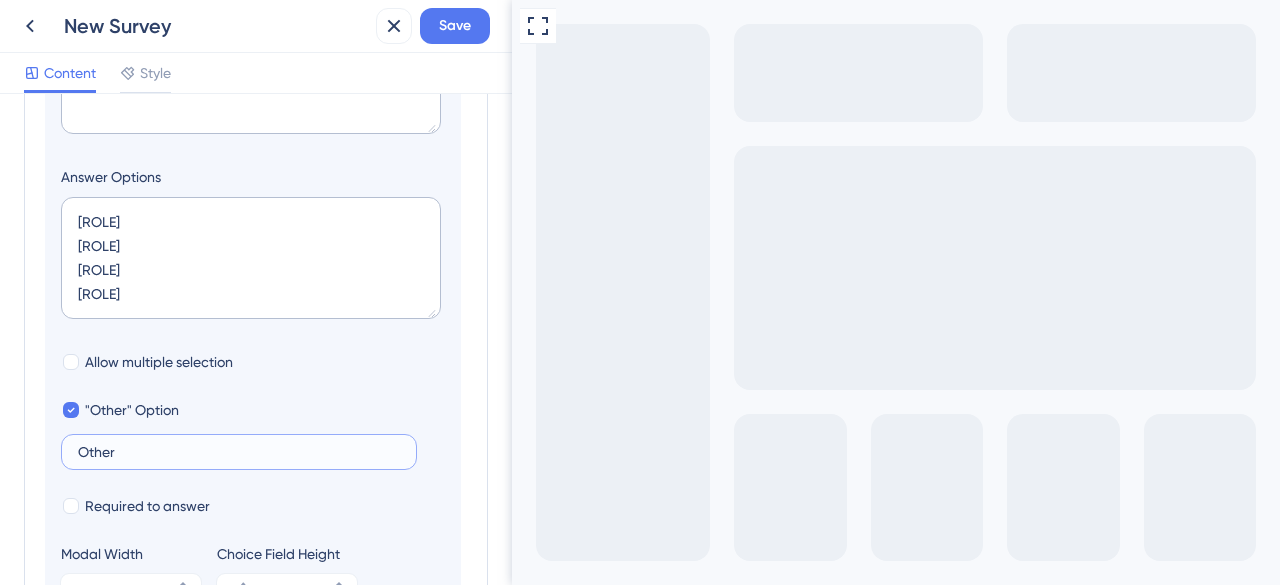 drag, startPoint x: 180, startPoint y: 451, endPoint x: 20, endPoint y: 451, distance: 160 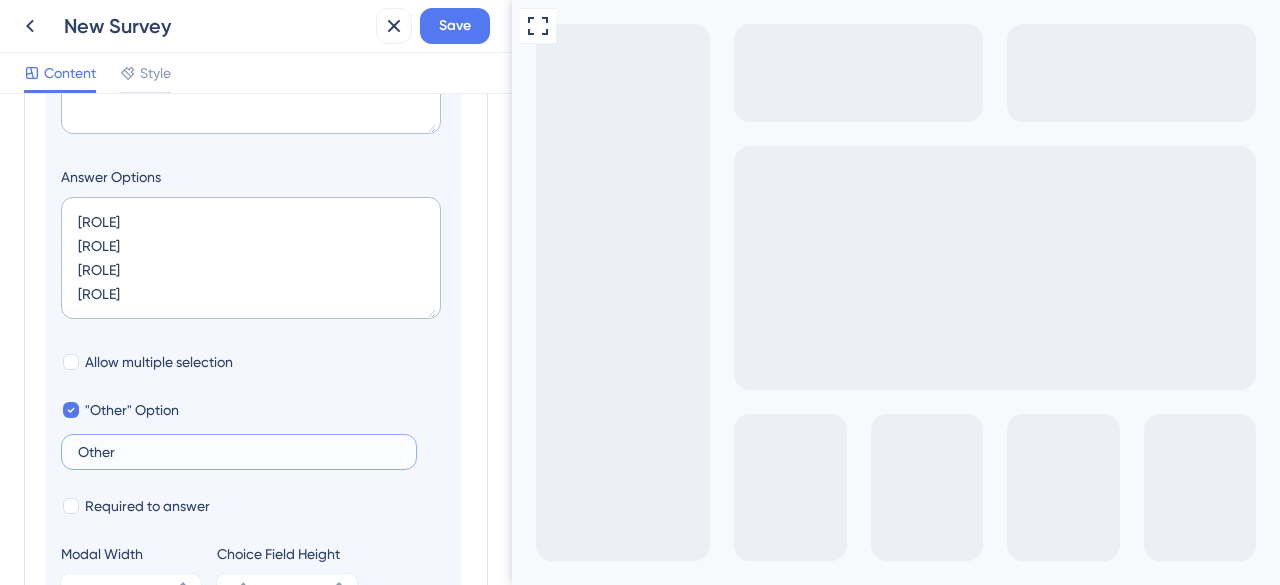 click on "Survey Questions Add questions to your survey and edit them below.  Learn More Delete Logic Multiple Choice Question Qual a sua posição atual na loja? Answer Options [ROLE]
[ROLE]
[ROLE]
[ROLE] Allow multiple selection "Other" Option Other Required to answer Modal Width 256 px Choice Field Height 224 px Add a Question" at bounding box center (256, 339) 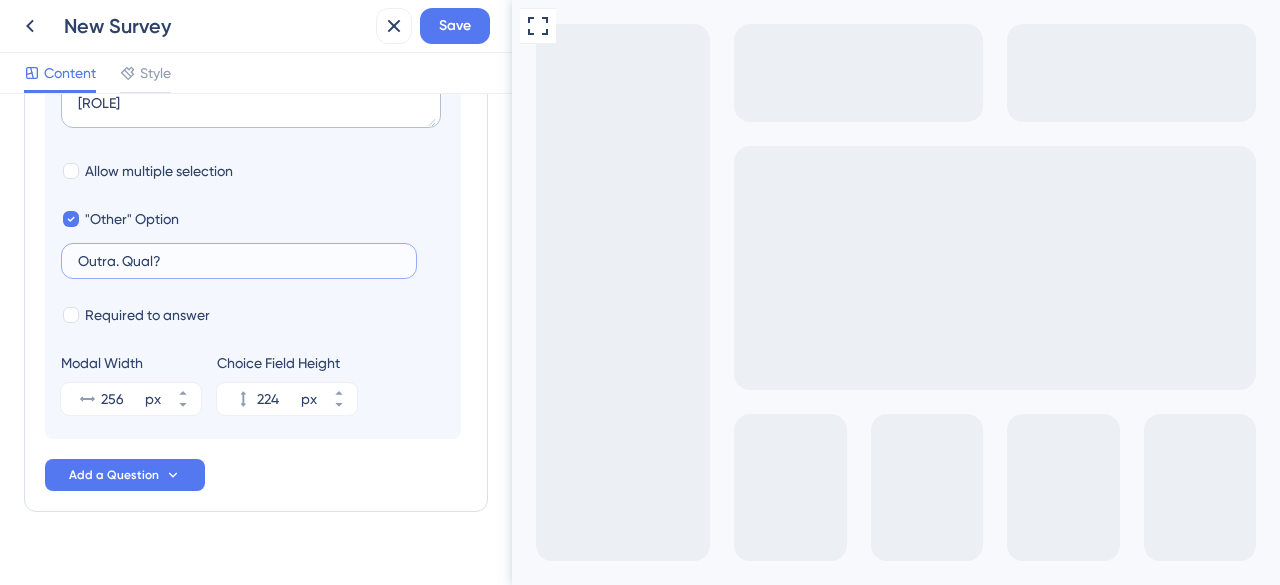 scroll, scrollTop: 600, scrollLeft: 0, axis: vertical 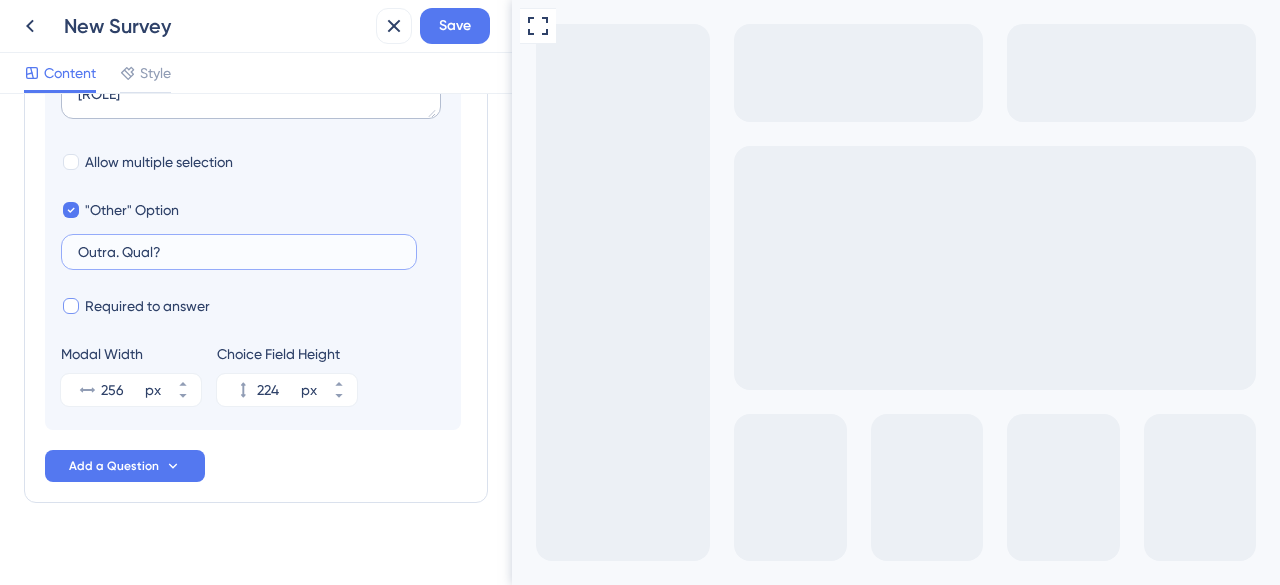 type on "Outra. Qual?" 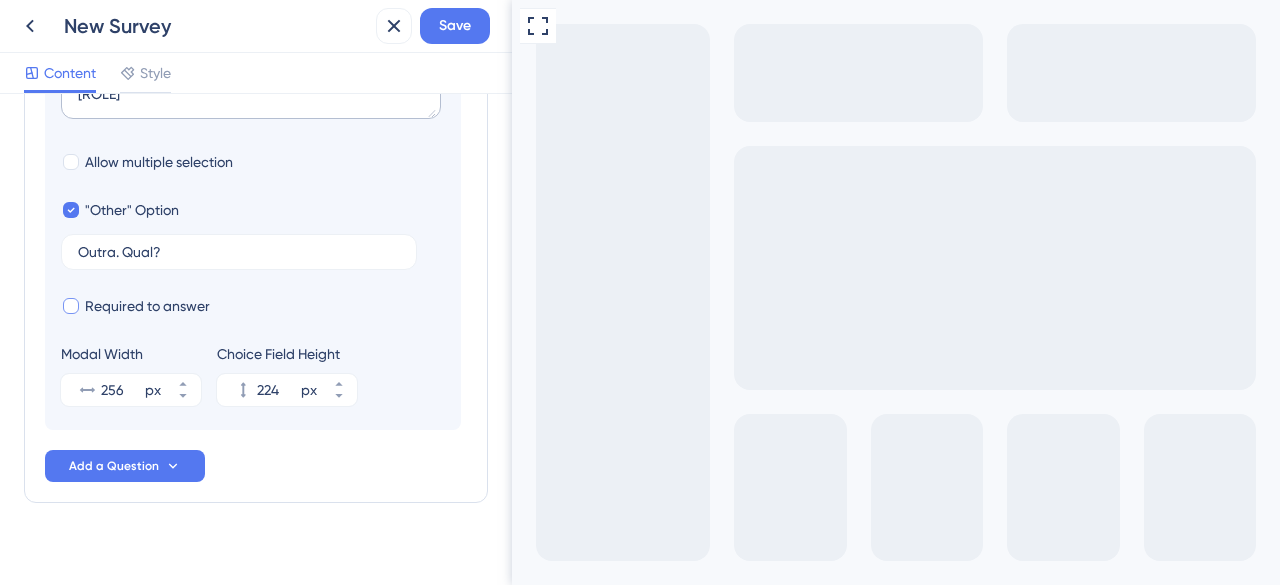 click on "Required to answer" at bounding box center (147, 306) 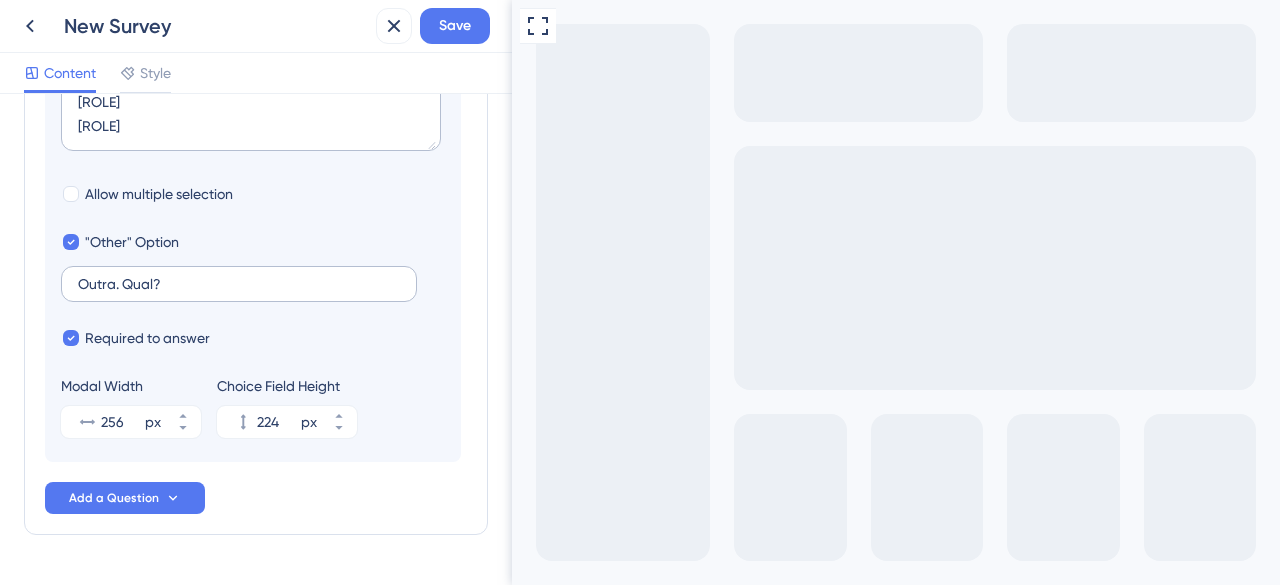 scroll, scrollTop: 600, scrollLeft: 0, axis: vertical 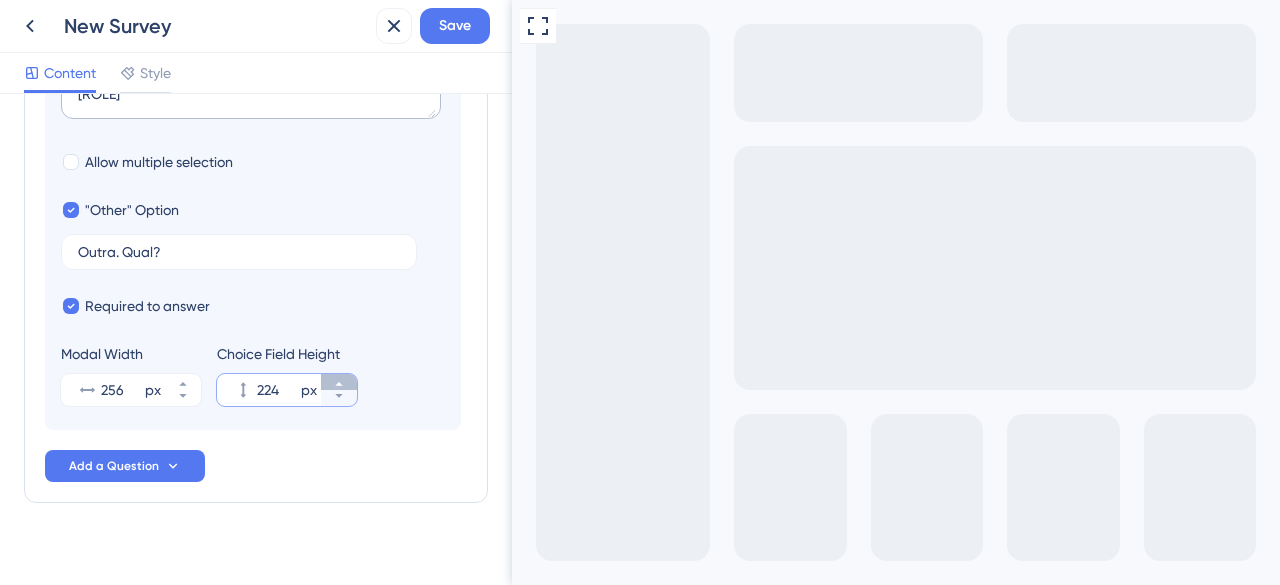 click 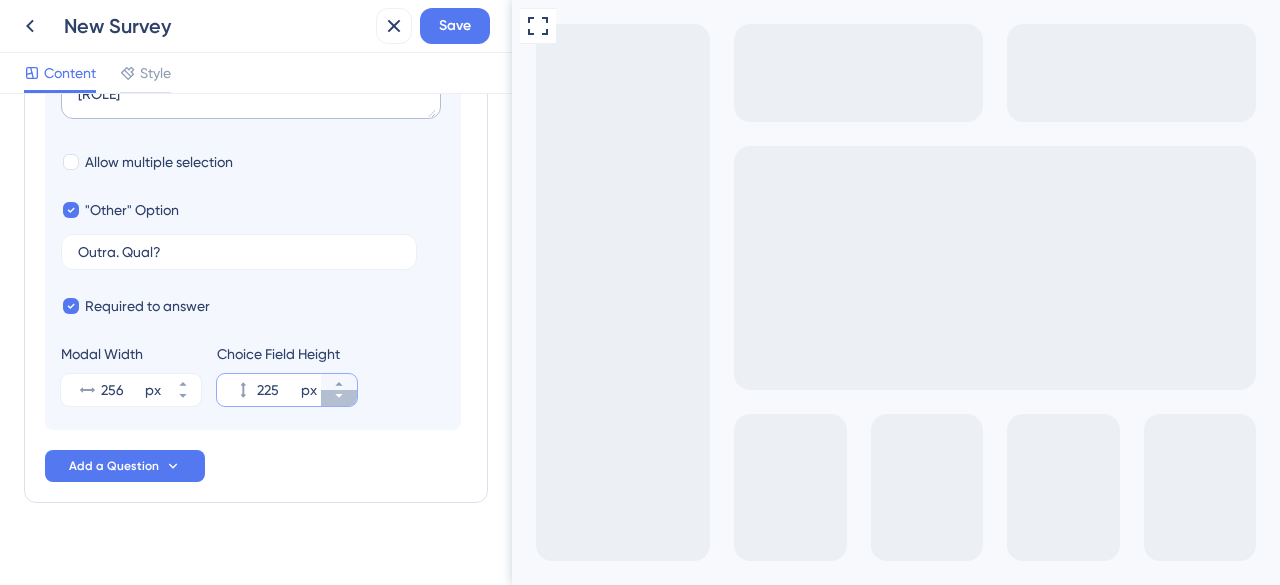 click 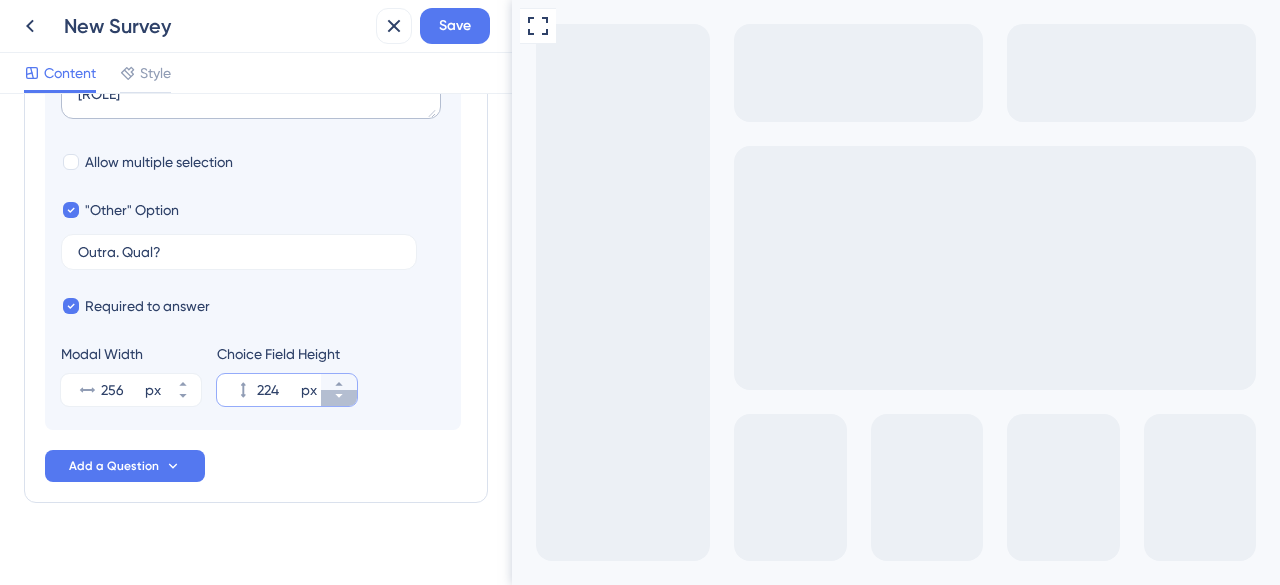 click 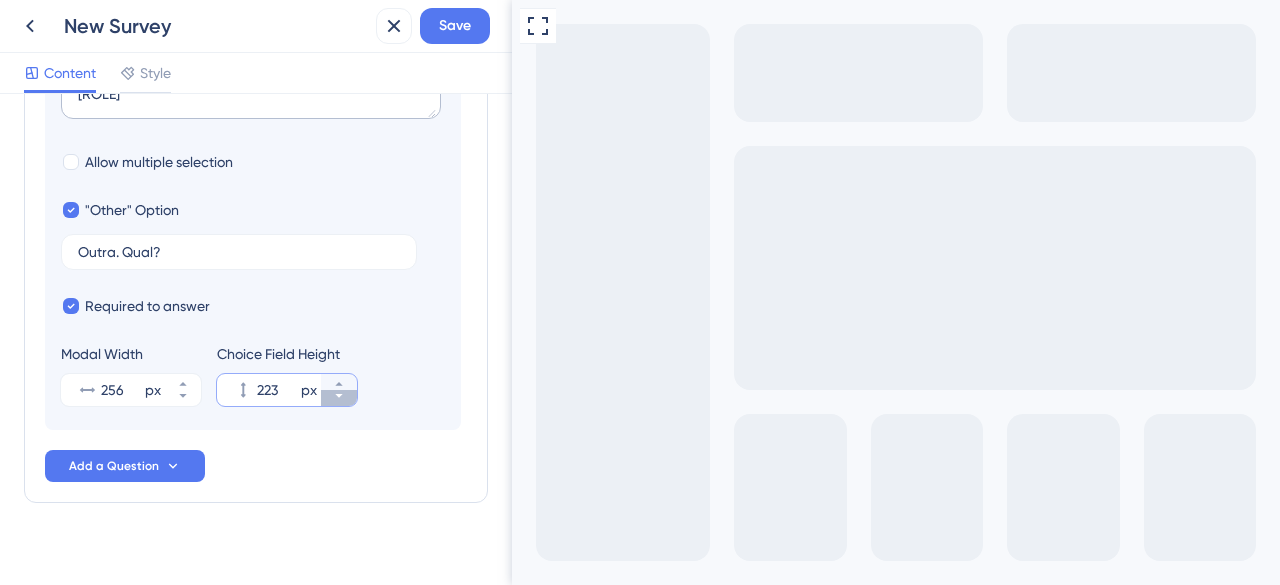 click 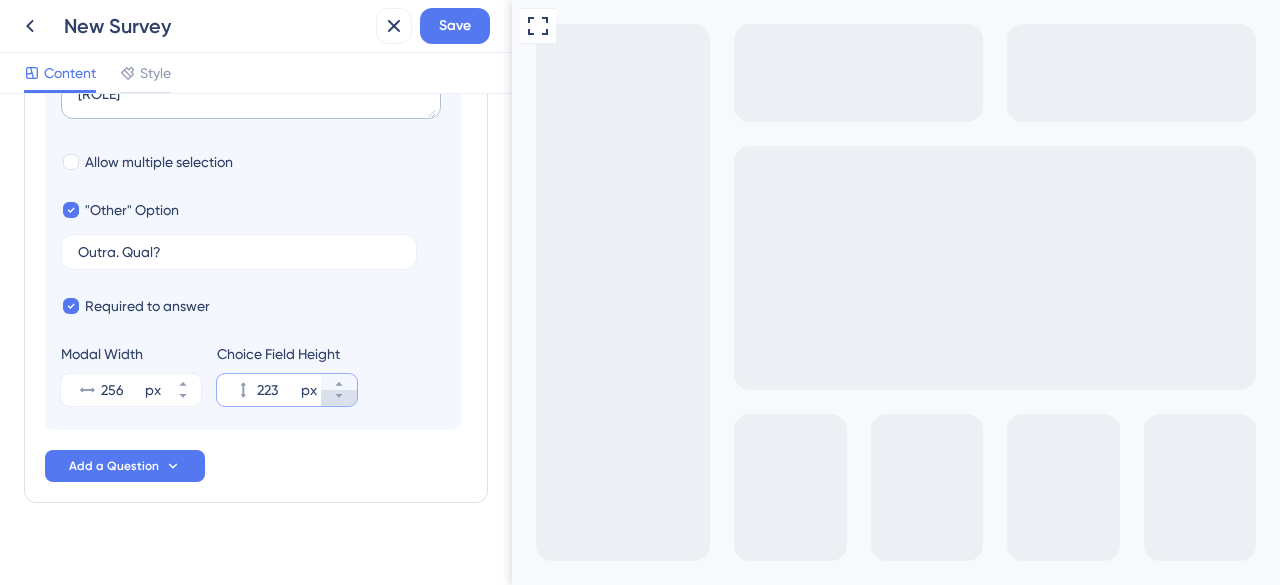 type on "222" 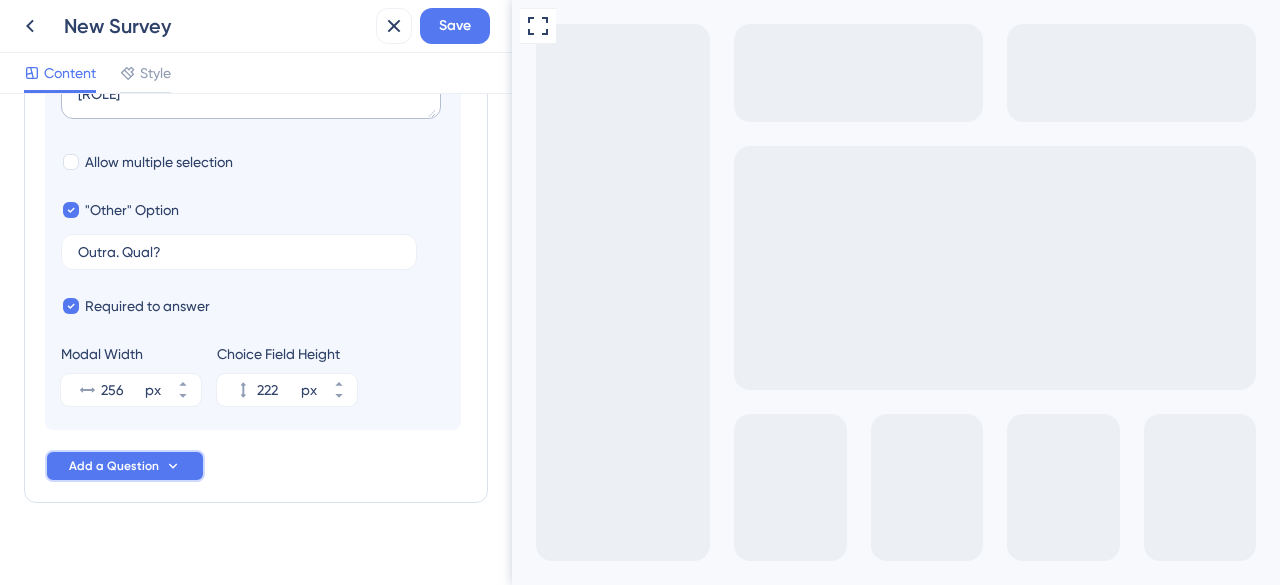 click on "Add a Question" at bounding box center (114, 466) 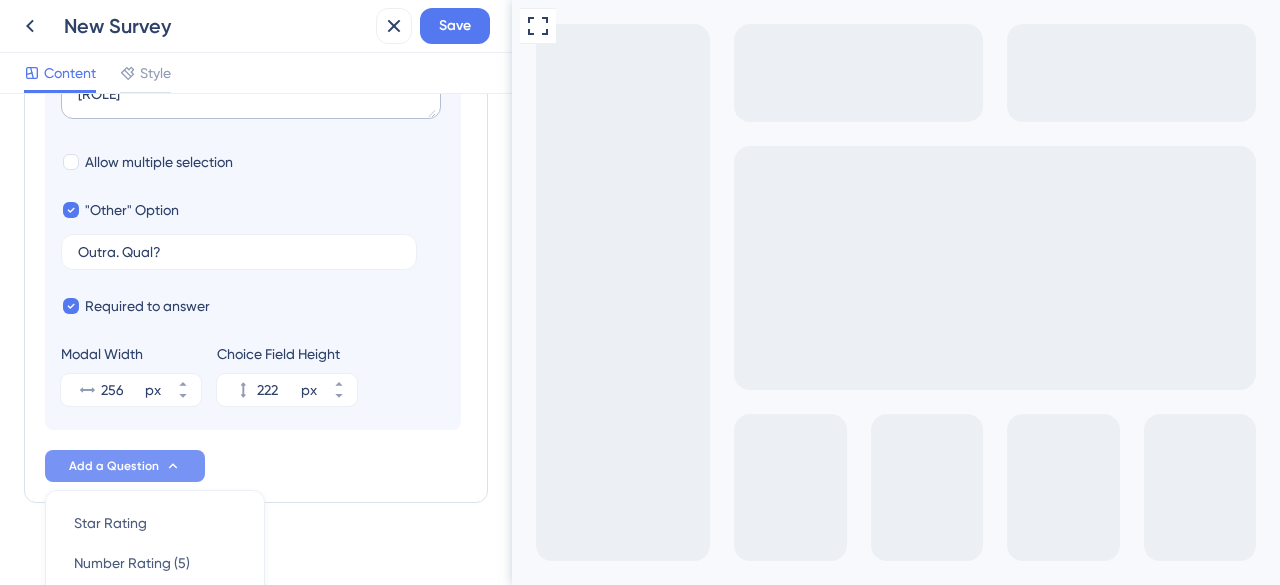 scroll, scrollTop: 928, scrollLeft: 0, axis: vertical 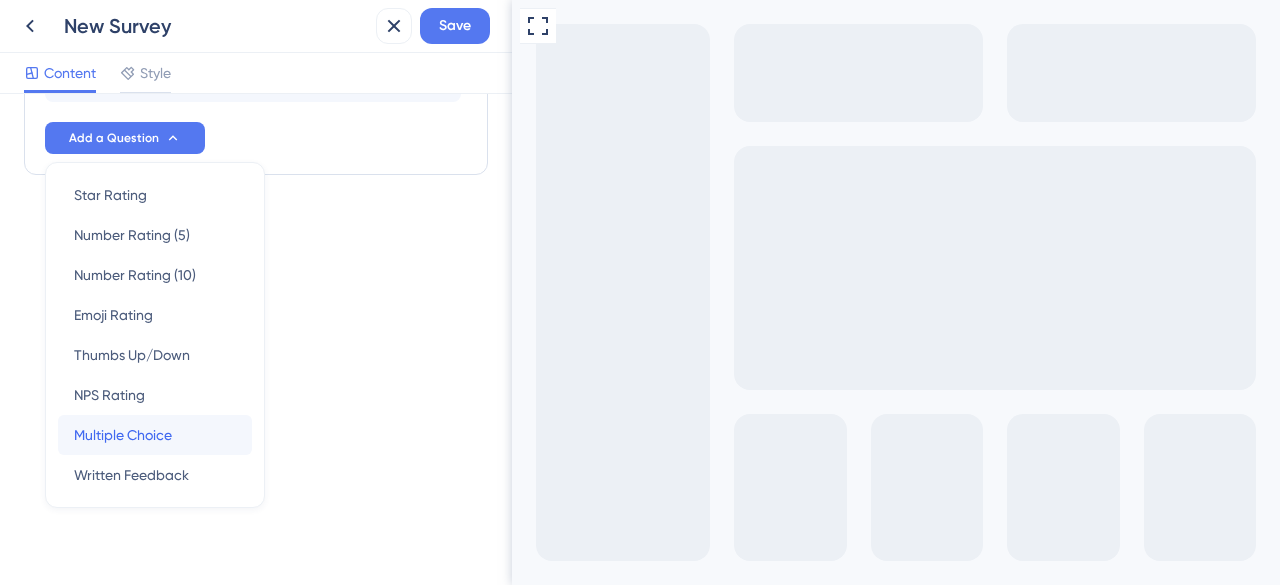 click on "Multiple Choice" at bounding box center [123, 435] 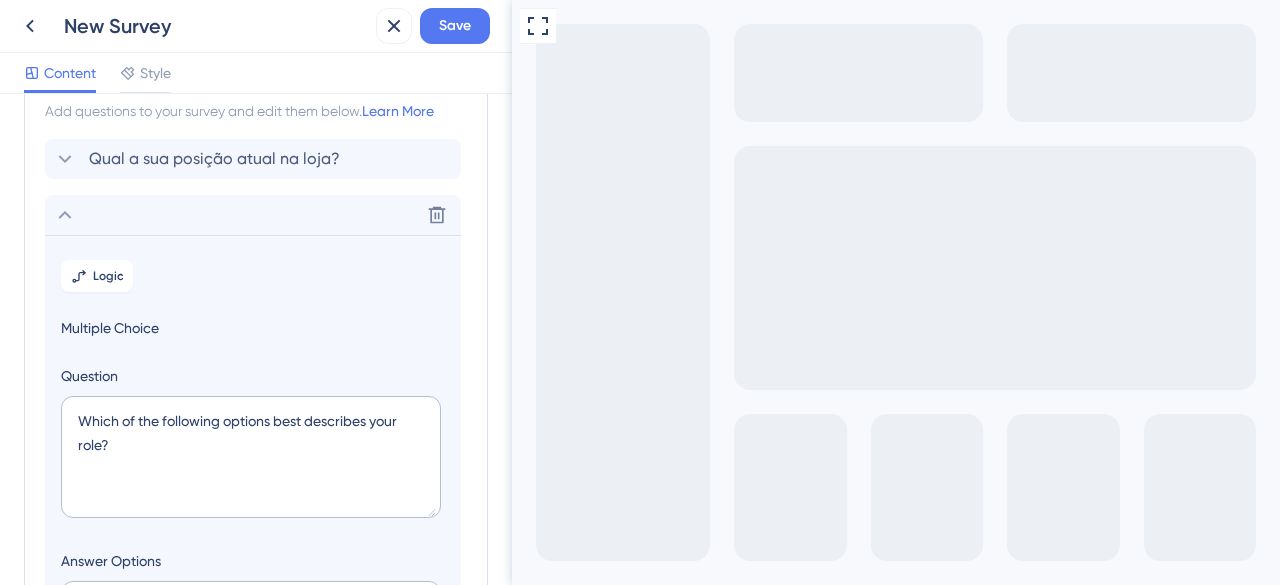 scroll, scrollTop: 200, scrollLeft: 0, axis: vertical 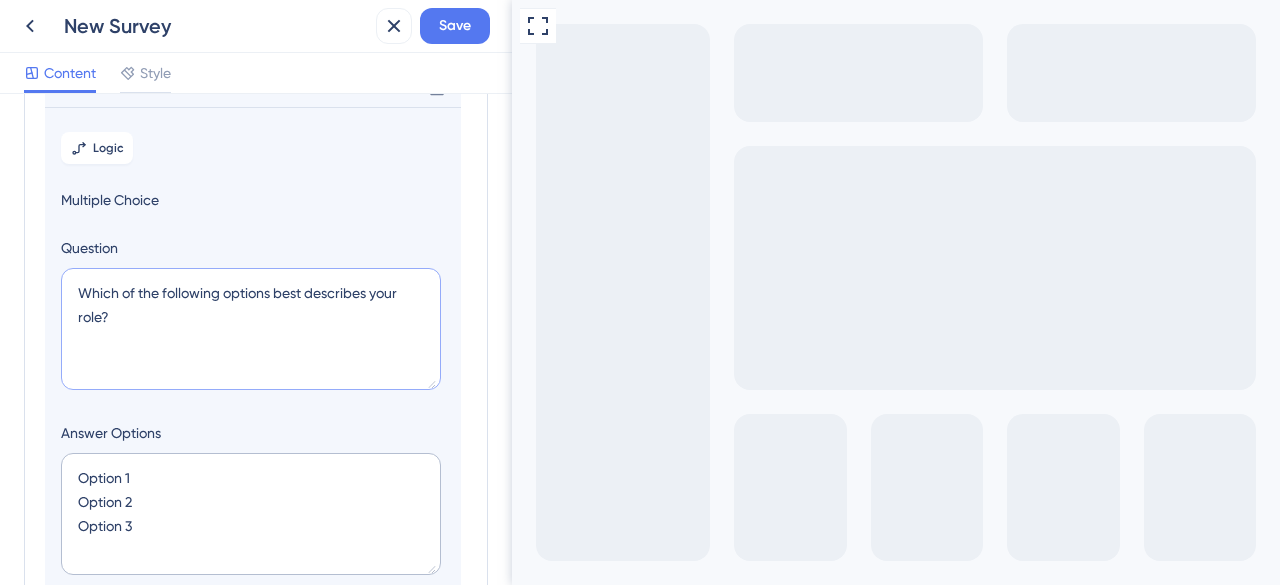drag, startPoint x: 156, startPoint y: 313, endPoint x: 58, endPoint y: 315, distance: 98.02041 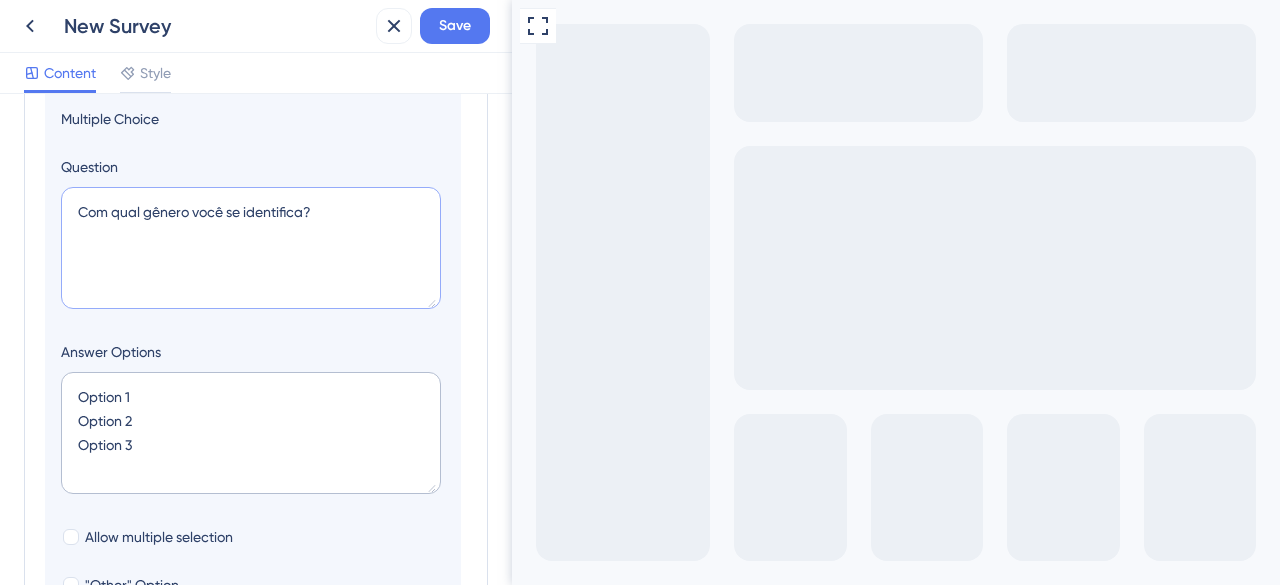 scroll, scrollTop: 300, scrollLeft: 0, axis: vertical 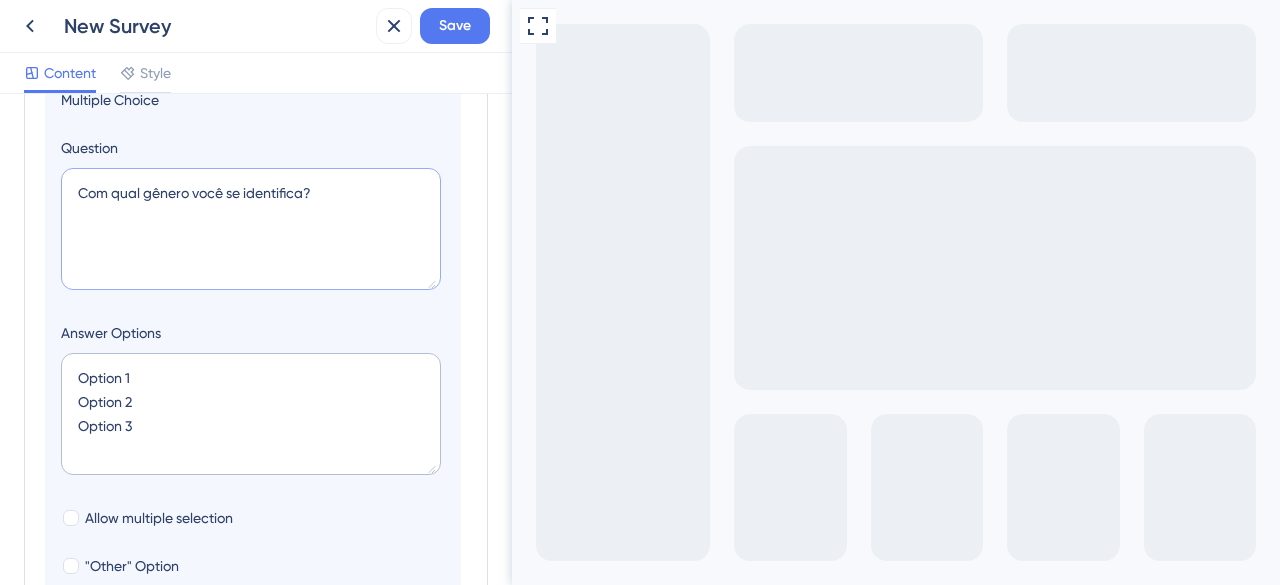 type on "Com qual gênero você se identifica?" 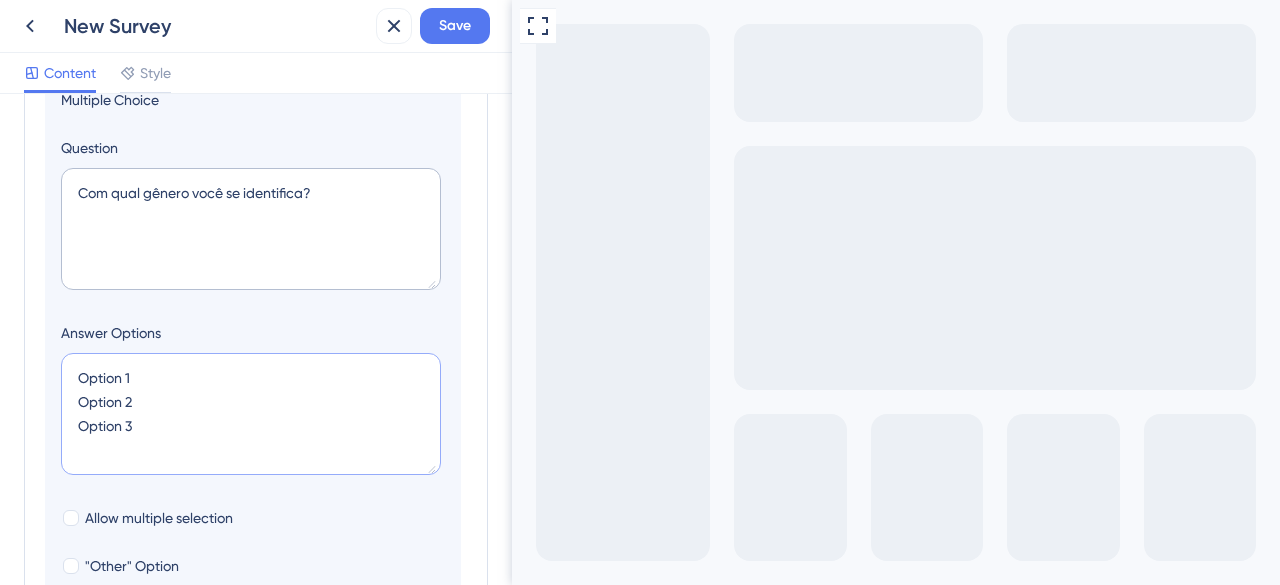 drag, startPoint x: 78, startPoint y: 366, endPoint x: 206, endPoint y: 469, distance: 164.29547 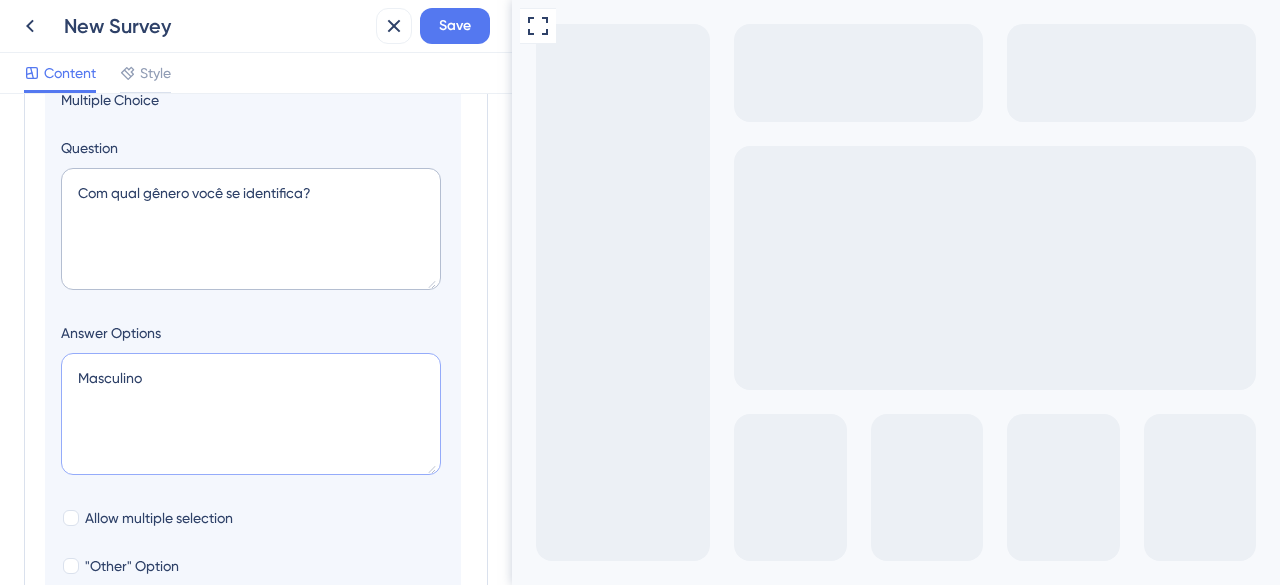 type on "Masculino
F" 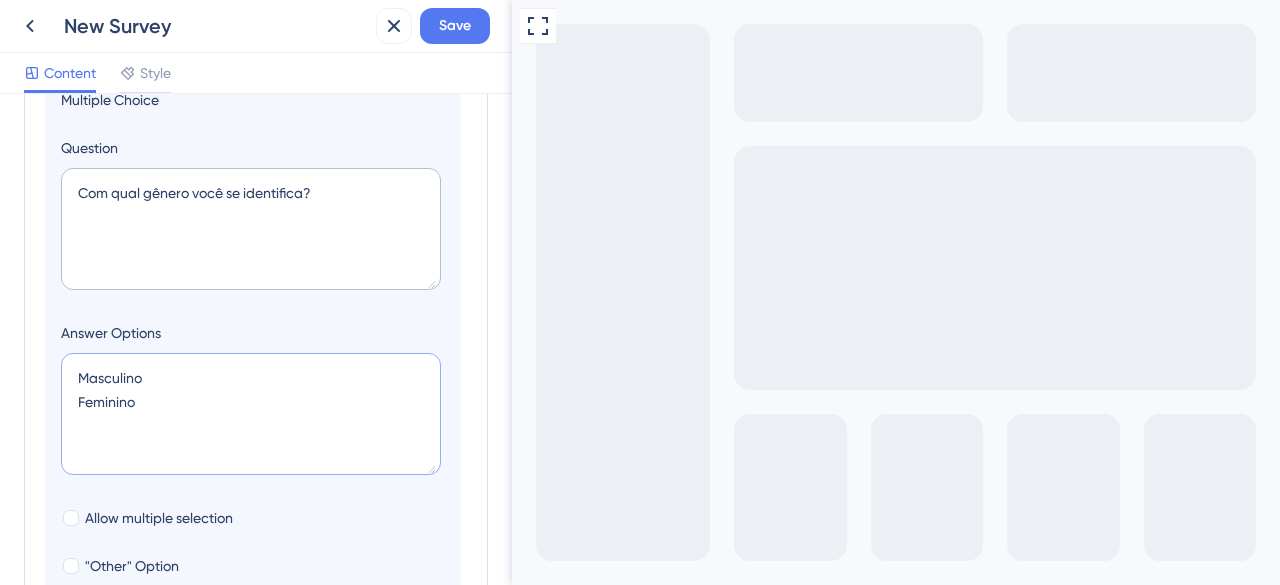 type on "Masculino
Feminino
P" 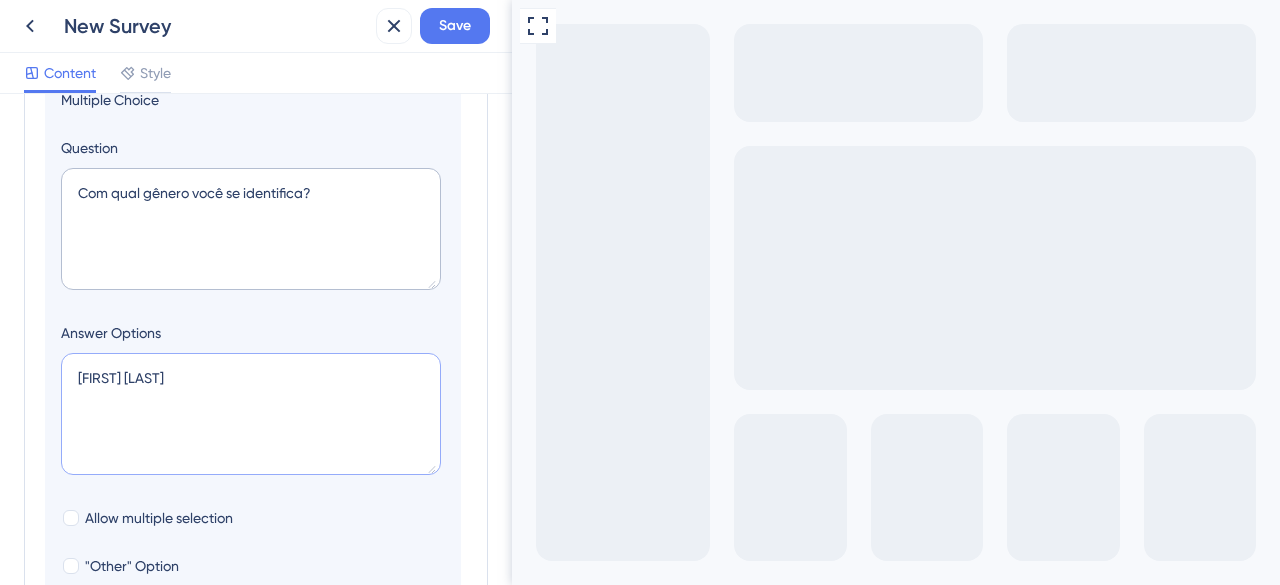 click on "[FIRST] [LAST]" at bounding box center [251, 414] 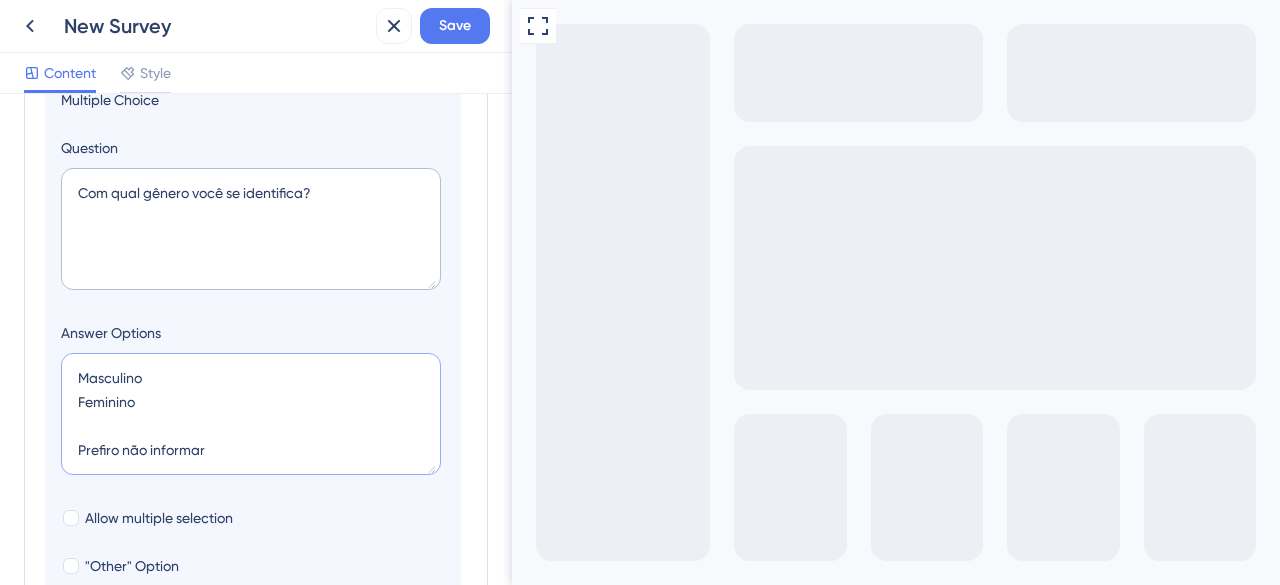 type on "Masculino
Feminino
O
Prefiro não informar" 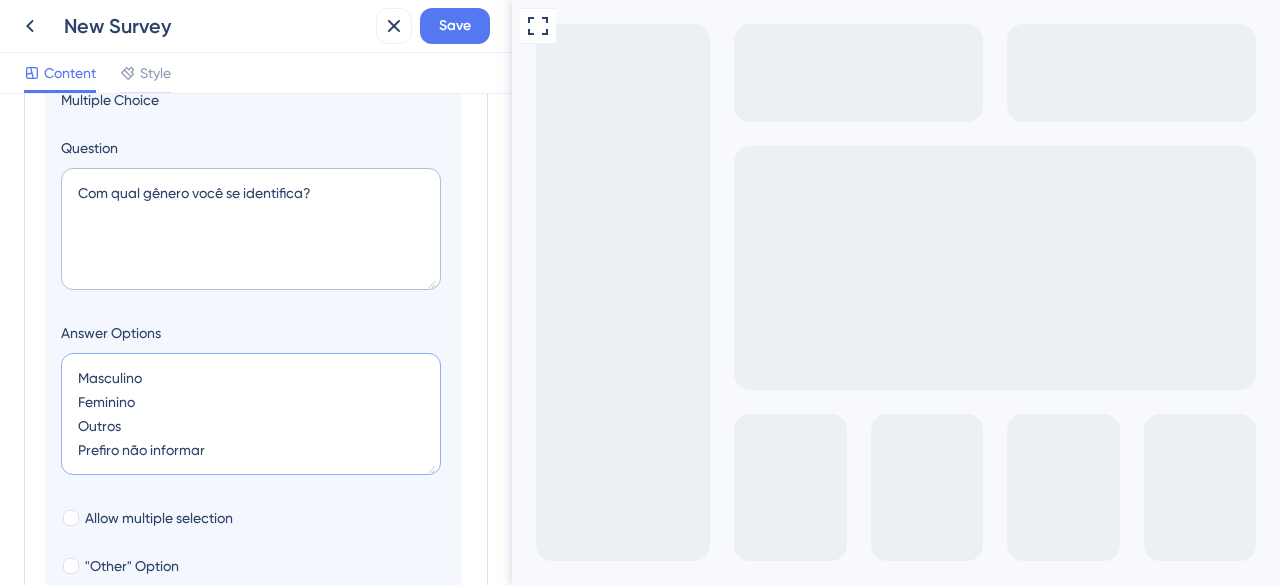 click on "Masculino
Feminino
Outros
Prefiro não informar" at bounding box center (251, 414) 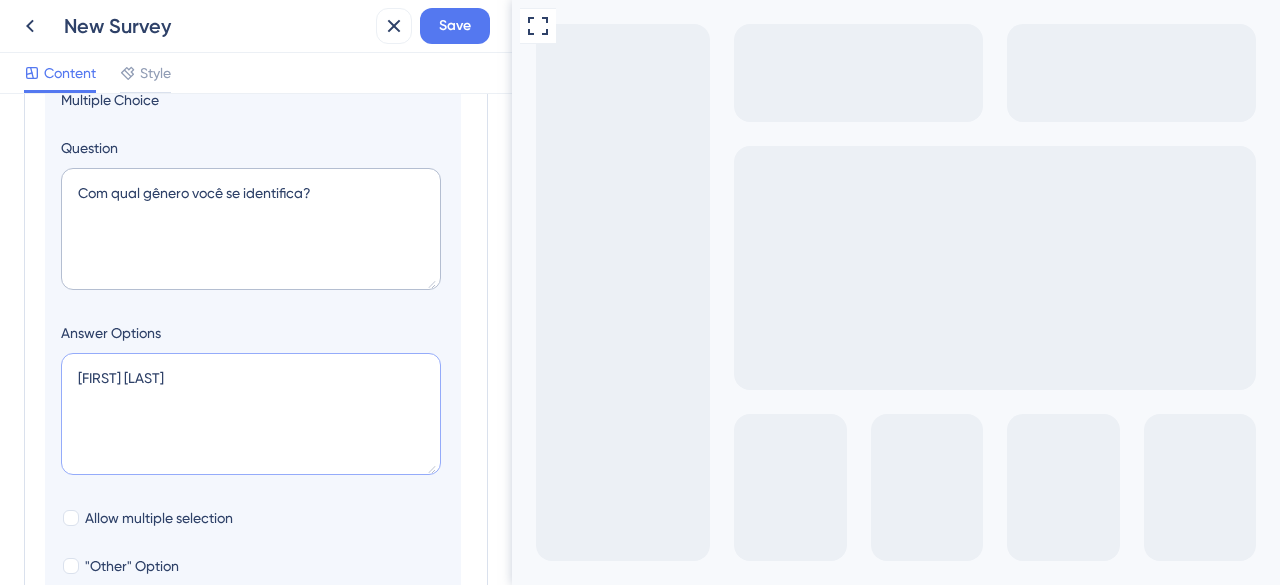 click on "[FIRST] [LAST]" at bounding box center (251, 414) 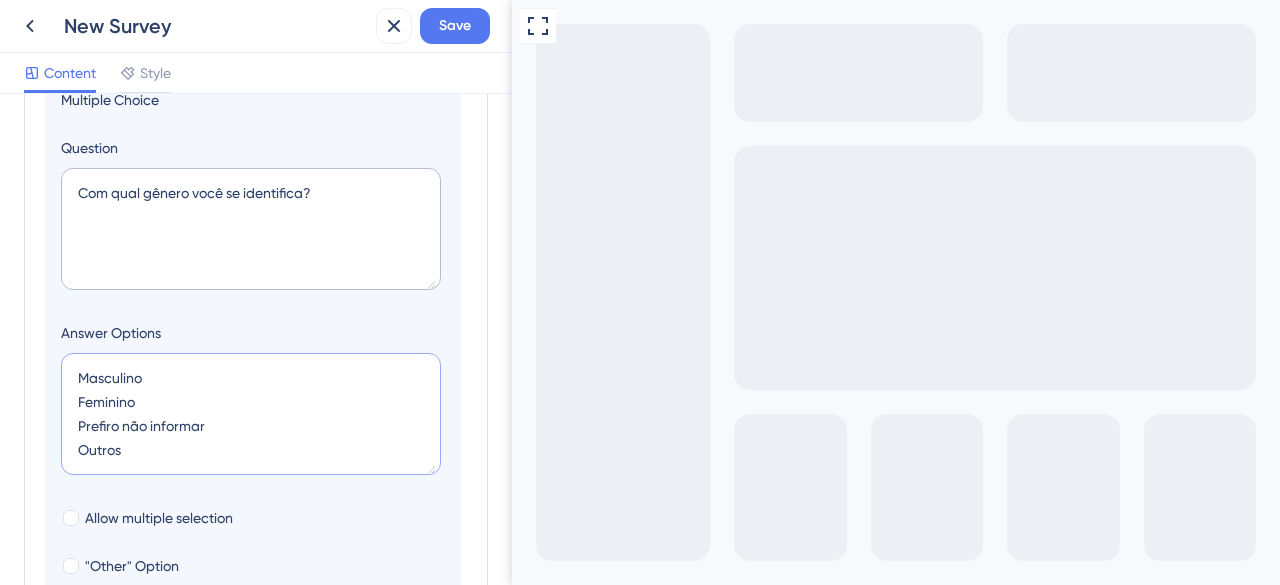scroll, scrollTop: 500, scrollLeft: 0, axis: vertical 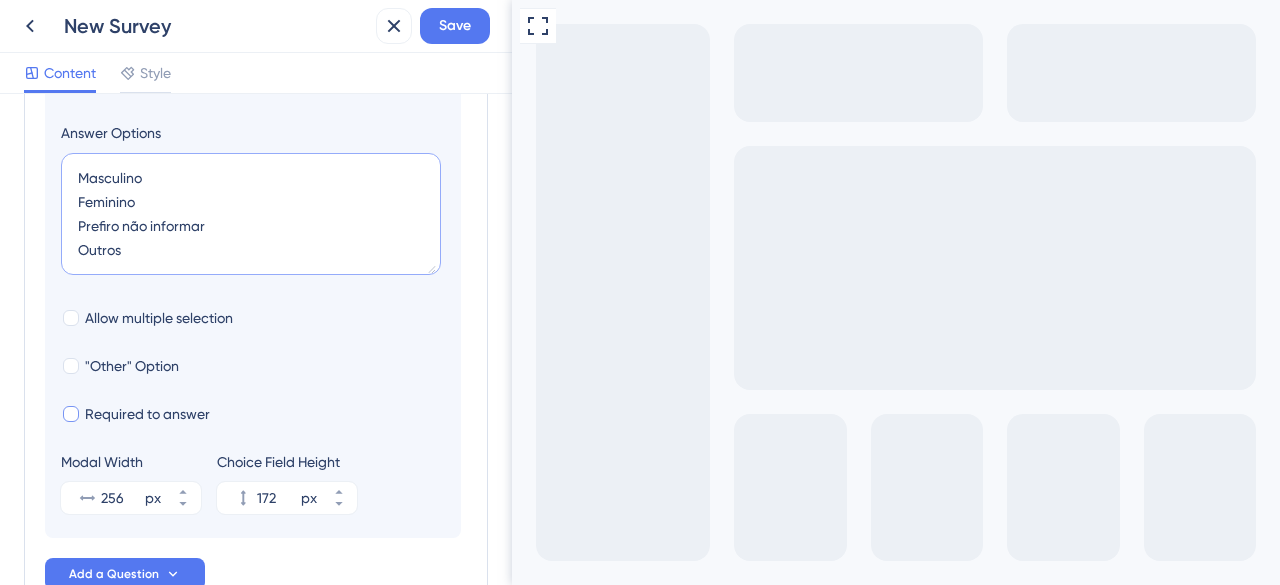 type on "Masculino
Feminino
Prefiro não informar
Outros" 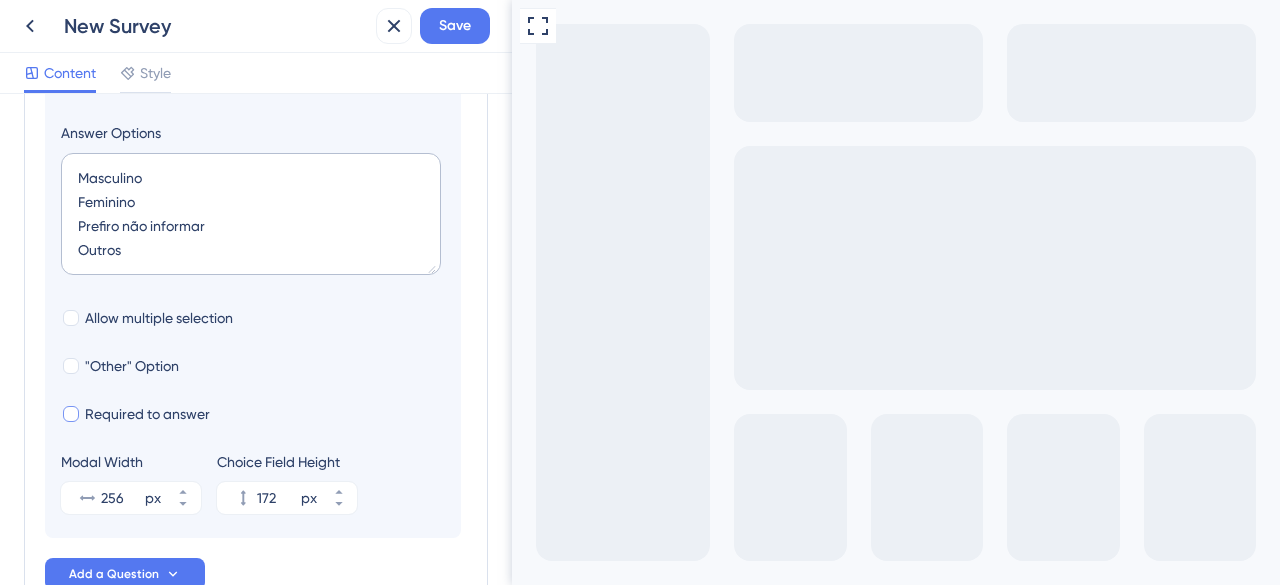 click on "Required to answer" at bounding box center [147, 414] 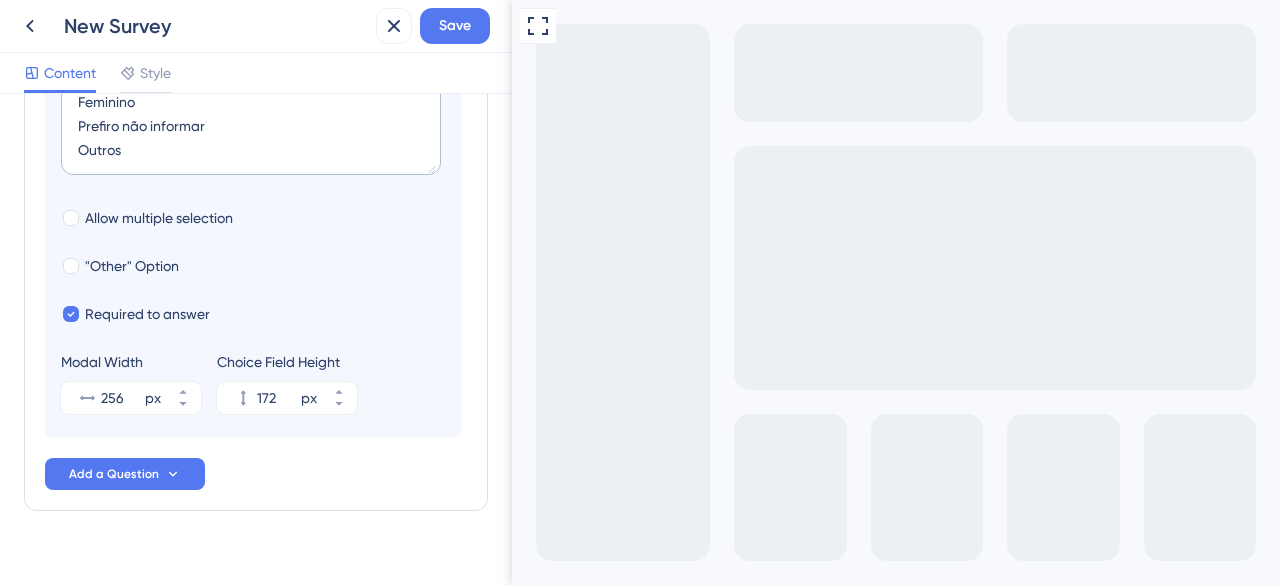 scroll, scrollTop: 628, scrollLeft: 0, axis: vertical 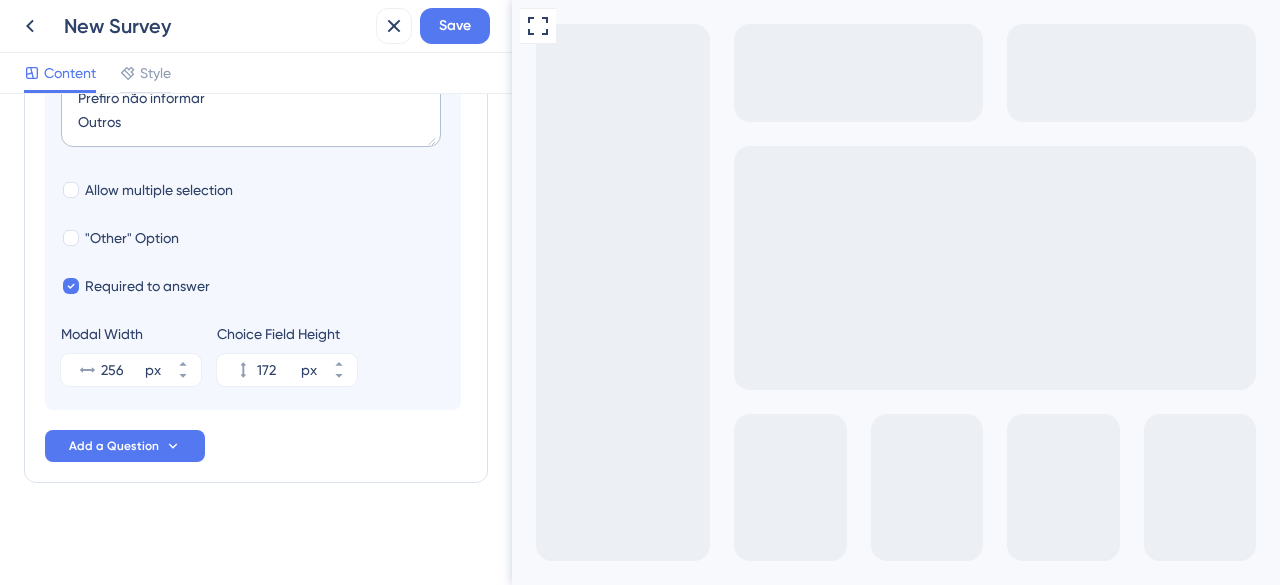 click 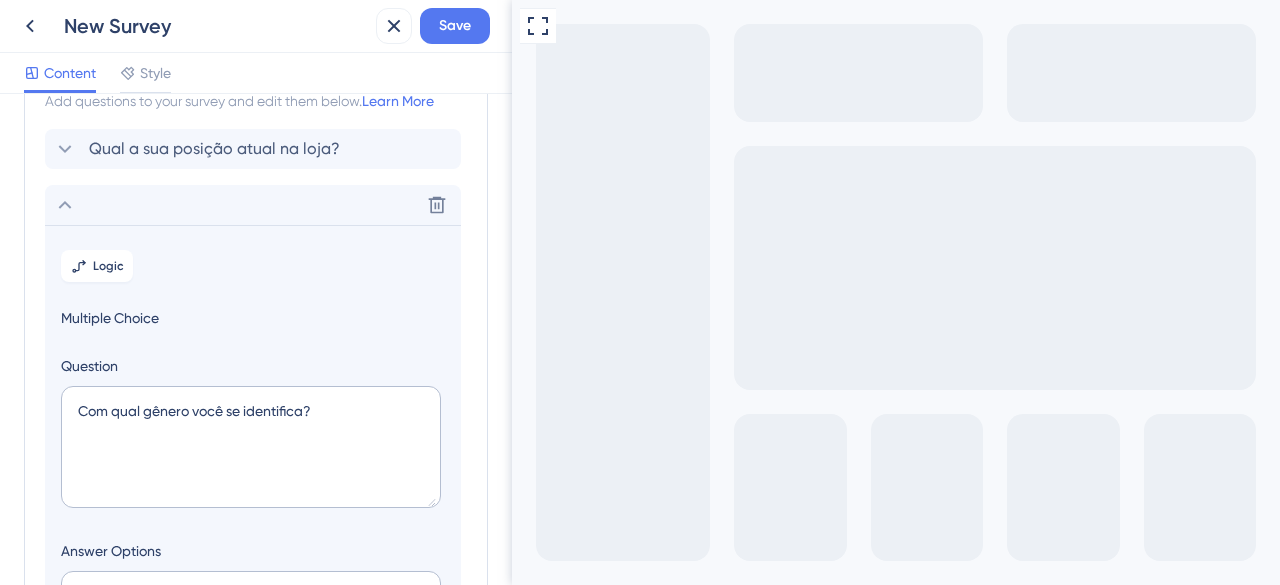 scroll, scrollTop: 0, scrollLeft: 0, axis: both 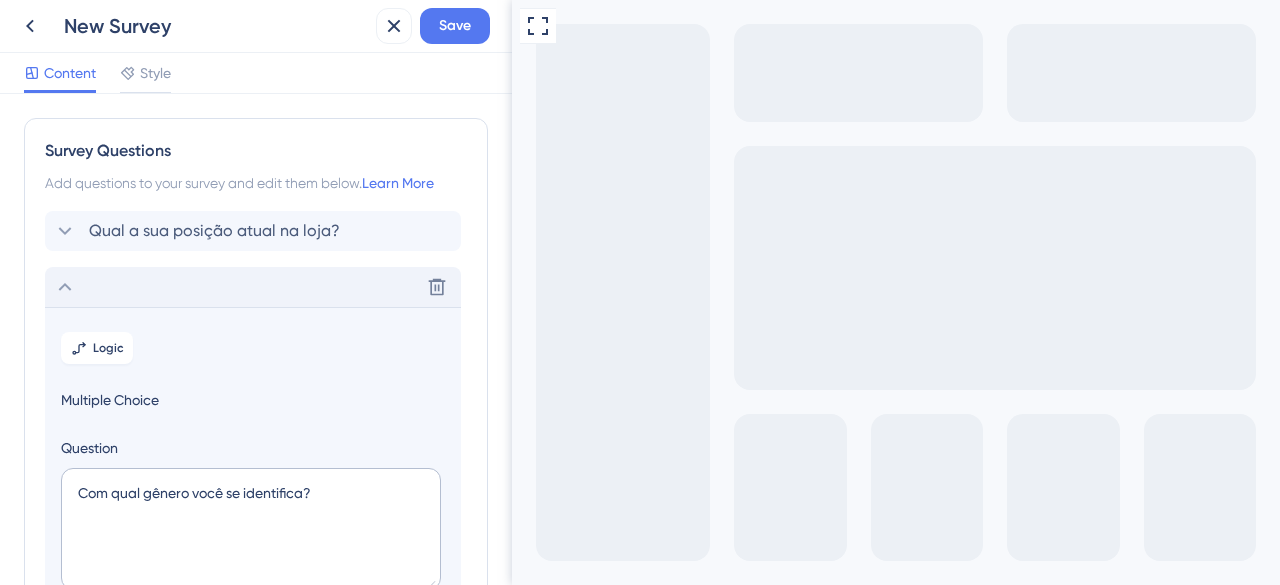 click on "Delete" at bounding box center (253, 287) 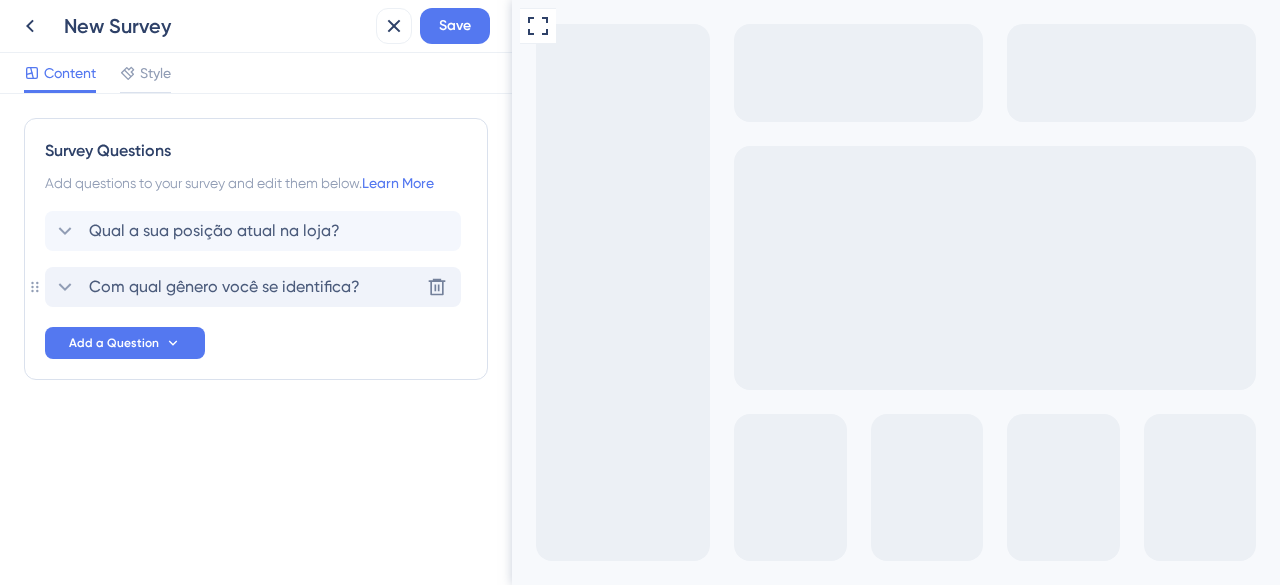 click on "Com qual gênero você se identifica?" at bounding box center [224, 287] 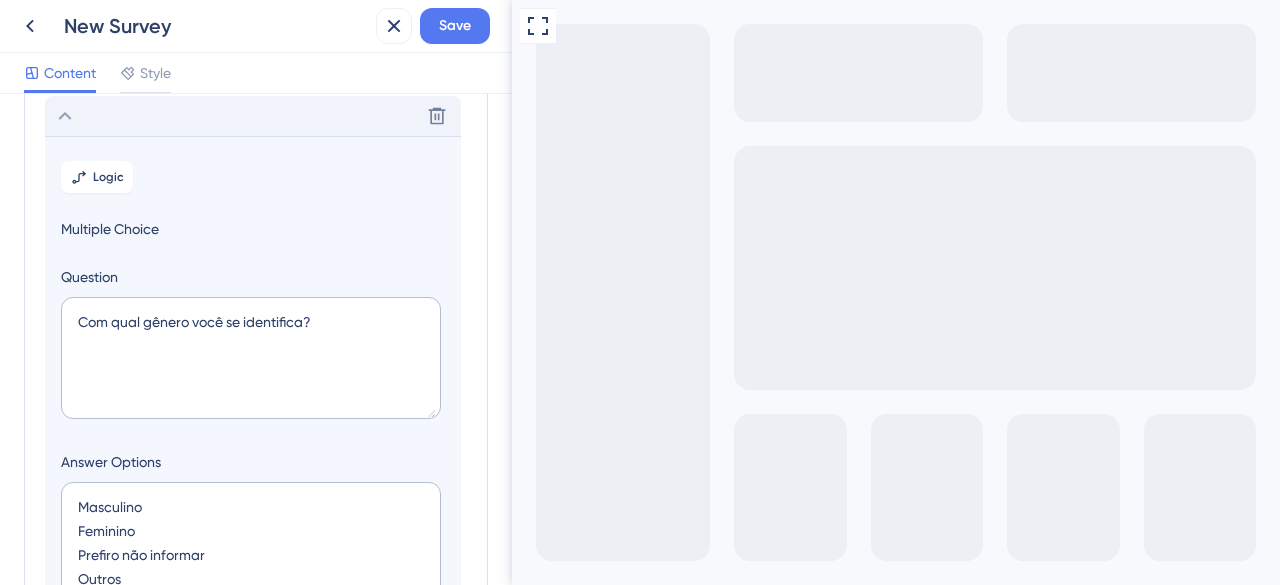 click on "Question Com qual gênero você se identifica?" at bounding box center [253, 345] 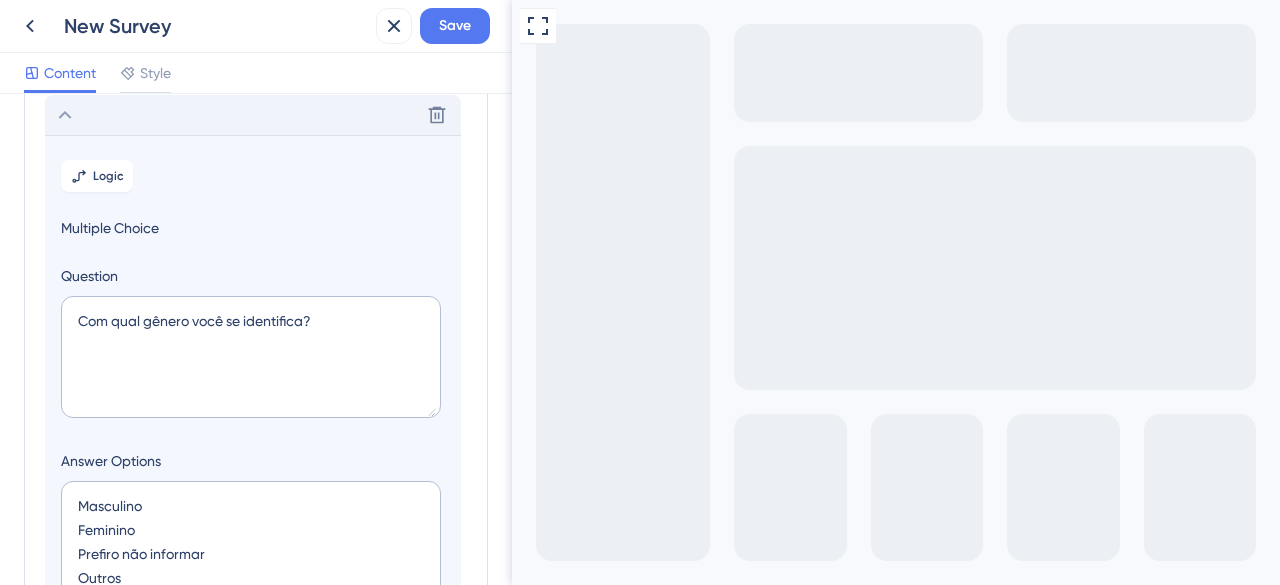 click on "1 / 2" at bounding box center (640, 629) 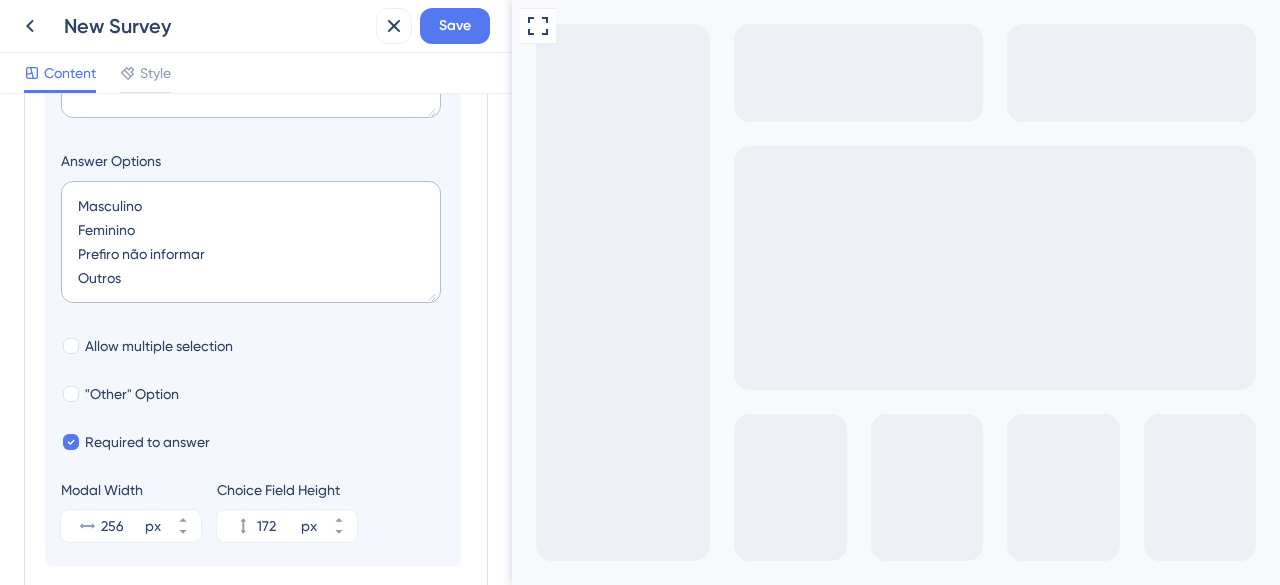 scroll, scrollTop: 628, scrollLeft: 0, axis: vertical 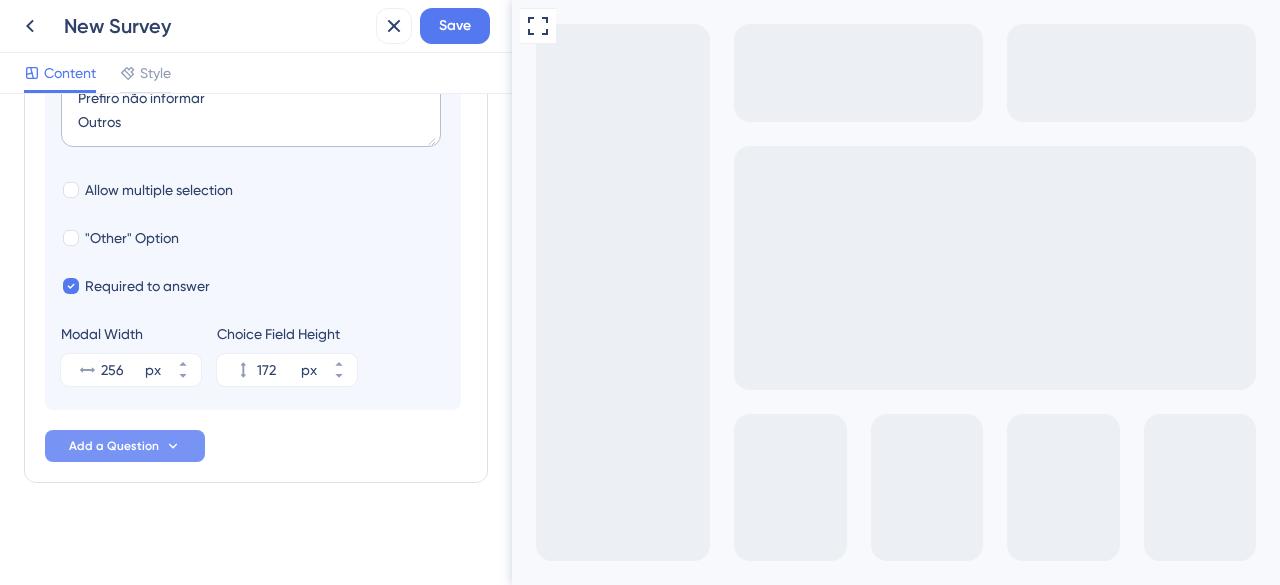 click on "Add a Question" at bounding box center [114, 446] 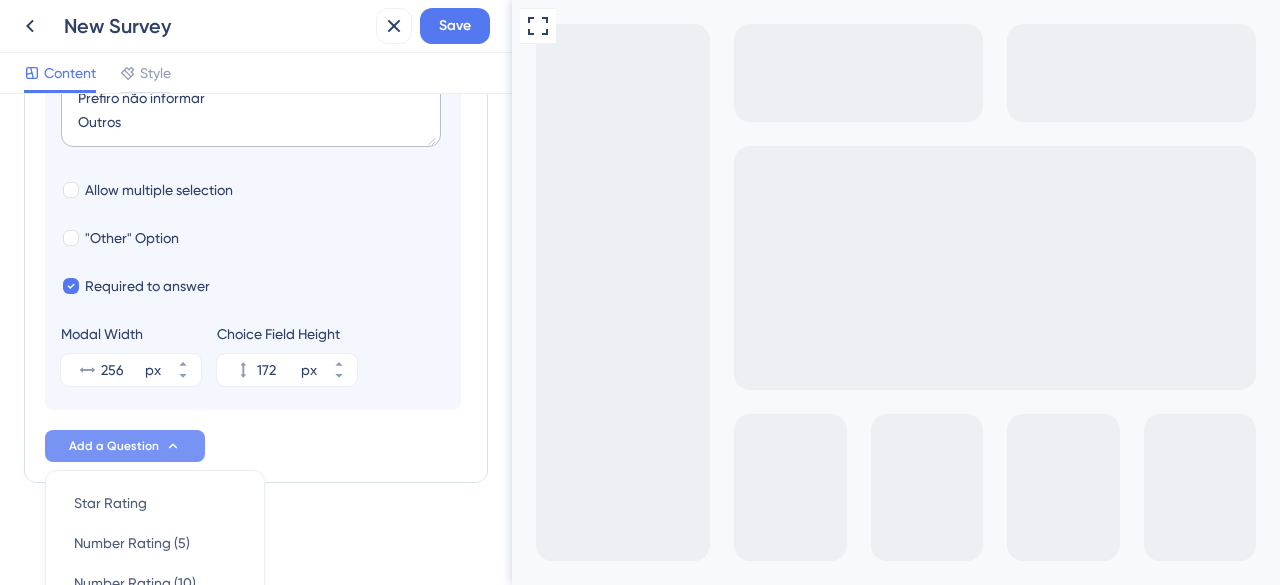 scroll, scrollTop: 936, scrollLeft: 0, axis: vertical 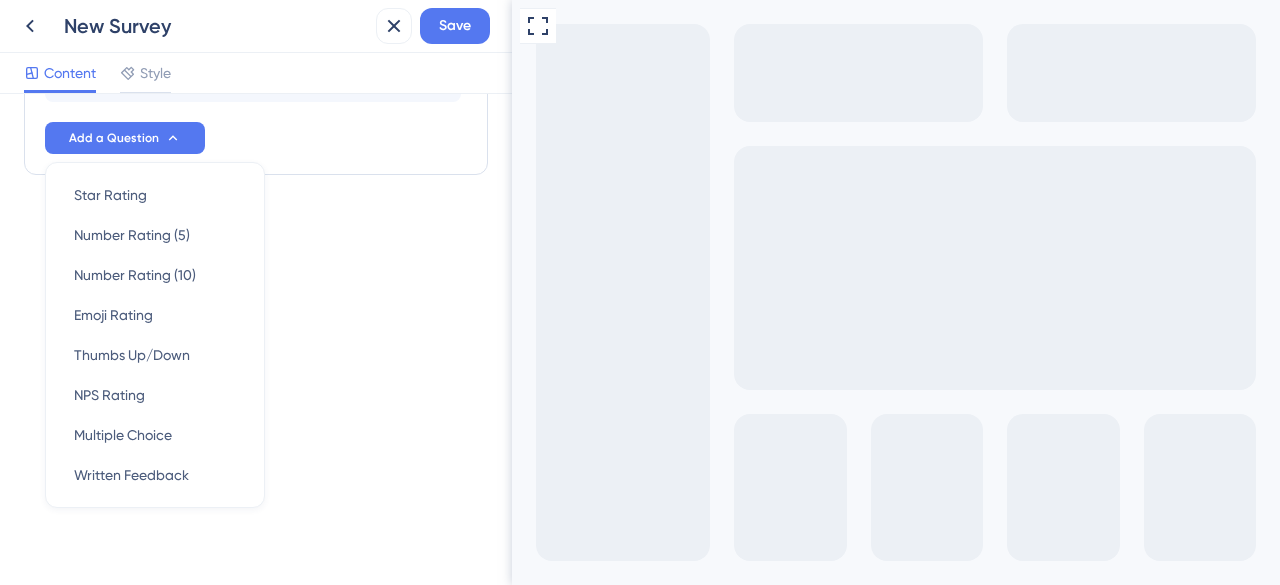 click on "Survey Questions Add questions to your survey and edit them below.   Learn More Qual a sua posição atual na loja? Delete Logic Multiple Choice Question Com qual gênero você se identifica? Answer Options Masculino
Feminino
Prefiro não informar
Outros Allow multiple selection "Other" Option Required to answer Modal Width 256 px Choice Field Height 172 px Add a Question Star Rating Star Rating Number Rating (5) Number Rating (5) Number Rating (10) Number Rating (10) Emoji Rating Emoji Rating Thumbs Up/Down Thumbs Up/Down NPS Rating NPS Rating Multiple Choice Multiple Choice Written Feedback Written Feedback" at bounding box center (256, 339) 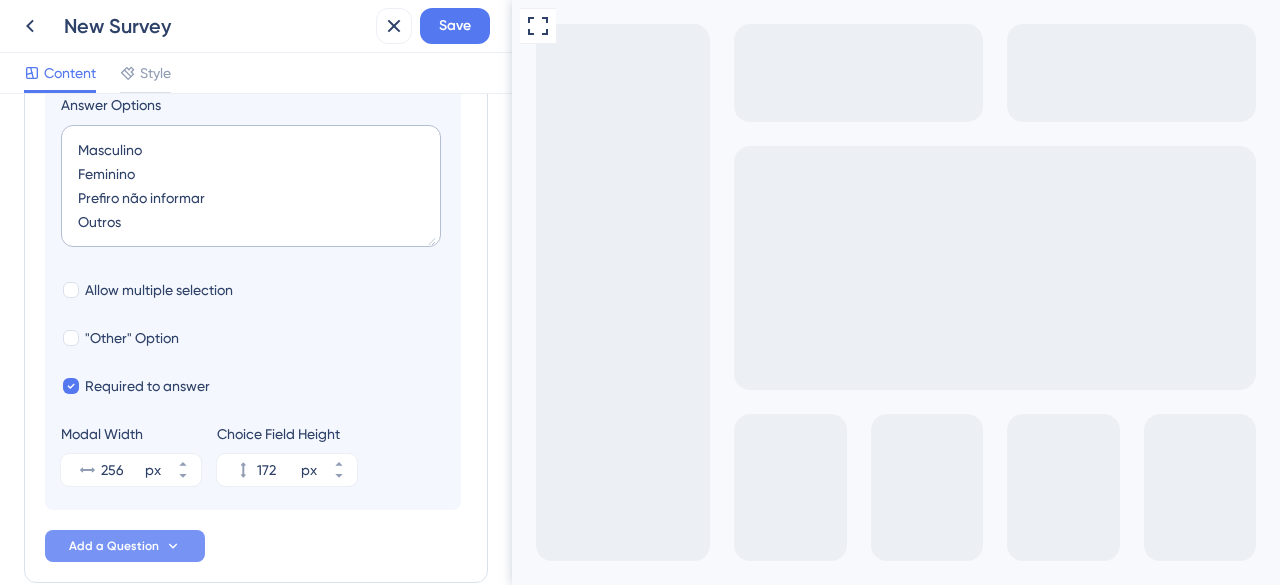 click on "Add a Question" at bounding box center [125, 546] 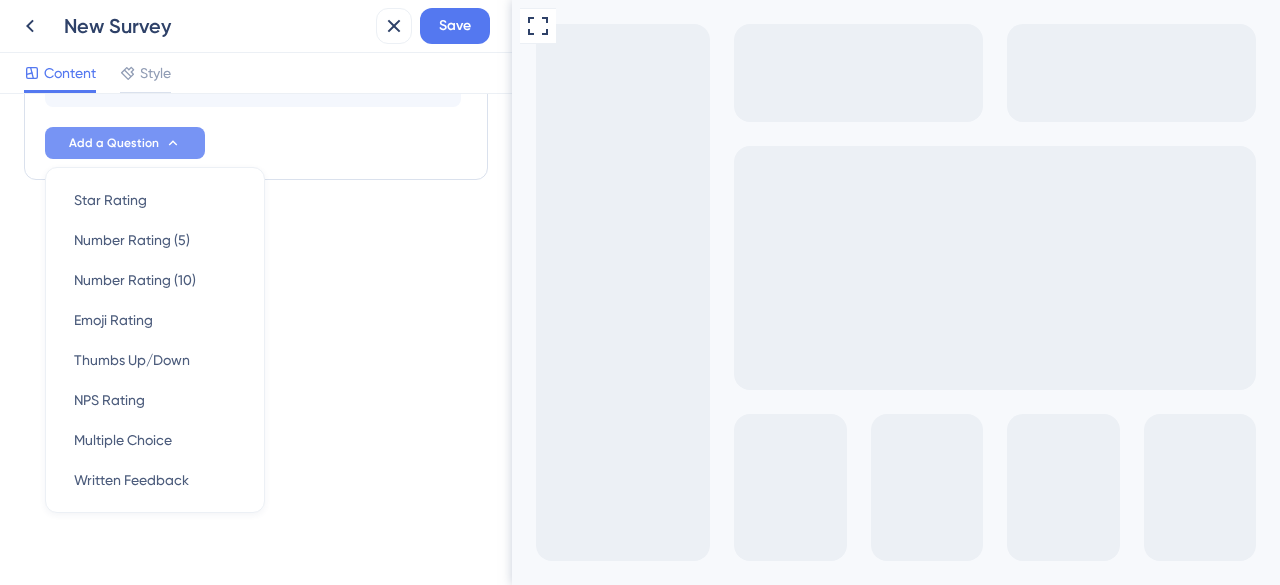 scroll, scrollTop: 936, scrollLeft: 0, axis: vertical 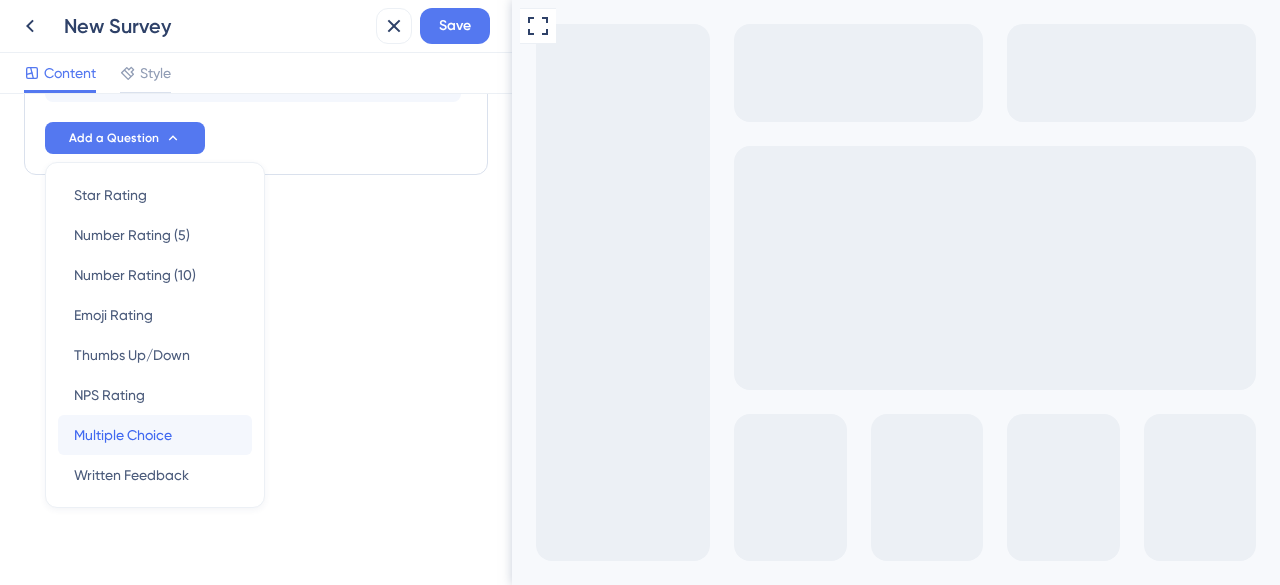 click on "Multiple Choice" at bounding box center [123, 435] 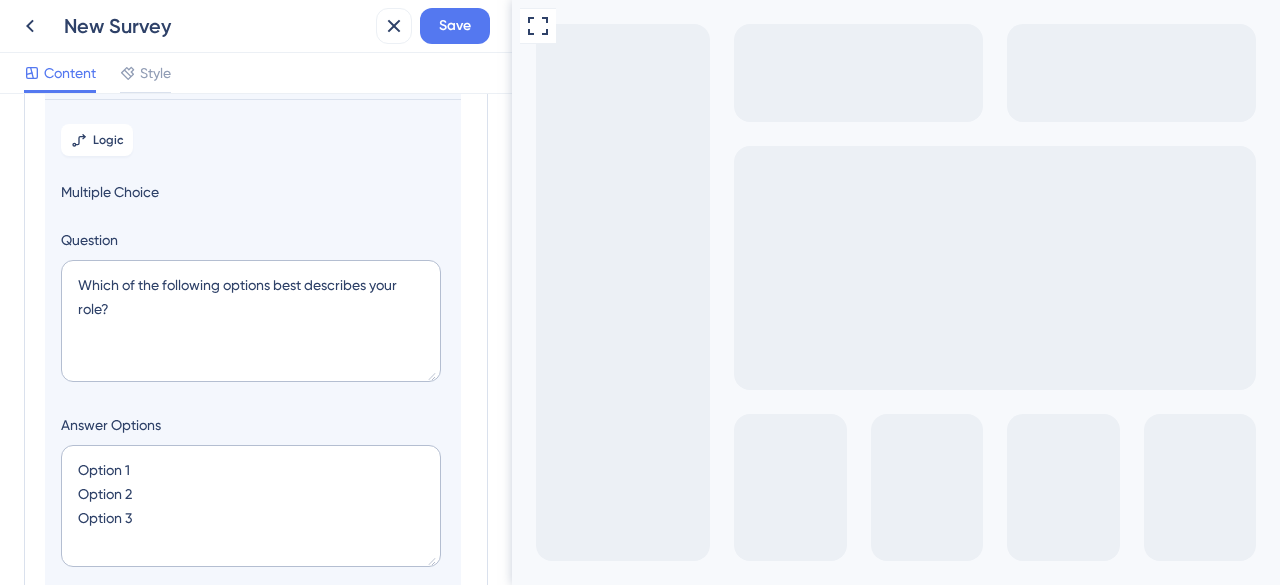 scroll, scrollTop: 228, scrollLeft: 0, axis: vertical 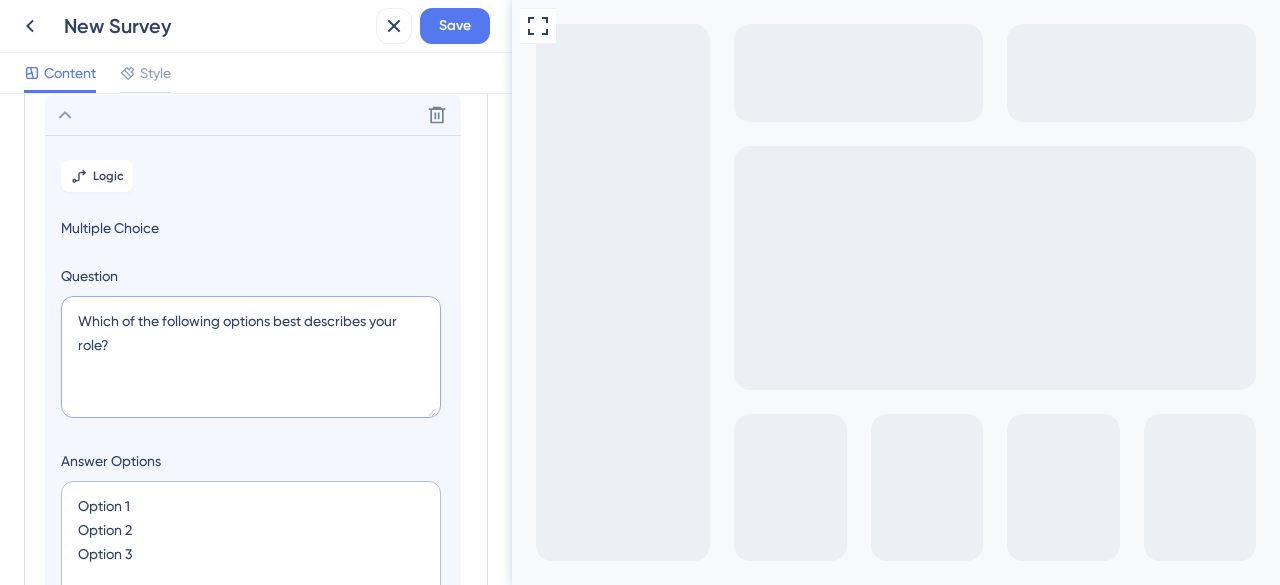 drag, startPoint x: 140, startPoint y: 343, endPoint x: 34, endPoint y: 313, distance: 110.16351 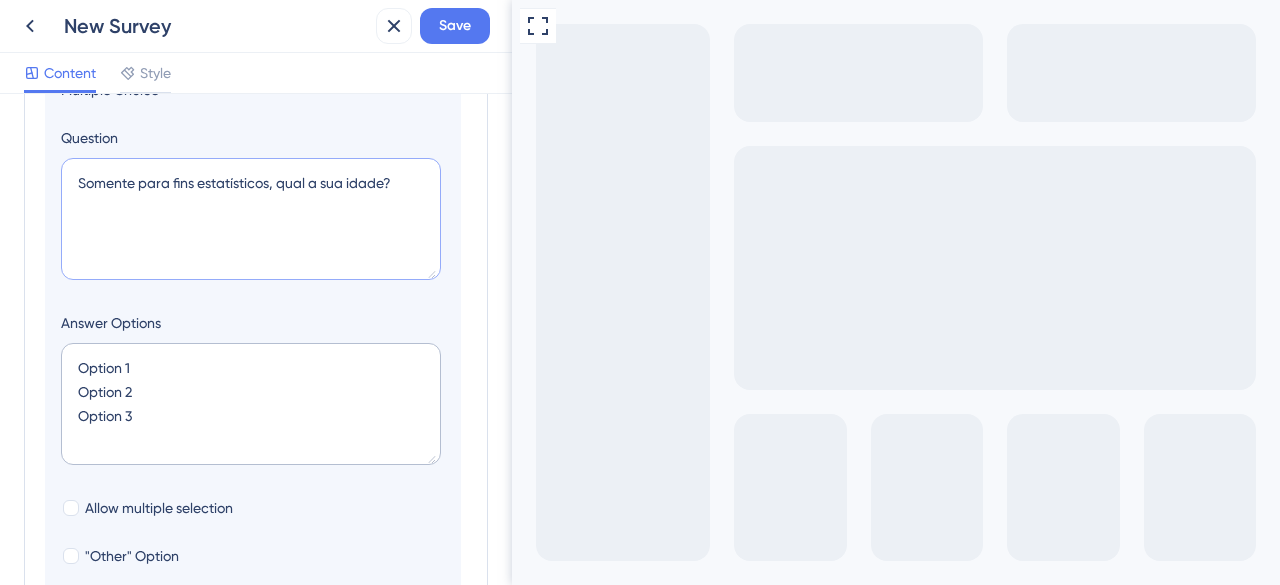 scroll, scrollTop: 428, scrollLeft: 0, axis: vertical 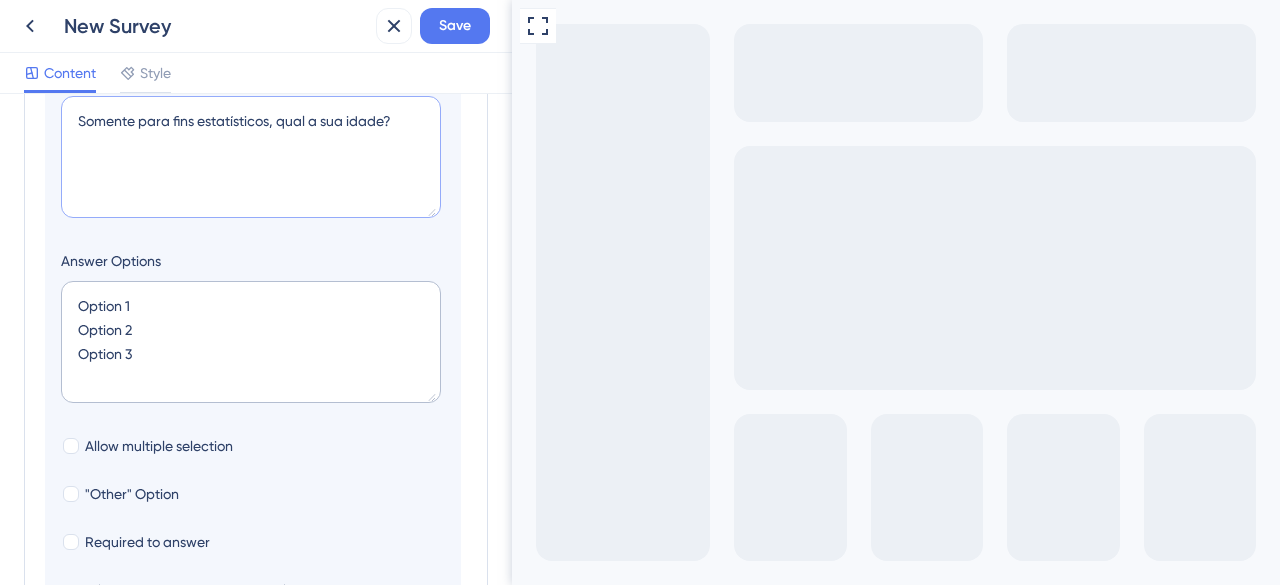 type on "Somente para fins estatísticos, qual a sua idade?" 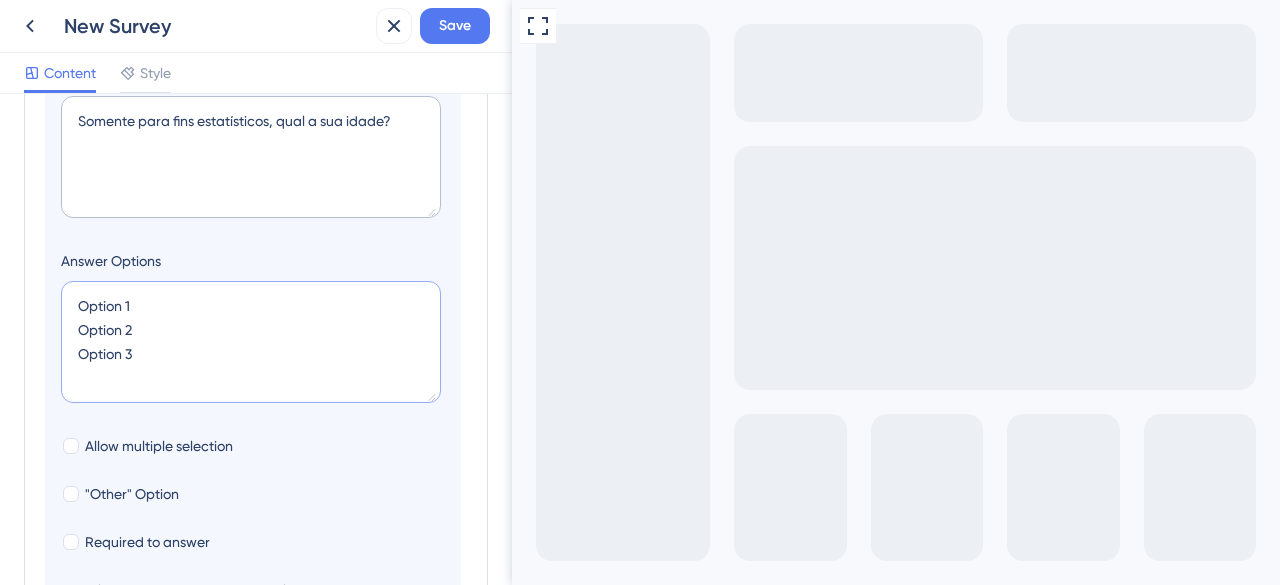 drag, startPoint x: 81, startPoint y: 305, endPoint x: 216, endPoint y: 303, distance: 135.01482 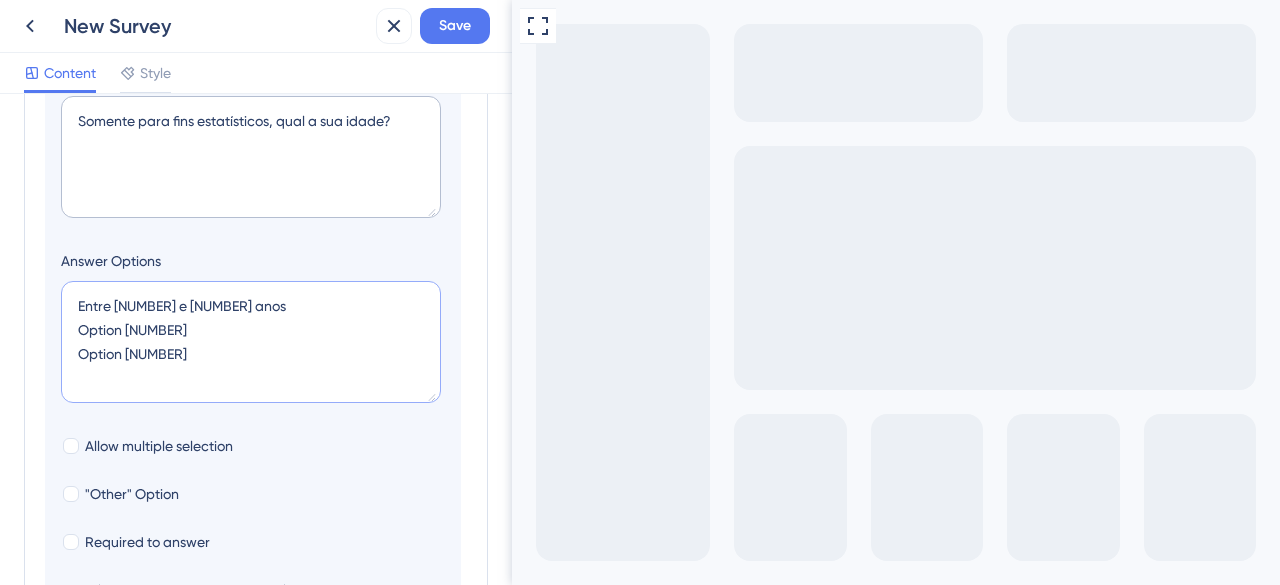 drag, startPoint x: 77, startPoint y: 327, endPoint x: 252, endPoint y: 327, distance: 175 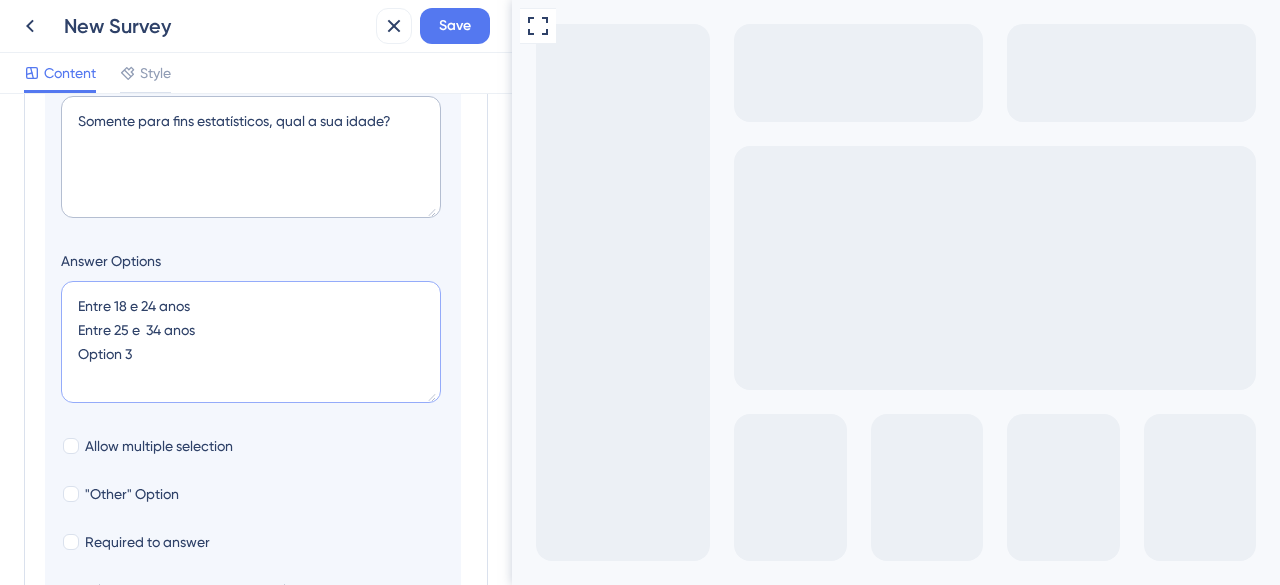 drag, startPoint x: 110, startPoint y: 351, endPoint x: 322, endPoint y: 352, distance: 212.00237 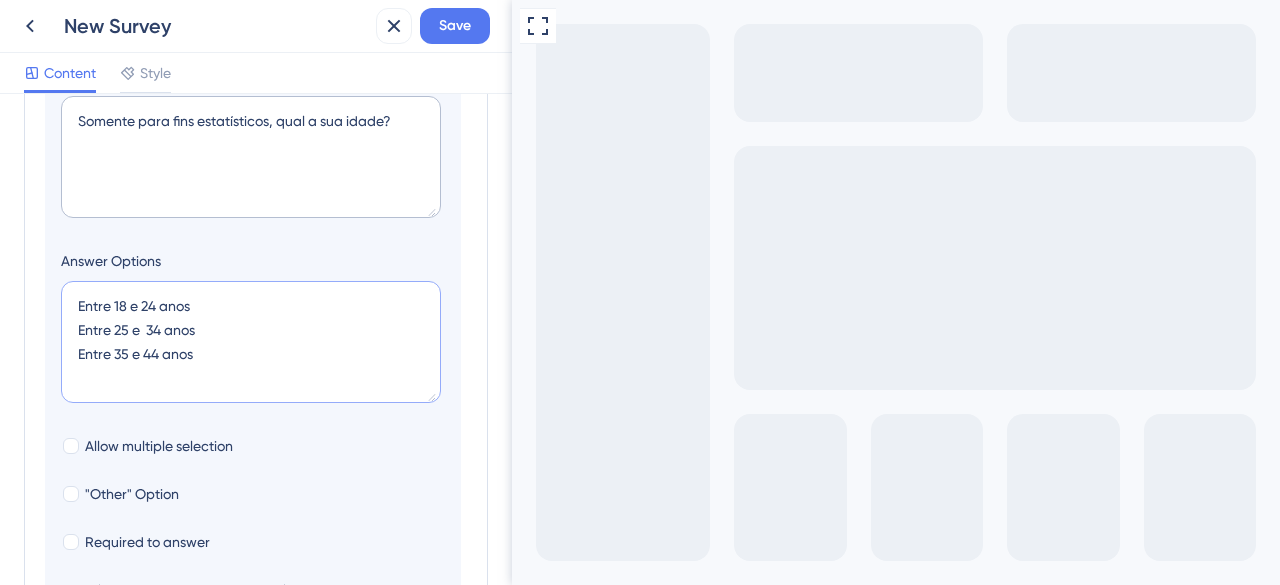click on "Entre 18 e 24 anos
Entre 25 e  34 anos
Entre 35 e 44 anos" at bounding box center [251, 342] 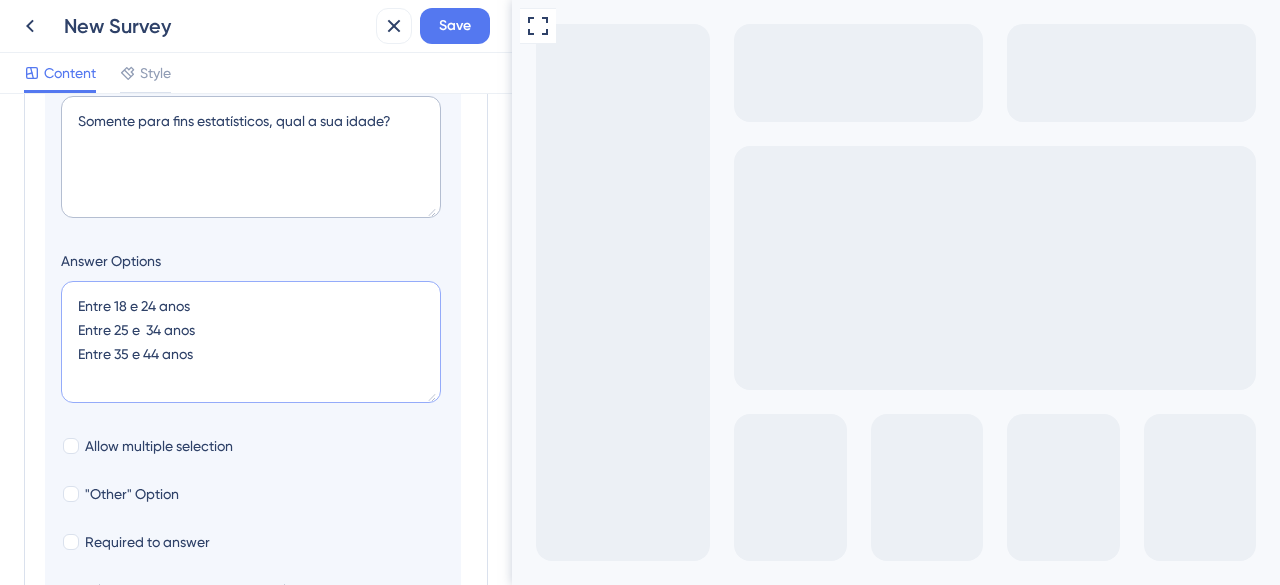 paste on "Entre 45 e 64 anos" 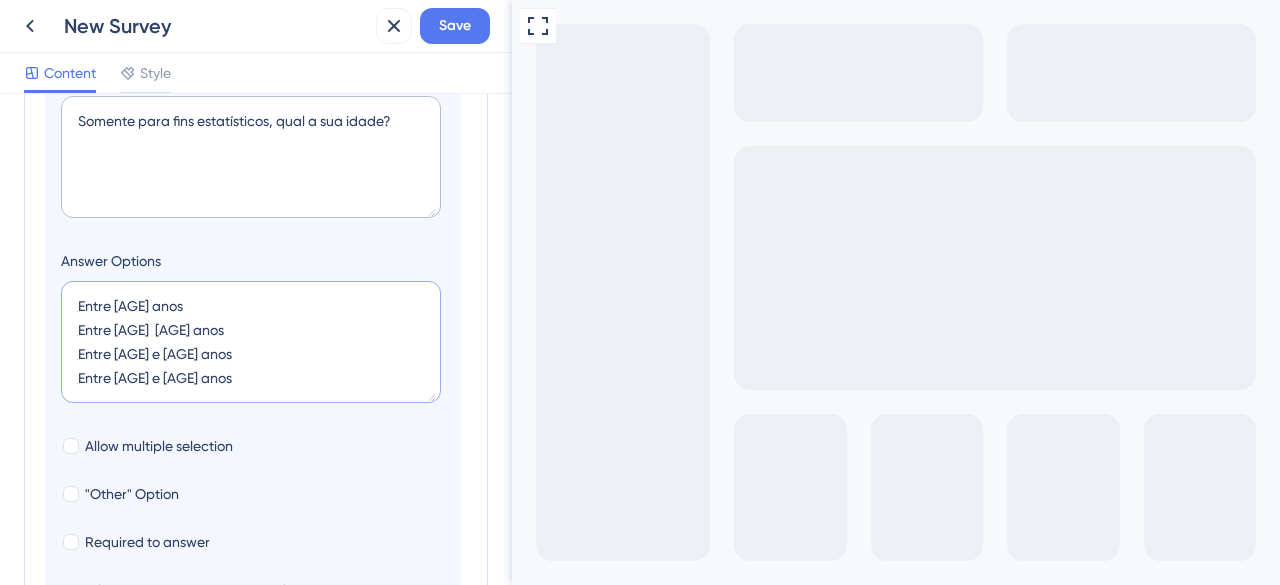 scroll, scrollTop: 8, scrollLeft: 0, axis: vertical 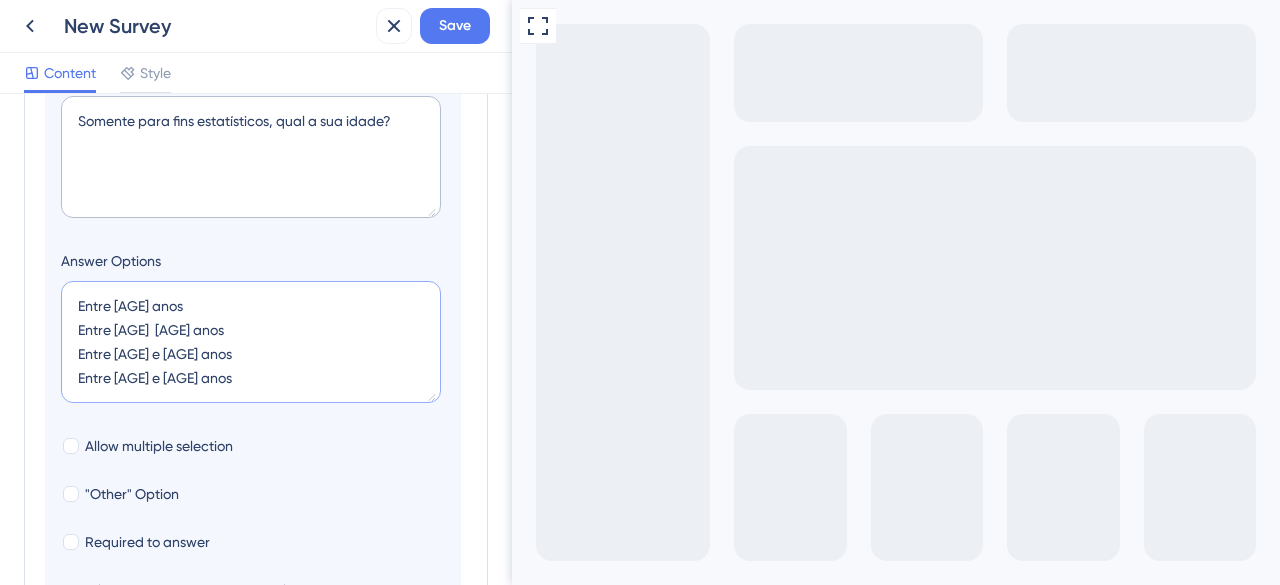 click on "Entre [AGE] anos
Entre [AGE]  [AGE] anos
Entre [AGE] e [AGE] anos
Entre [AGE] e [AGE] anos" at bounding box center [251, 342] 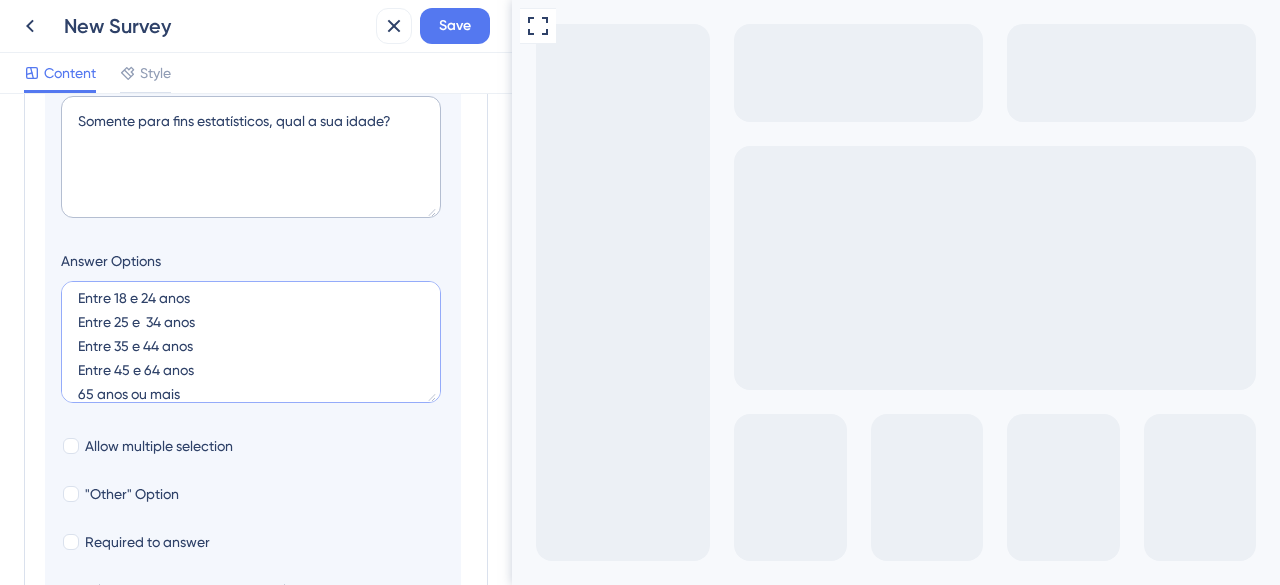 scroll, scrollTop: 48, scrollLeft: 0, axis: vertical 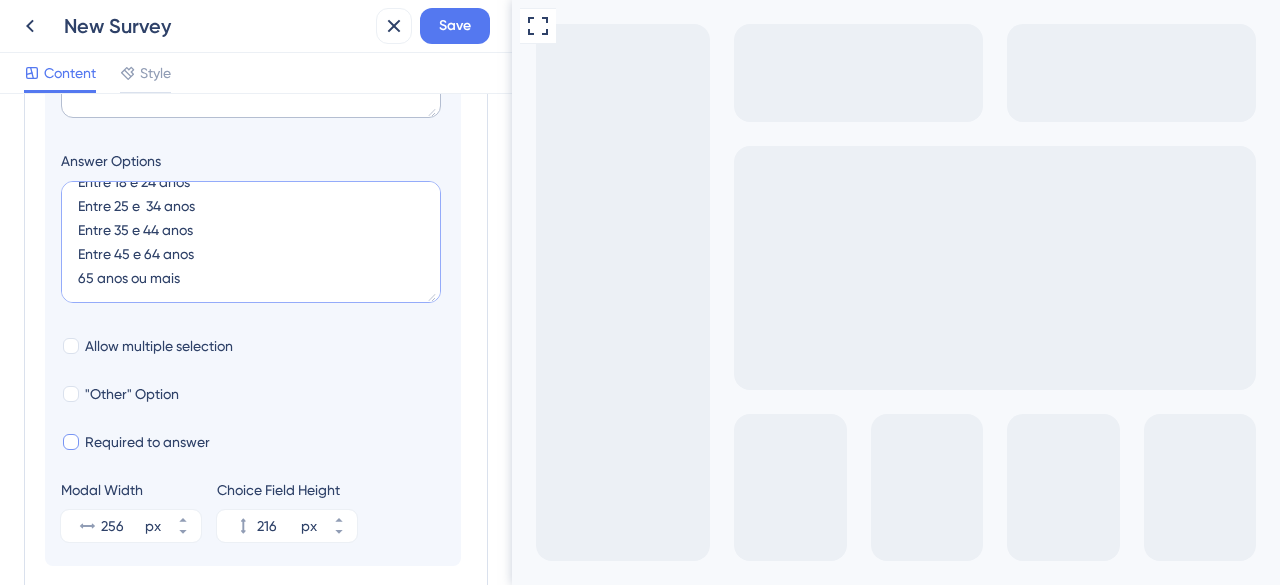 type on "Entre 18 e 24 anos
Entre 25 e  34 anos
Entre 35 e 44 anos
Entre 45 e 64 anos
65 anos ou mais" 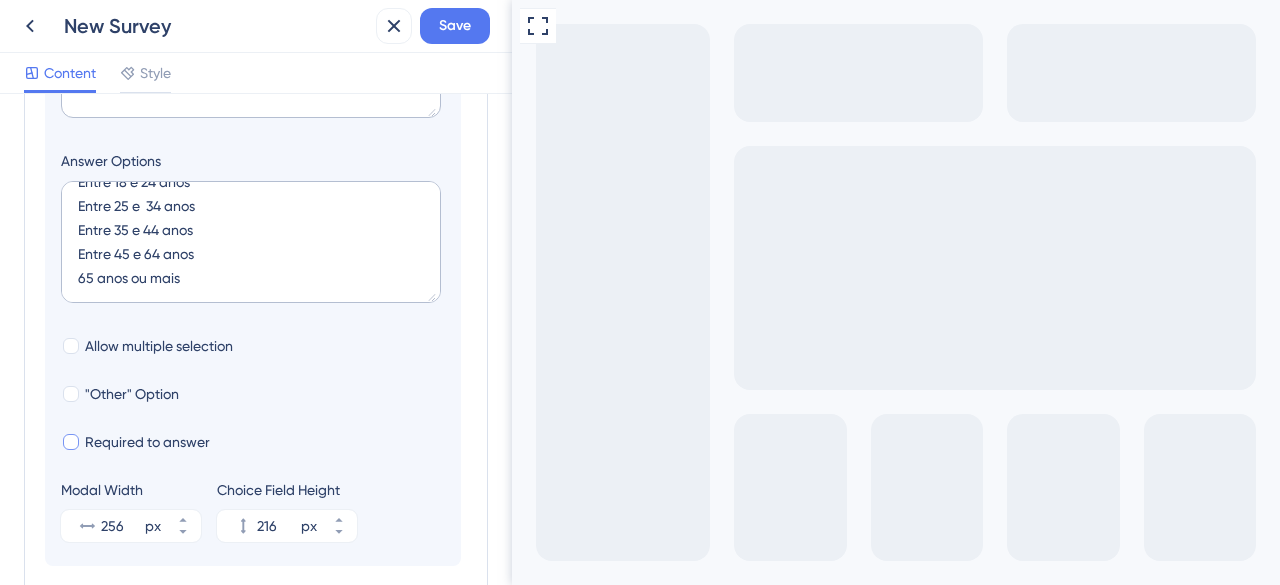click on "Required to answer" at bounding box center [147, 442] 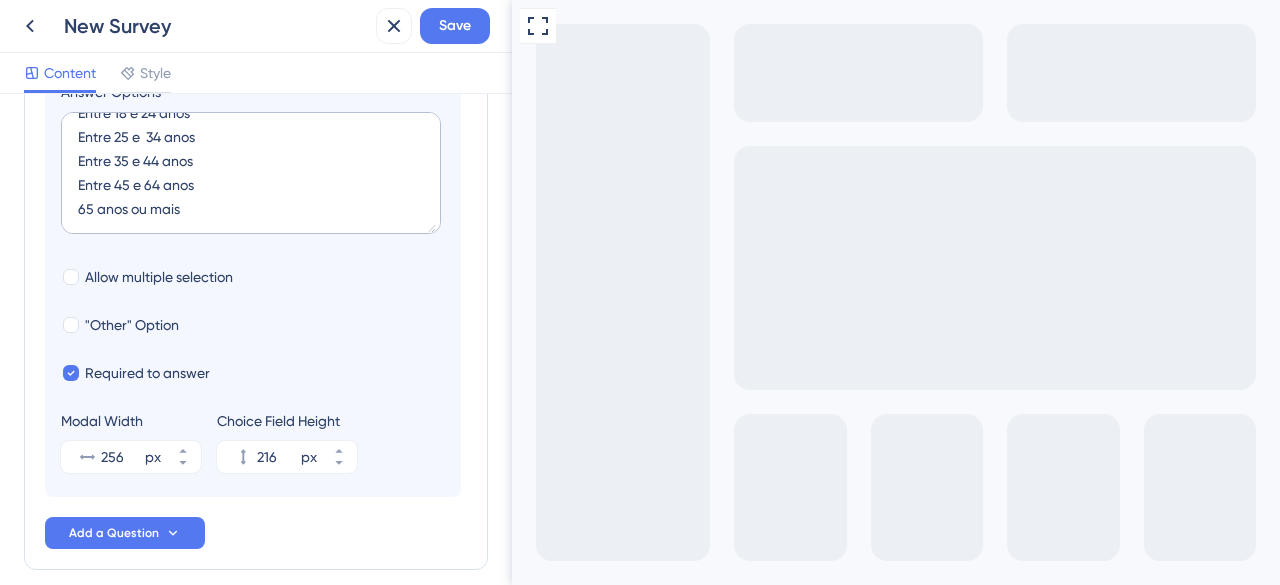 scroll, scrollTop: 628, scrollLeft: 0, axis: vertical 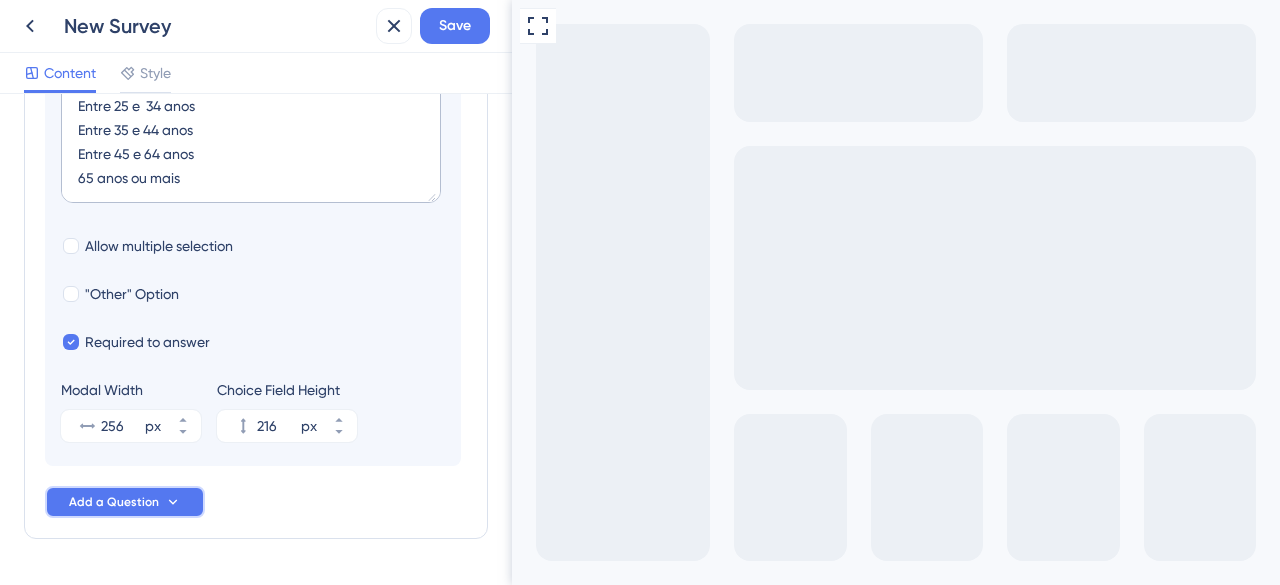 click on "Add a Question" at bounding box center (114, 502) 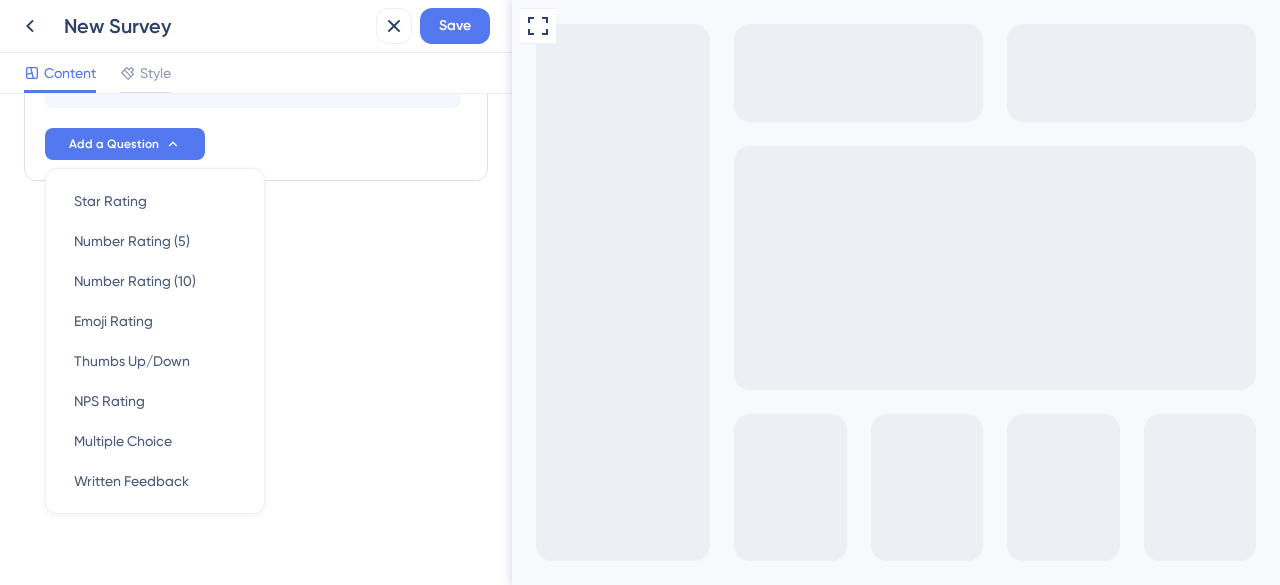 scroll, scrollTop: 992, scrollLeft: 0, axis: vertical 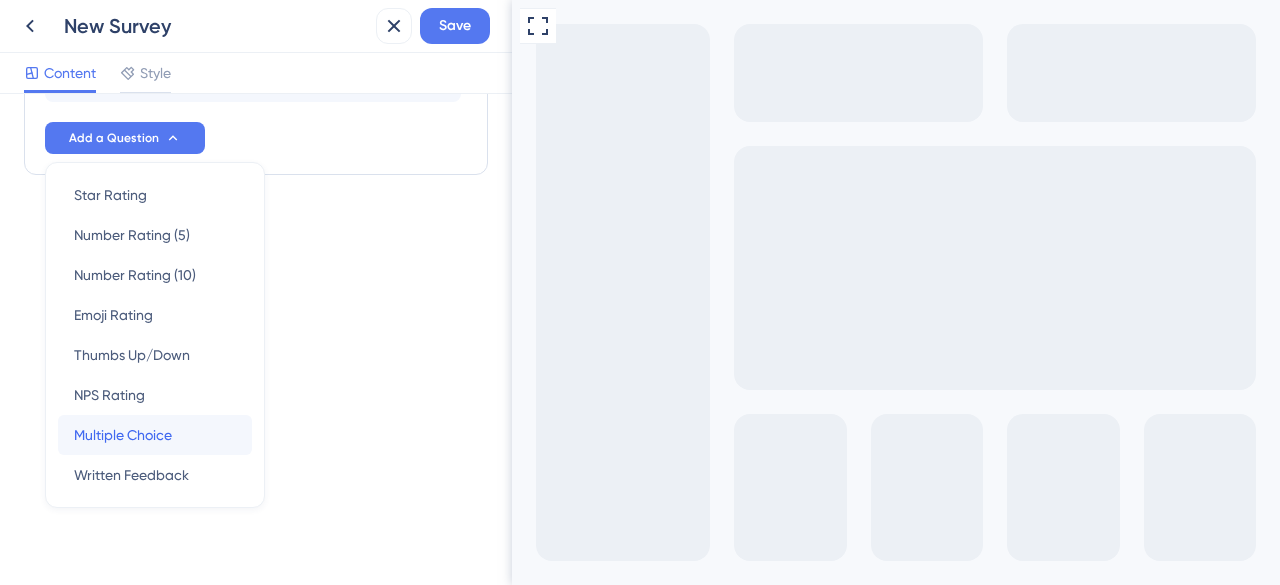 click on "Multiple Choice" at bounding box center (123, 435) 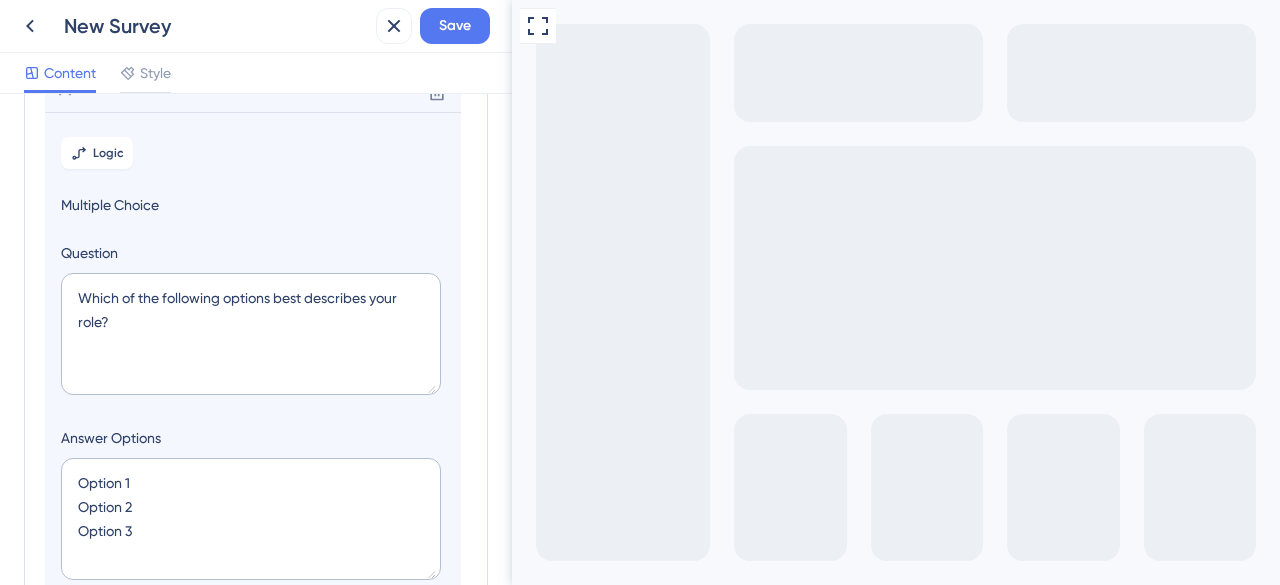 scroll, scrollTop: 284, scrollLeft: 0, axis: vertical 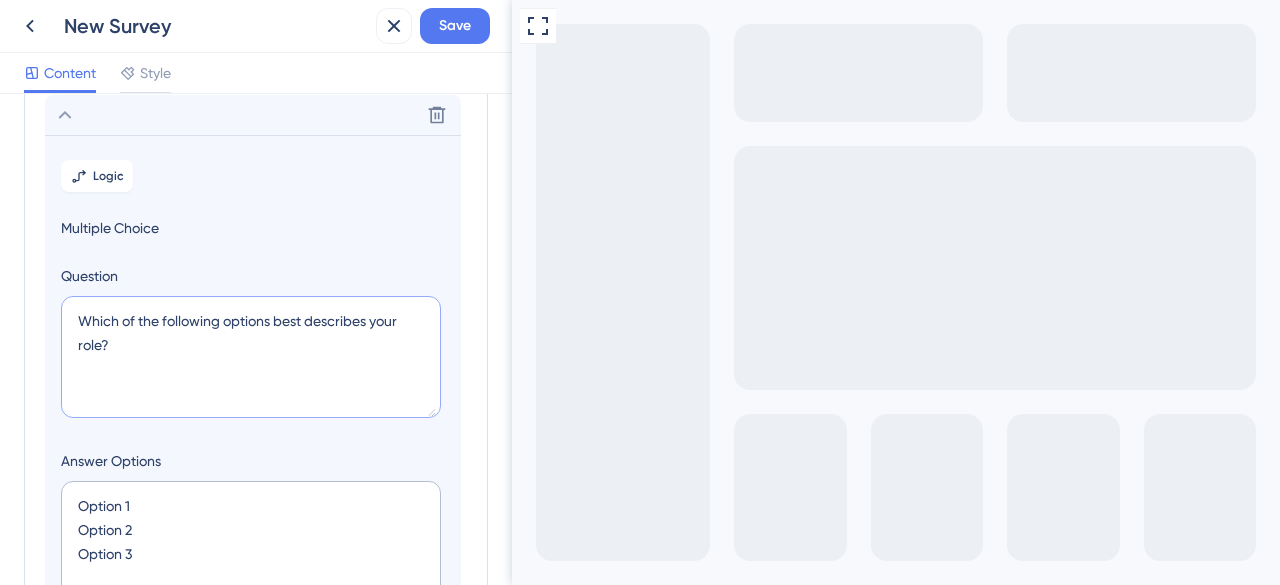 drag, startPoint x: 83, startPoint y: 315, endPoint x: 260, endPoint y: 402, distance: 197.22575 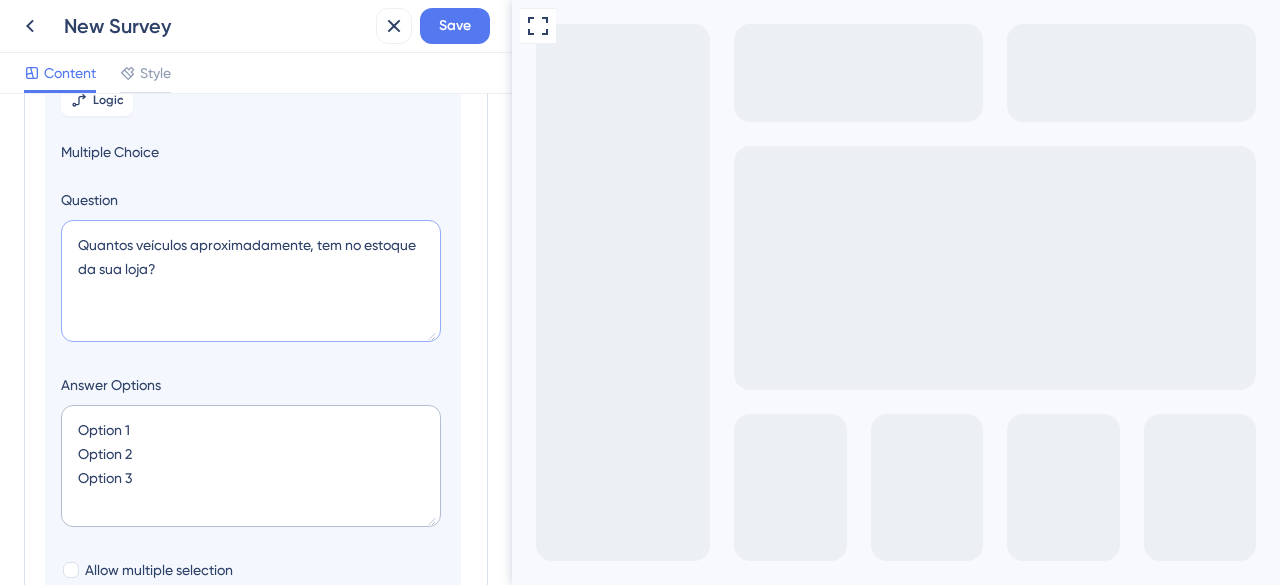 scroll, scrollTop: 484, scrollLeft: 0, axis: vertical 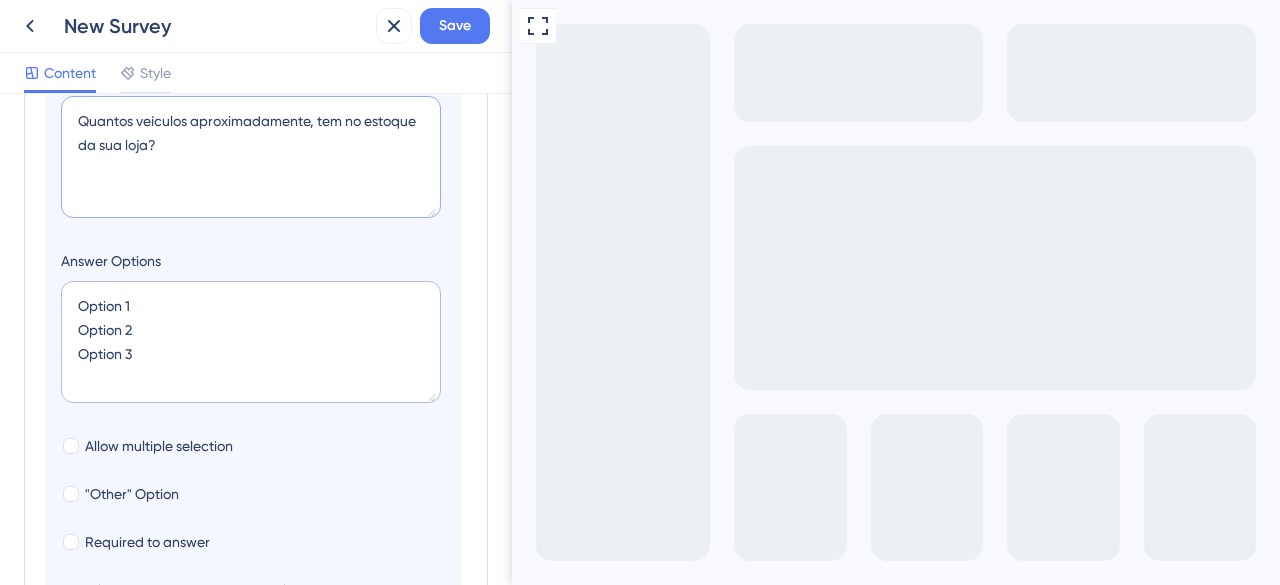 type on "Quantos veículos aproximadamente, tem no estoque da sua loja?" 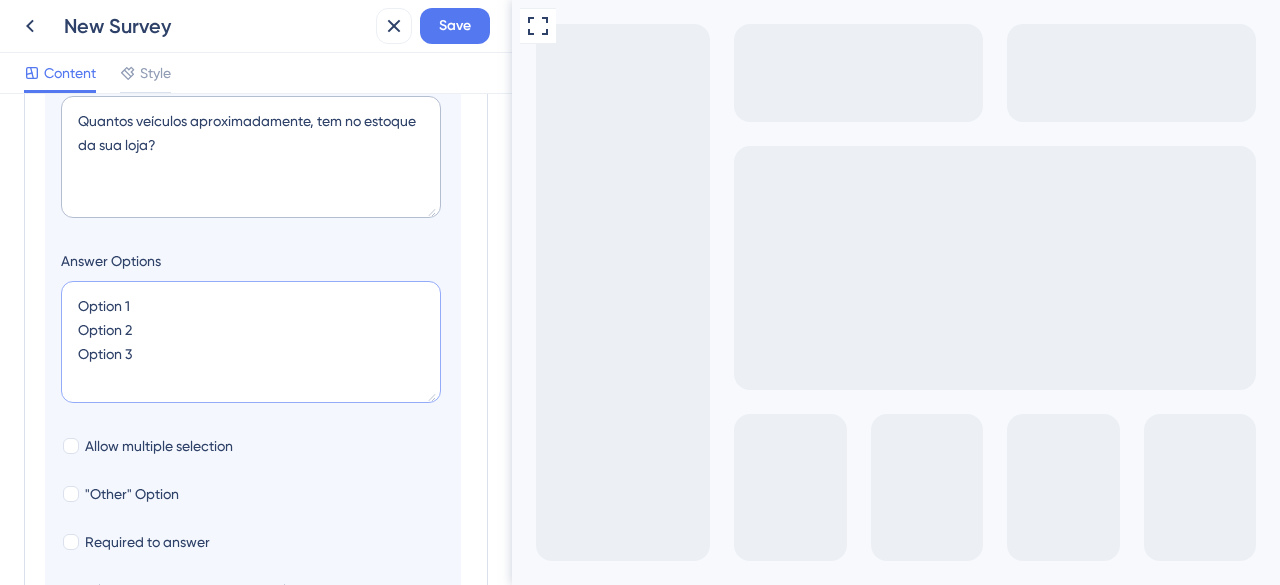 drag, startPoint x: 78, startPoint y: 305, endPoint x: 202, endPoint y: 361, distance: 136.0588 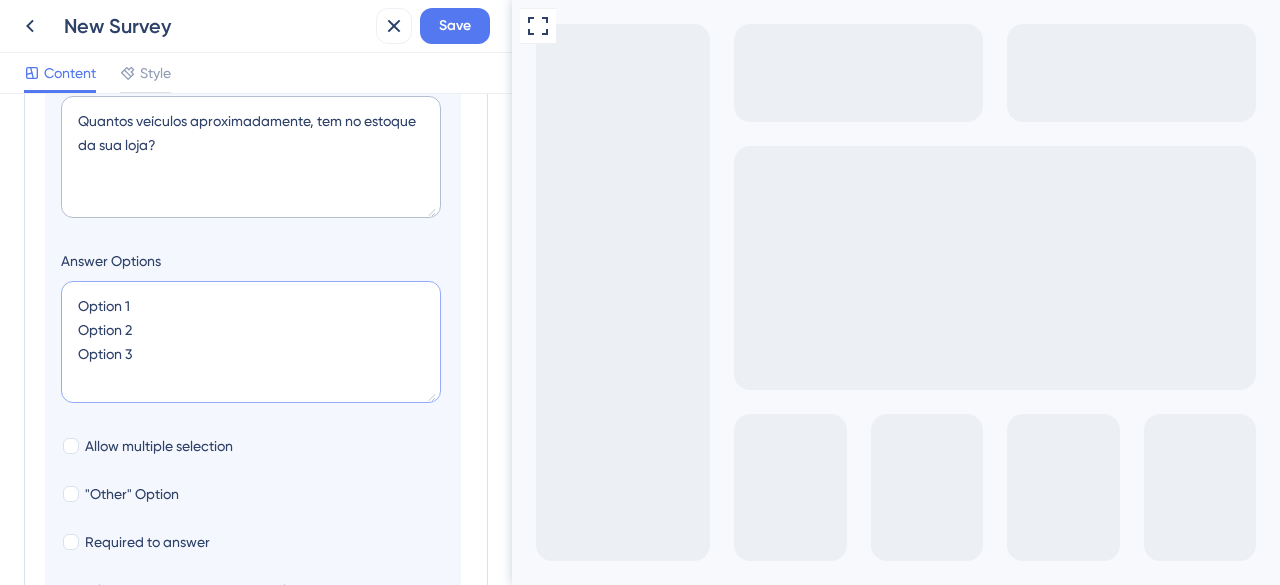 click on "Option 1
Option 2
Option 3" at bounding box center [251, 342] 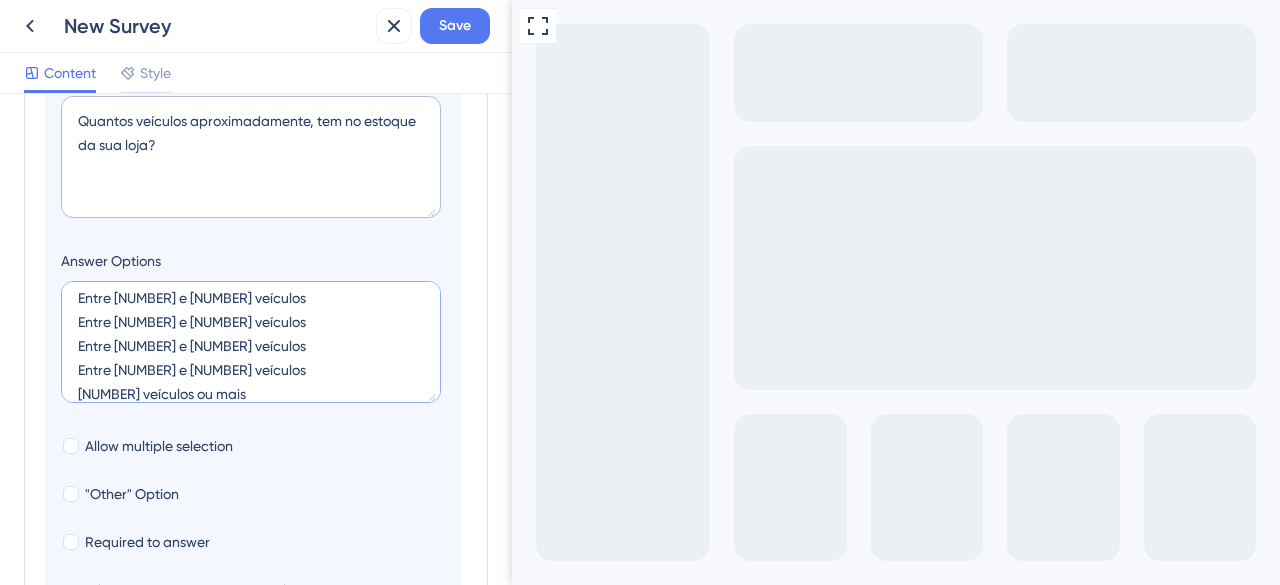 scroll, scrollTop: 144, scrollLeft: 0, axis: vertical 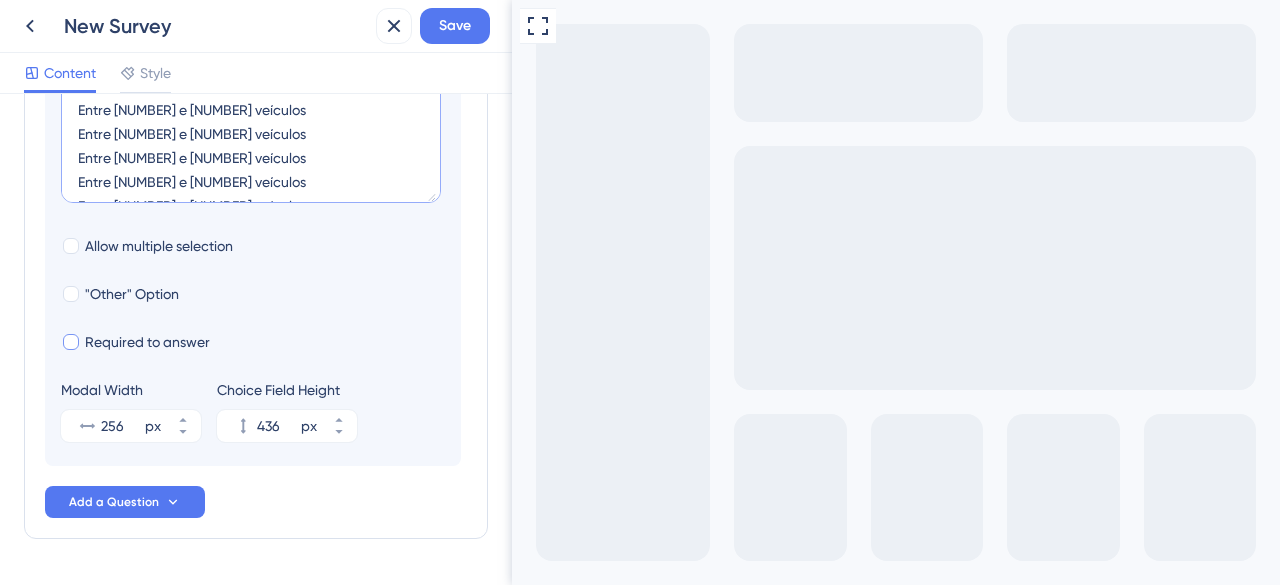 type on "Menos de [NUMBER] veículos
Entre [NUMBER] e [NUMBER] veículos
Entre [NUMBER] e [NUMBER] veículos
Entre [NUMBER] e [NUMBER] veículos
Entre [NUMBER] e [NUMBER] veículos
Entre [NUMBER] e [NUMBER] veículos
Entre [NUMBER] e [NUMBER] veículos
Entre [NUMBER] e [NUMBER] veículos
Entre [NUMBER] e [NUMBER] veículos
[NUMBER] veículos ou mais" 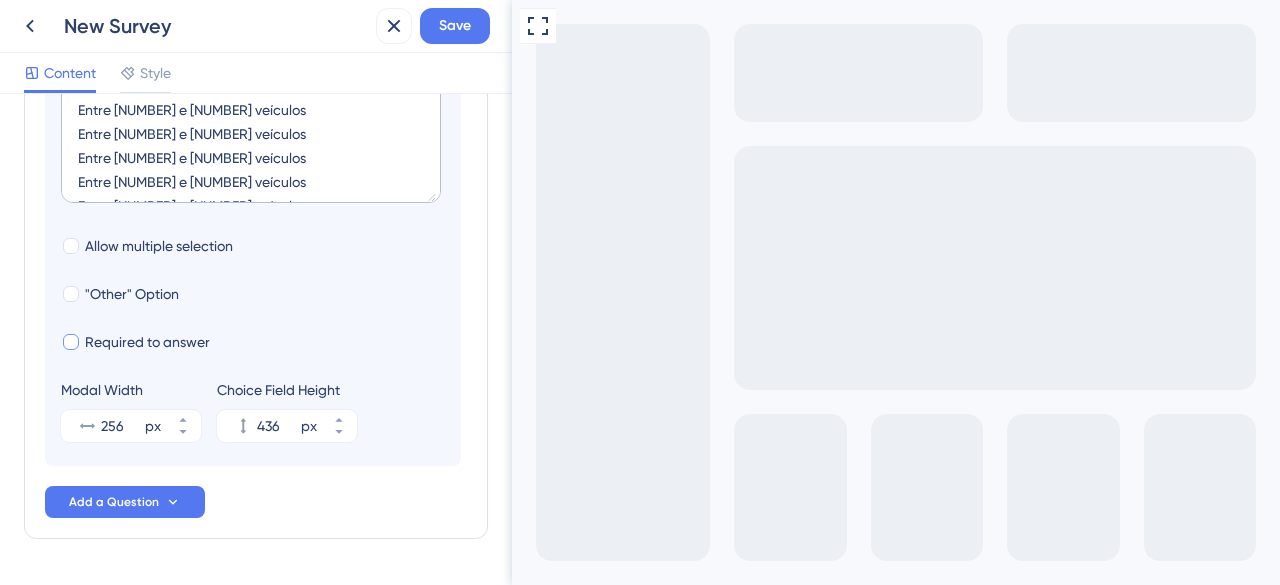 click on "Required to answer" at bounding box center (147, 342) 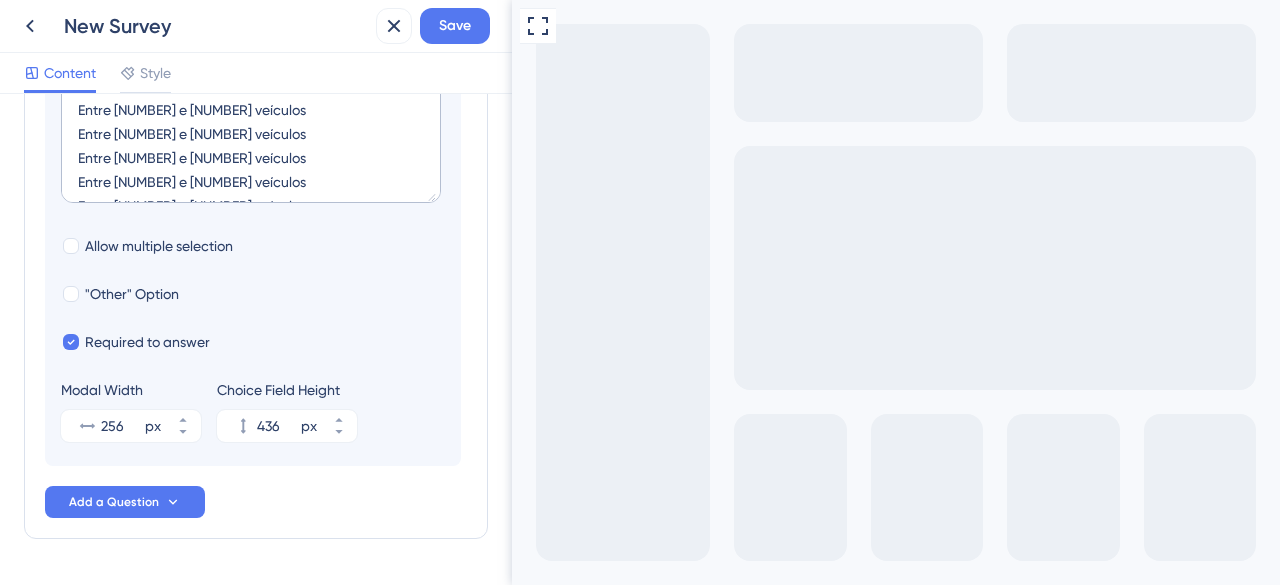 scroll, scrollTop: 0, scrollLeft: 0, axis: both 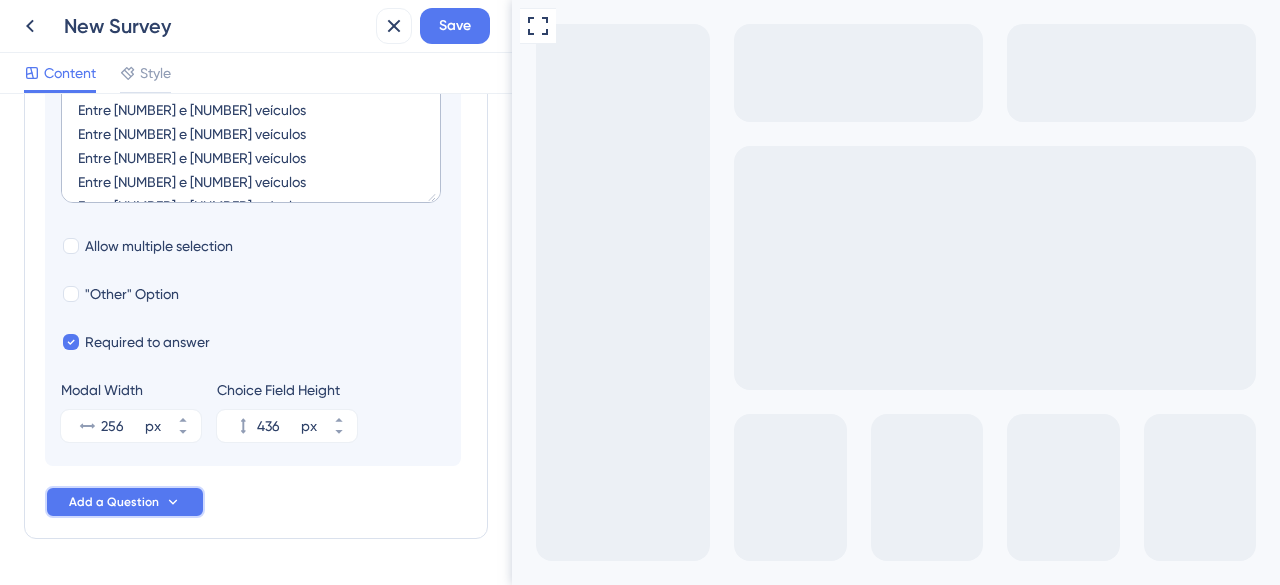 click on "Add a Question" at bounding box center (114, 502) 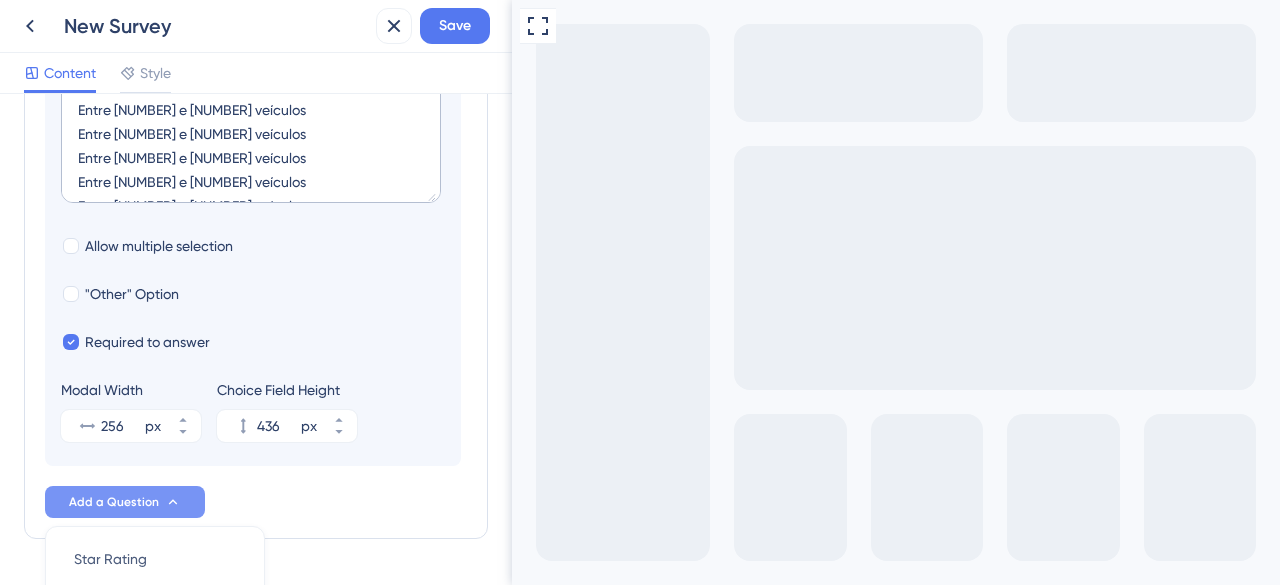 scroll, scrollTop: 1048, scrollLeft: 0, axis: vertical 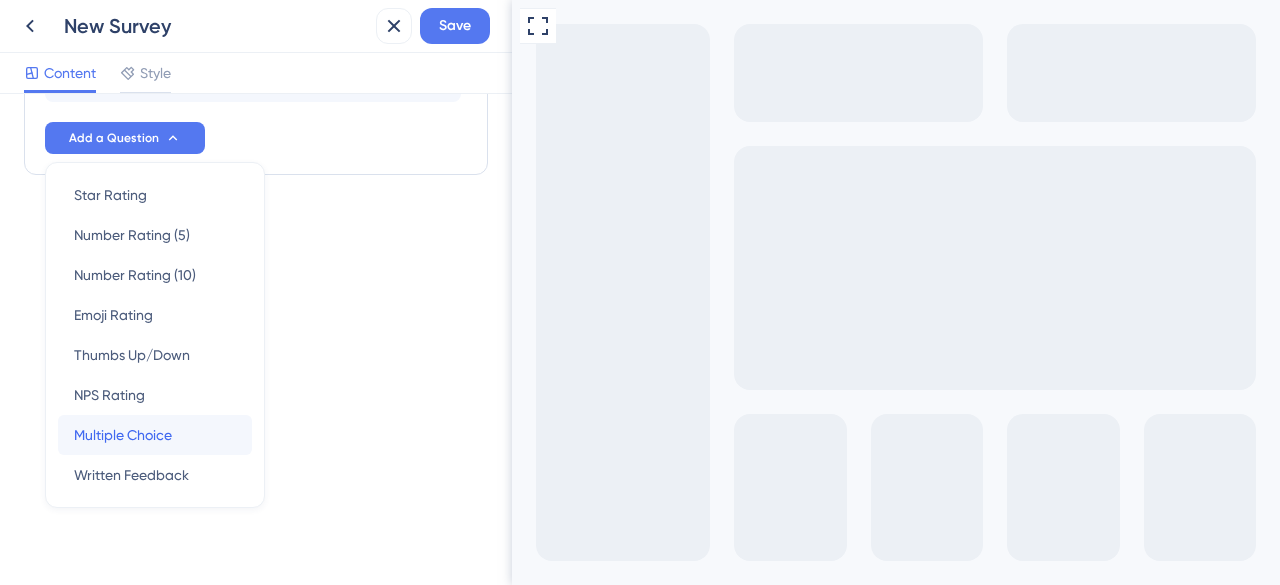 click on "Multiple Choice" at bounding box center (123, 435) 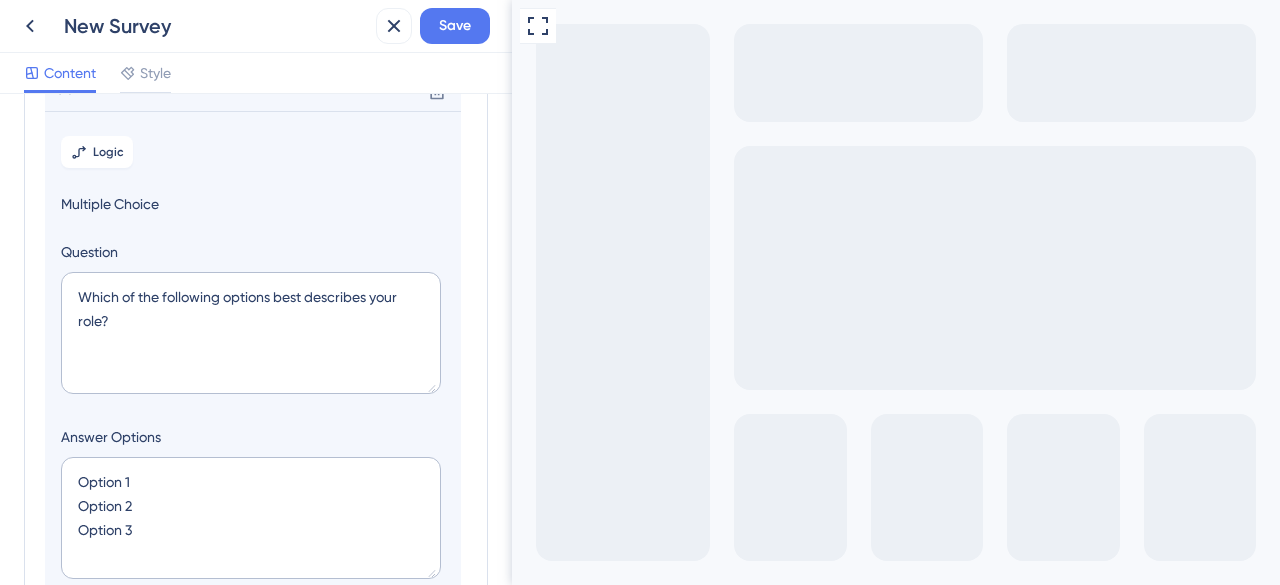 scroll, scrollTop: 340, scrollLeft: 0, axis: vertical 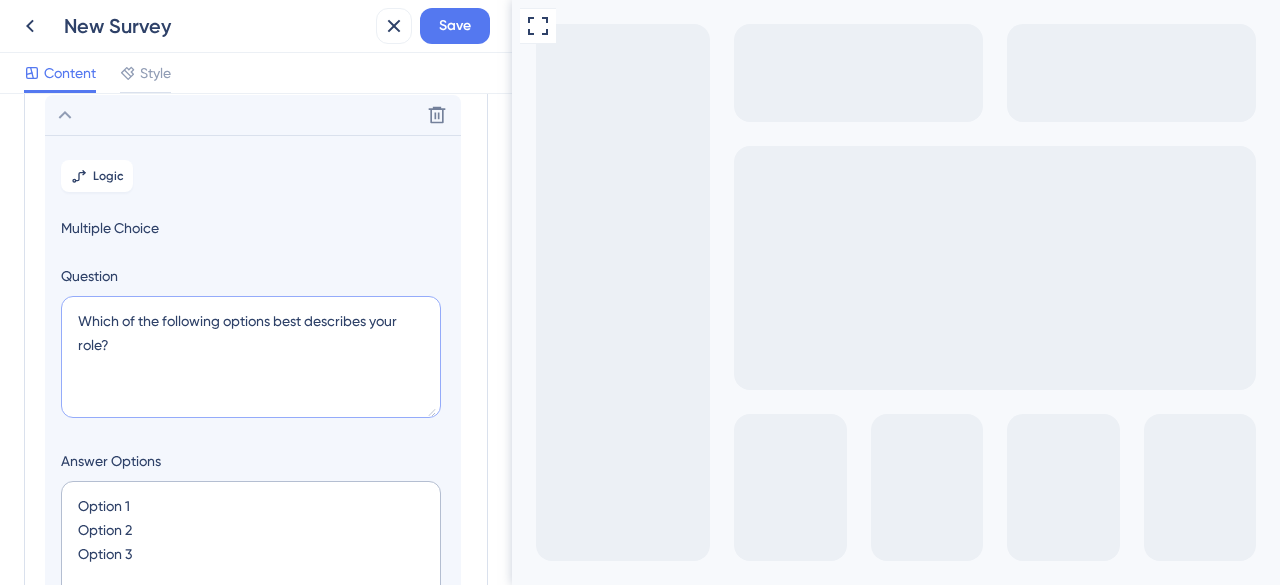 drag, startPoint x: 83, startPoint y: 310, endPoint x: 168, endPoint y: 431, distance: 147.87157 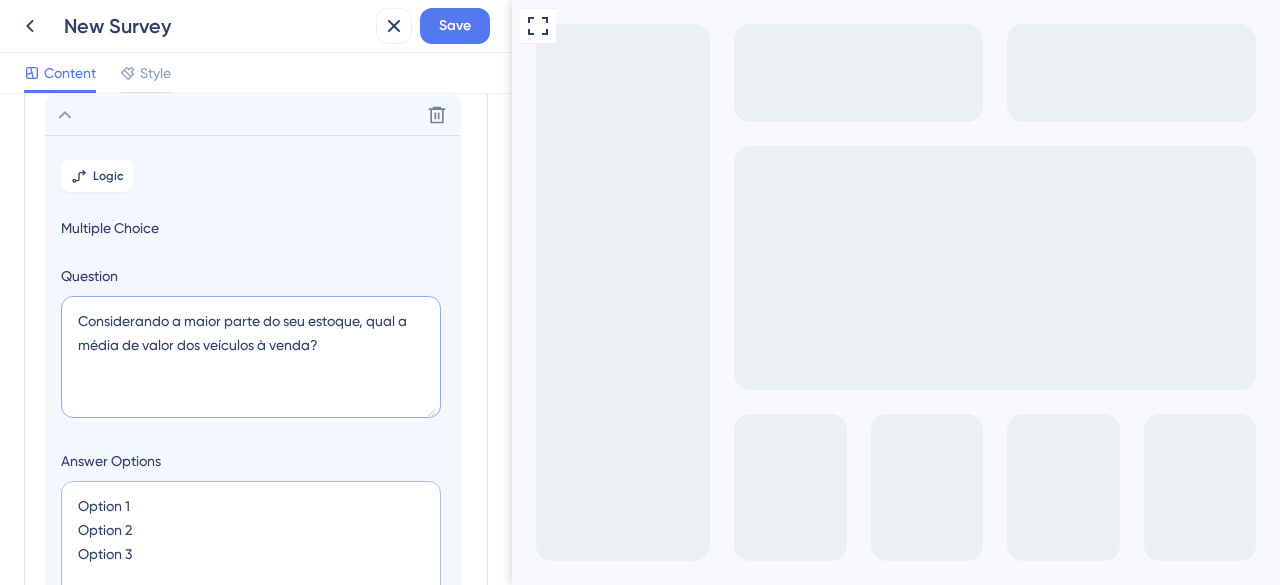 type on "Considerando a maior parte do seu estoque, qual a média de valor dos veículos à venda?" 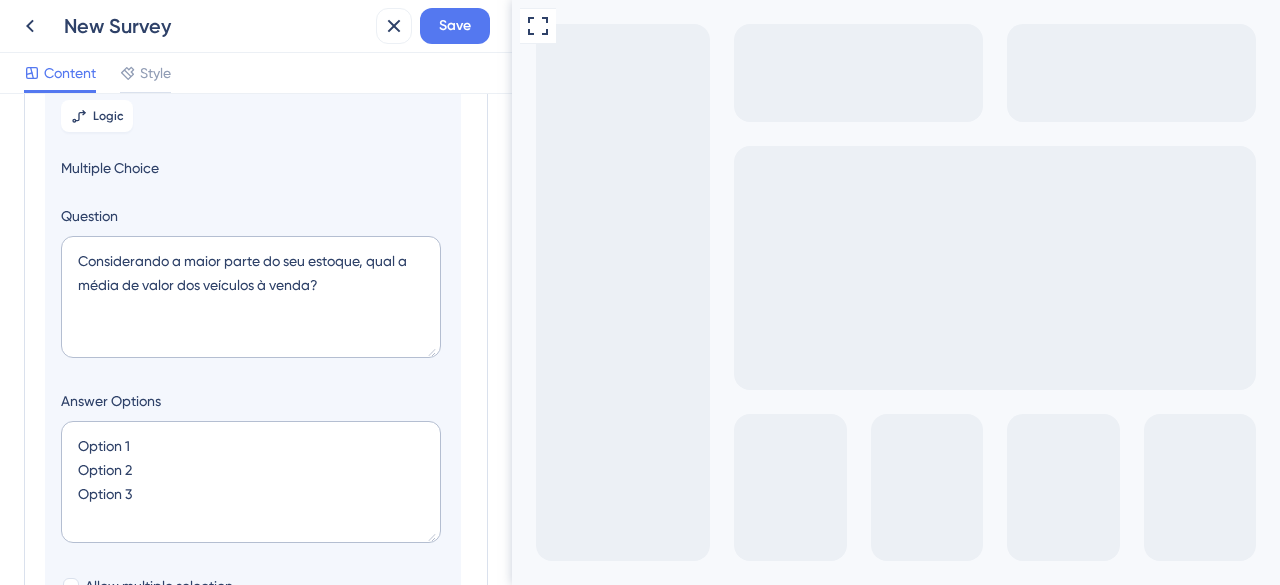 scroll, scrollTop: 440, scrollLeft: 0, axis: vertical 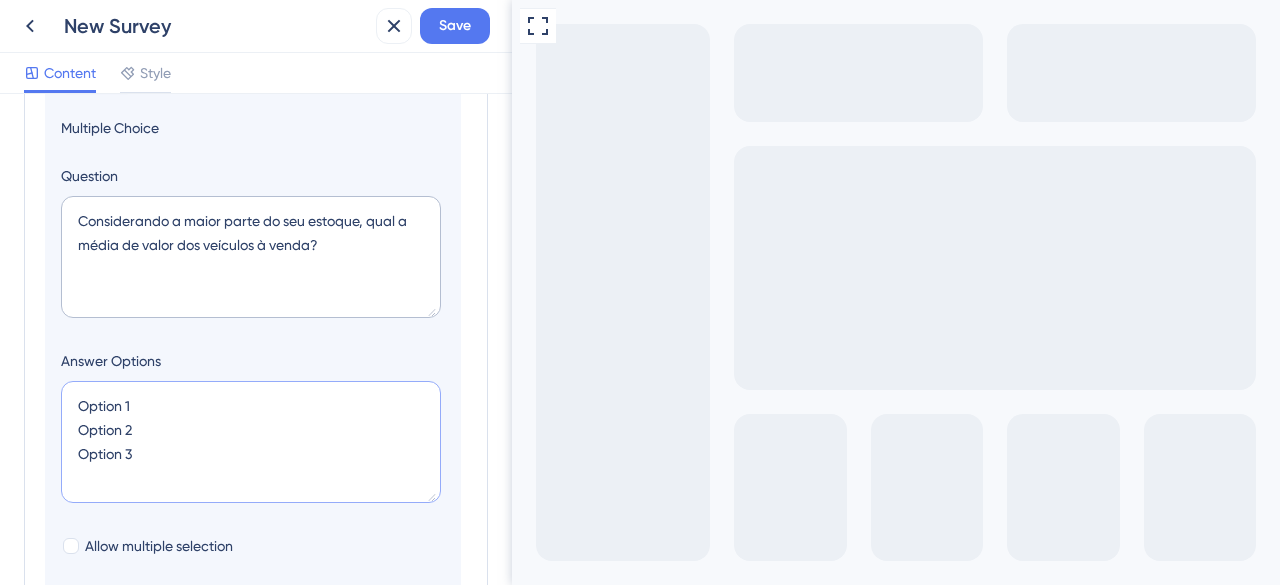 drag, startPoint x: 74, startPoint y: 399, endPoint x: 284, endPoint y: 521, distance: 242.86621 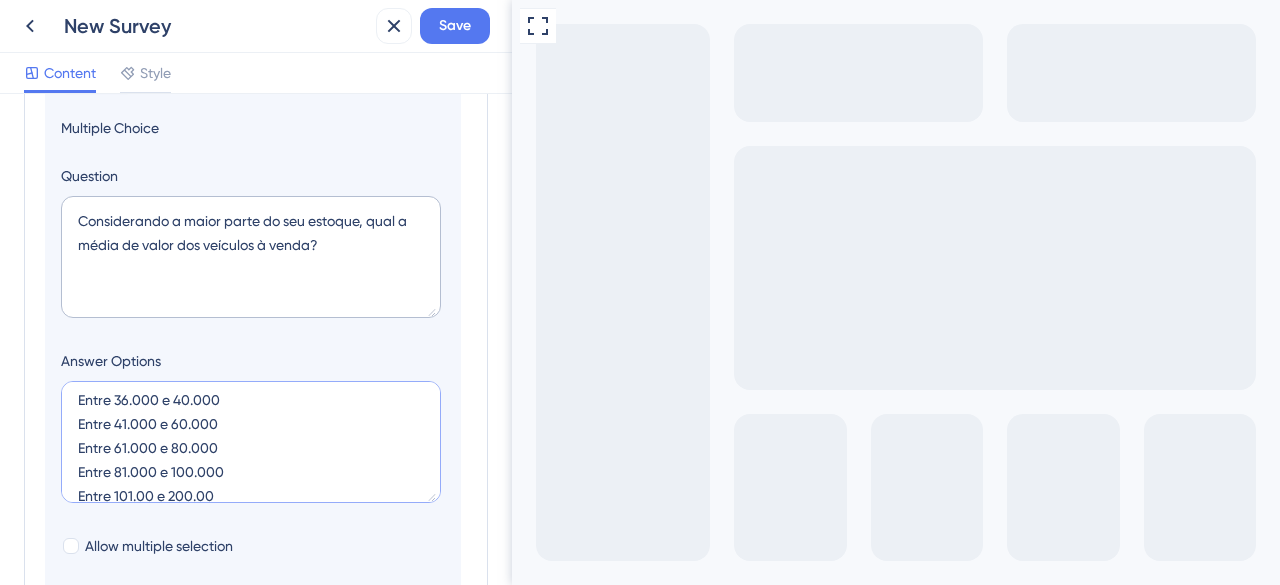 scroll, scrollTop: 0, scrollLeft: 0, axis: both 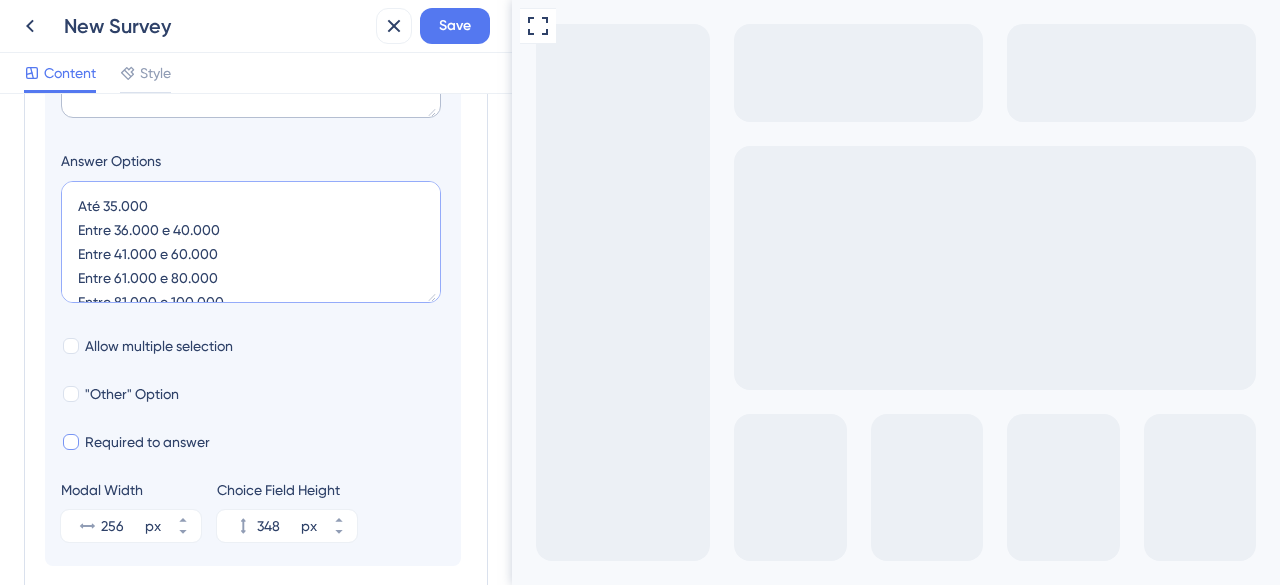 type on "Até 35.000
Entre 36.000 e 40.000
Entre 41.000 e 60.000
Entre 61.000 e 80.000
Entre 81.000 e 100.000
Entre 101.00 e 200.00
Acima de 201.000
Prefiro não responder" 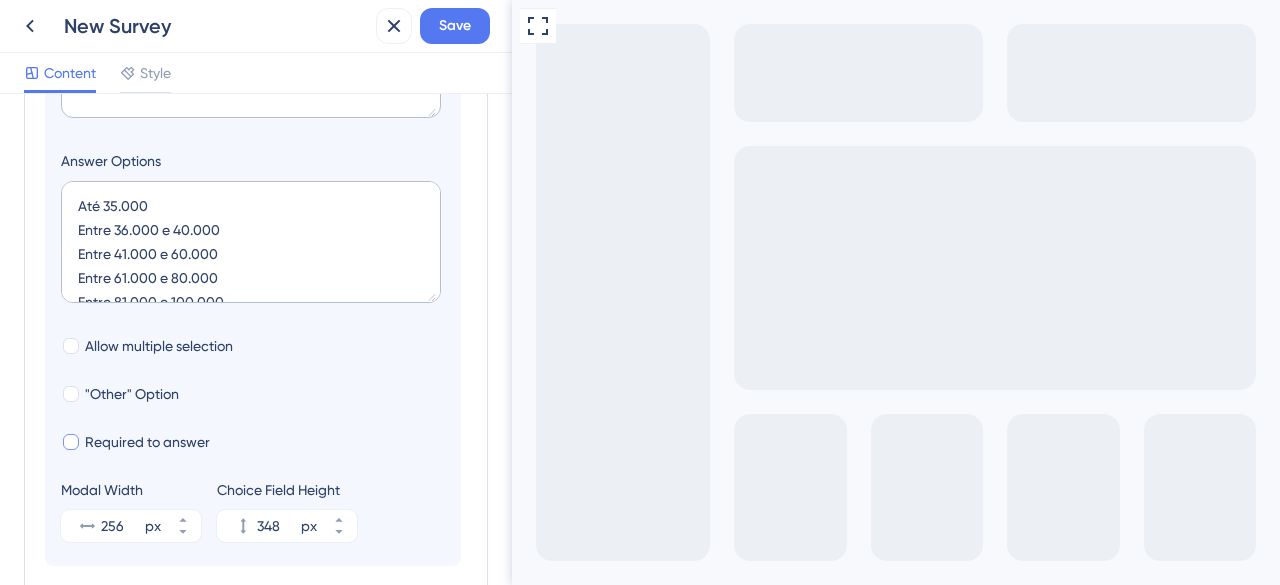 click on "Required to answer" at bounding box center [147, 442] 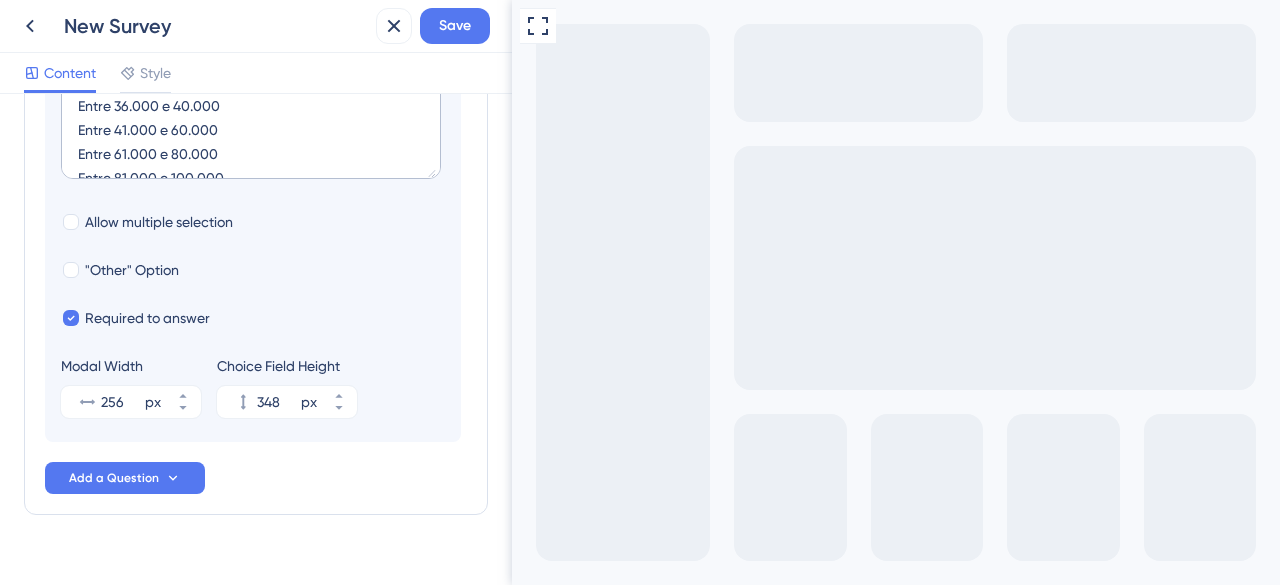 scroll, scrollTop: 796, scrollLeft: 0, axis: vertical 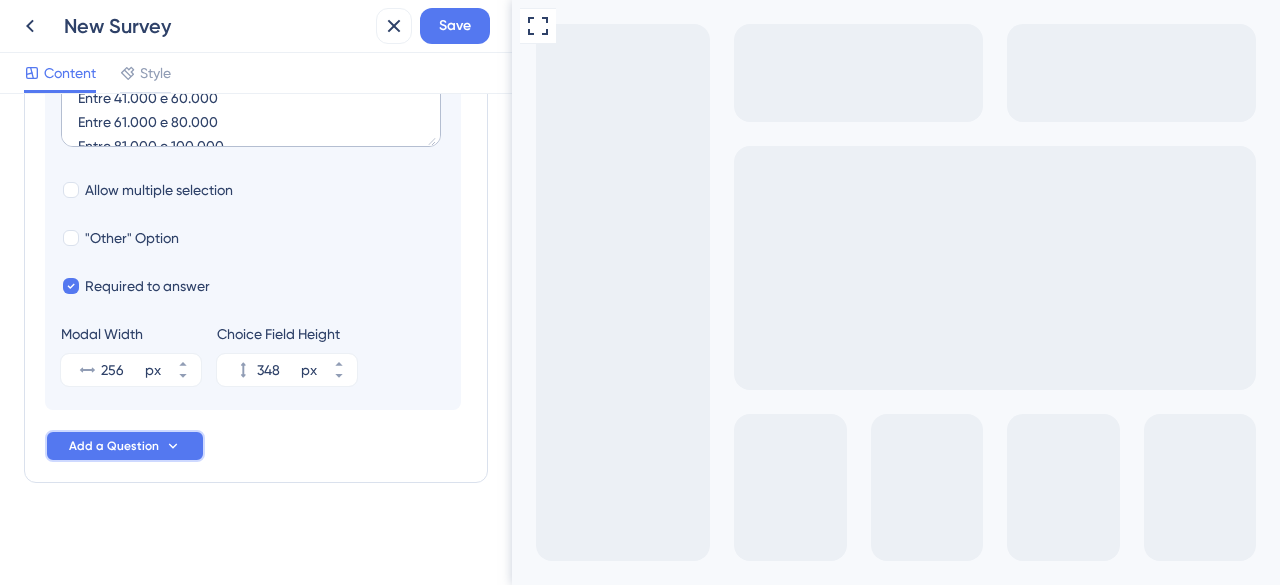 click on "Add a Question" at bounding box center [114, 446] 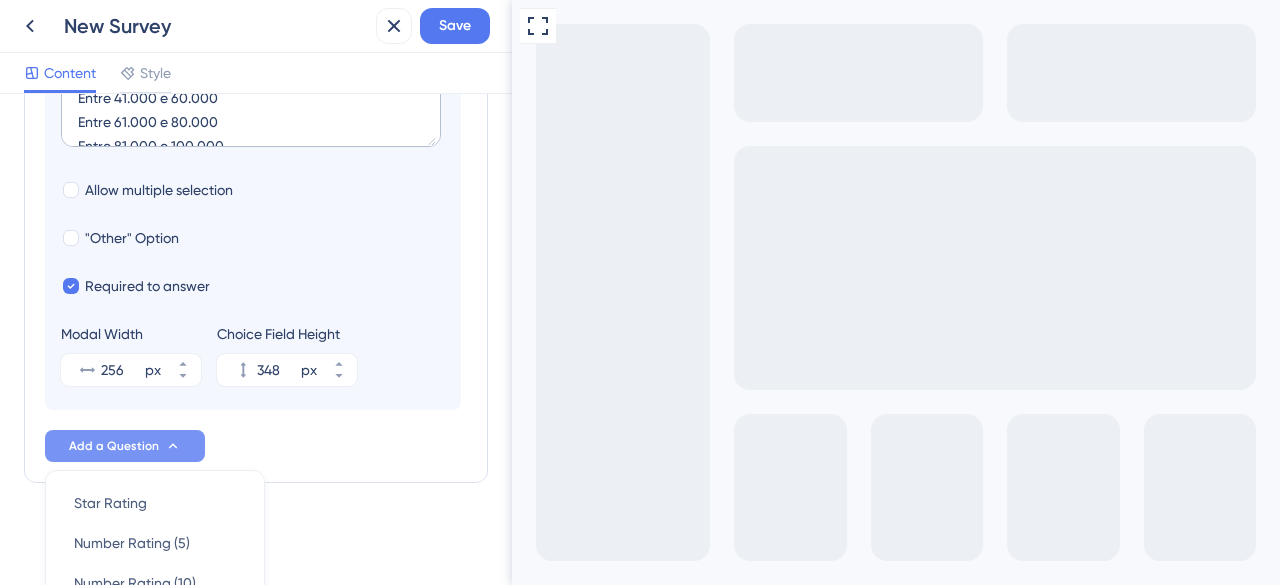 scroll, scrollTop: 1104, scrollLeft: 0, axis: vertical 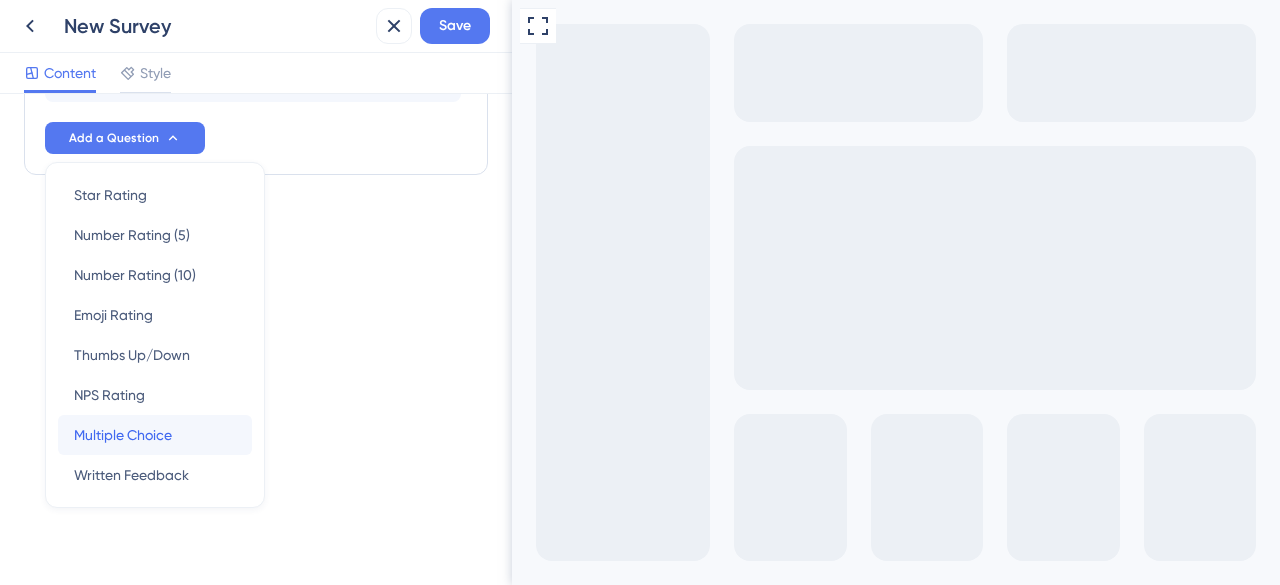 click on "Multiple Choice" at bounding box center [123, 435] 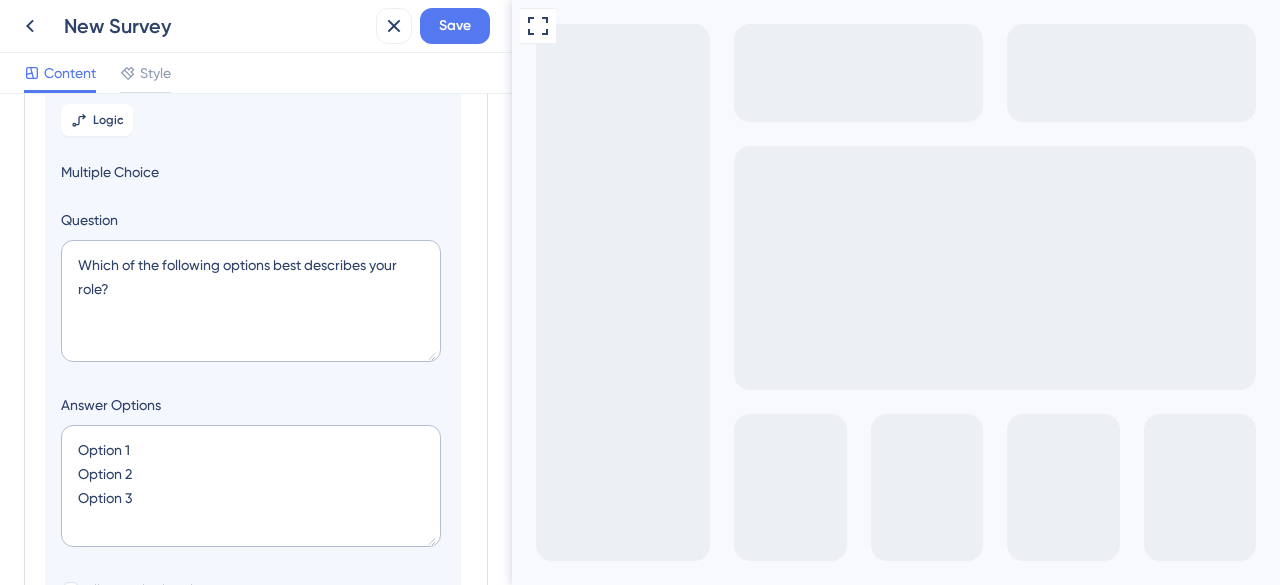 scroll, scrollTop: 496, scrollLeft: 0, axis: vertical 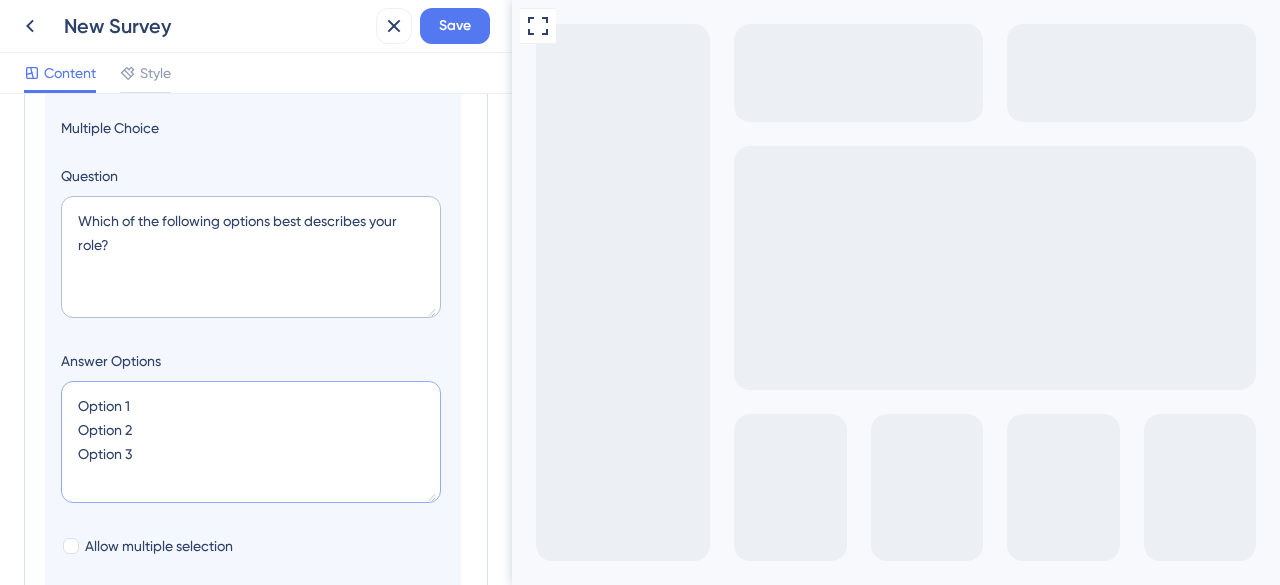 drag, startPoint x: 70, startPoint y: 401, endPoint x: 330, endPoint y: 509, distance: 281.53864 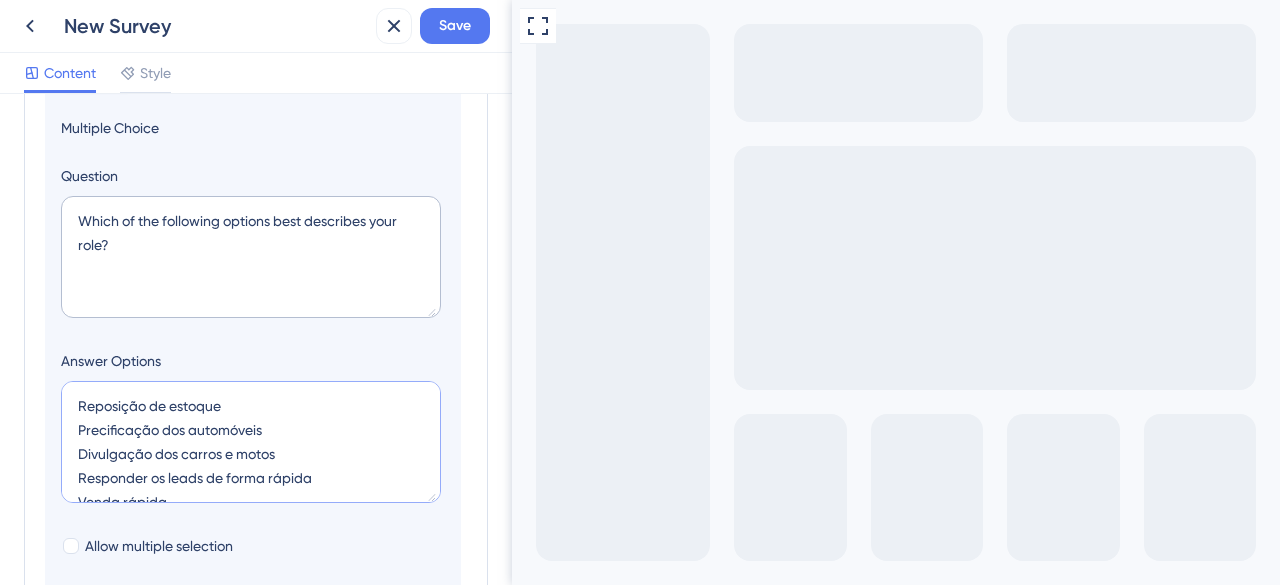 scroll, scrollTop: 128, scrollLeft: 0, axis: vertical 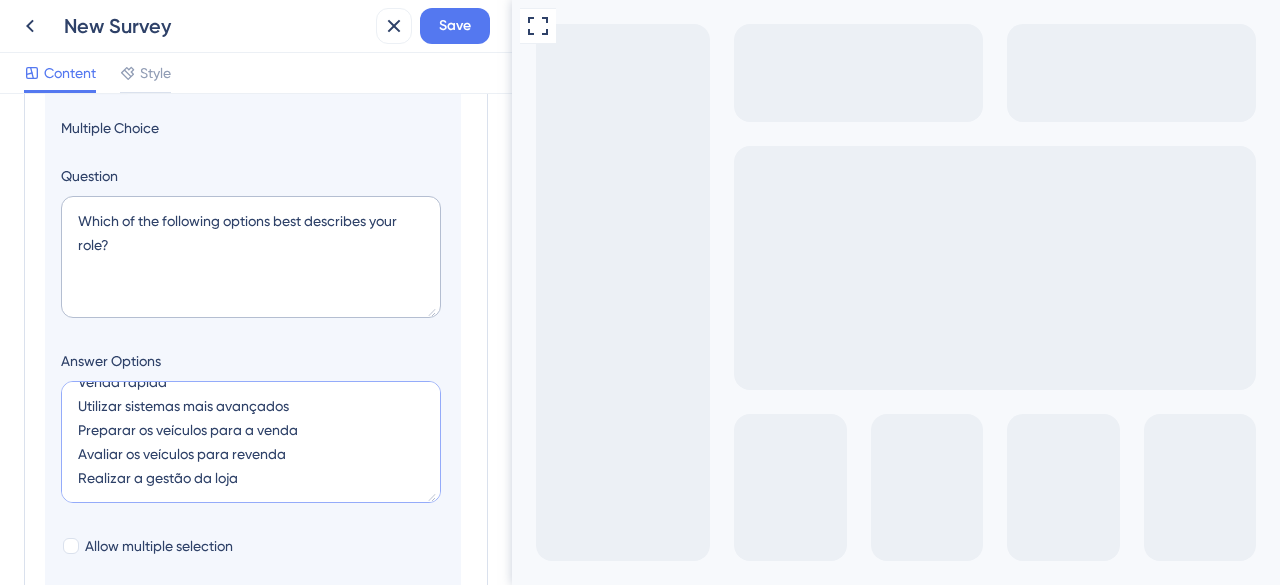 type on "Reposição de estoque
Precificação dos automóveis
Divulgação dos carros e motos
Responder os leads de forma rápida
Venda rápida
Utilizar sistemas mais avançados
Preparar os veículos para a venda
Avaliar os veículos para revenda
Realizar a gestão da loja" 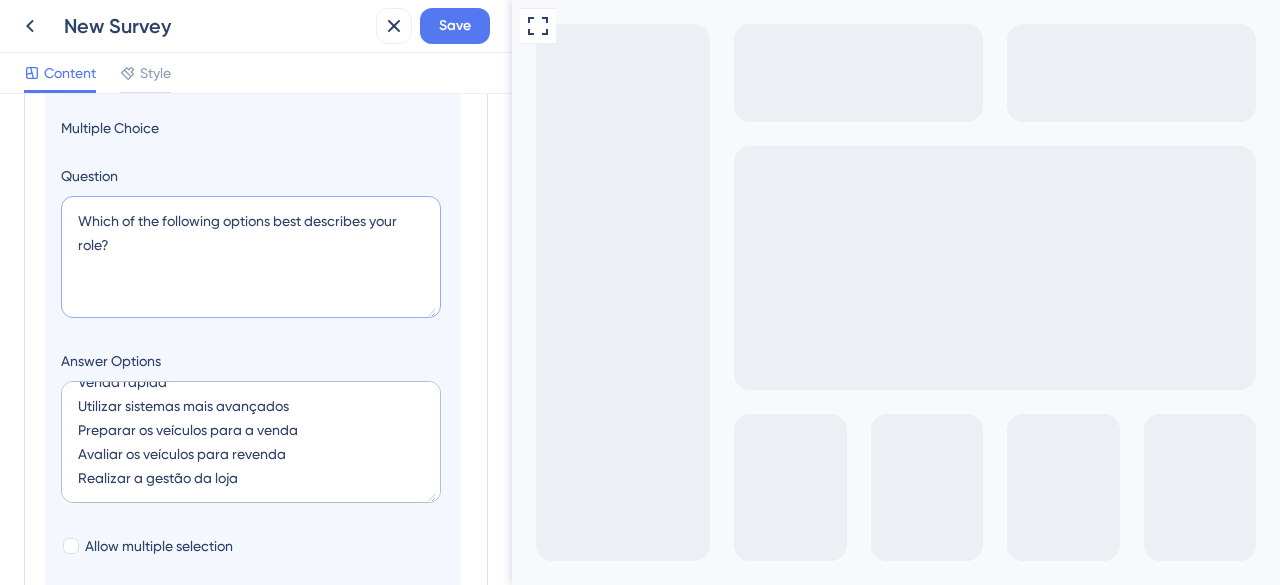 drag, startPoint x: 148, startPoint y: 261, endPoint x: 49, endPoint y: 208, distance: 112.29426 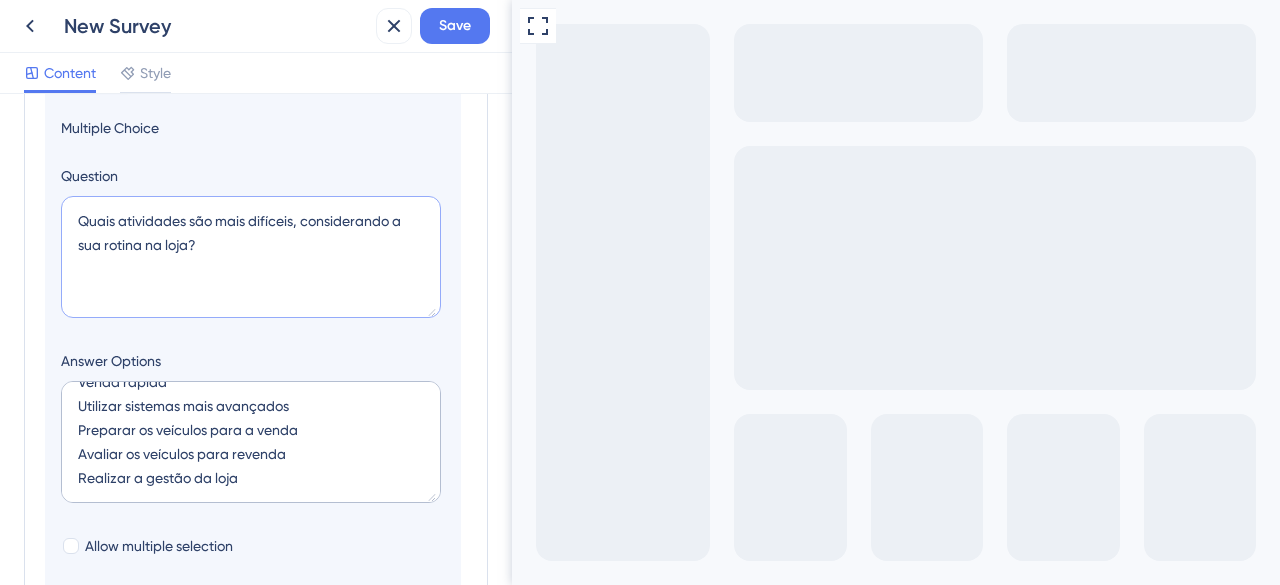 scroll, scrollTop: 796, scrollLeft: 0, axis: vertical 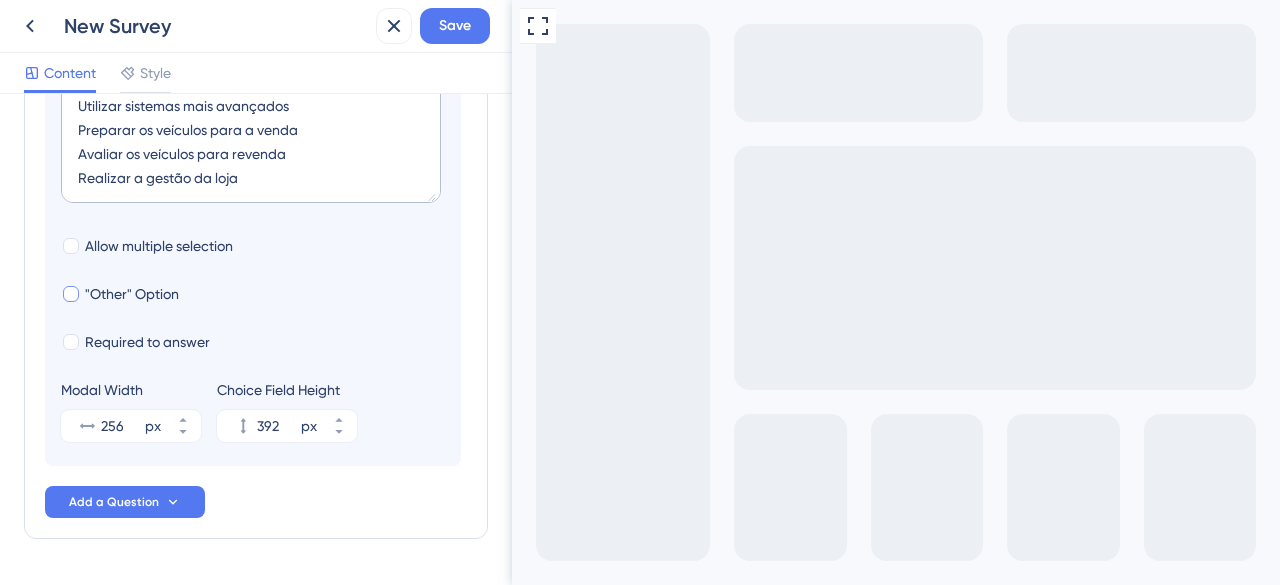 type on "Quais atividades são mais difíceis, considerando a sua rotina na loja?" 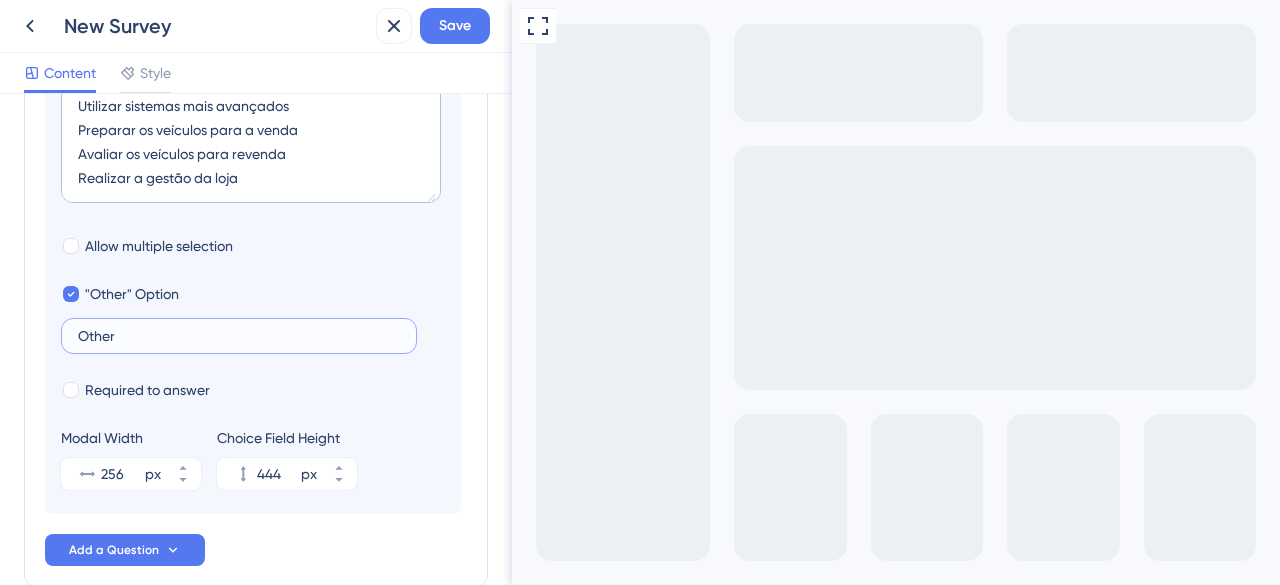 drag, startPoint x: 138, startPoint y: 335, endPoint x: 10, endPoint y: 333, distance: 128.01562 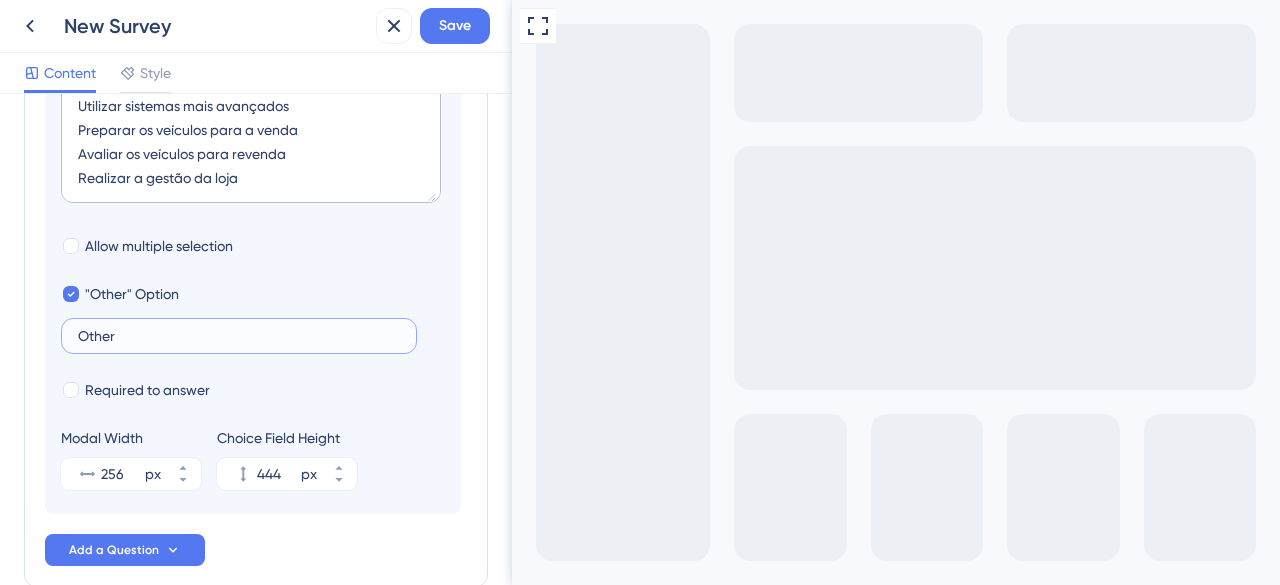 click on "Survey Questions Add questions to your survey and edit them below.   Learn More Qual a sua posição atual na loja? Com qual gênero você se identifica? Somente para fins estatísticos, qual a sua idade? Quantos veículos aproximadamente, tem no estoque da sua loja? Considerando a maior parte do seu estoque, qual a média de valor dos veículos à venda? Delete Logic Multiple Choice Question Quais atividades são mais difíceis, considerando a sua rotina na loja? Answer Options
Reposição de estoque
Precificação dos automóveis
Divulgação dos carros e motos
Responder os leads de forma rápida
Venda rápida
Utilizar sistemas mais avançados
Preparar os veículos para a venda
Avaliar os veículos para revenda
Realizar a gestão da loja Allow multiple selection "Other" Option Other Required to answer Modal Width 256 px Choice Field Height 444 px Add a Question" at bounding box center [256, 339] 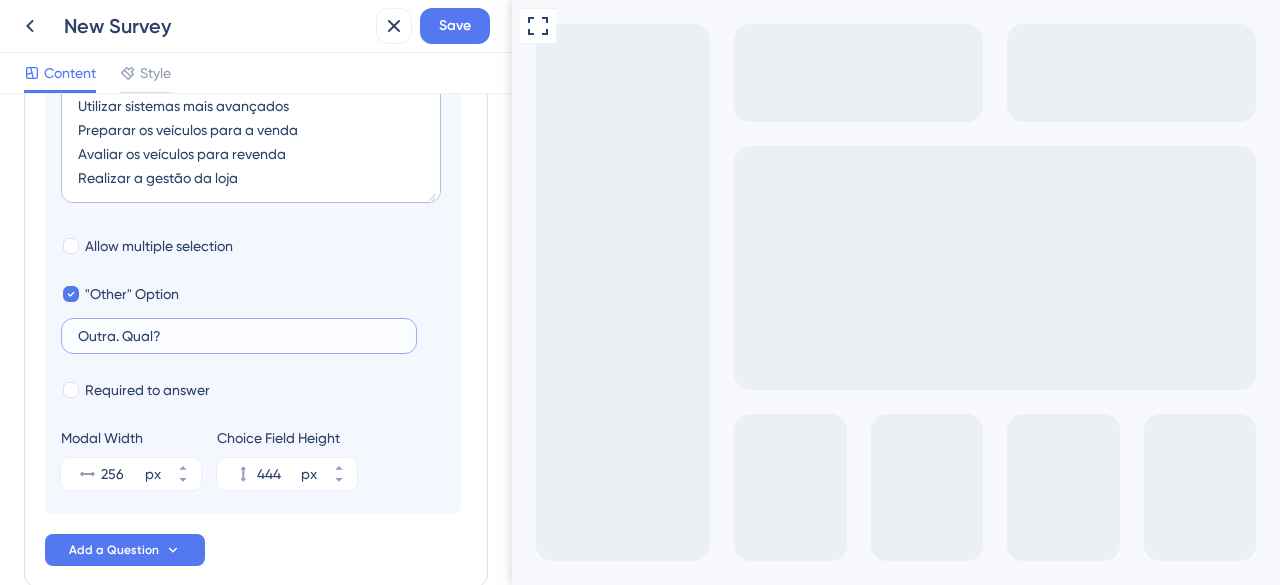 type on "Outra. Qual?" 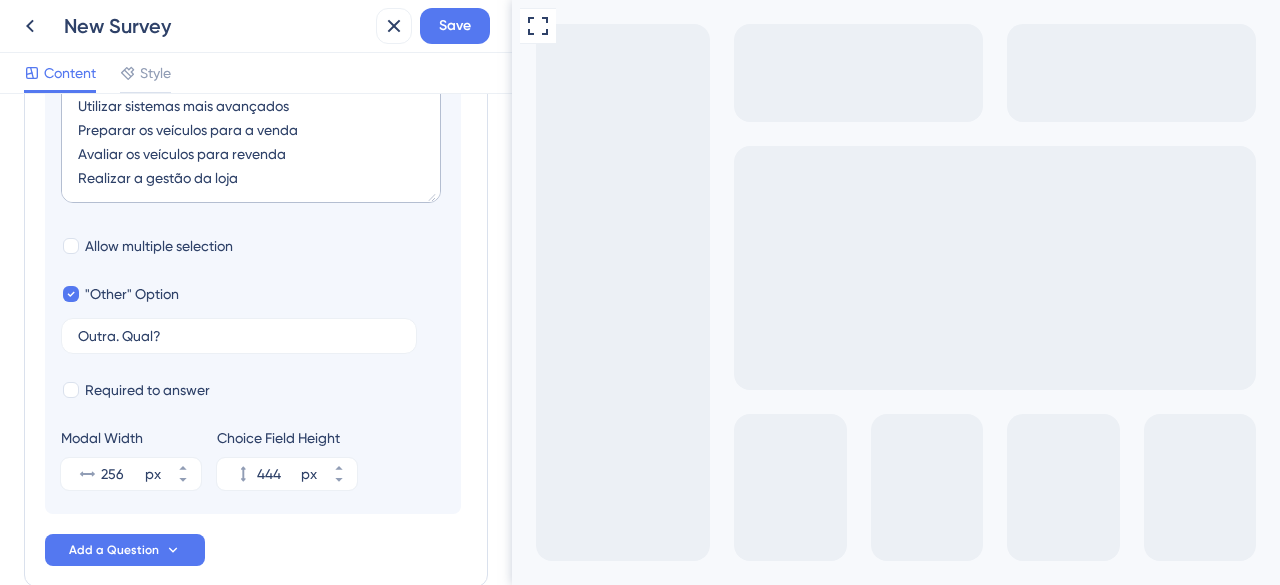 click on "Logic Multiple Choice Question Quais atividades são mais difíceis, considerando a sua rotina na loja? Answer Options
Reposição de estoque
Precificação dos automóveis
Divulgação dos carros e motos
Responder os leads de forma rápida
Venda rápida
Utilizar sistemas mais avançados
Preparar os veículos para a venda
Avaliar os veículos para revenda
Realizar a gestão da loja Allow multiple selection "Other" Option Outra. Qual? Required to answer Modal Width 256 px Choice Field Height 444 px" at bounding box center [253, 124] 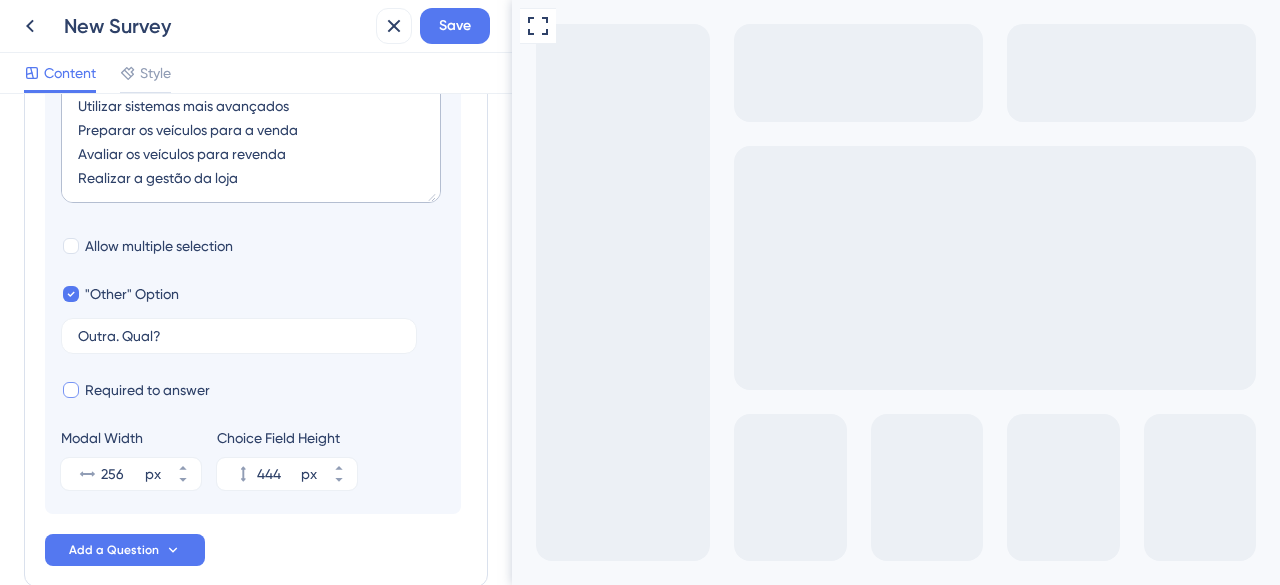 click at bounding box center (71, 390) 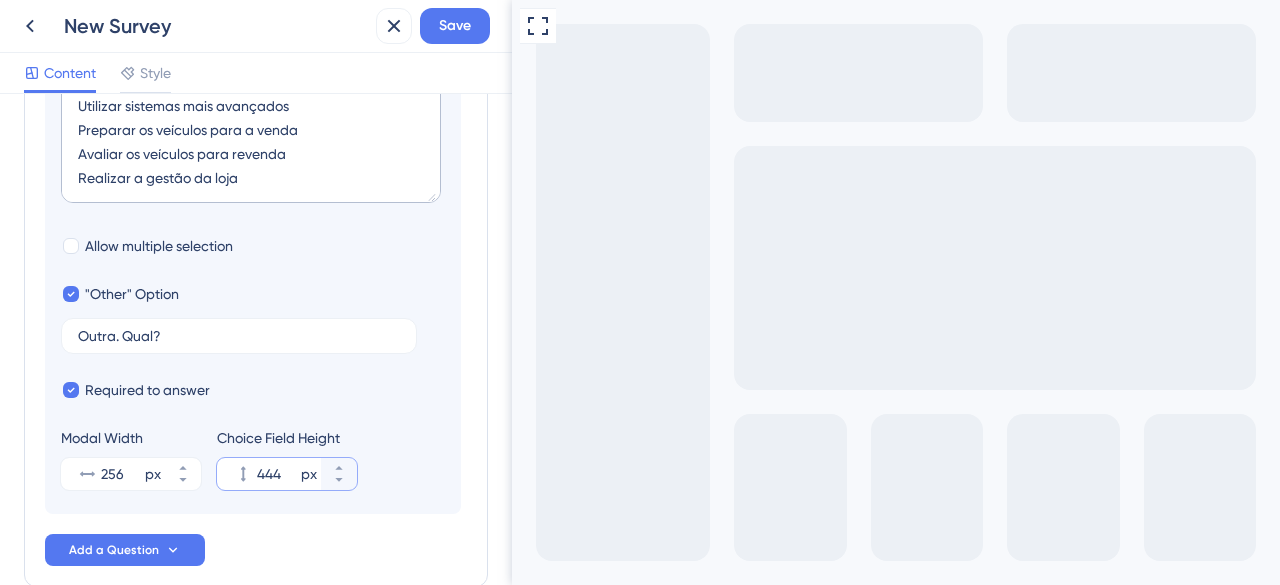 click on "444" at bounding box center [277, 474] 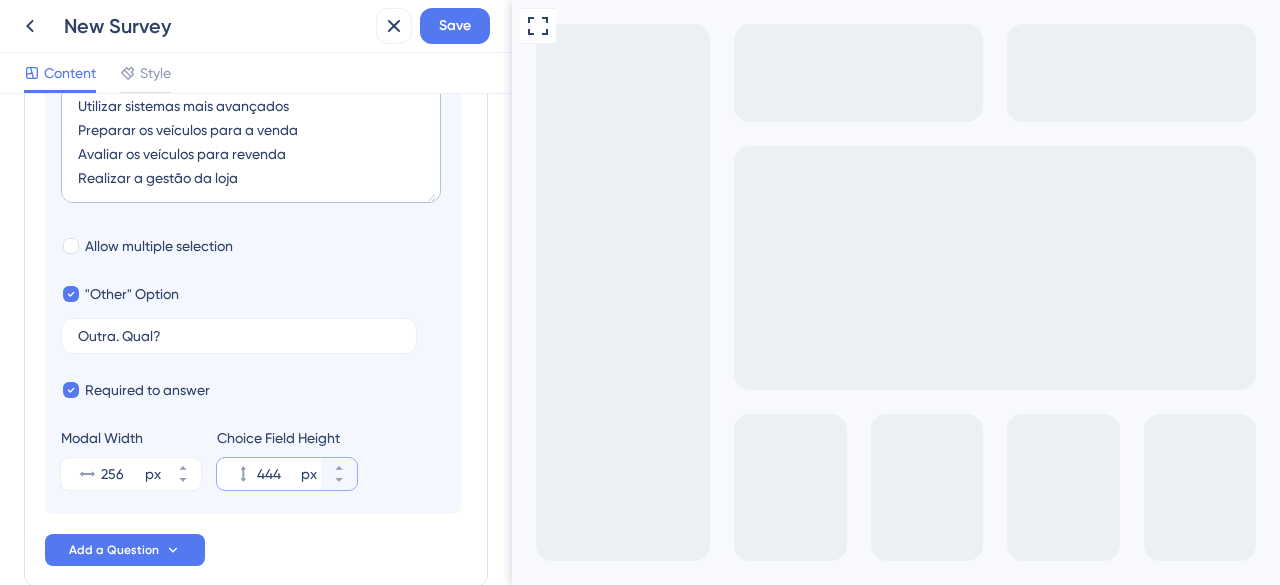 click on "444" at bounding box center (277, 474) 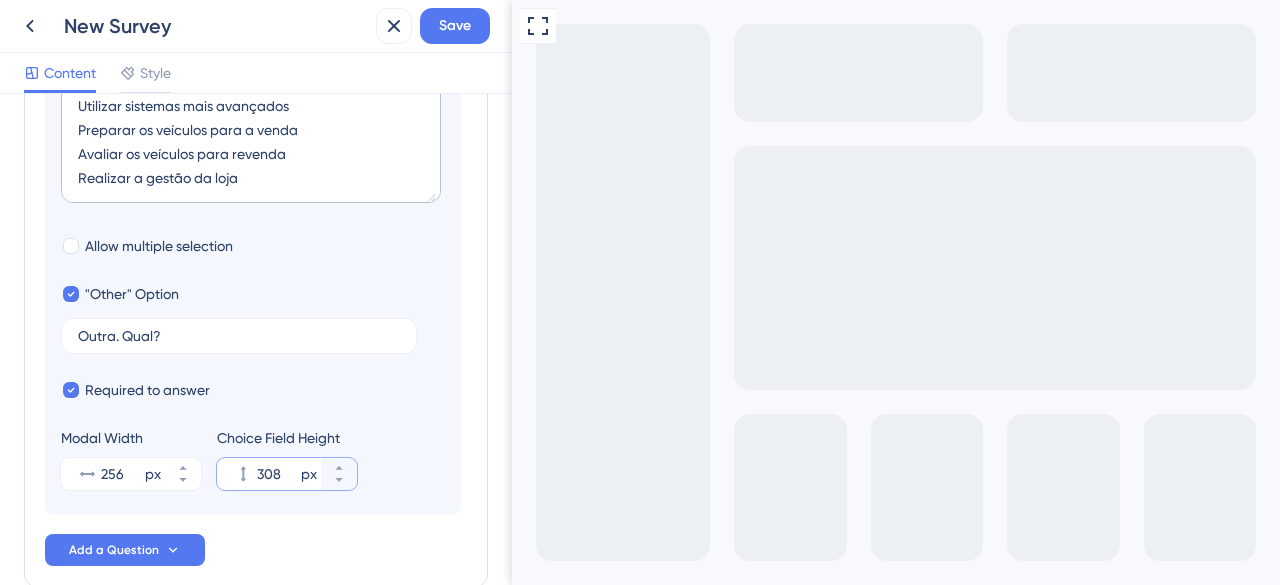 type on "308" 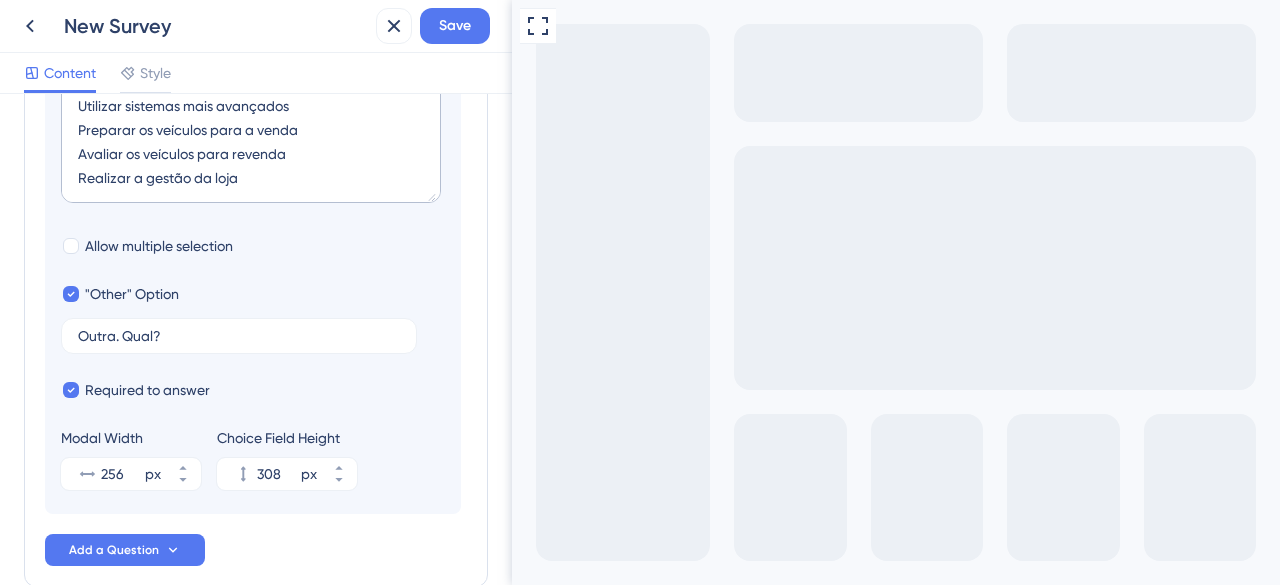 click on "Required to answer" at bounding box center (253, 390) 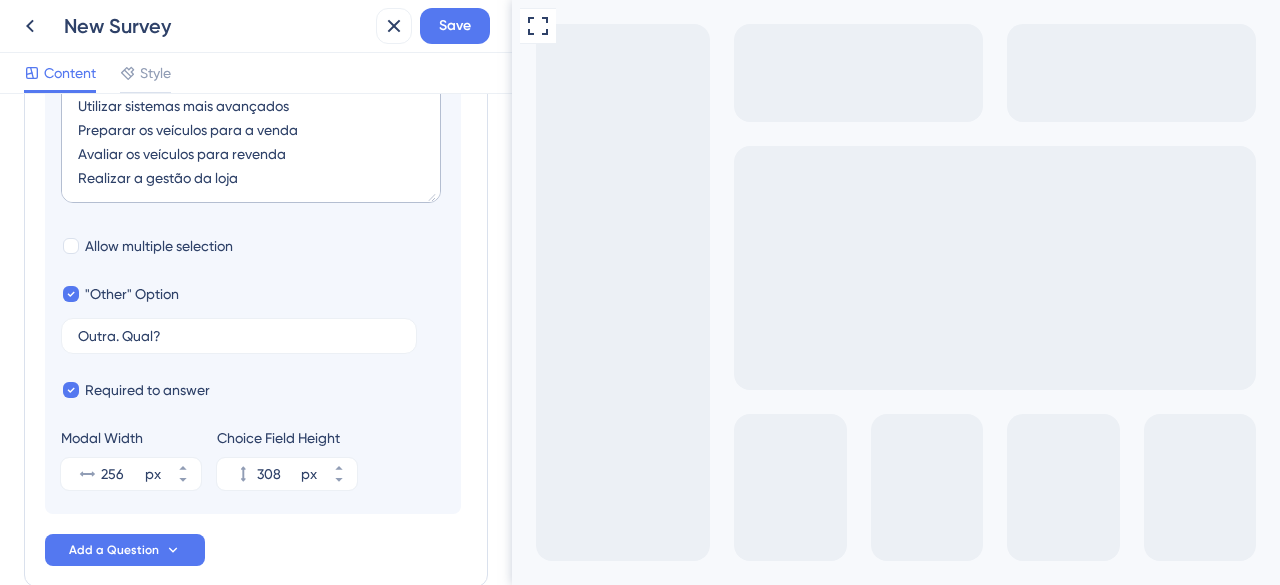 scroll, scrollTop: 0, scrollLeft: 0, axis: both 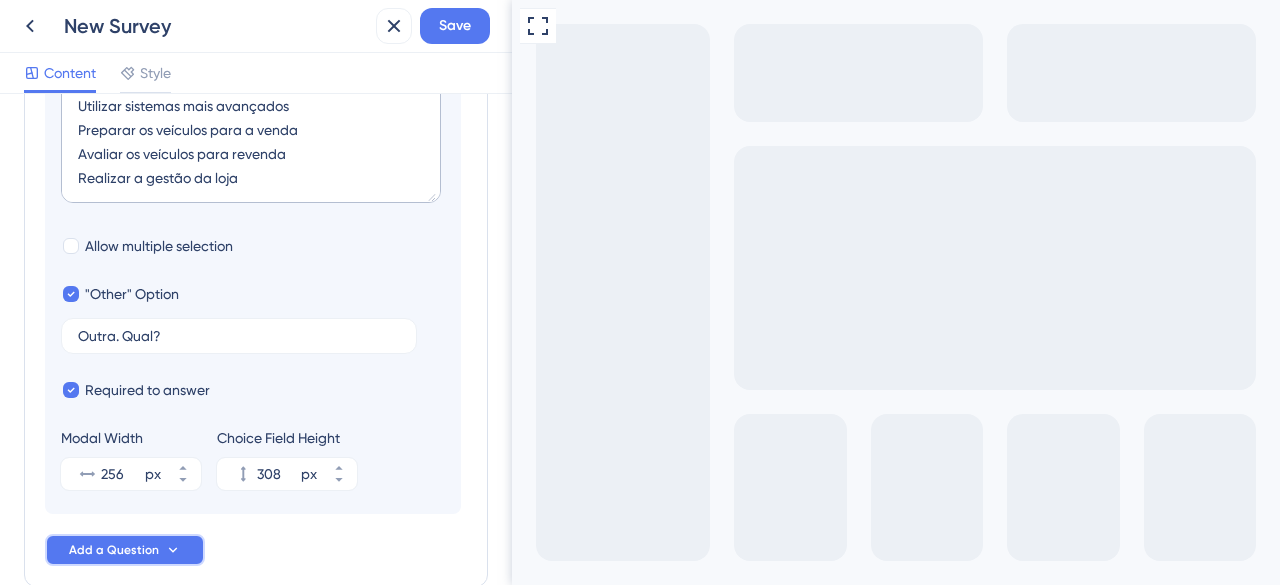click on "Add a Question" at bounding box center (125, 550) 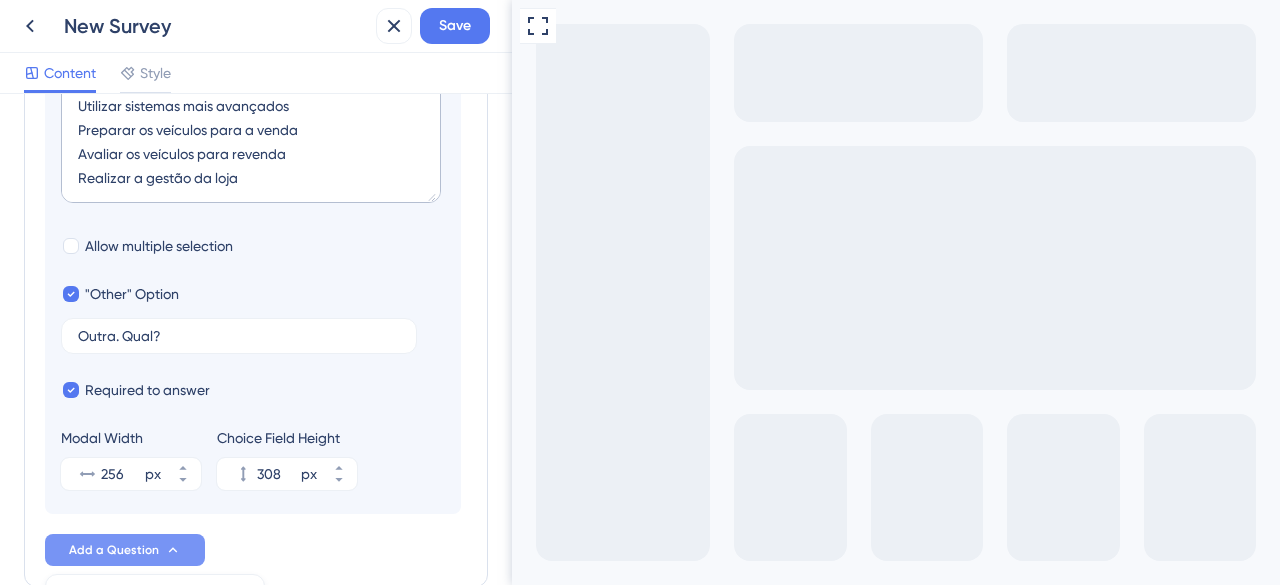 scroll, scrollTop: 1208, scrollLeft: 0, axis: vertical 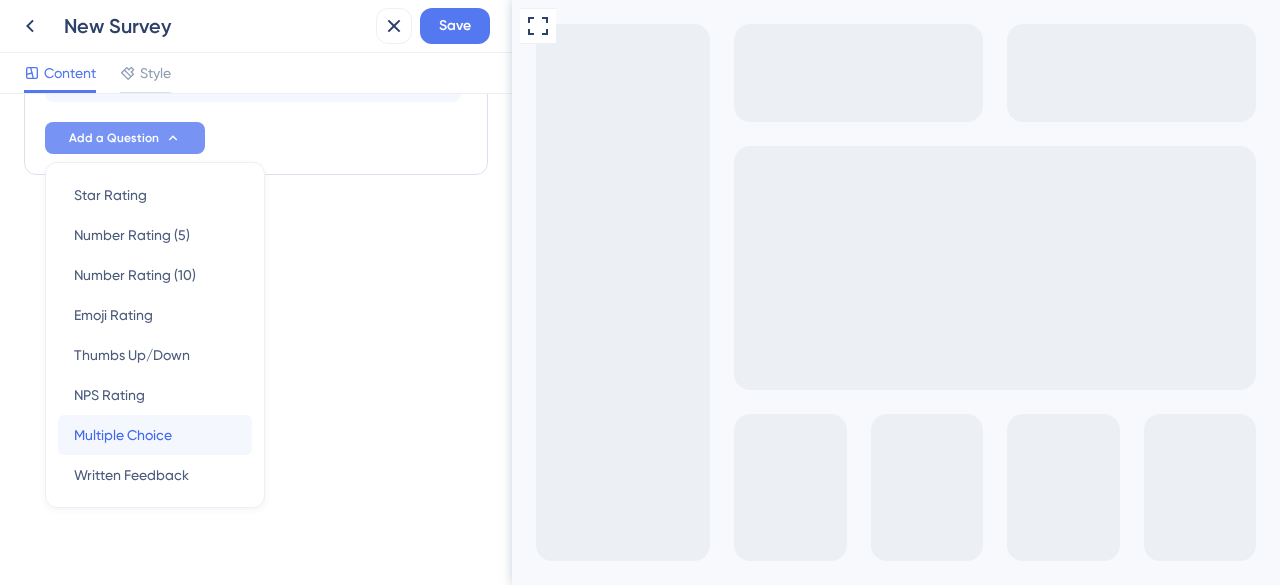 click on "Multiple Choice" at bounding box center [123, 435] 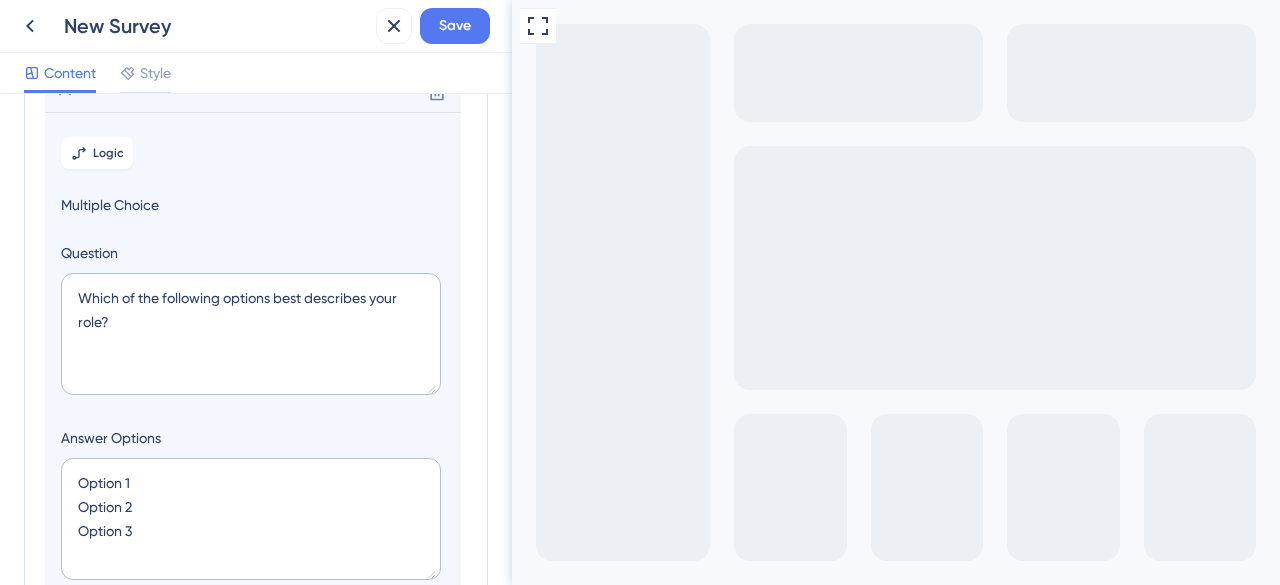 scroll, scrollTop: 452, scrollLeft: 0, axis: vertical 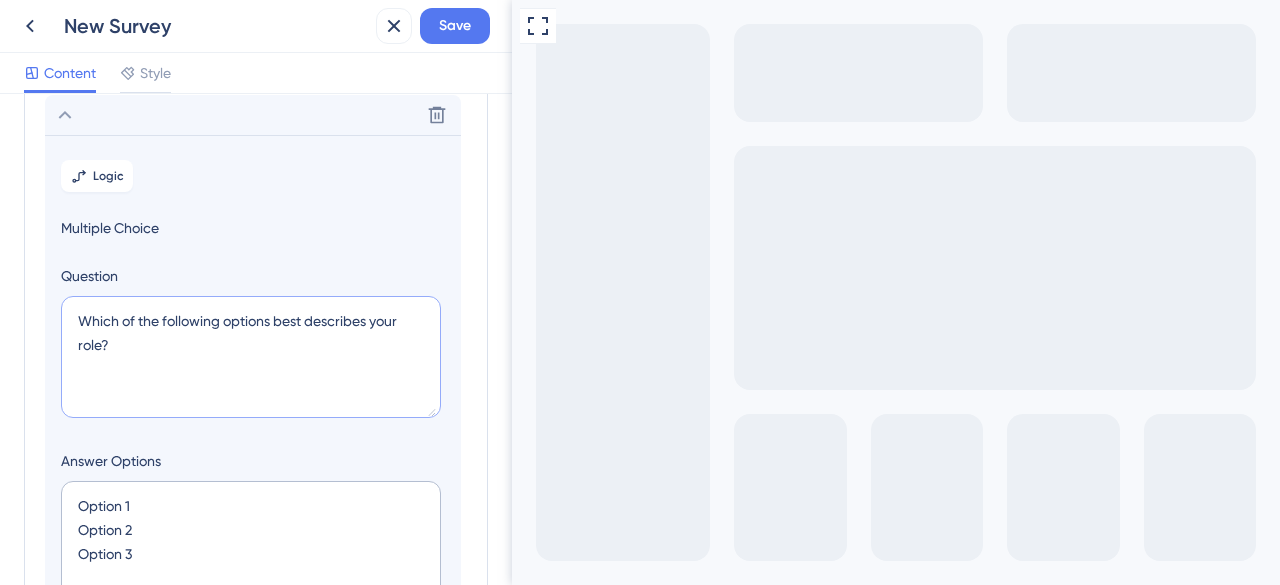 drag, startPoint x: 108, startPoint y: 339, endPoint x: 74, endPoint y: 307, distance: 46.69047 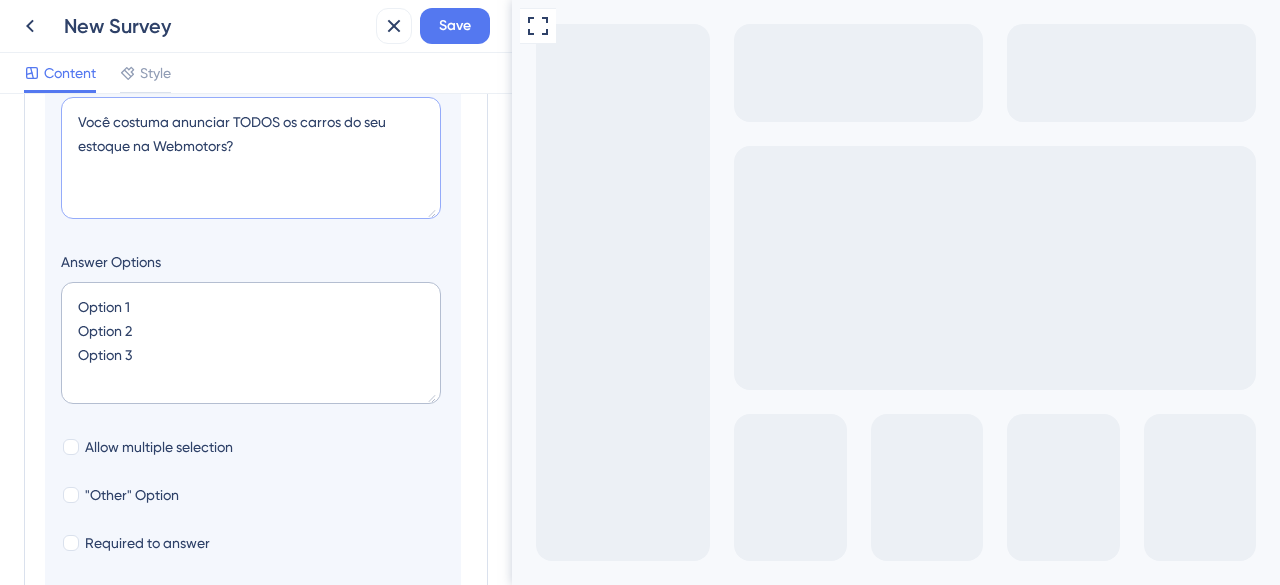 scroll, scrollTop: 652, scrollLeft: 0, axis: vertical 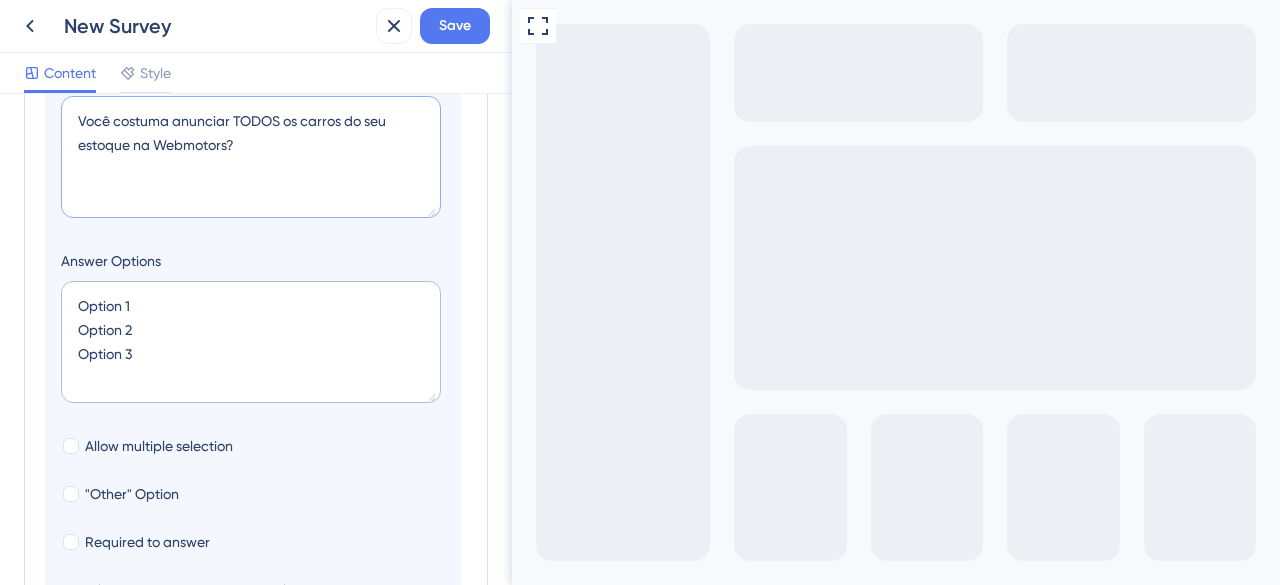 type on "Você costuma anunciar TODOS os carros do seu estoque na Webmotors?" 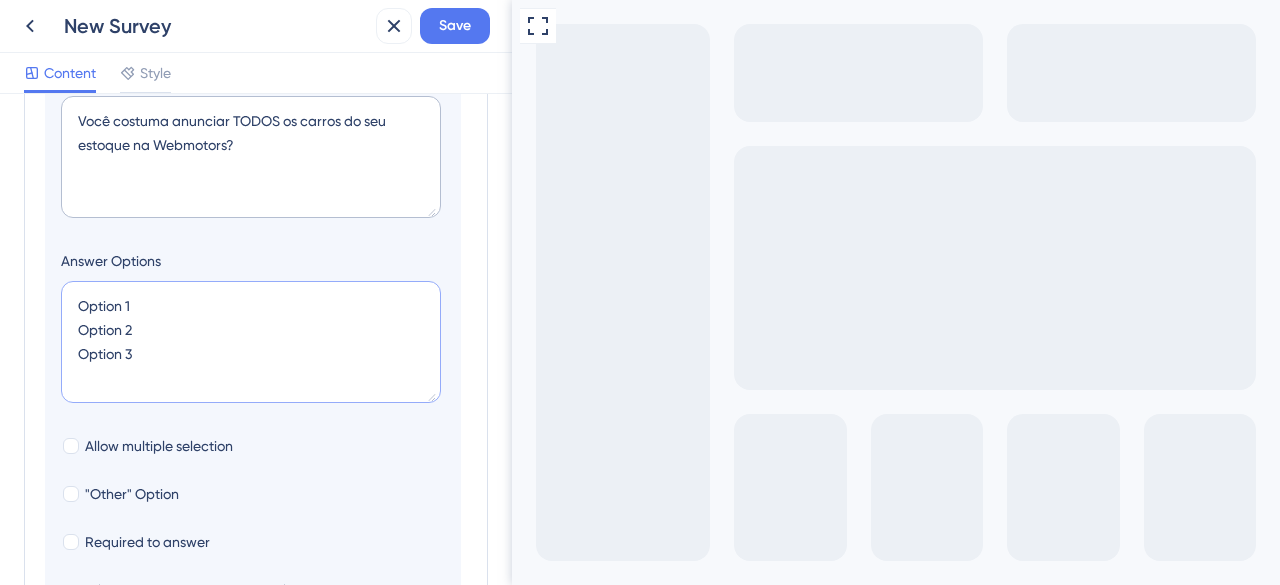 drag, startPoint x: 182, startPoint y: 364, endPoint x: 74, endPoint y: 288, distance: 132.0606 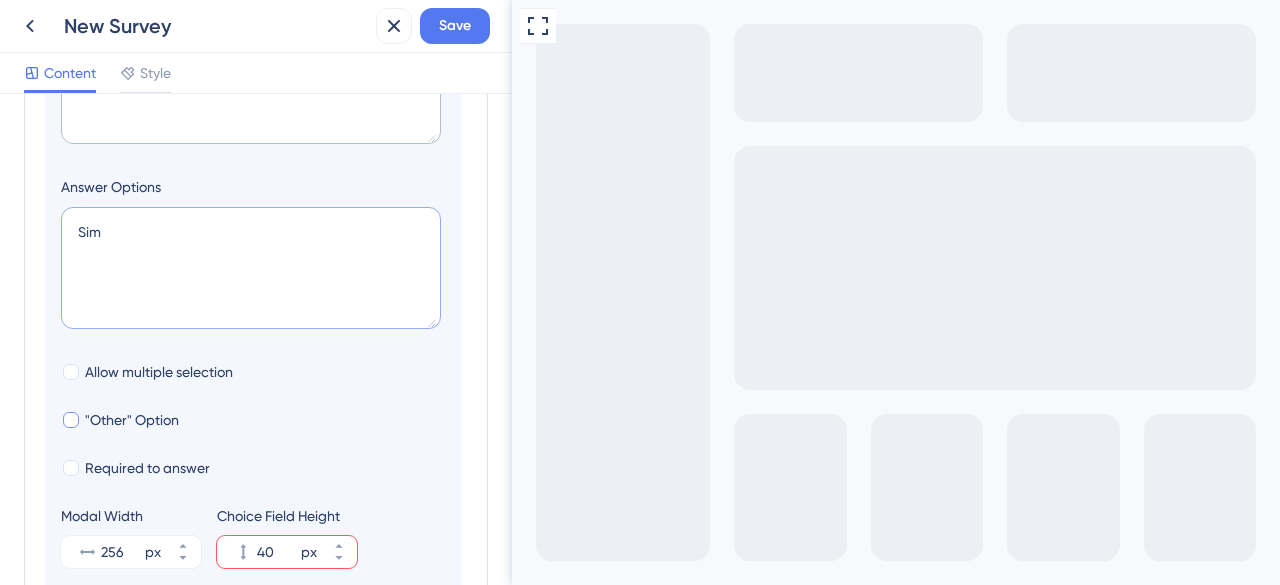 scroll, scrollTop: 752, scrollLeft: 0, axis: vertical 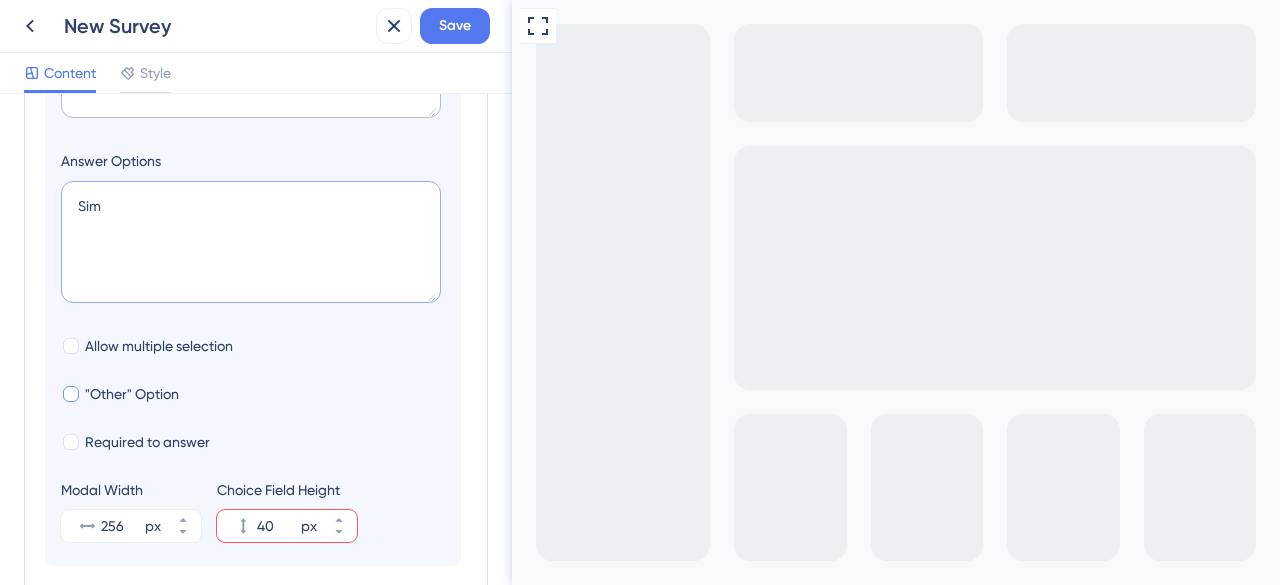 type on "Sim" 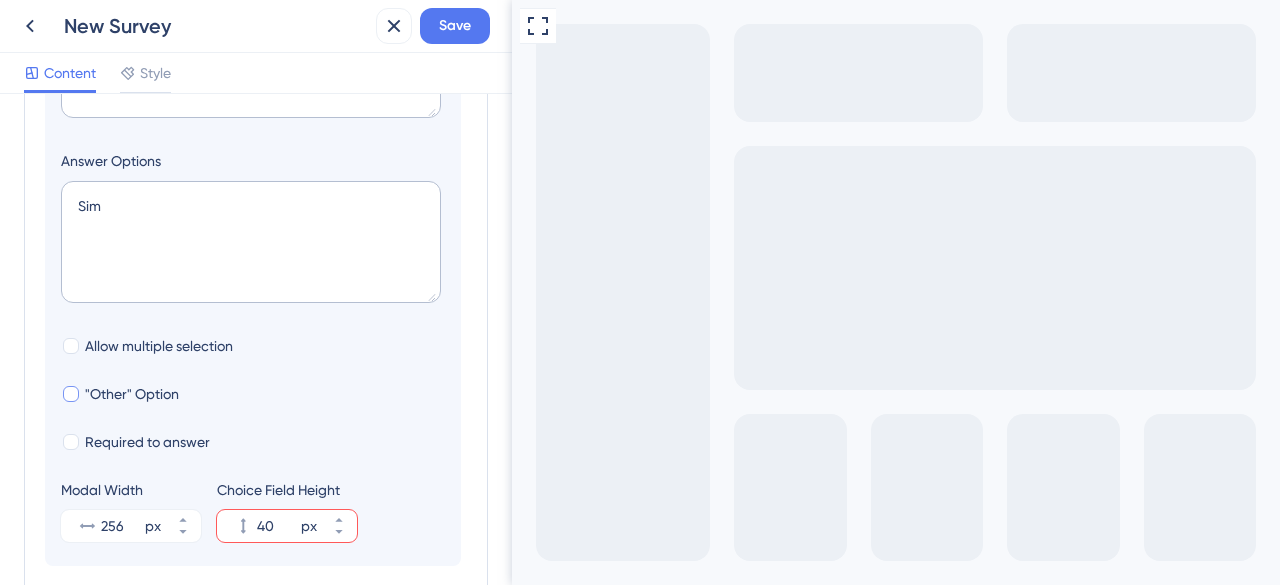 click on ""Other" Option" at bounding box center (132, 394) 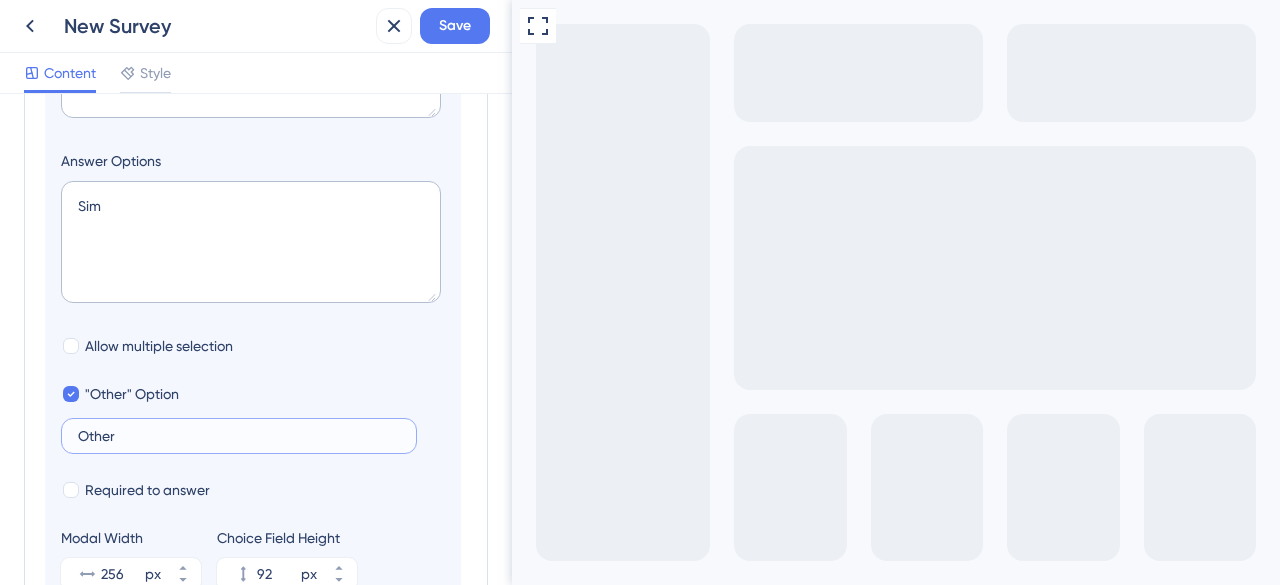 click on "Other" at bounding box center (239, 436) 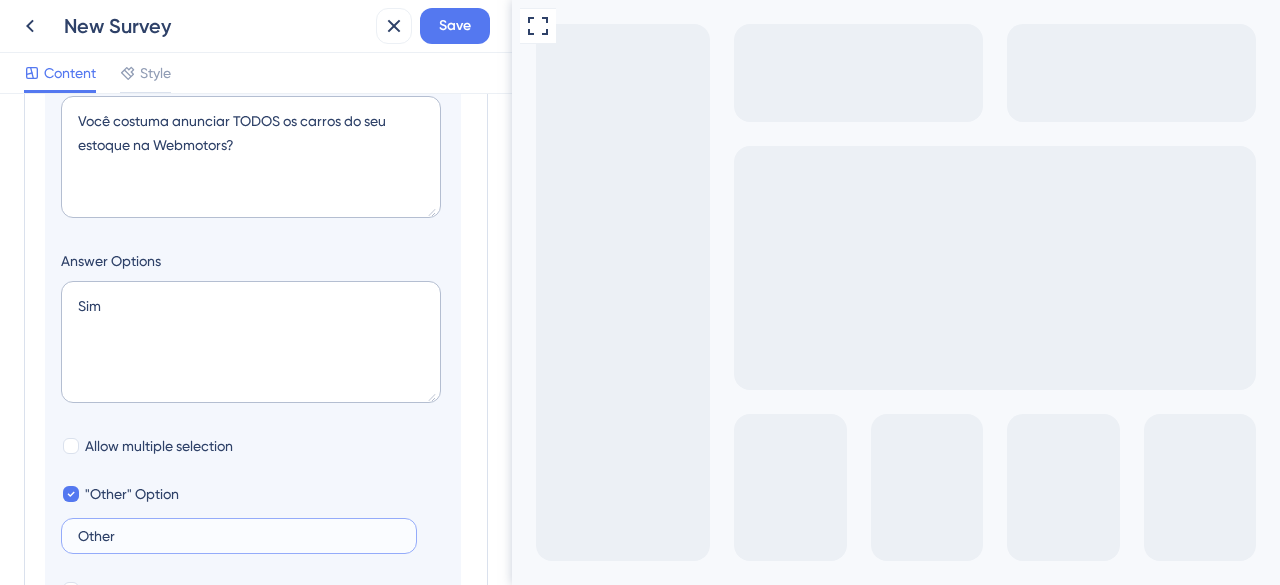 click on "Logic Multiple Choice Question Você costuma anunciar TODOS os carros do seu estoque na Webmotors? Answer Options Sim Allow multiple selection "Other" Option Other Required to answer Modal Width 256 px Choice Field Height 92 px" at bounding box center (253, 324) 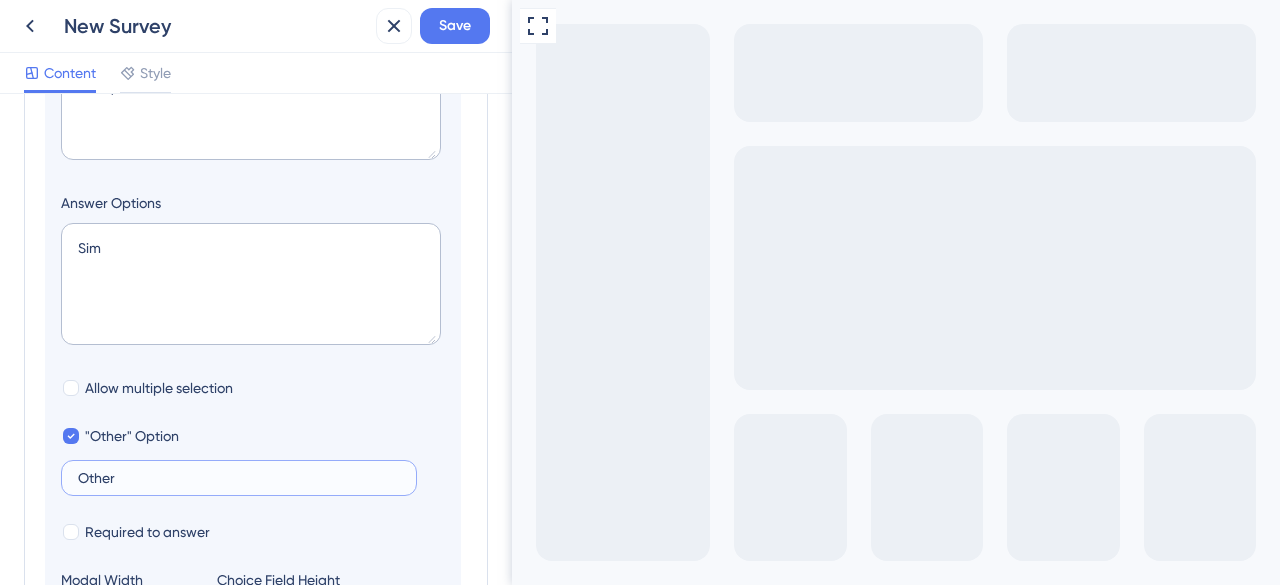 scroll, scrollTop: 752, scrollLeft: 0, axis: vertical 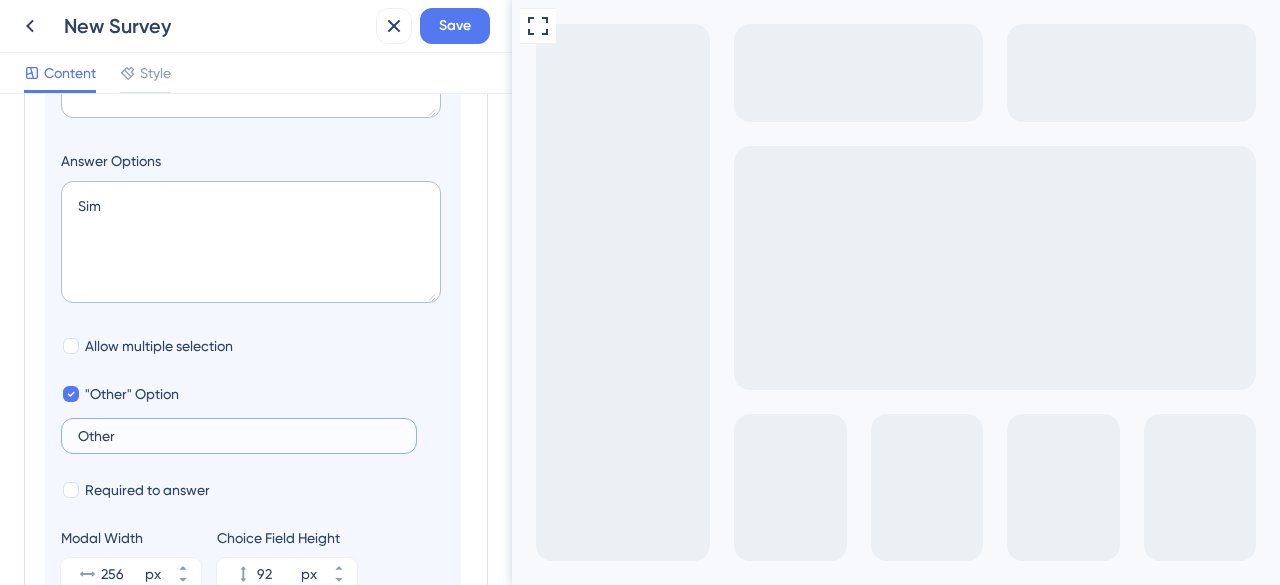drag, startPoint x: 115, startPoint y: 437, endPoint x: 8, endPoint y: 438, distance: 107.00467 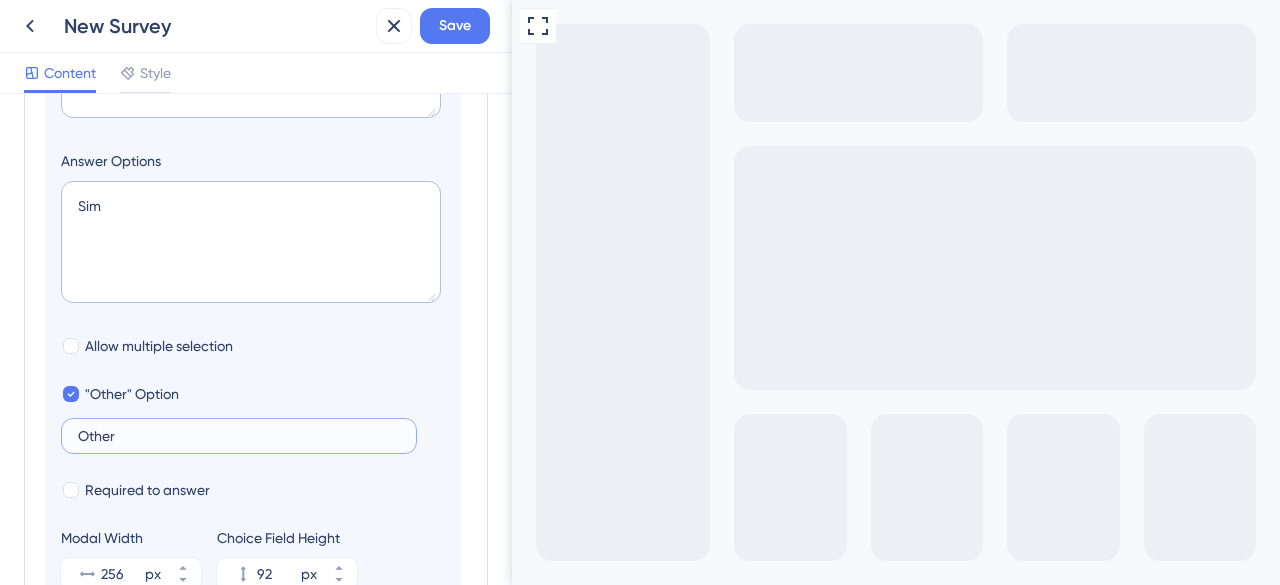 click on "Survey Questions Add questions to your survey and edit them below.   Learn More Qual a sua posição atual na loja? Com qual gênero você se identifica? Somente para fins estatísticos, qual a sua idade? Quantos veículos aproximadamente, tem no estoque da sua loja? Considerando a maior parte do seu estoque, qual a média de valor dos veículos à venda? Quais atividades são mais difíceis, considerando a sua rotina na loja? Delete Logic Multiple Choice Question Você costuma anunciar TODOS os carros do seu estoque na Webmotors? Answer Options Sim Allow multiple selection "Other" Option Other Required to answer Modal Width 256 px Choice Field Height 92 px Add a Question" at bounding box center (256, 339) 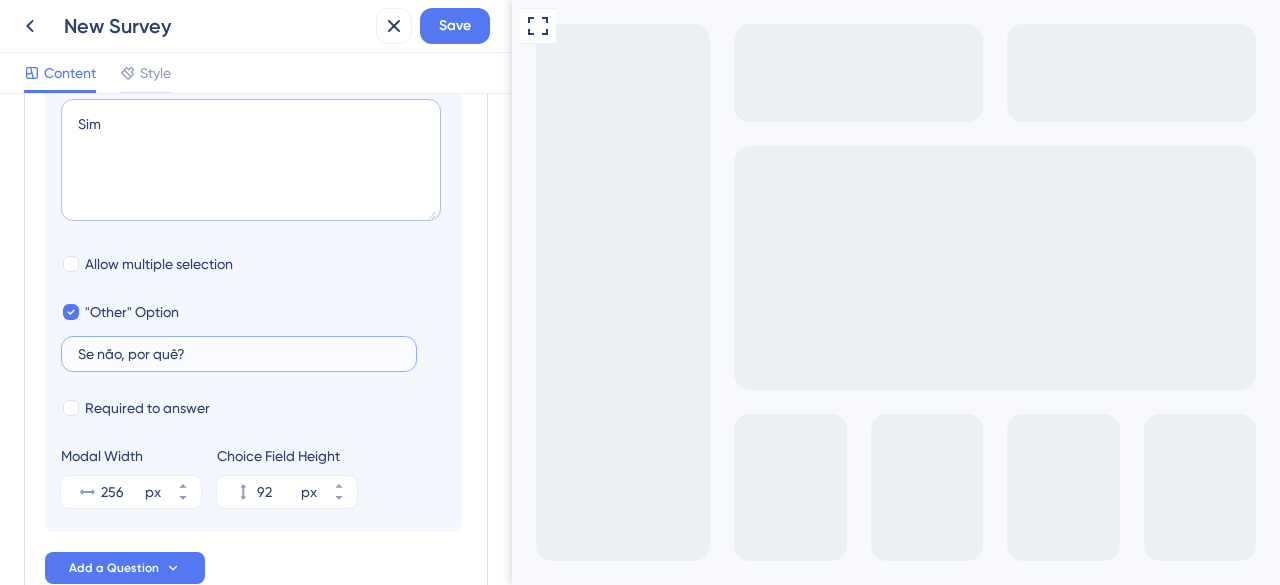 scroll, scrollTop: 852, scrollLeft: 0, axis: vertical 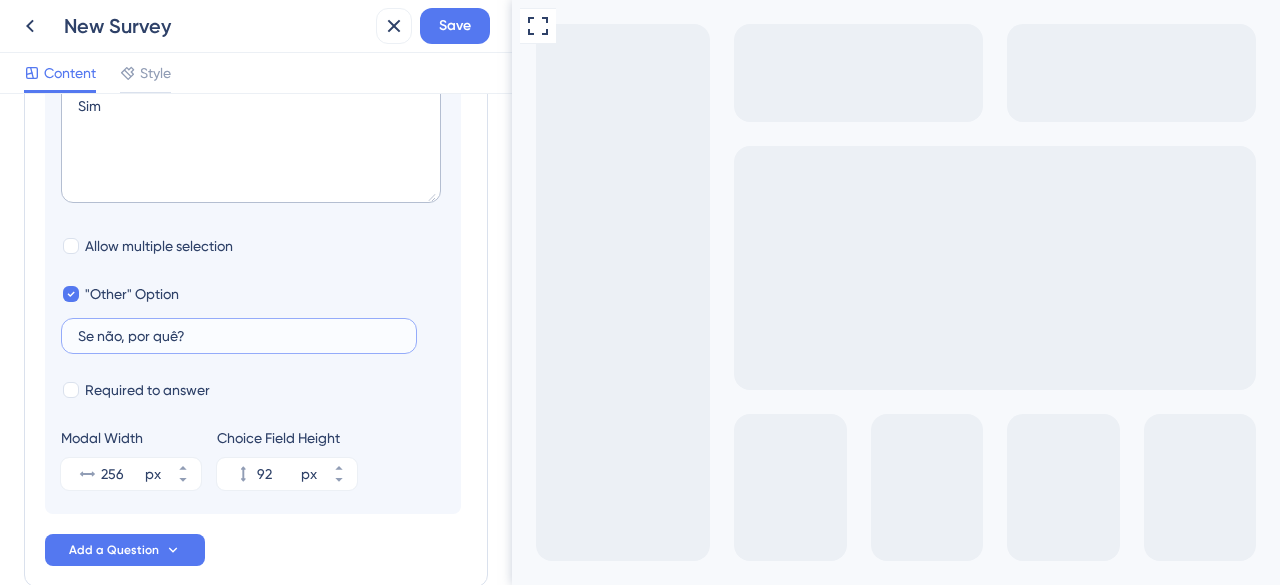 drag, startPoint x: 212, startPoint y: 333, endPoint x: 7, endPoint y: 331, distance: 205.00975 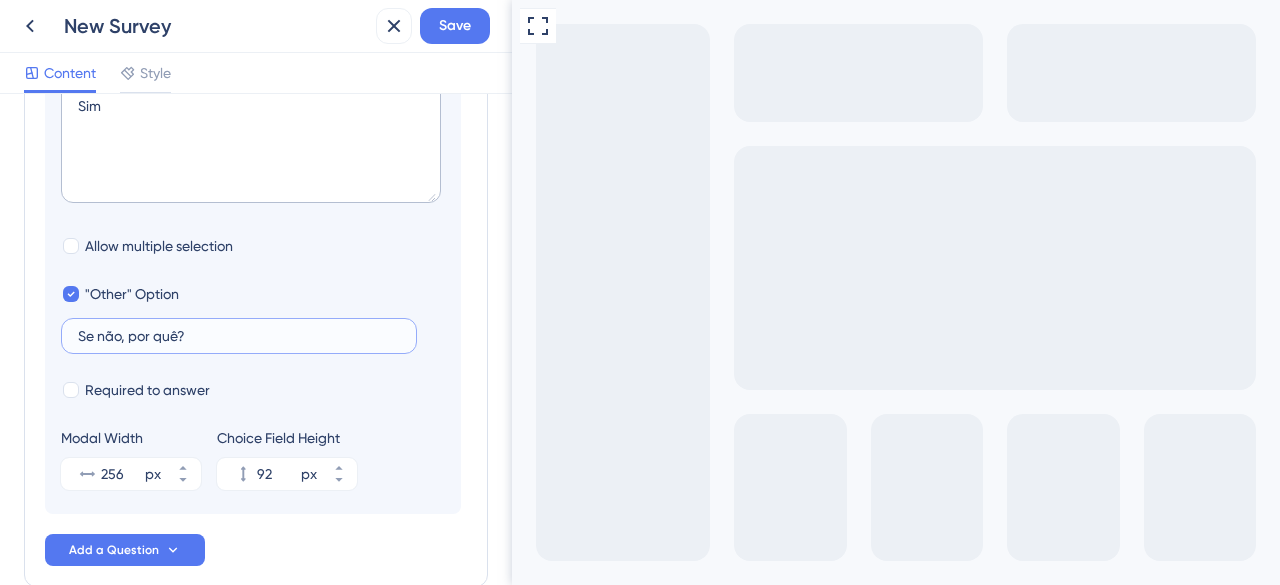 click on "Survey Questions Add questions to your survey and edit them below.   Learn More Qual a sua posição atual na loja? Com qual gênero você se identifica? Somente para fins estatísticos, qual a sua idade? Quantos veículos aproximadamente, tem no estoque da sua loja? Considerando a maior parte do seu estoque, qual a média de valor dos veículos à venda? Quais atividades são mais difíceis, considerando a sua rotina na loja? Delete Logic Multiple Choice Question Você costuma anunciar TODOS os carros do seu estoque na Webmotors? Answer Options Sim Allow multiple selection "Other" Option Se não, por quê? Required to answer Modal Width 256 px Choice Field Height 92 px Add a Question" at bounding box center (256, 339) 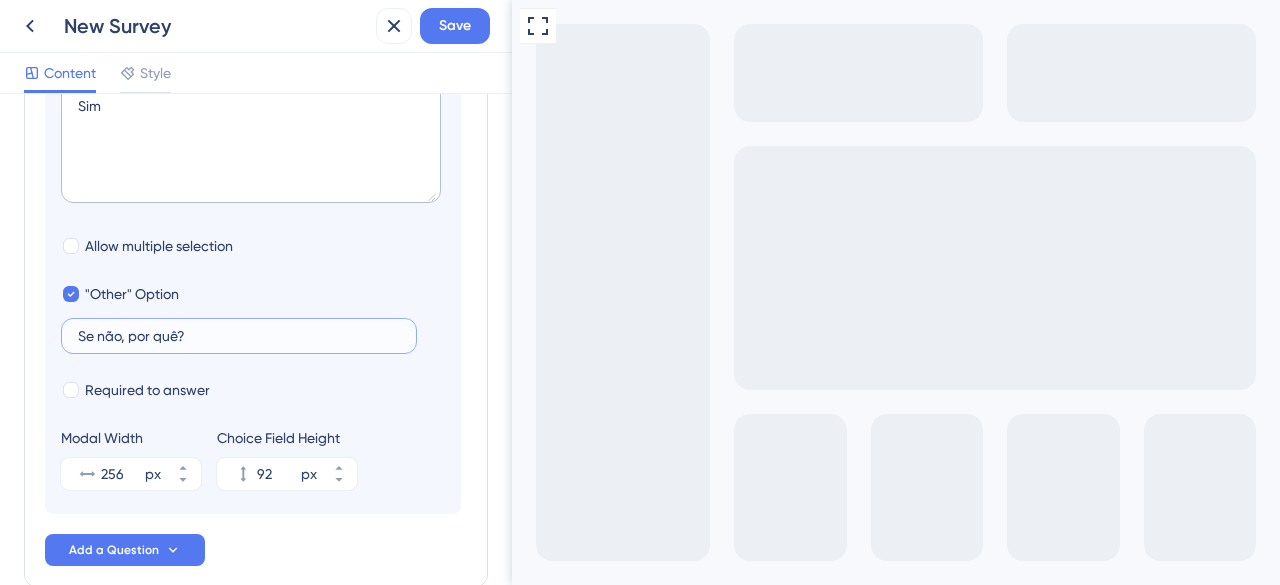 type on "Se não, por quê?" 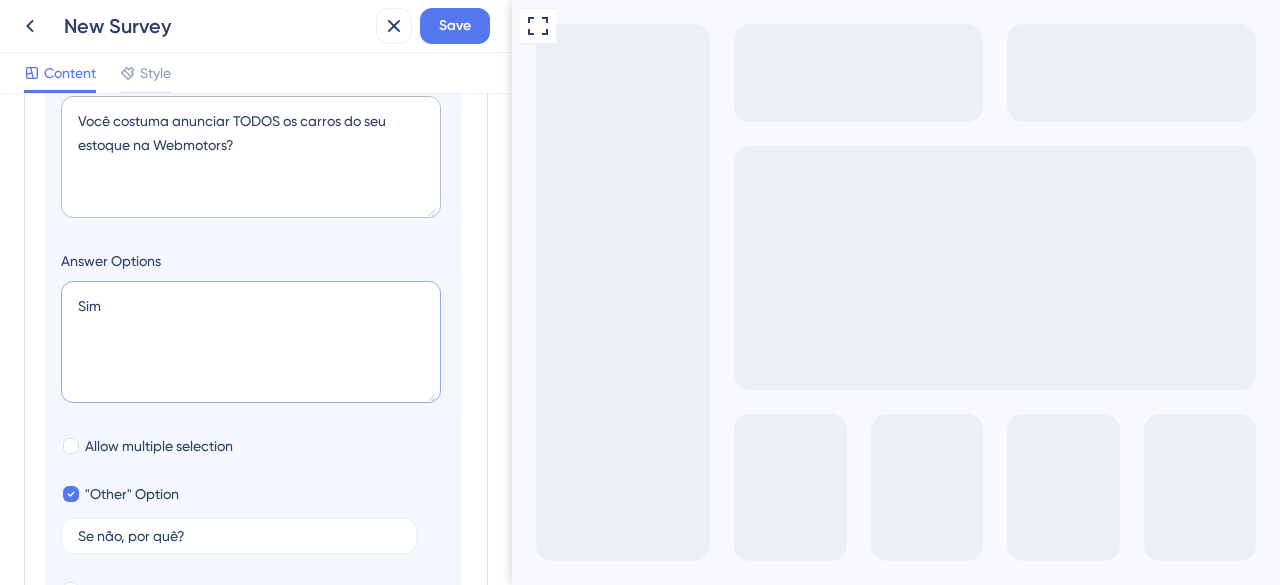 click on "Sim" at bounding box center (251, 342) 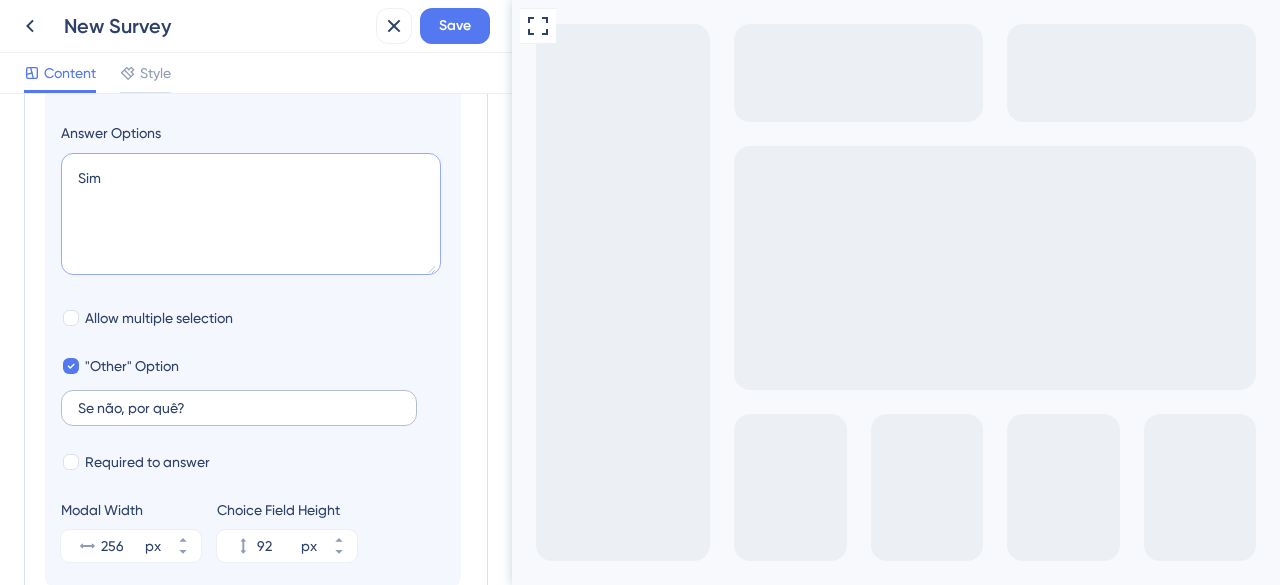 scroll, scrollTop: 852, scrollLeft: 0, axis: vertical 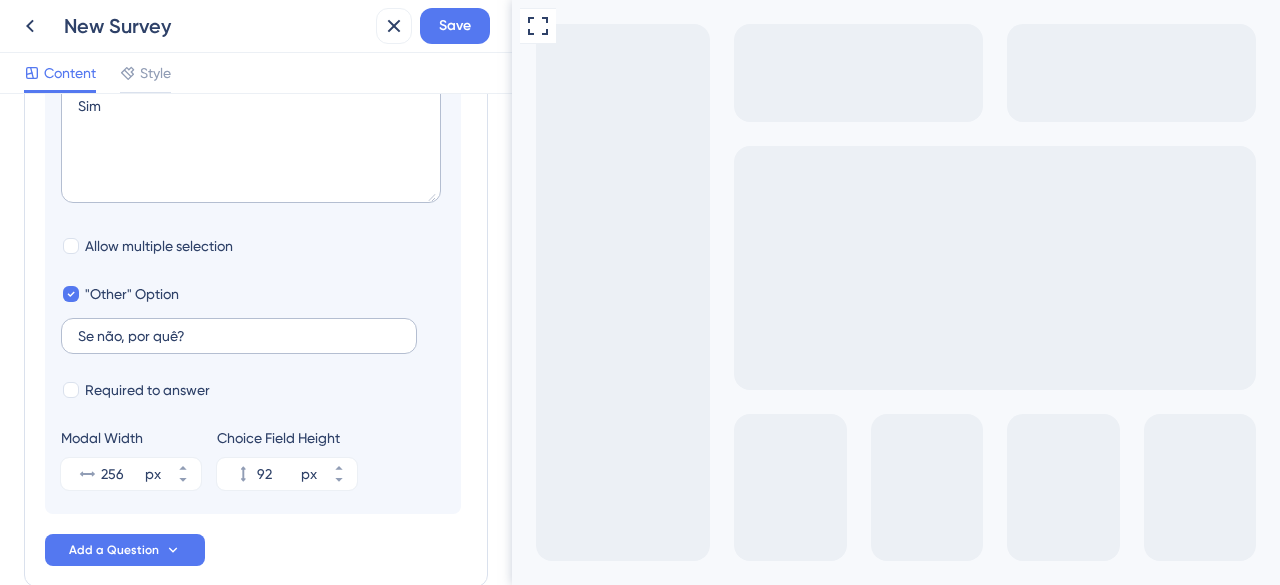 click on "Se não, por quê?" at bounding box center [239, 336] 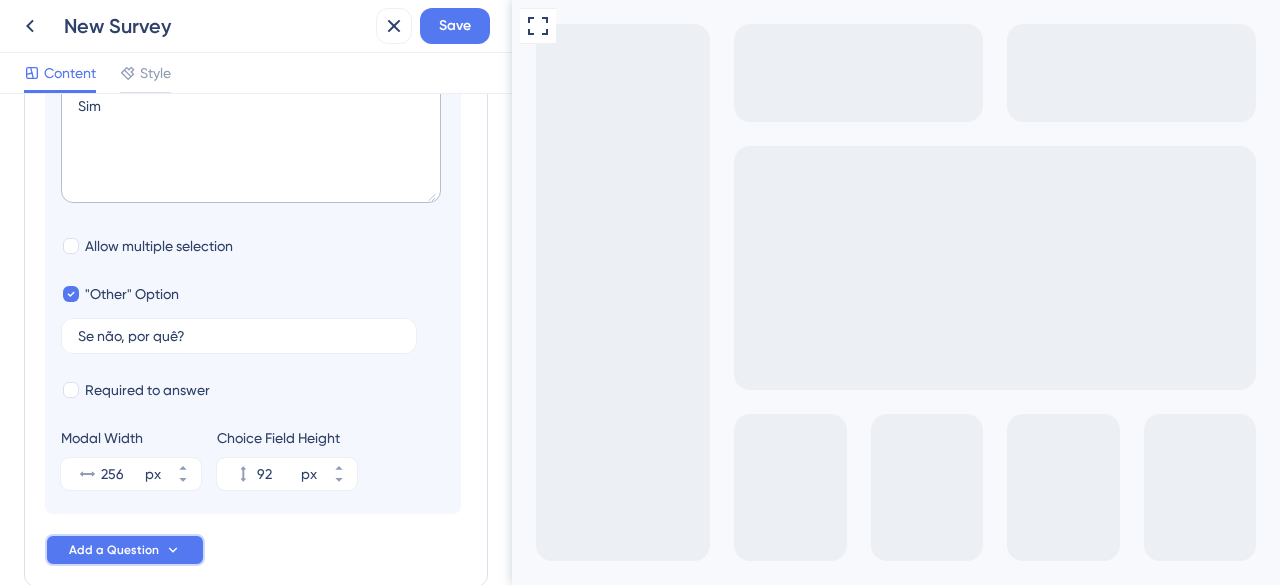 click on "Add a Question" at bounding box center (114, 550) 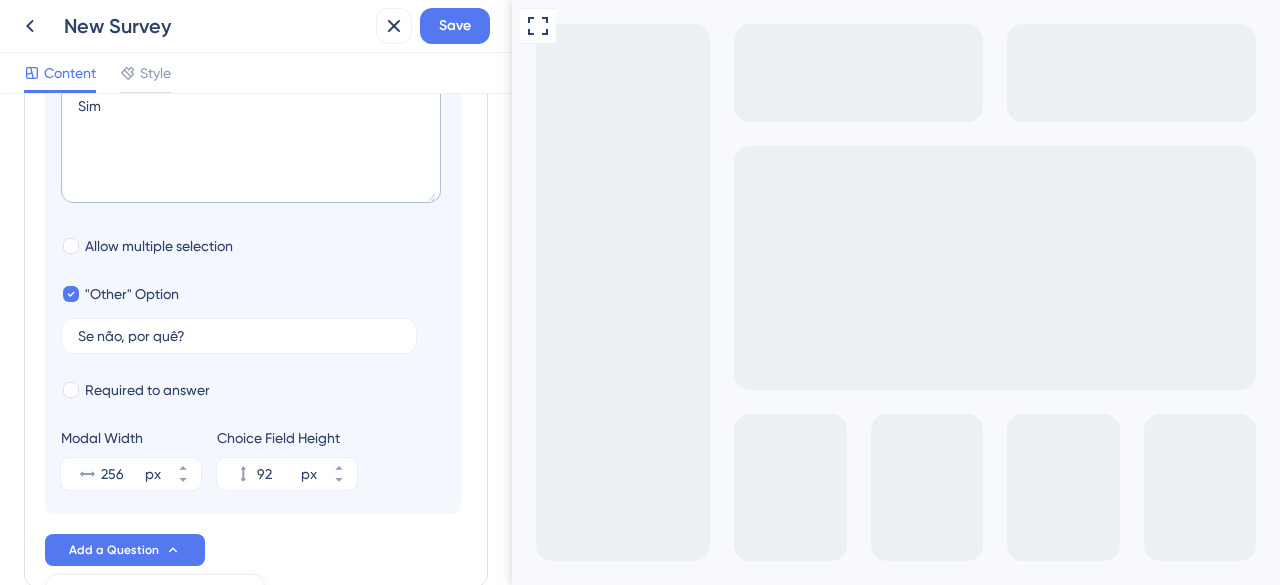 scroll, scrollTop: 1264, scrollLeft: 0, axis: vertical 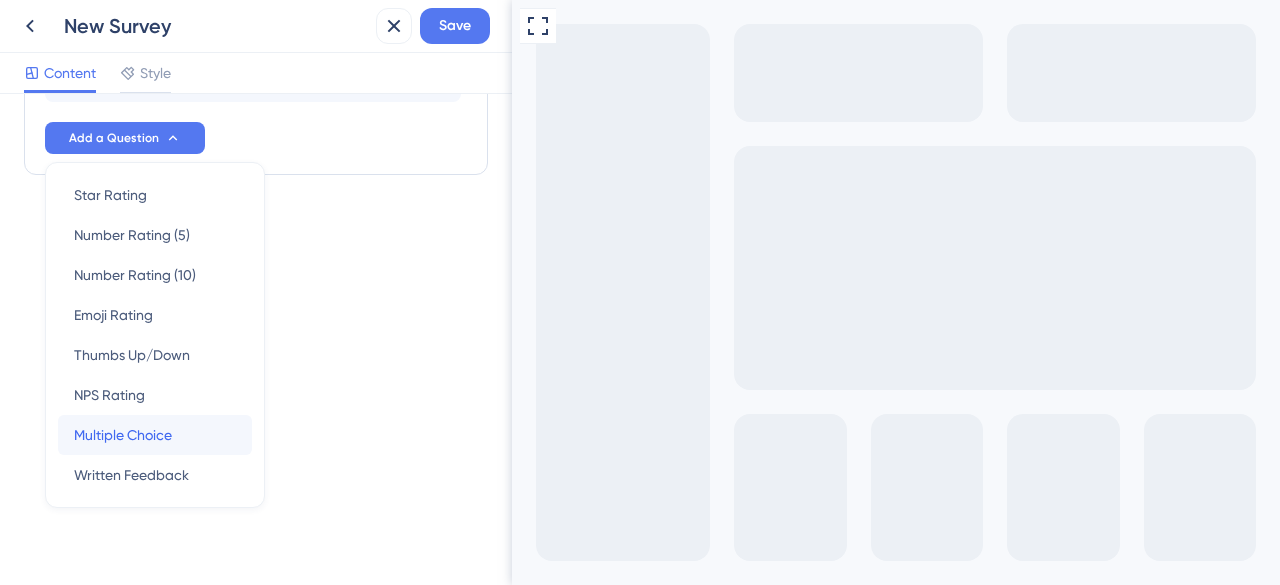 click on "Multiple Choice" at bounding box center [123, 435] 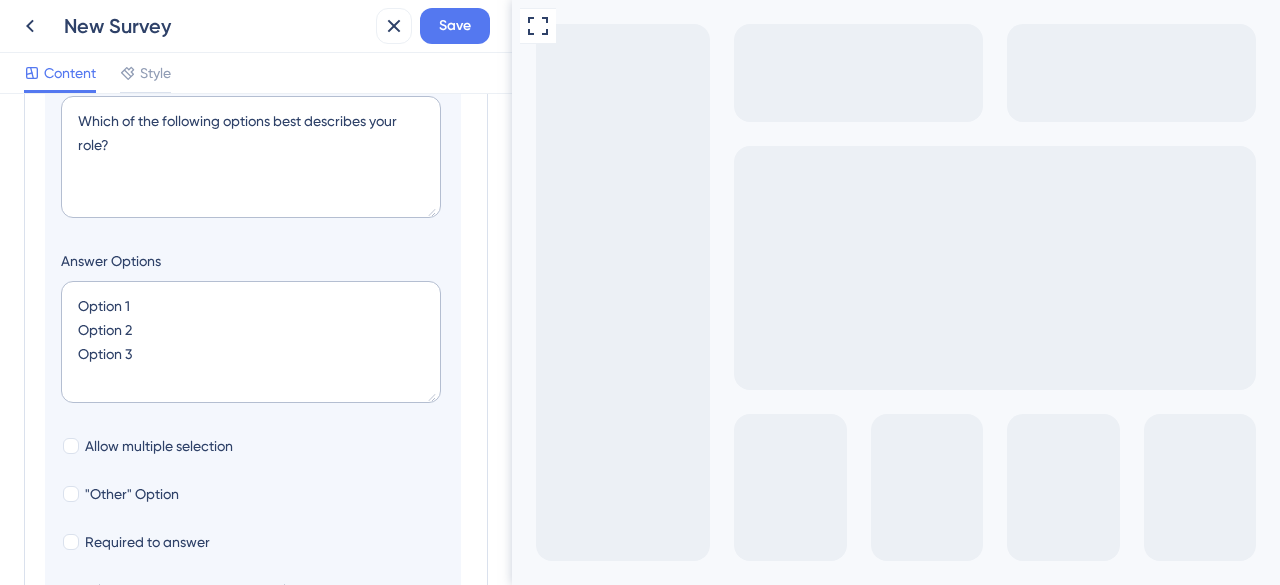 scroll, scrollTop: 508, scrollLeft: 0, axis: vertical 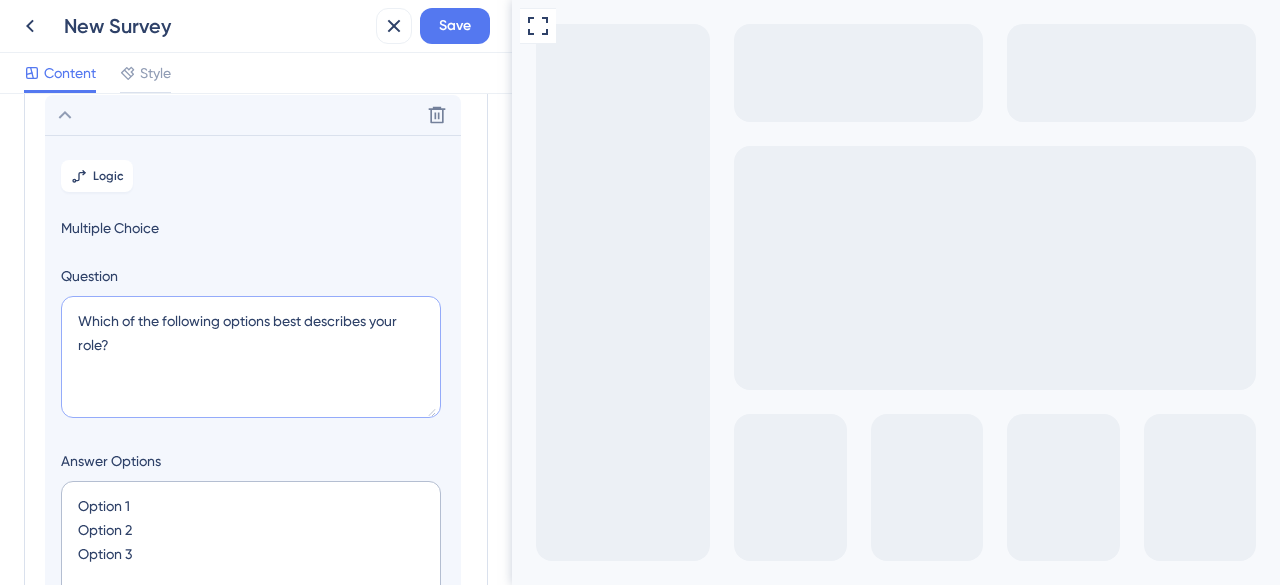 drag, startPoint x: 99, startPoint y: 350, endPoint x: 58, endPoint y: 300, distance: 64.66065 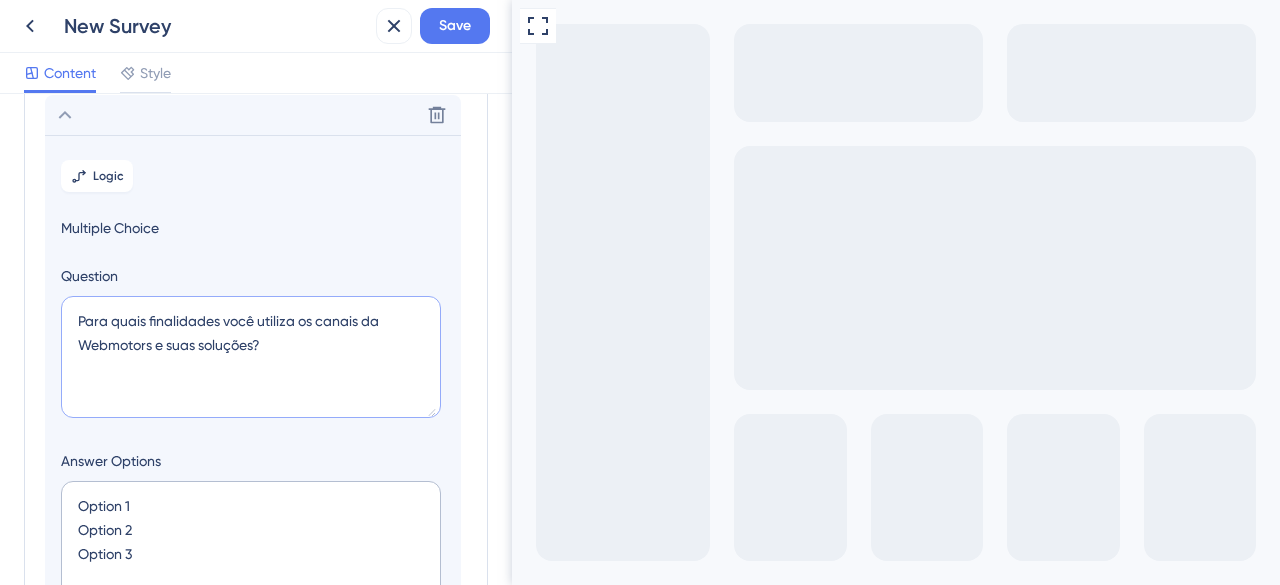 type on "Para quais finalidades você utiliza os canais da Webmotors e suas soluções?" 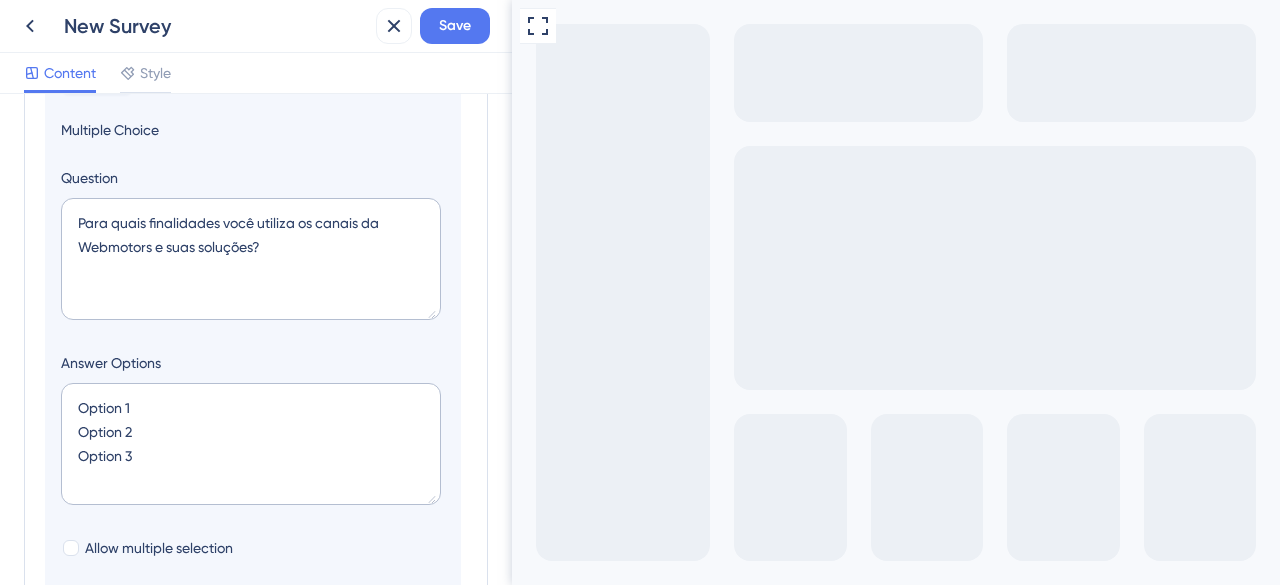 scroll, scrollTop: 708, scrollLeft: 0, axis: vertical 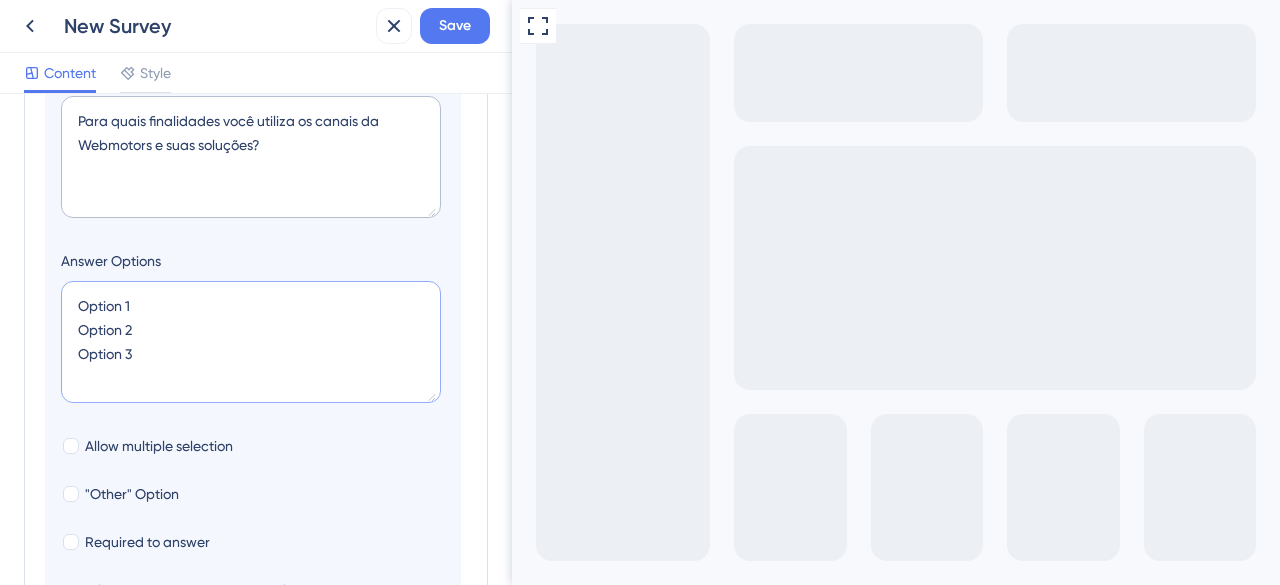 drag, startPoint x: 152, startPoint y: 363, endPoint x: 223, endPoint y: 417, distance: 89.20202 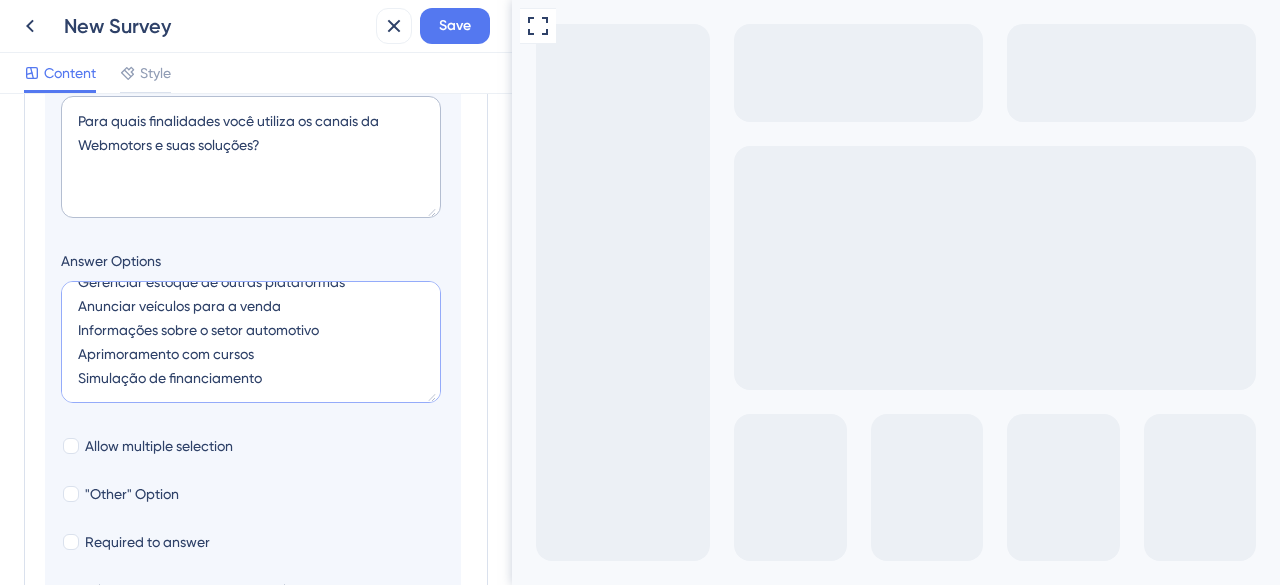 scroll, scrollTop: 96, scrollLeft: 0, axis: vertical 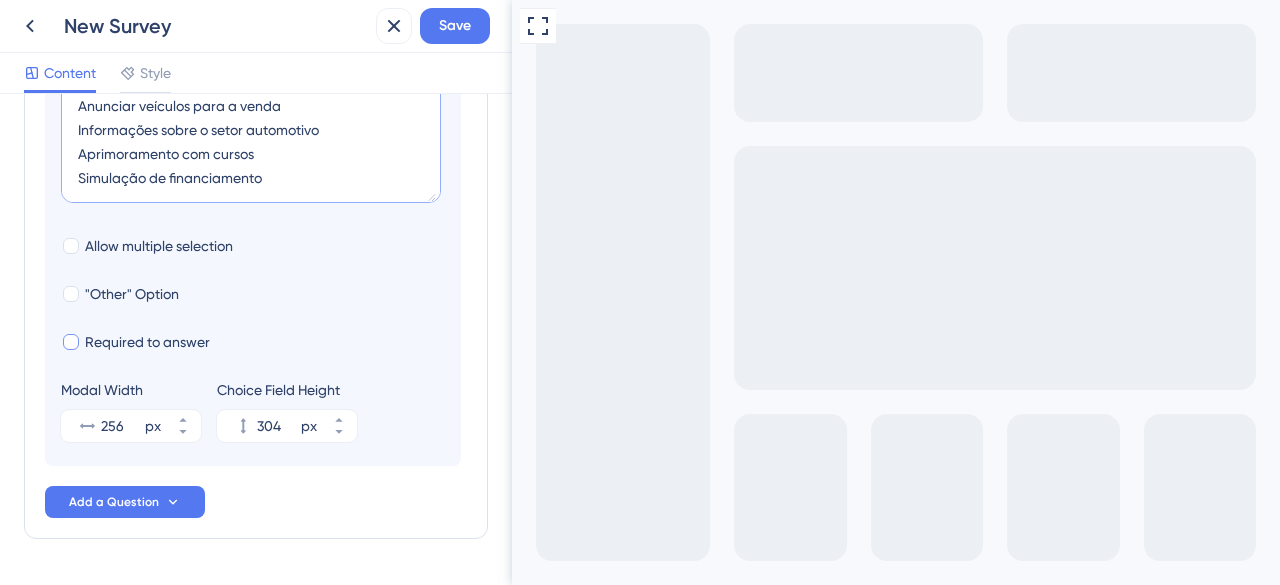 type on "Reposição de estoque
Consulta de valores dos veículos
Gerenciar estoque de outras plataformas
Anunciar veículos para a venda
Informações sobre o setor automotivo
Aprimoramento com cursos
Simulação de financiamento" 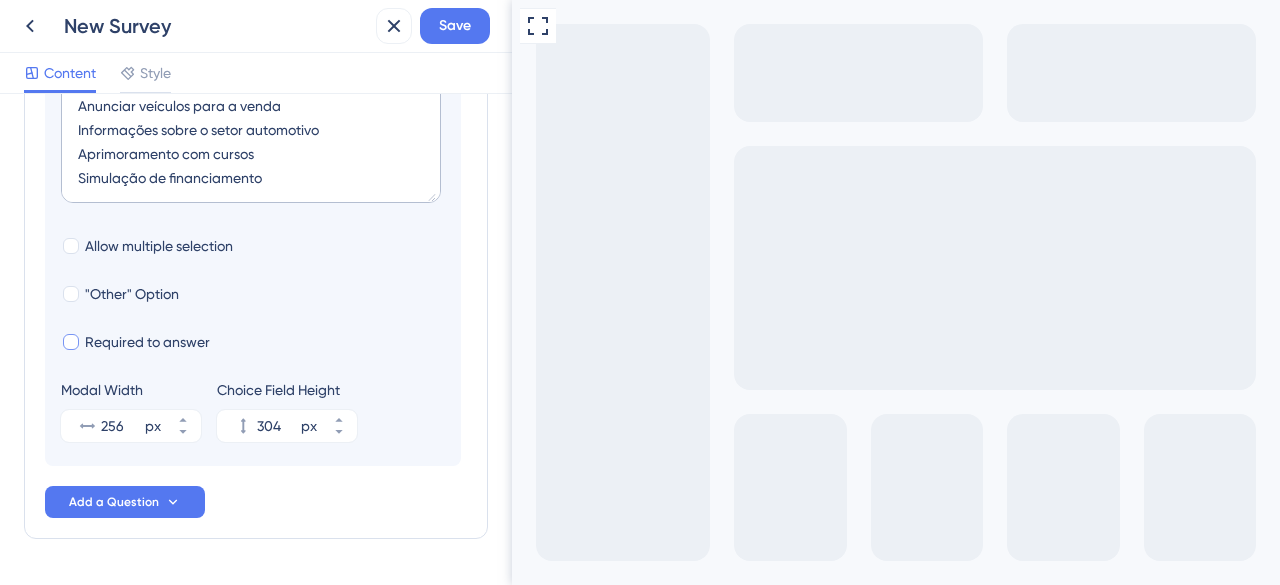 click on "Required to answer" at bounding box center (135, 342) 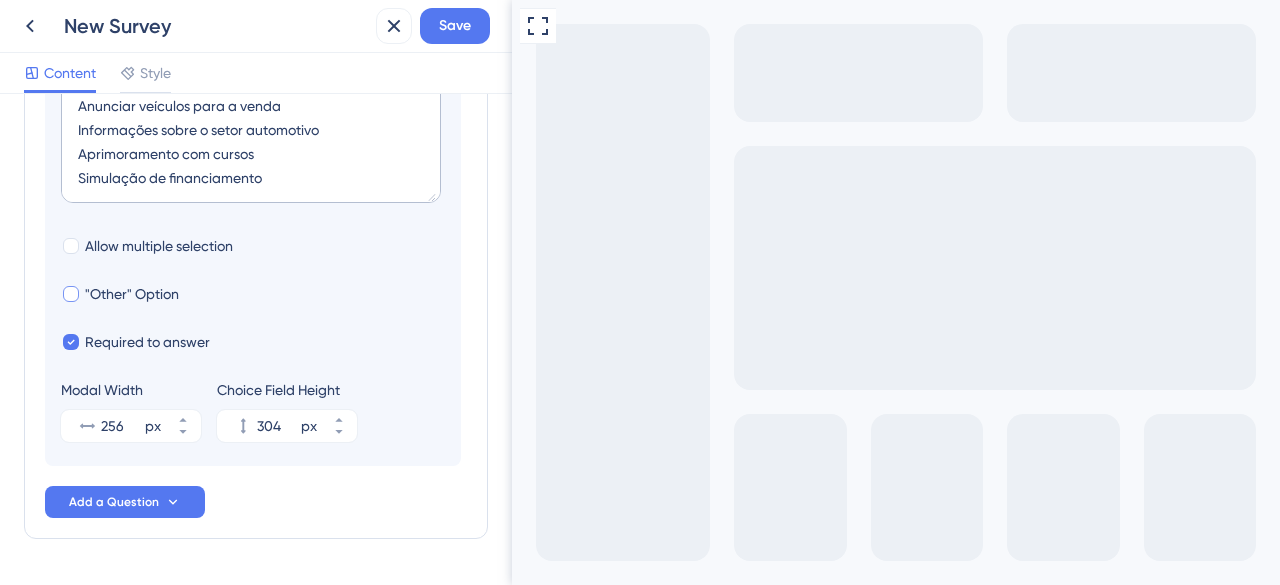 click on ""Other" Option" at bounding box center [132, 294] 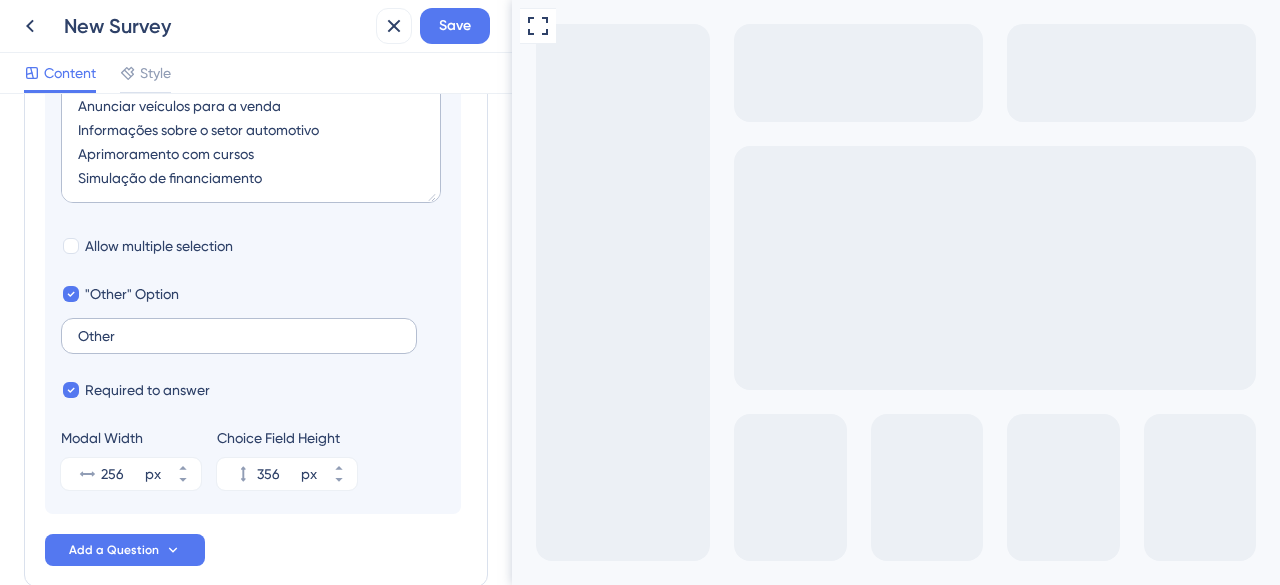 drag, startPoint x: 136, startPoint y: 353, endPoint x: 101, endPoint y: 341, distance: 37 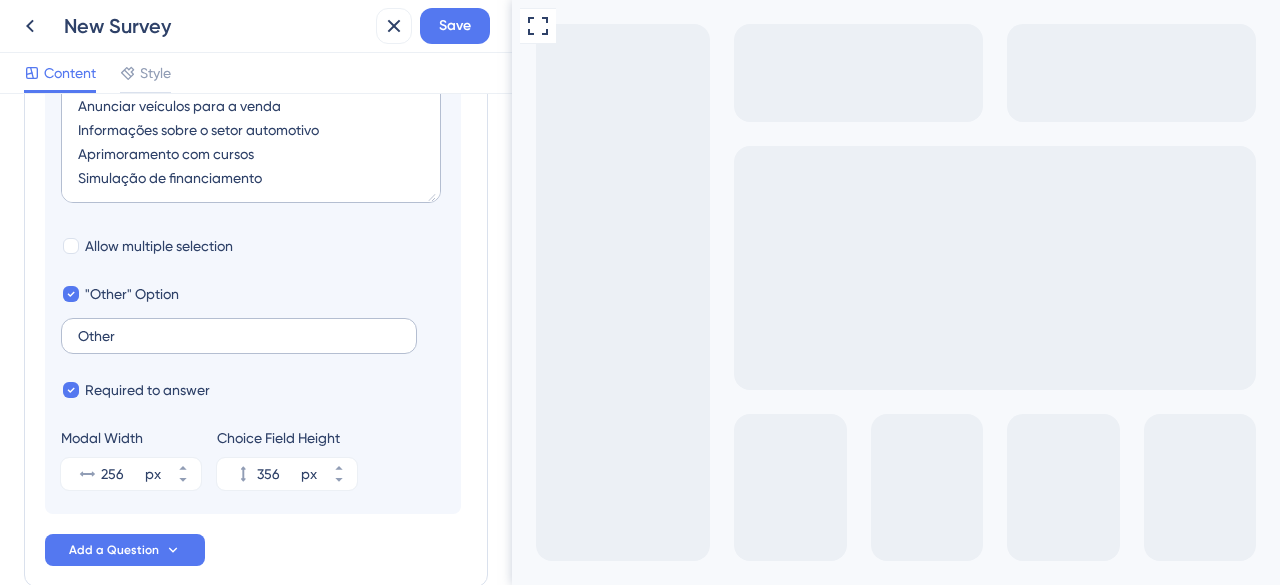 click on "Logic Multiple Choice Question Para quais finalidades você utiliza os canais da Webmotors e suas soluções? Answer Options
Reposição de estoque
Consulta de valores dos veículos
Gerenciar estoque de outras plataformas
Anunciar veículos para a venda
Informações sobre o setor automotivo
Aprimoramento com cursos
Simulação de financiamento Allow multiple selection "Other" Option Other Required to answer Modal Width 256 px Choice Field Height 356 px" at bounding box center [253, 124] 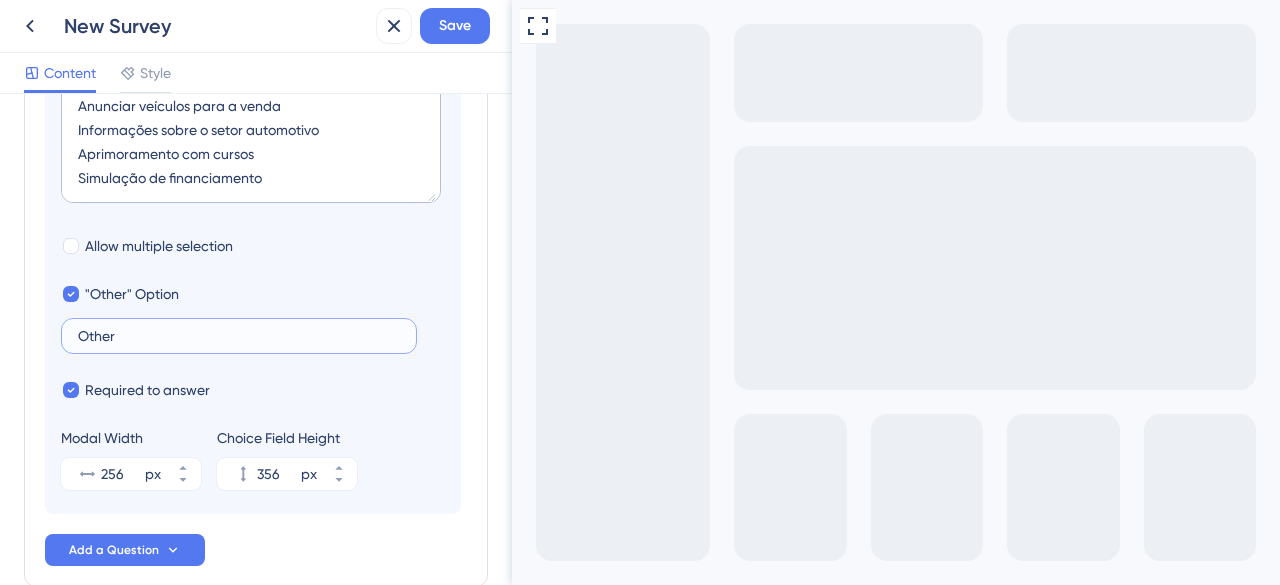 drag, startPoint x: 213, startPoint y: 339, endPoint x: 52, endPoint y: 337, distance: 161.01242 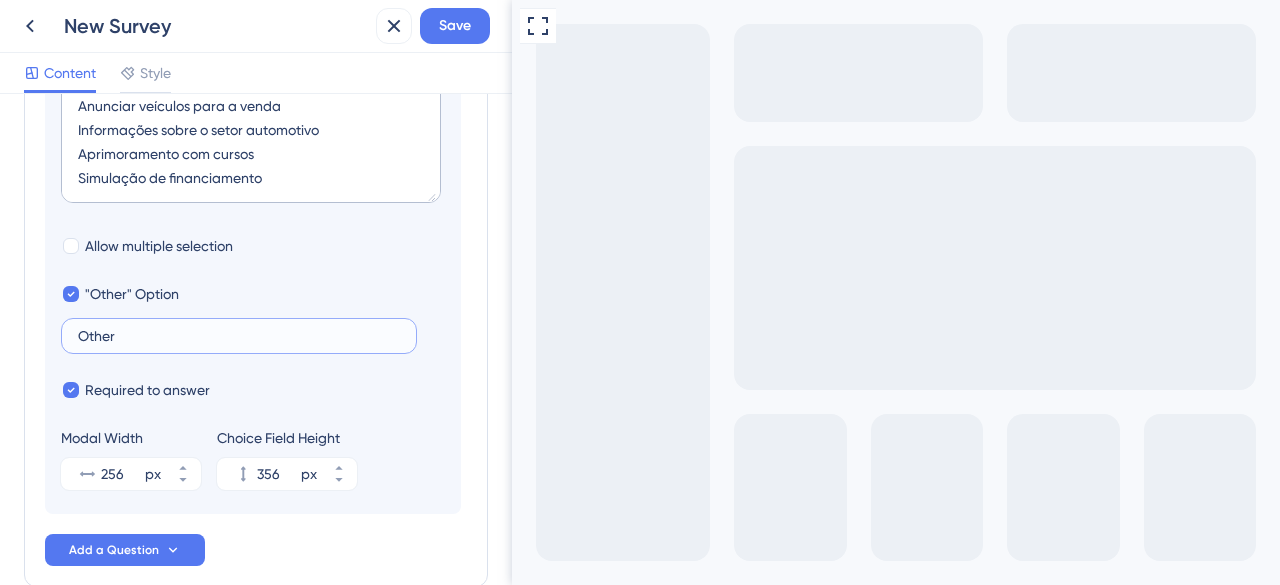 click on "Other" at bounding box center [239, 336] 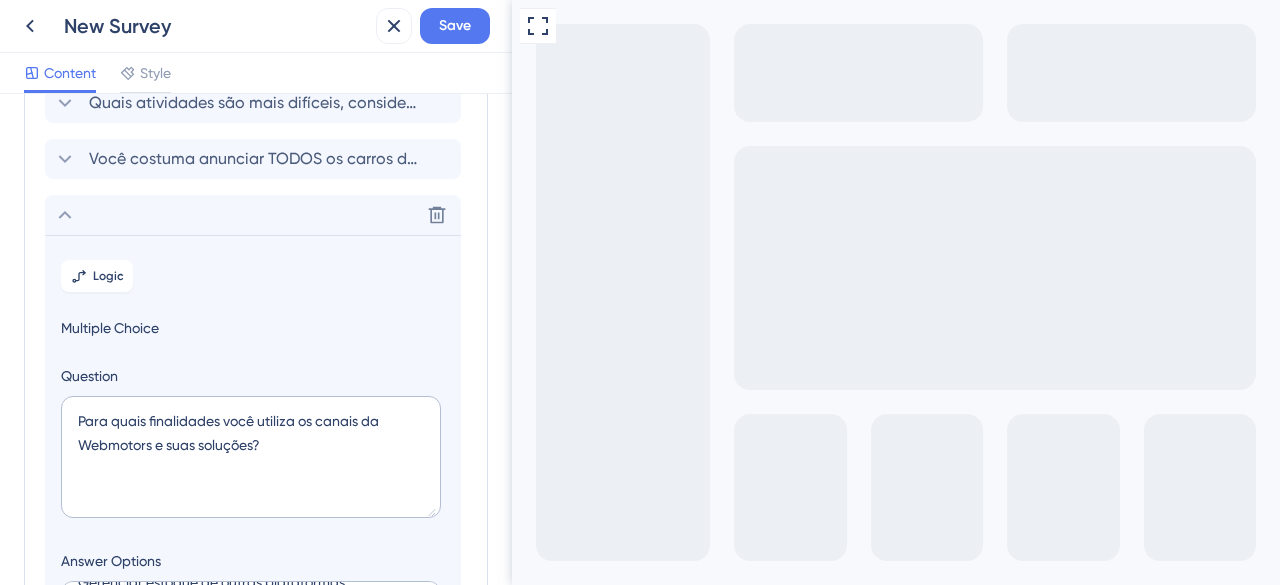 scroll, scrollTop: 1008, scrollLeft: 0, axis: vertical 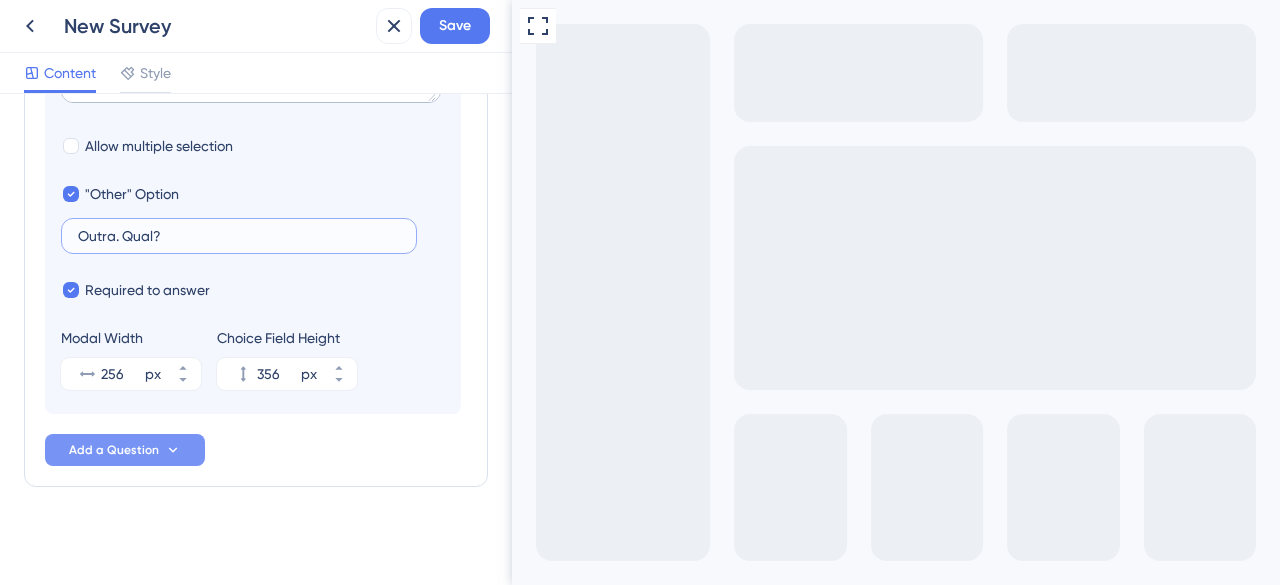 type on "Outra. Qual?" 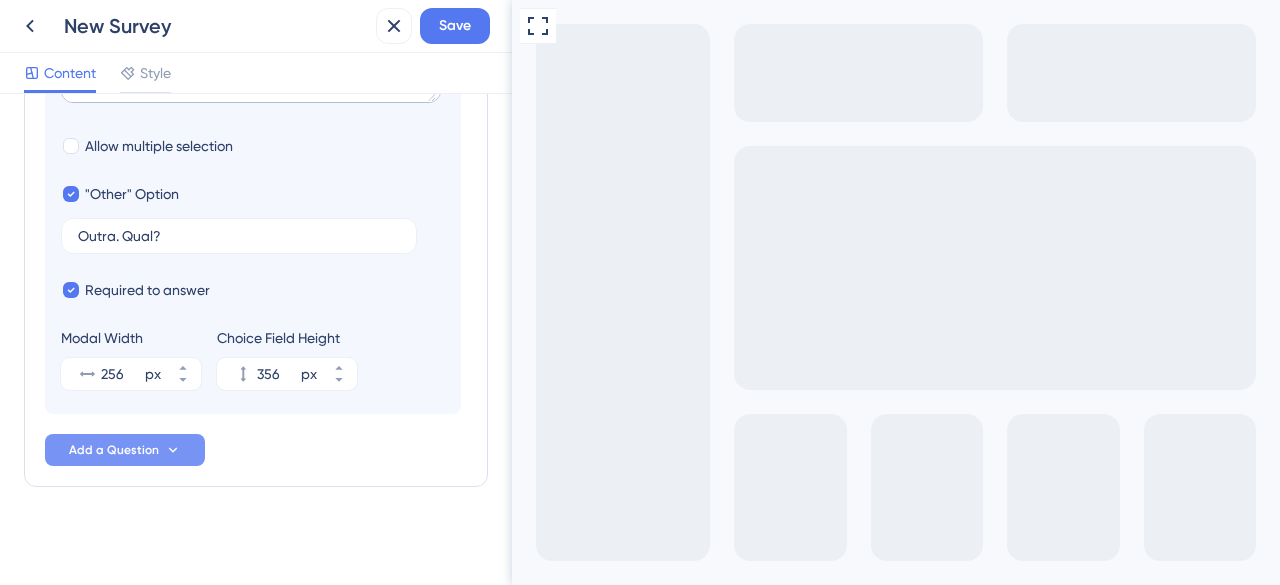 click on "Add a Question" at bounding box center (114, 450) 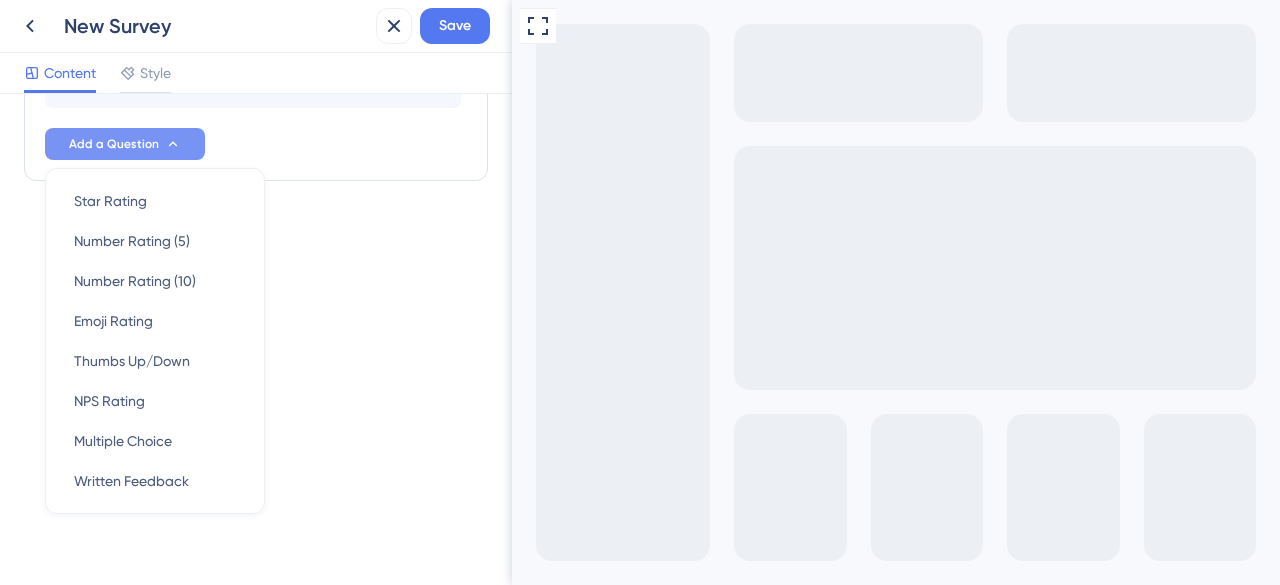 scroll, scrollTop: 1320, scrollLeft: 0, axis: vertical 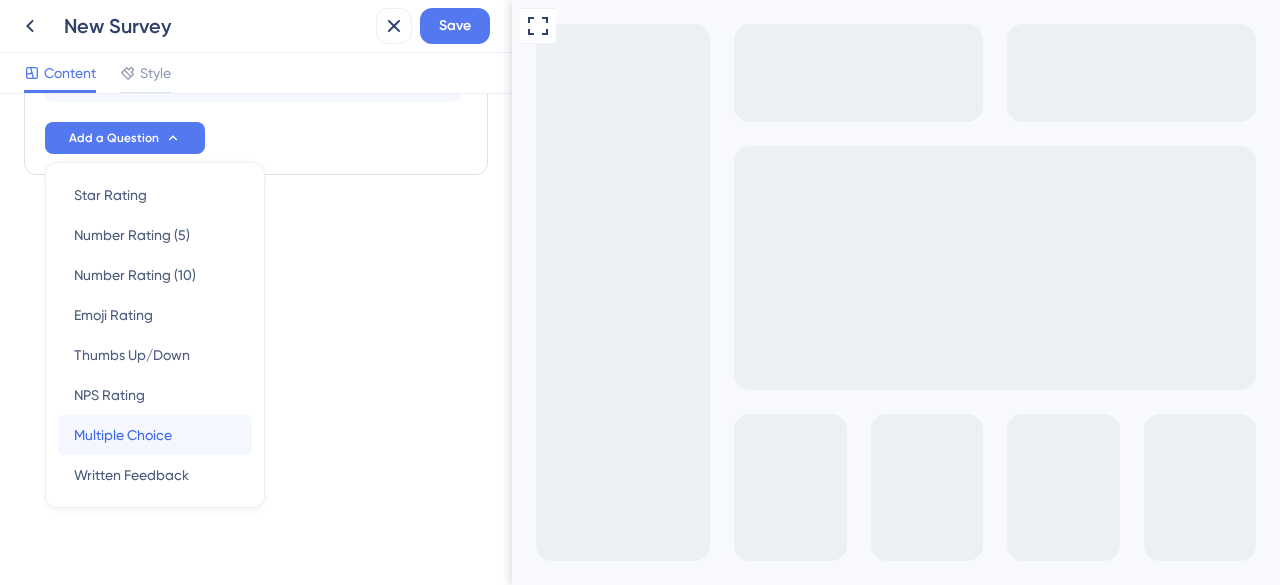 click on "Multiple Choice" at bounding box center (123, 435) 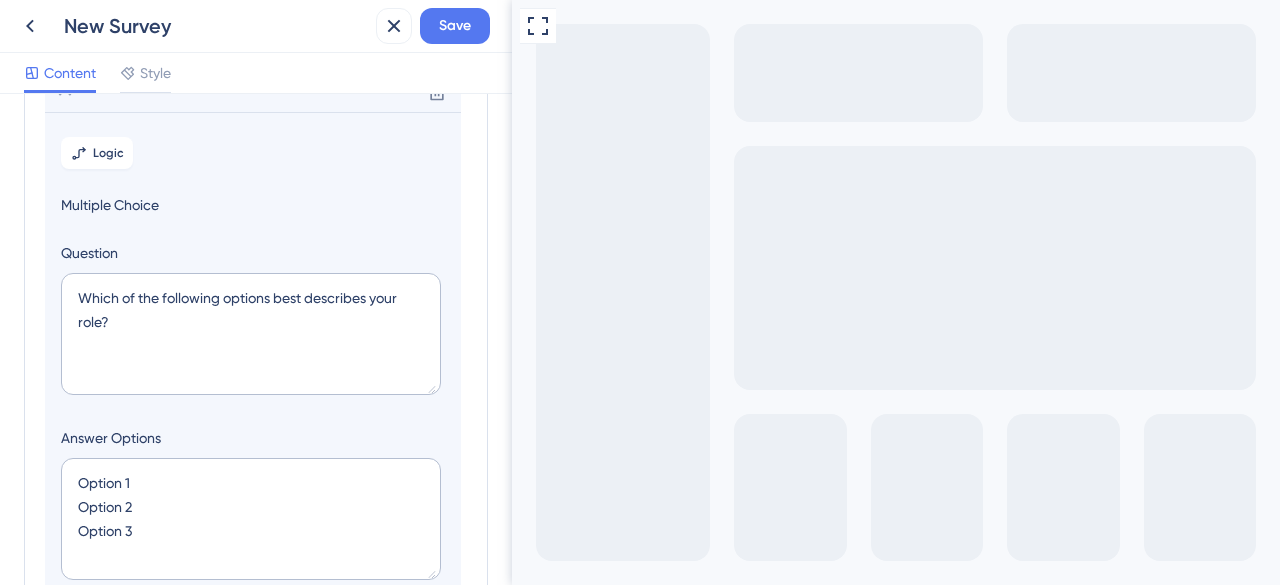 scroll, scrollTop: 564, scrollLeft: 0, axis: vertical 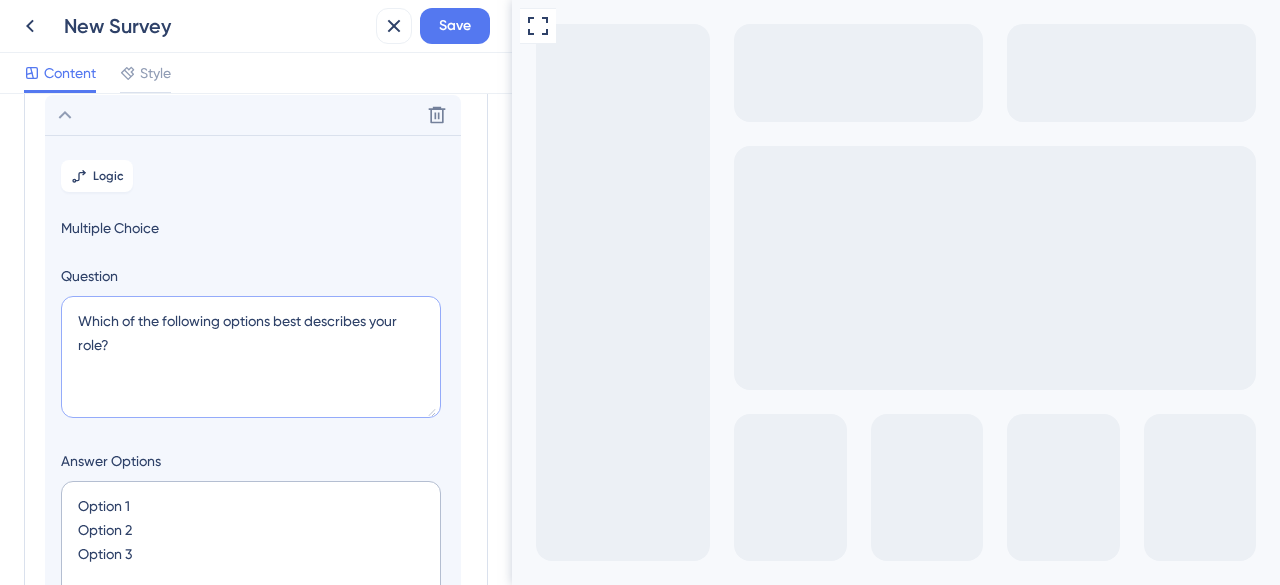 drag, startPoint x: 216, startPoint y: 354, endPoint x: 55, endPoint y: 293, distance: 172.16852 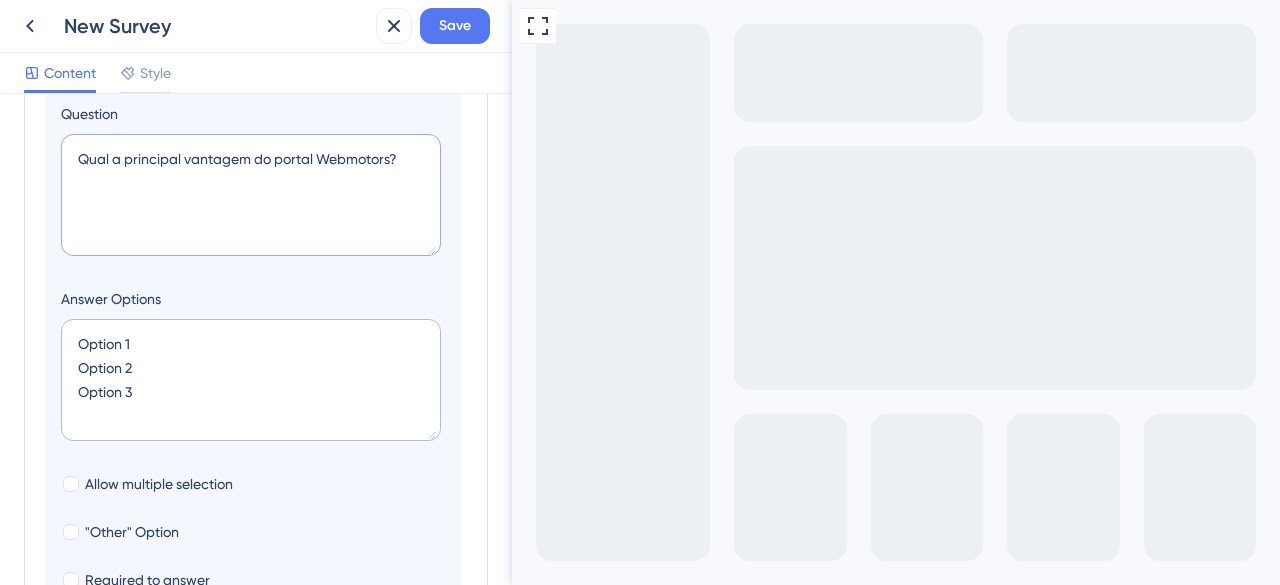 scroll, scrollTop: 764, scrollLeft: 0, axis: vertical 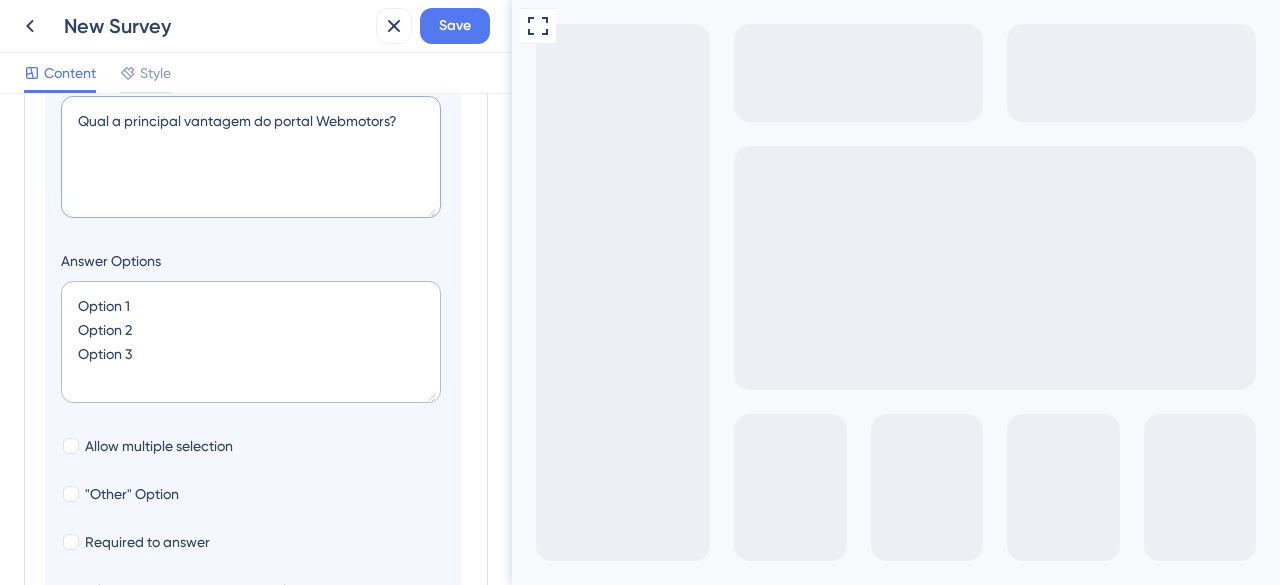 type on "Qual a principal vantagem do portal Webmotors?" 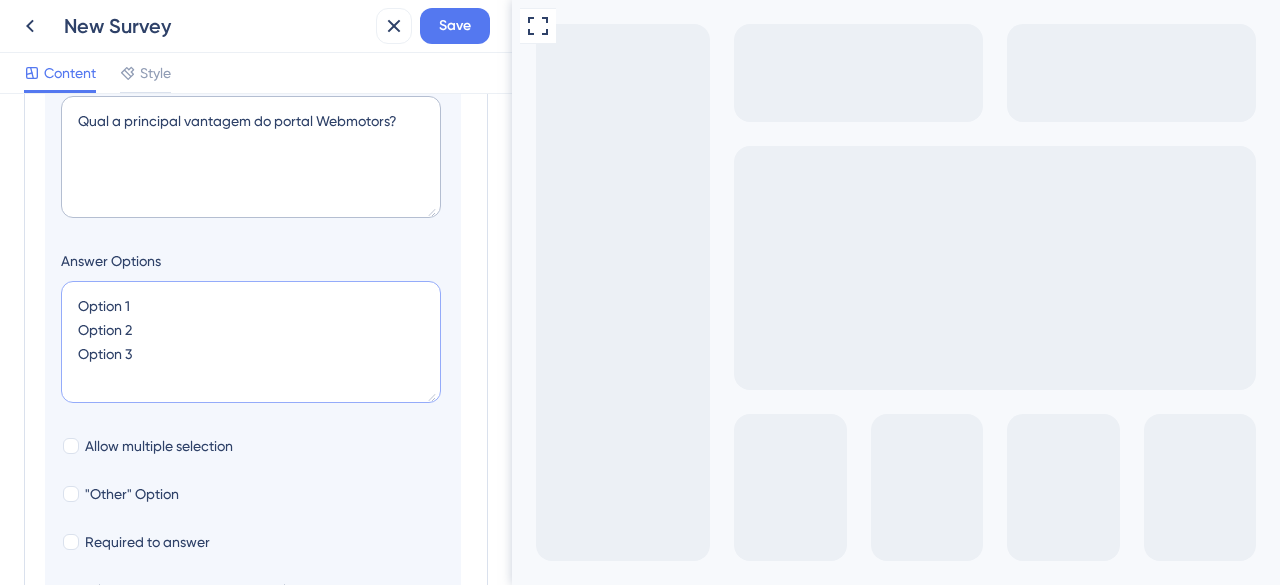 drag, startPoint x: 112, startPoint y: 322, endPoint x: 276, endPoint y: 423, distance: 192.60582 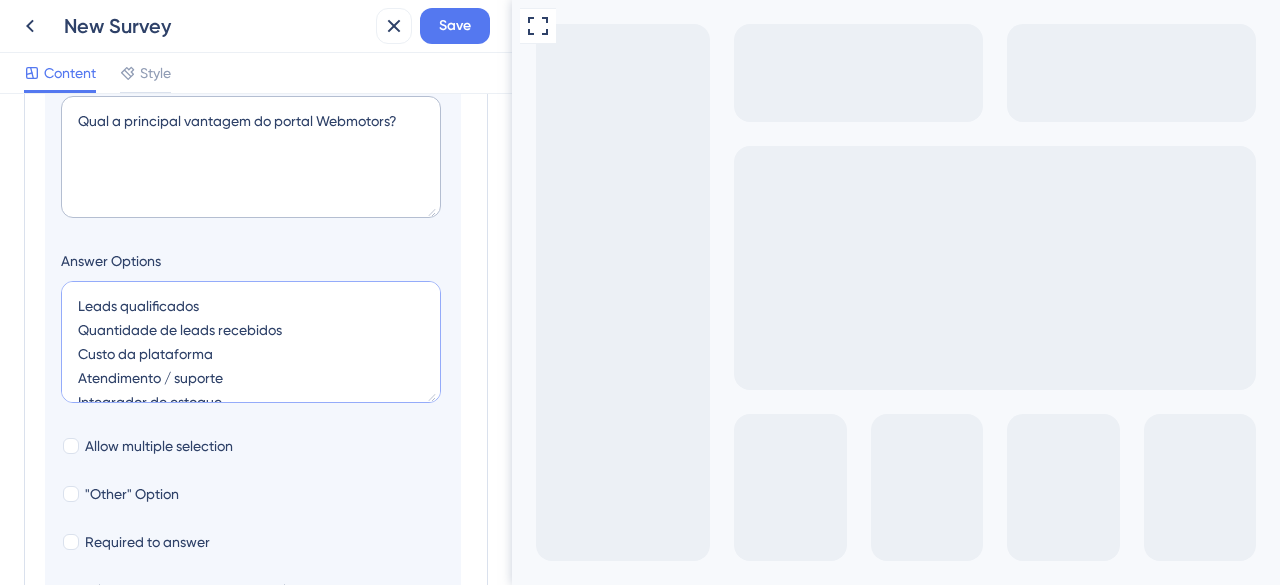 type on "348" 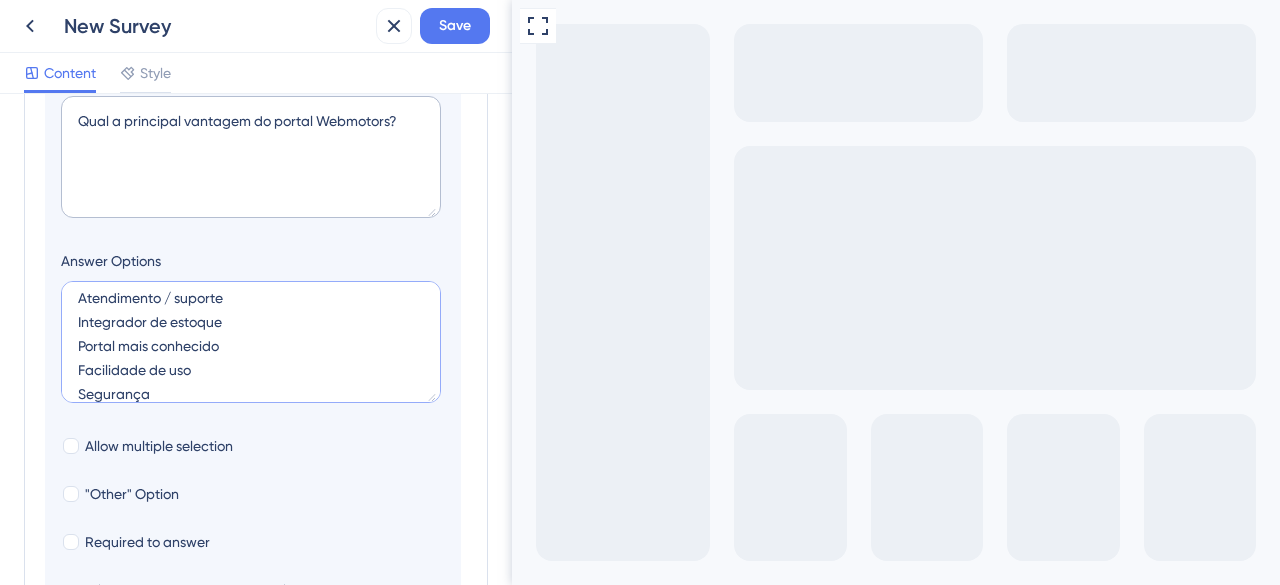 scroll, scrollTop: 96, scrollLeft: 0, axis: vertical 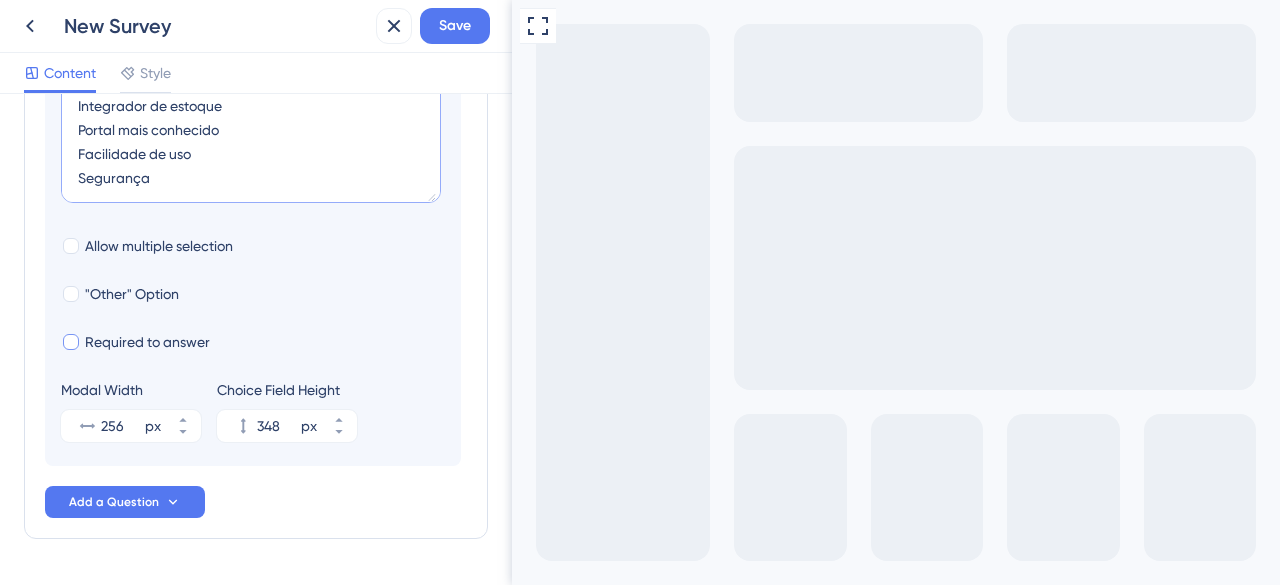 type on "Leads qualificados
Quantidade de leads recebidos
Custo da plataforma
Atendimento / suporte
Integrador de estoque
Portal mais conhecido
Facilidade de uso
Segurança" 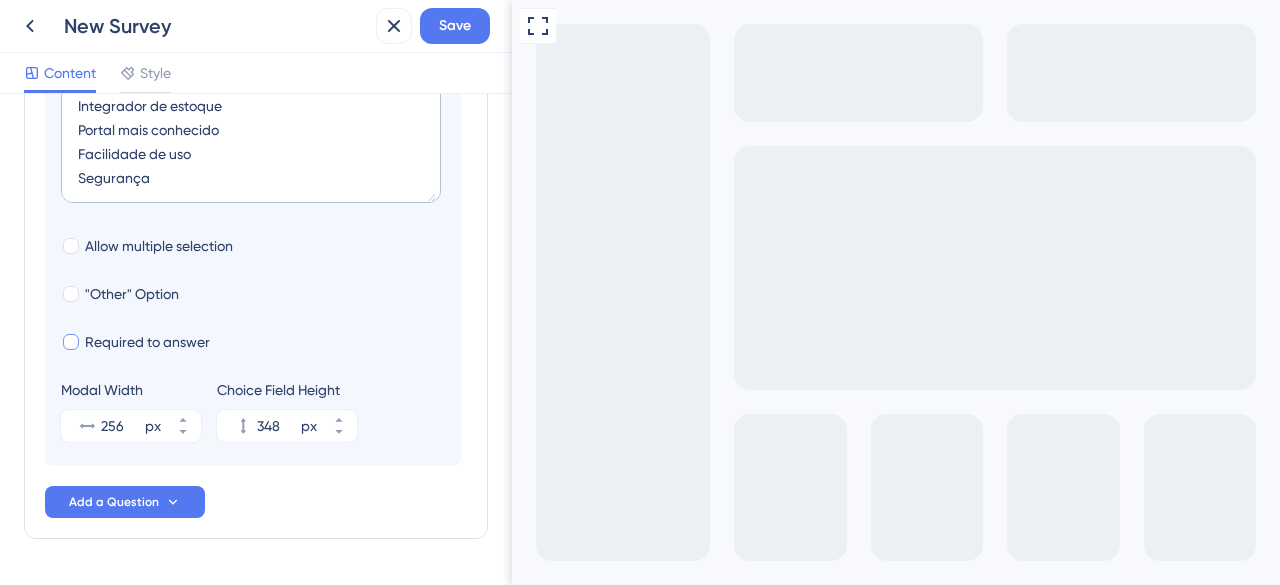 click on "Required to answer" at bounding box center [147, 342] 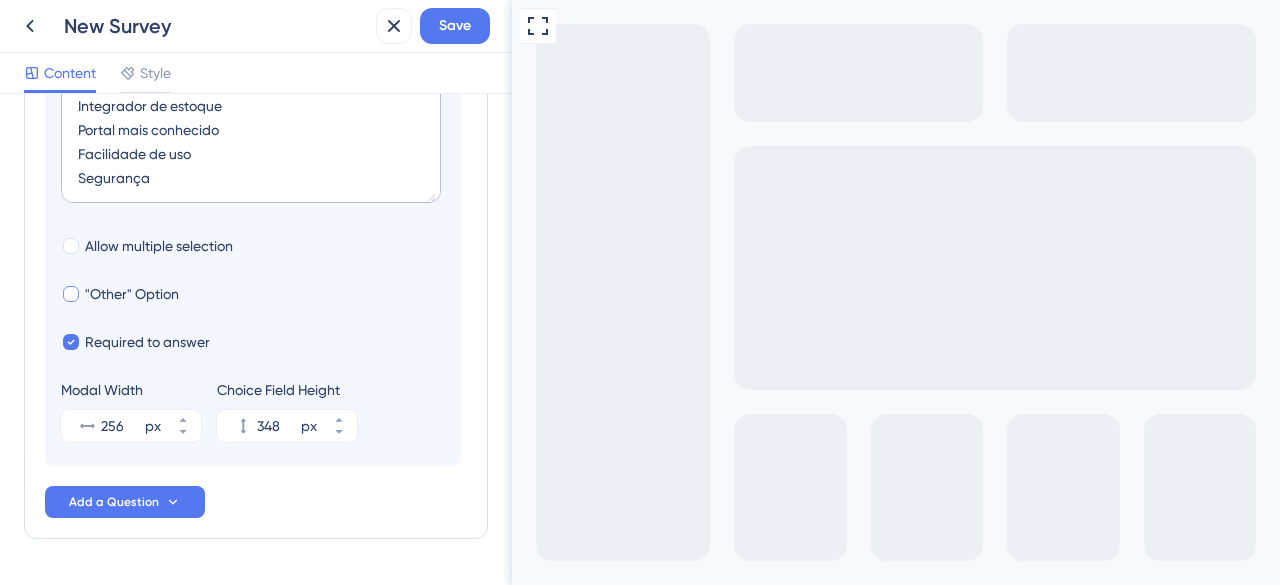 click on ""Other" Option" at bounding box center [132, 294] 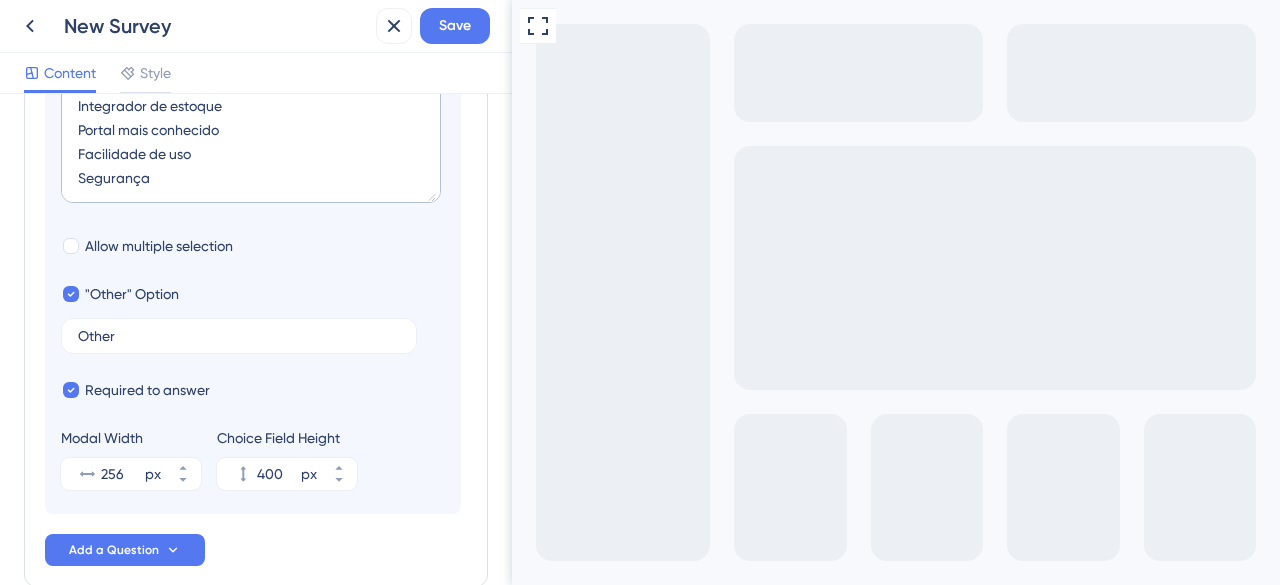 drag, startPoint x: 136, startPoint y: 345, endPoint x: 58, endPoint y: 337, distance: 78.40918 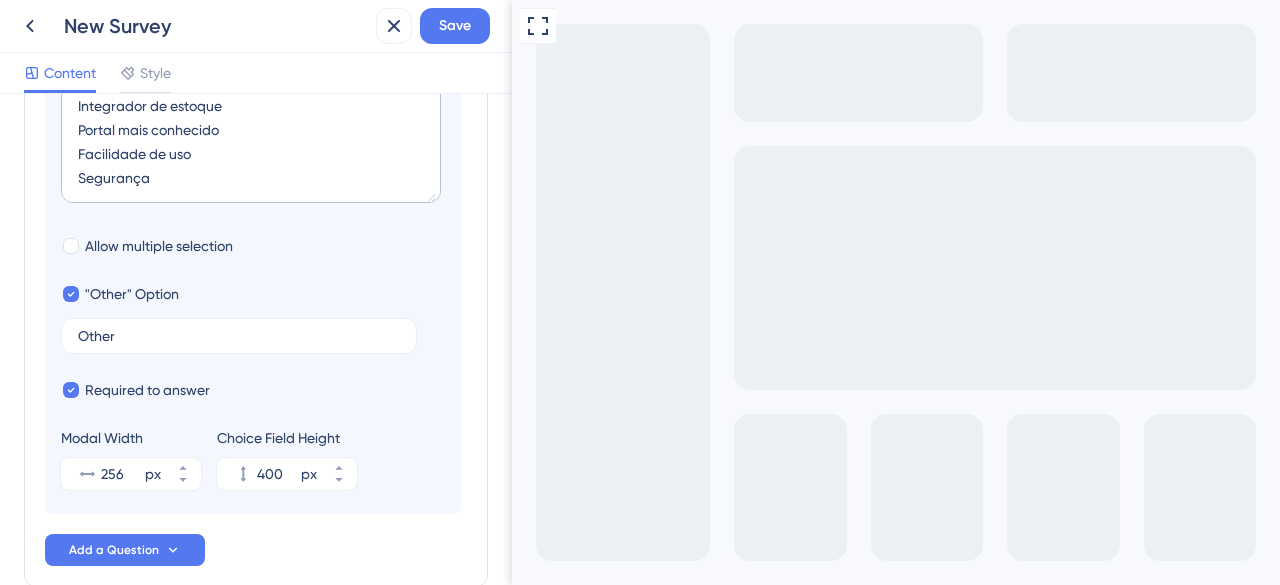 click on "Logic Multiple Choice Question Qual a principal vantagem do portal Webmotors? Answer Options Leads qualificados
Quantidade de leads recebidos
Custo da plataforma
Atendimento / suporte
Integrador de estoque
Portal mais conhecido
Facilidade de uso
Segurança Allow multiple selection "Other" Option Other Required to answer Modal Width 256 px Choice Field Height 400 px" at bounding box center [253, 124] 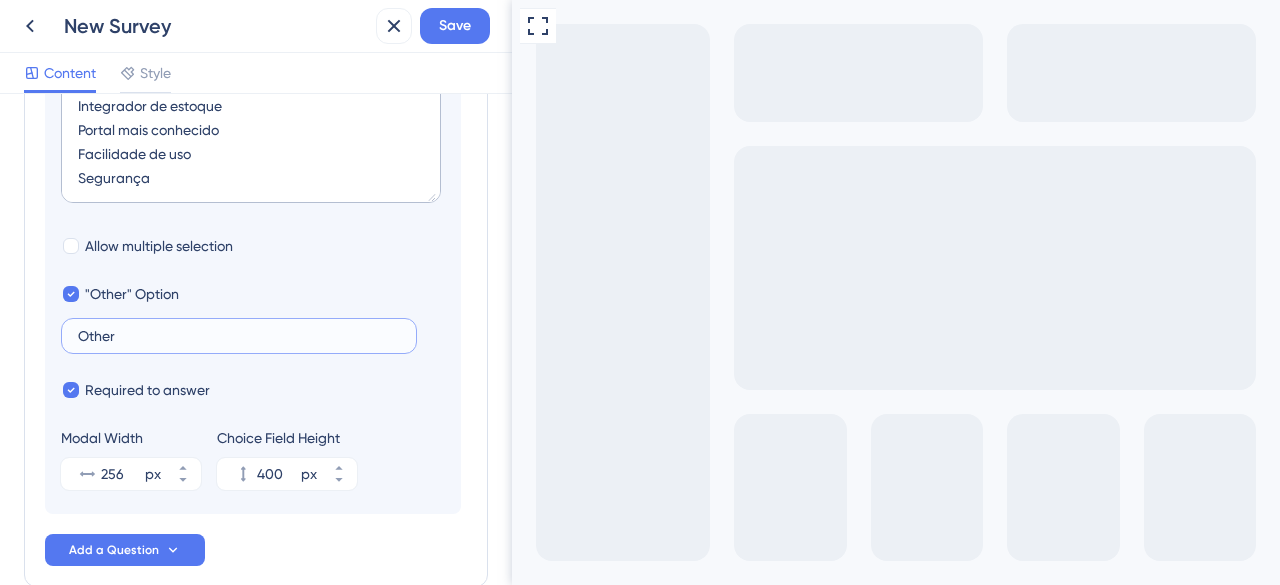 click on "Other" at bounding box center [239, 336] 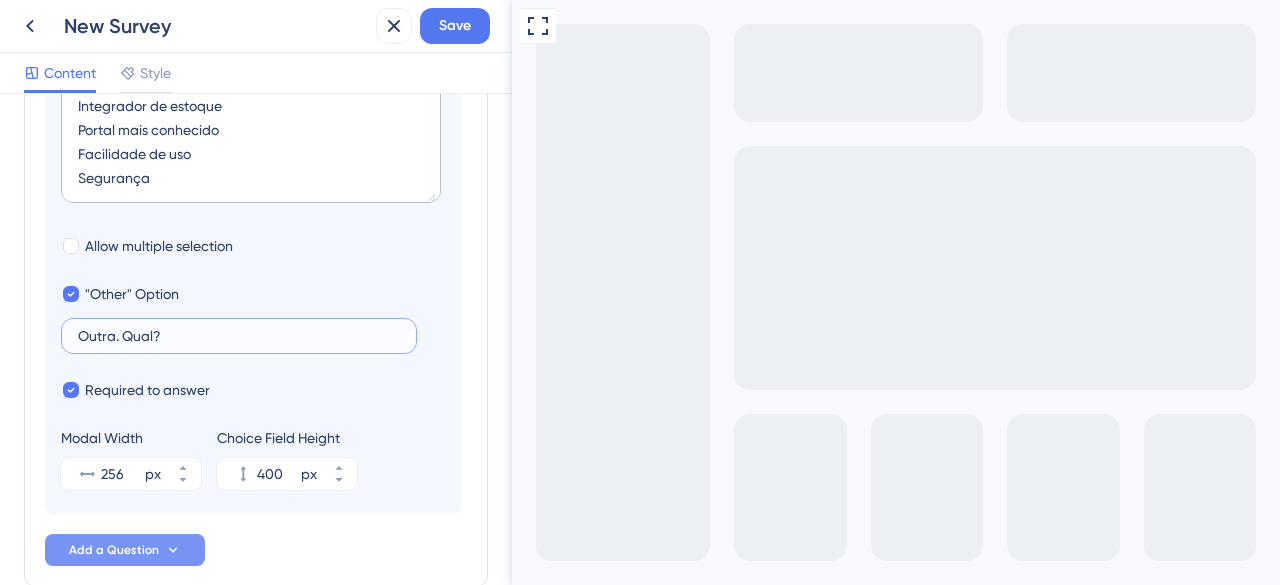 type on "Outra. Qual?" 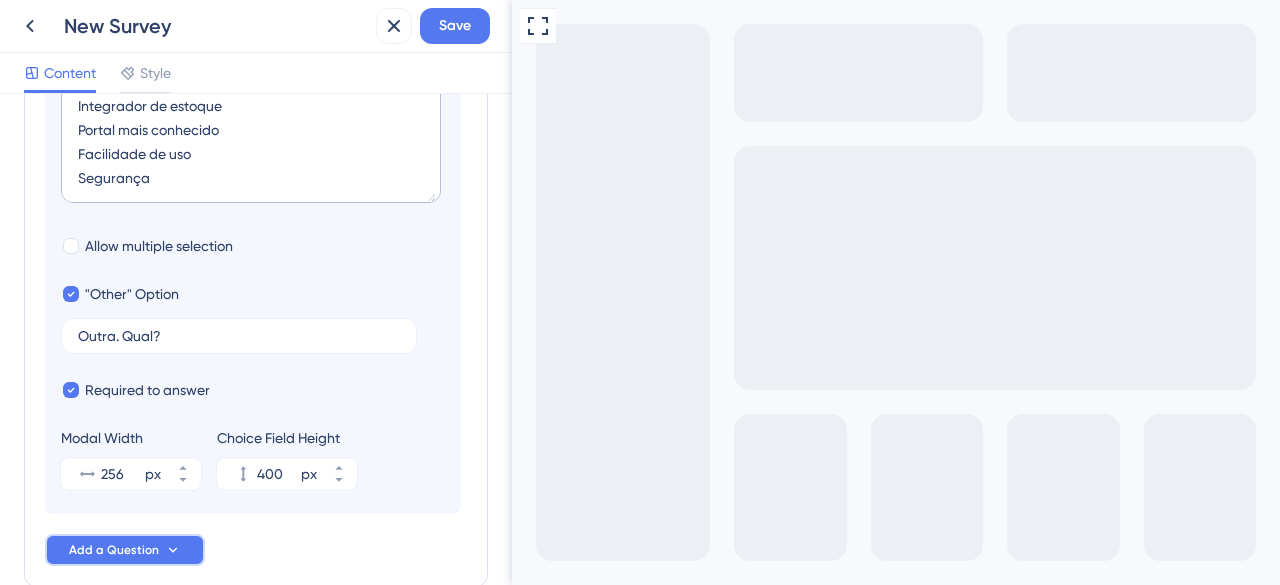 click on "Add a Question" at bounding box center [125, 550] 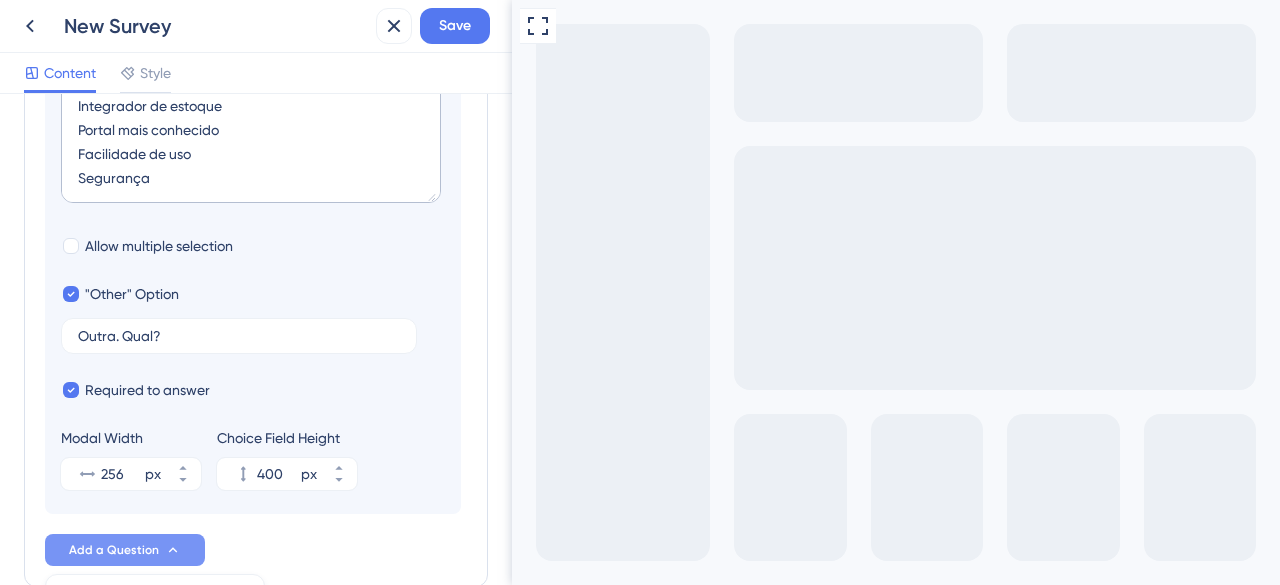 scroll, scrollTop: 1376, scrollLeft: 0, axis: vertical 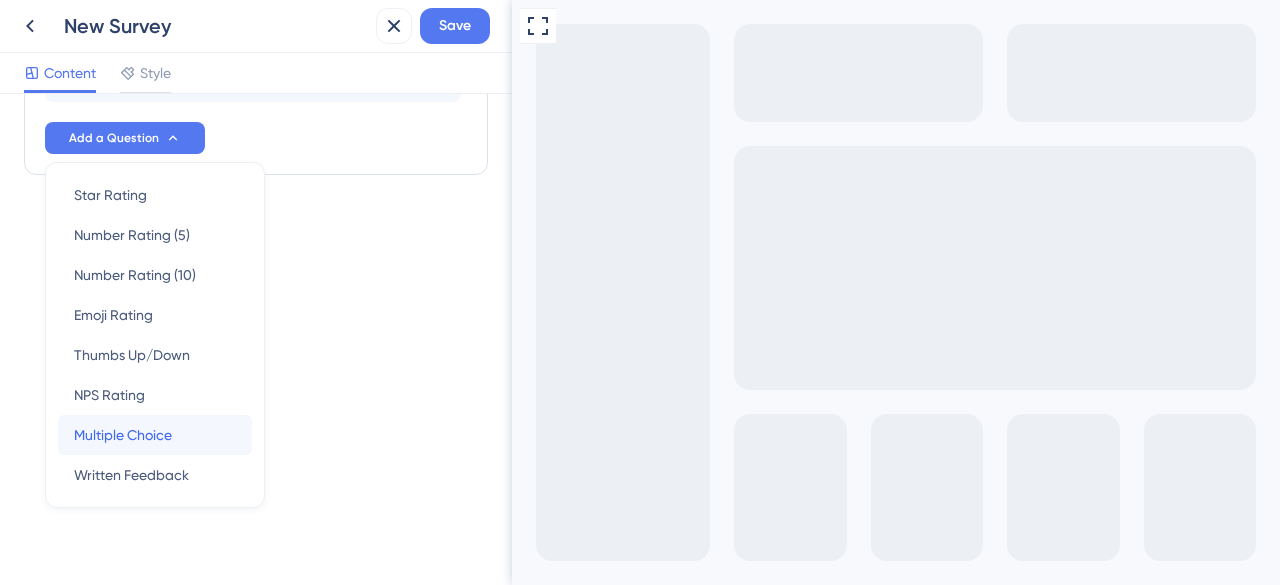 click on "Multiple Choice" at bounding box center [123, 435] 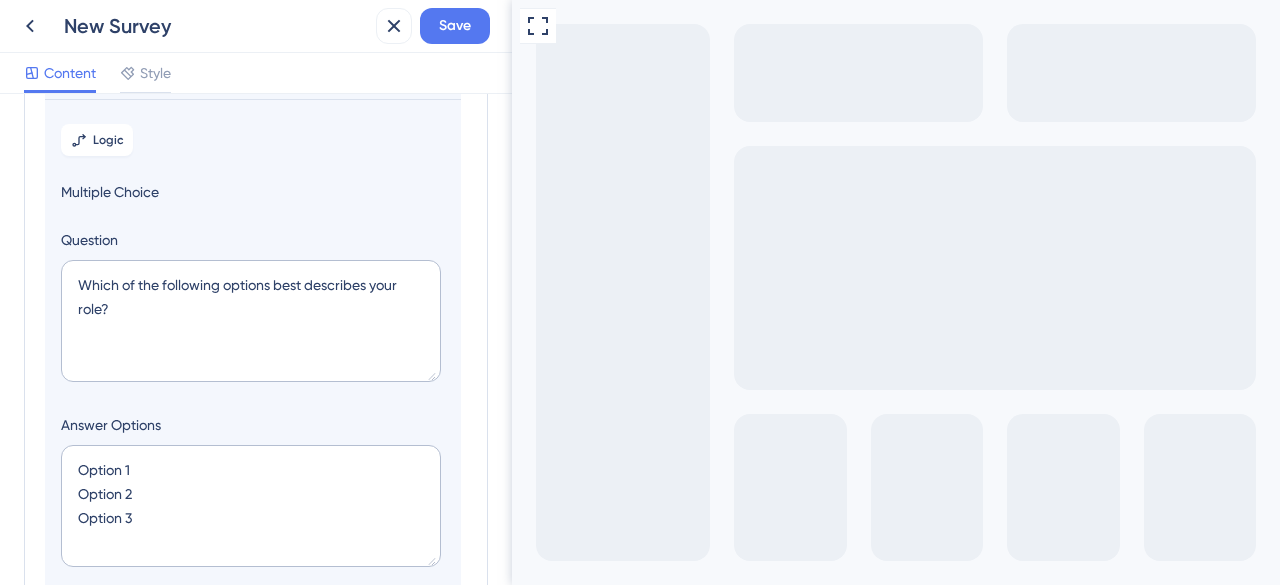scroll, scrollTop: 620, scrollLeft: 0, axis: vertical 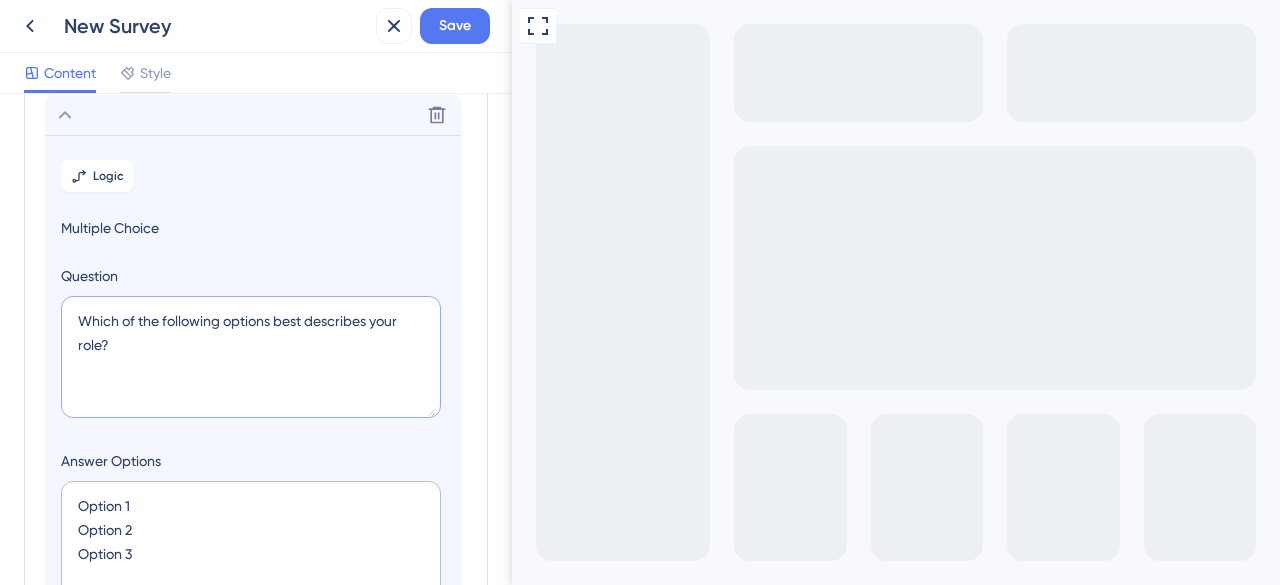 drag, startPoint x: 259, startPoint y: 387, endPoint x: 74, endPoint y: 295, distance: 206.61316 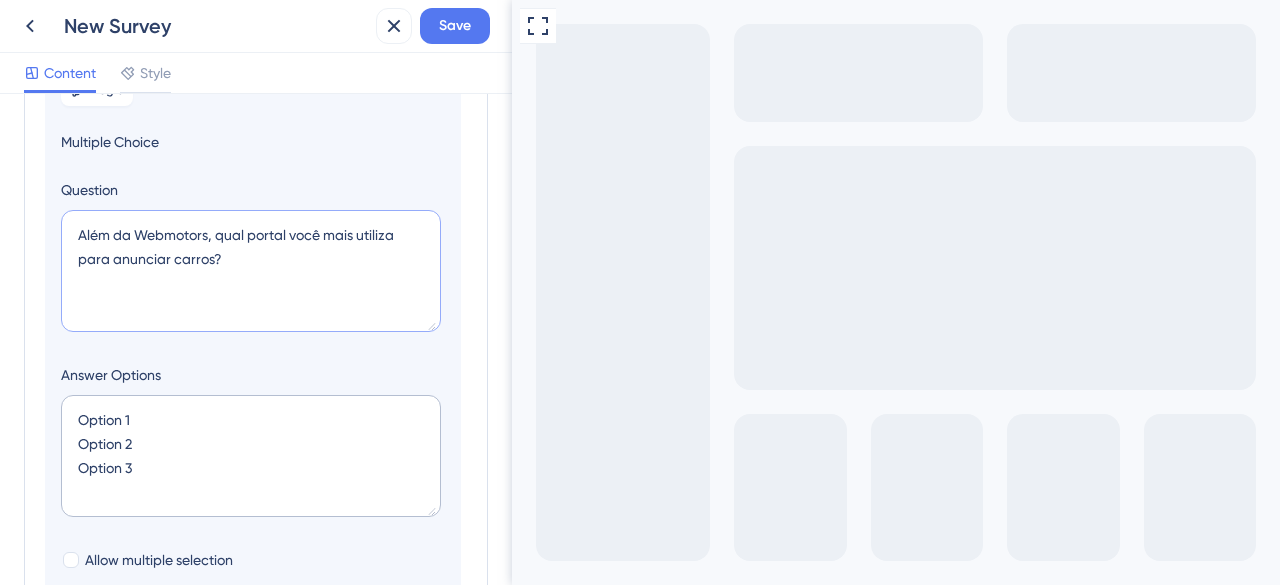 scroll, scrollTop: 820, scrollLeft: 0, axis: vertical 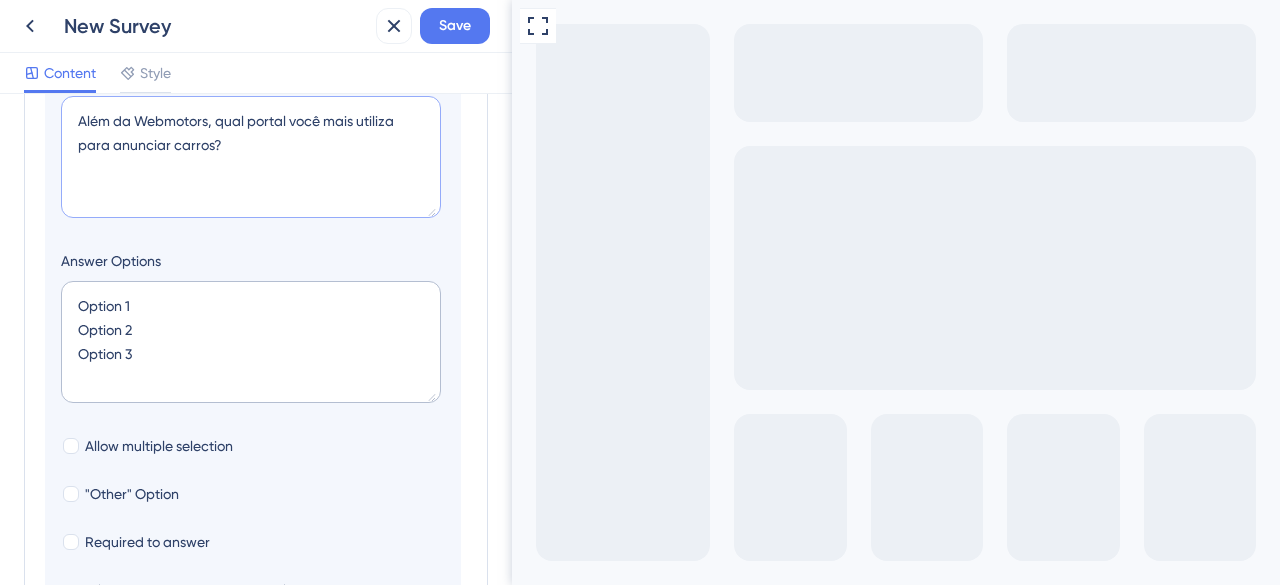 type on "Além da Webmotors, qual portal você mais utiliza para anunciar carros?" 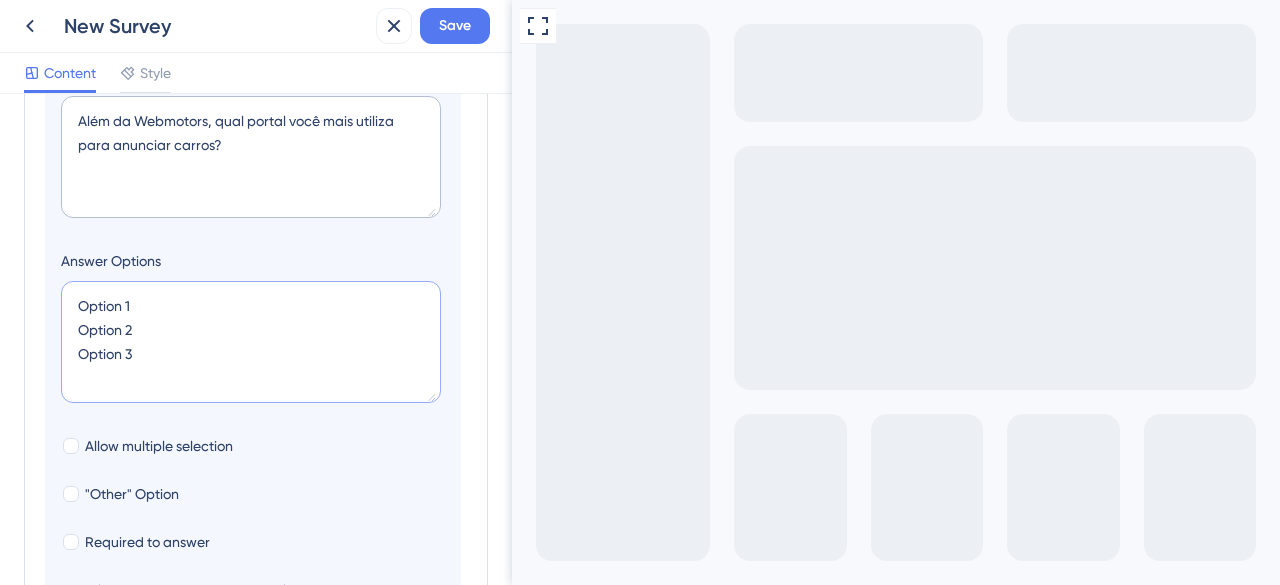 click on "Option 1
Option 2
Option 3" at bounding box center (251, 342) 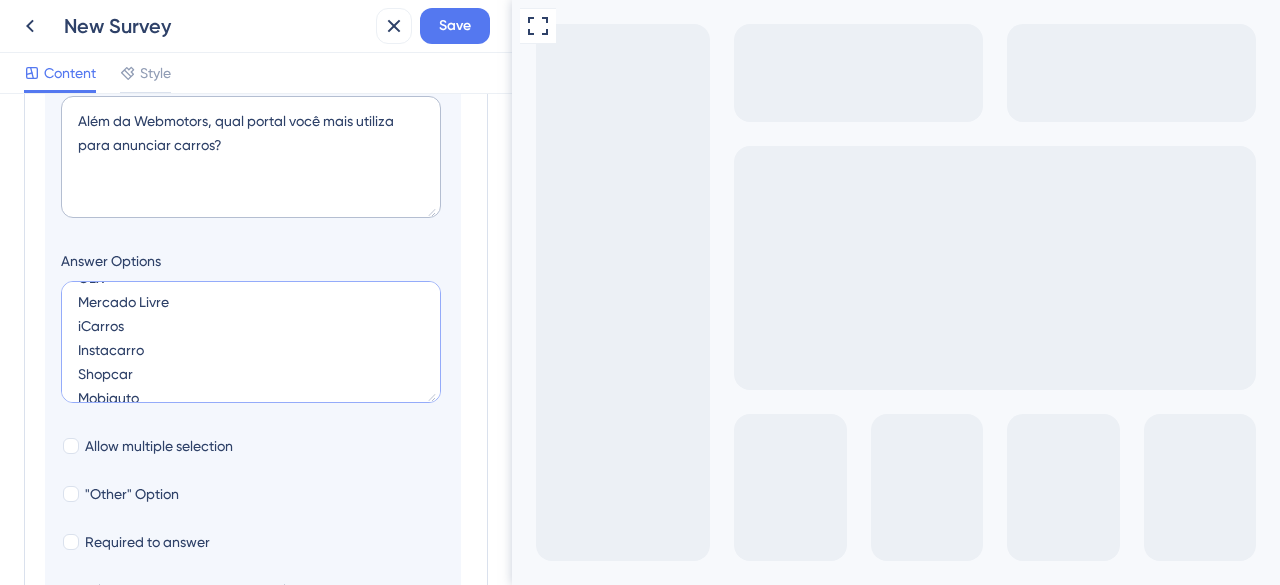 scroll, scrollTop: 0, scrollLeft: 0, axis: both 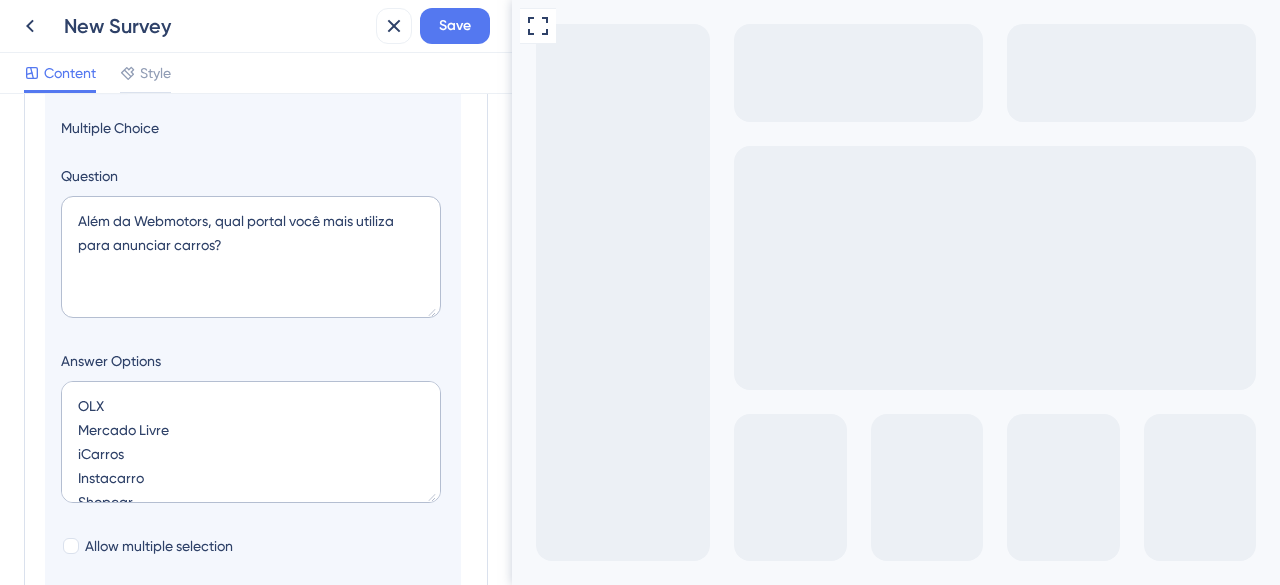 click on "Logic Multiple Choice Question Além da Webmotors, qual portal você mais utiliza para anunciar carros? Answer Options
OLX
Mercado Livre
iCarros
Instacarro
Shopcar
Mobiauto
Usado fácil Allow multiple selection "Other" Option Required to answer Modal Width 256 px Choice Field Height 304 px" at bounding box center [253, 400] 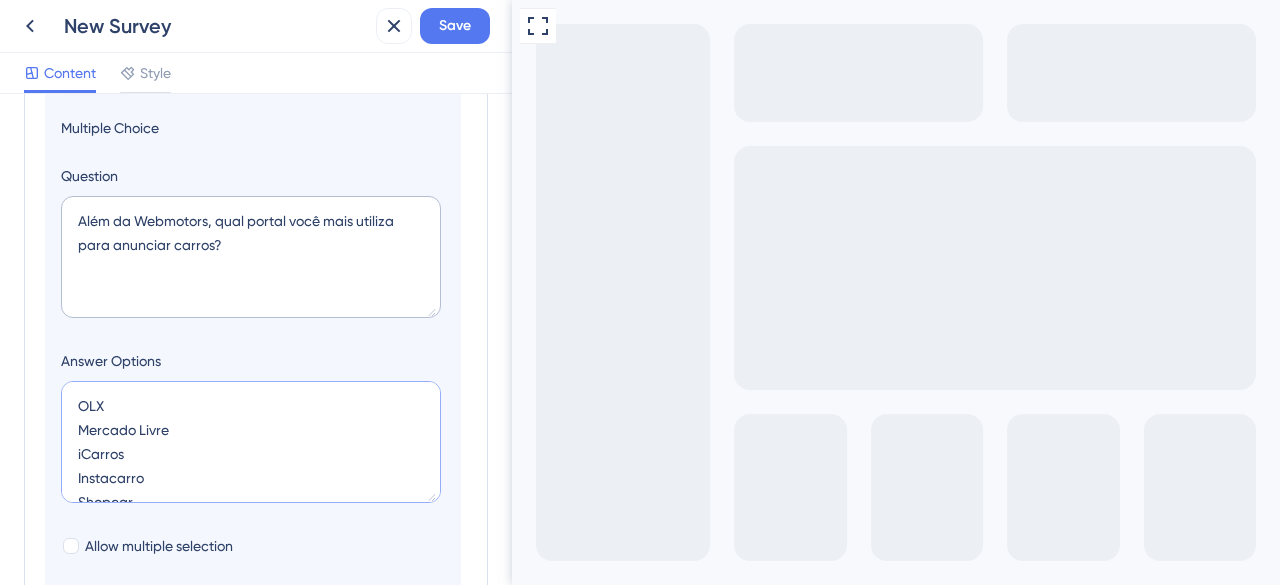 click on "OLX
Mercado Livre
iCarros
Instacarro
Shopcar
Mobiauto
Usado fácil" at bounding box center [251, 442] 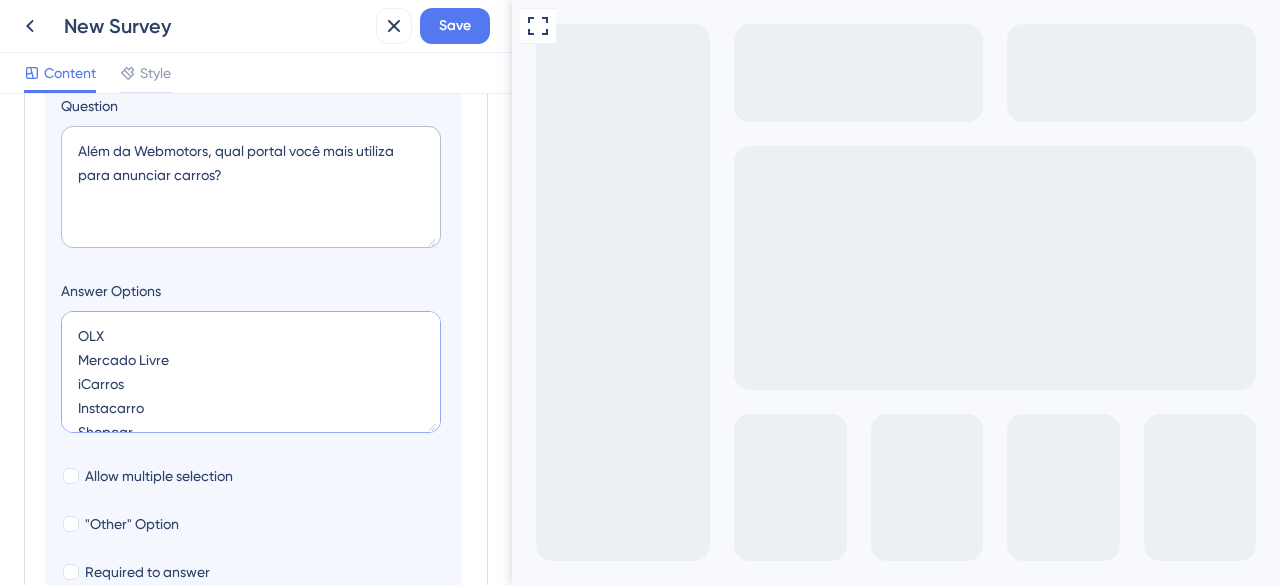 scroll, scrollTop: 820, scrollLeft: 0, axis: vertical 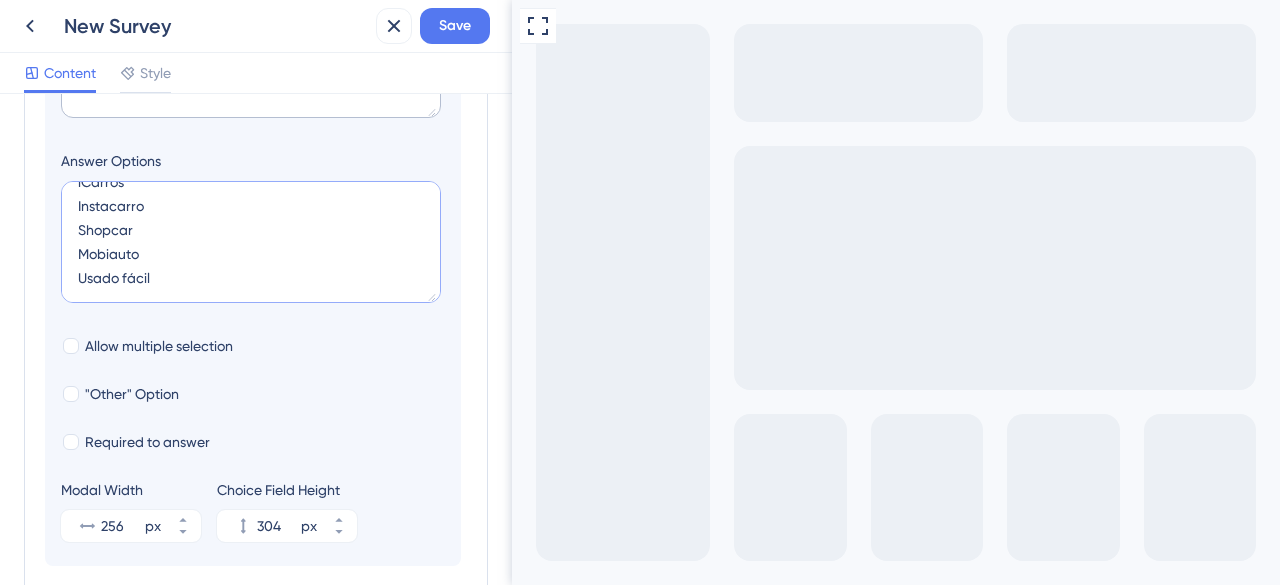 type on "OLX
Mercado Livre
iCarros
Instacarro
Shopcar
Mobiauto
Usado fácil" 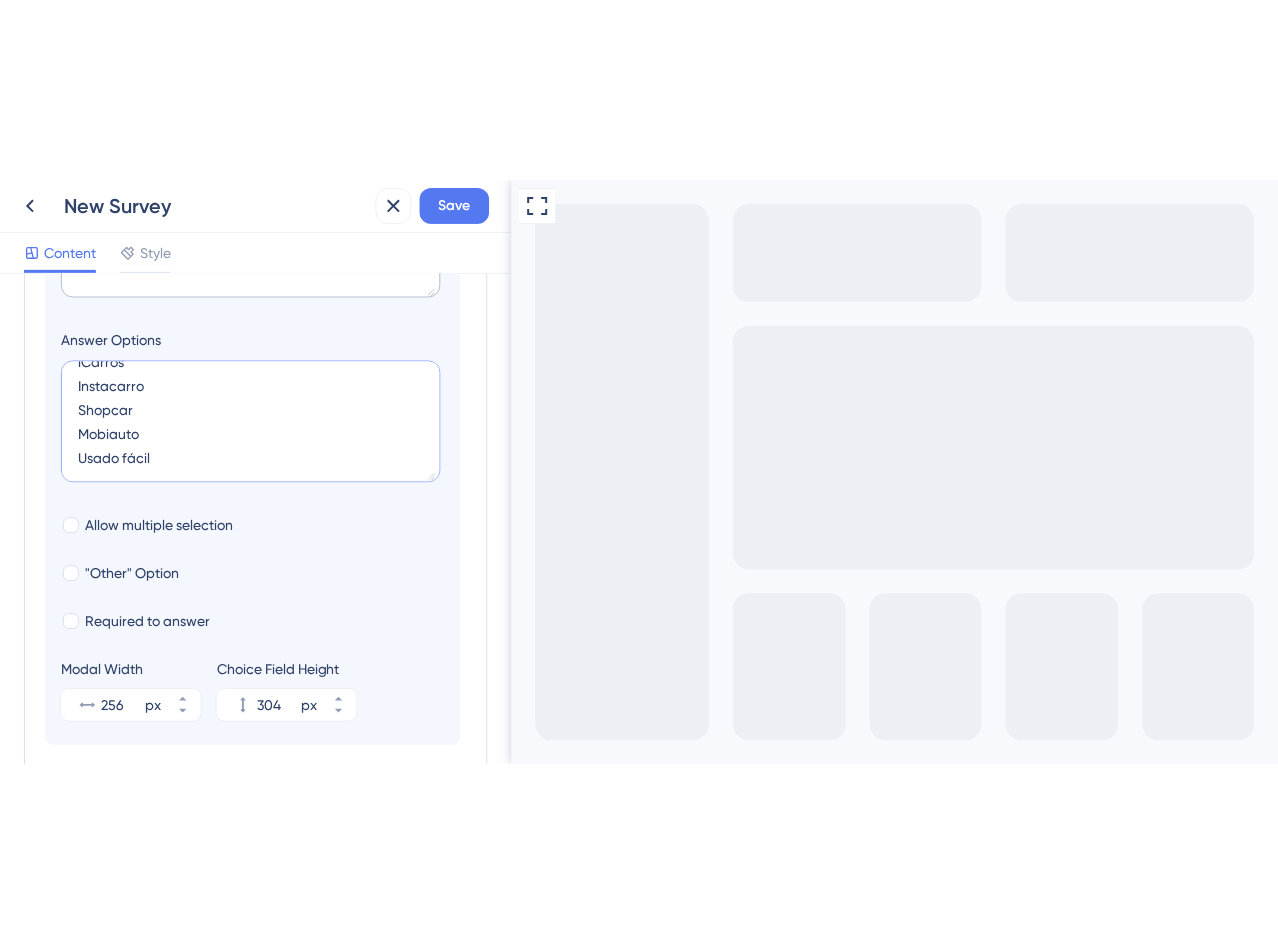 scroll, scrollTop: 719, scrollLeft: 0, axis: vertical 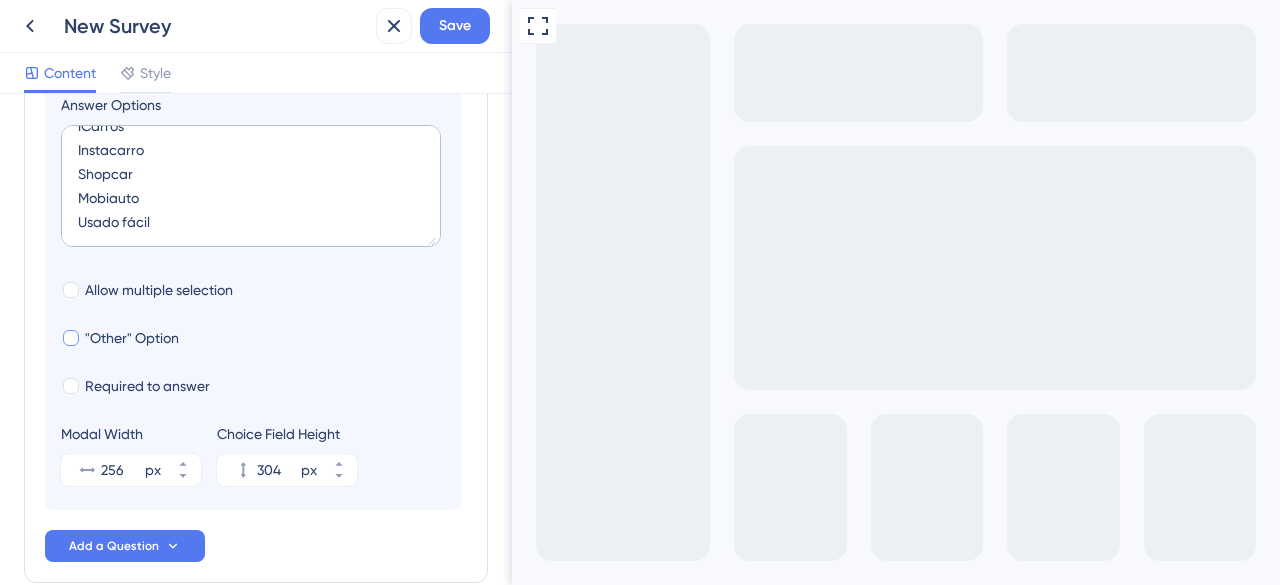 click on ""Other" Option" at bounding box center [132, 338] 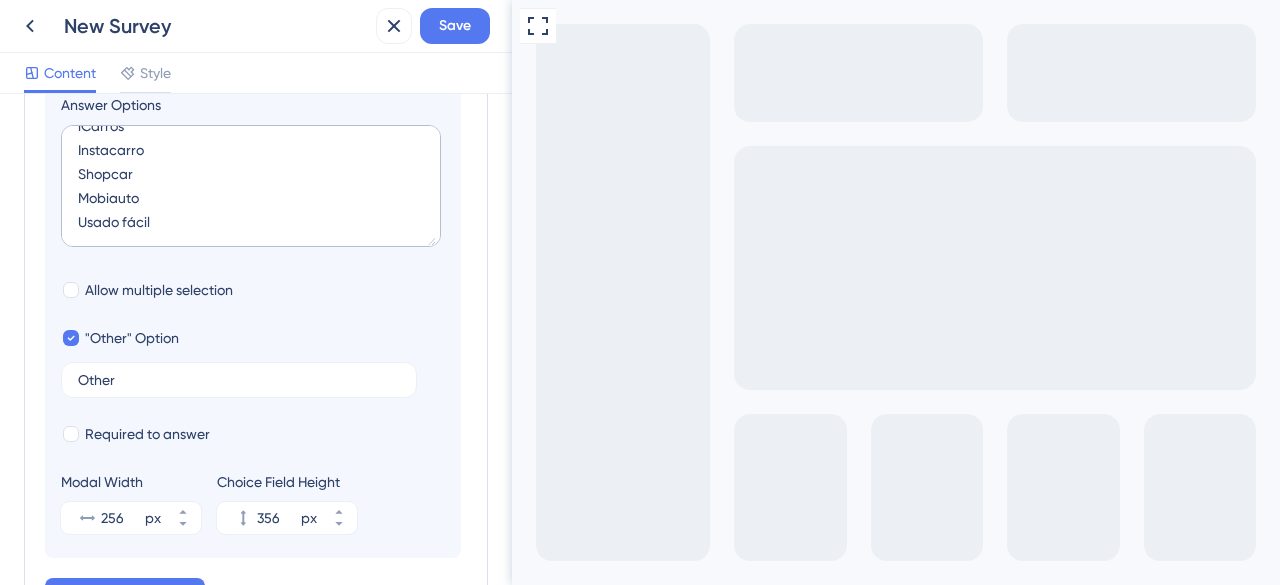 drag, startPoint x: 142, startPoint y: 387, endPoint x: 10, endPoint y: 362, distance: 134.34657 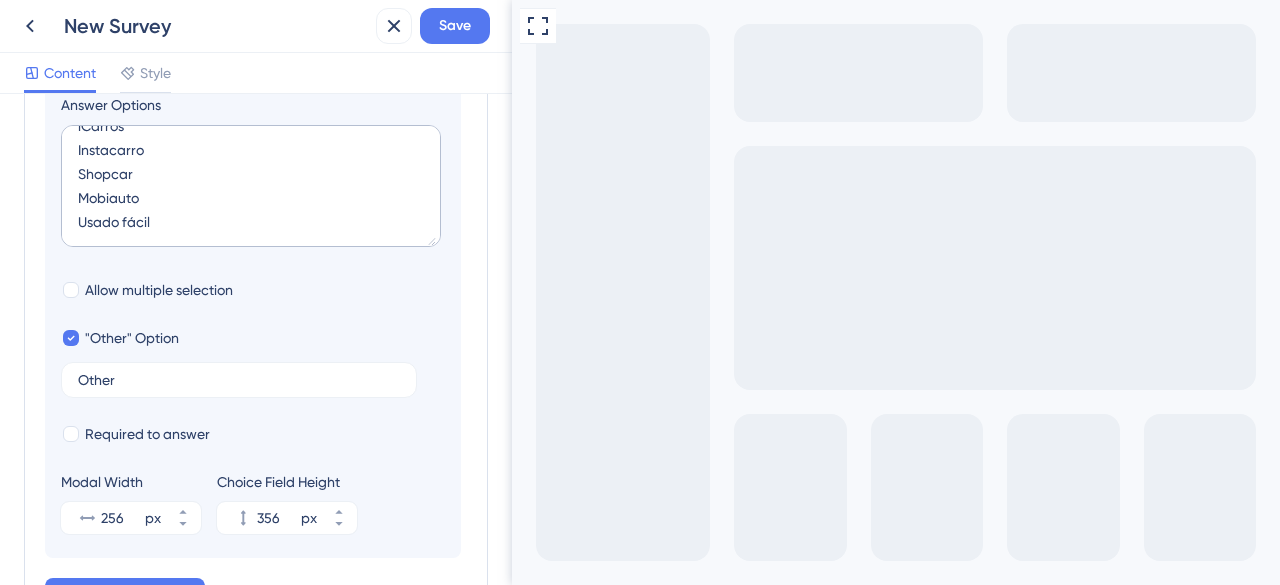 click on "Survey Questions Add questions to your survey and edit them below.  Learn More Qual a sua posição atual na loja? Com qual gênero você se identifica? Somente para fins estatísticos, qual a sua idade? Quantos veículos aproximadamente, tem no estoque da sua loja? Considerando a maior parte do seu estoque, qual a média de valor dos veículos à venda? Quais atividades são mais difíceis, considerando a sua rotina na loja? Você costuma anunciar TODOS os carros do seu estoque na Webmotors? Para quais finalidades você utiliza os canais da Webmotors e suas soluções? Qual a principal vantagem do portal Webmotors? Delete Logic Multiple Choice Question Além da Webmotors, qual portal você mais utiliza para anunciar carros? Answer Options OLX
Mercado Livre
iCarros
Instacarro
Shopcar
Mobiauto
Usado fácil Allow multiple selection "Other" Option Other Required to answer Modal Width 256 px Choice Field Height 356 px Add a Question" at bounding box center [256, 339] 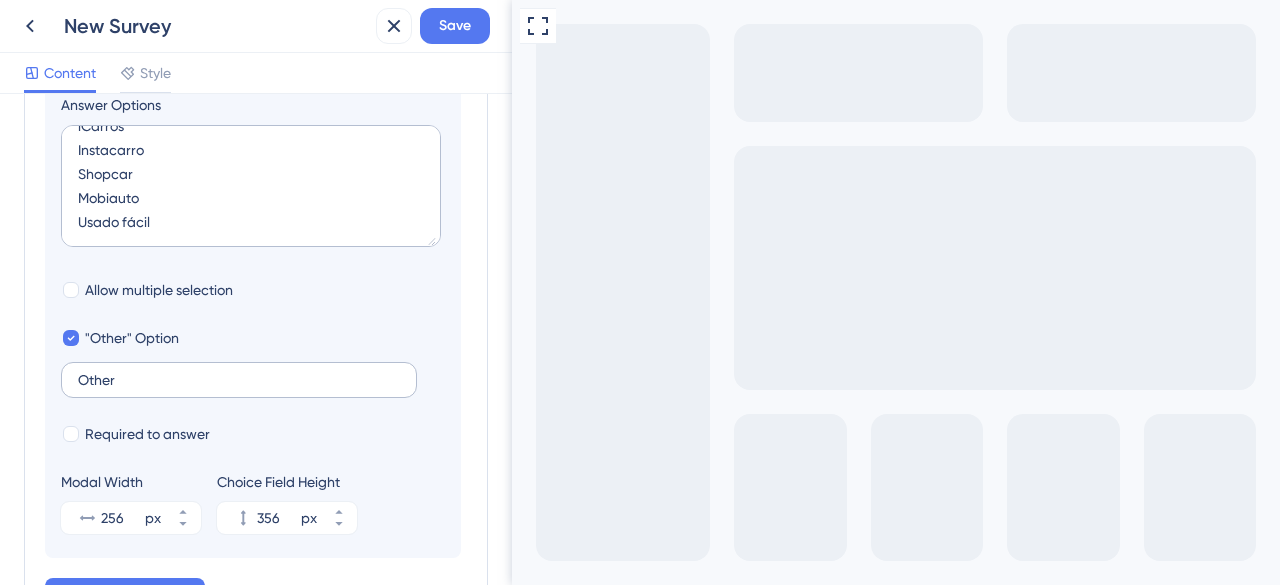 click on "Other" at bounding box center [239, 380] 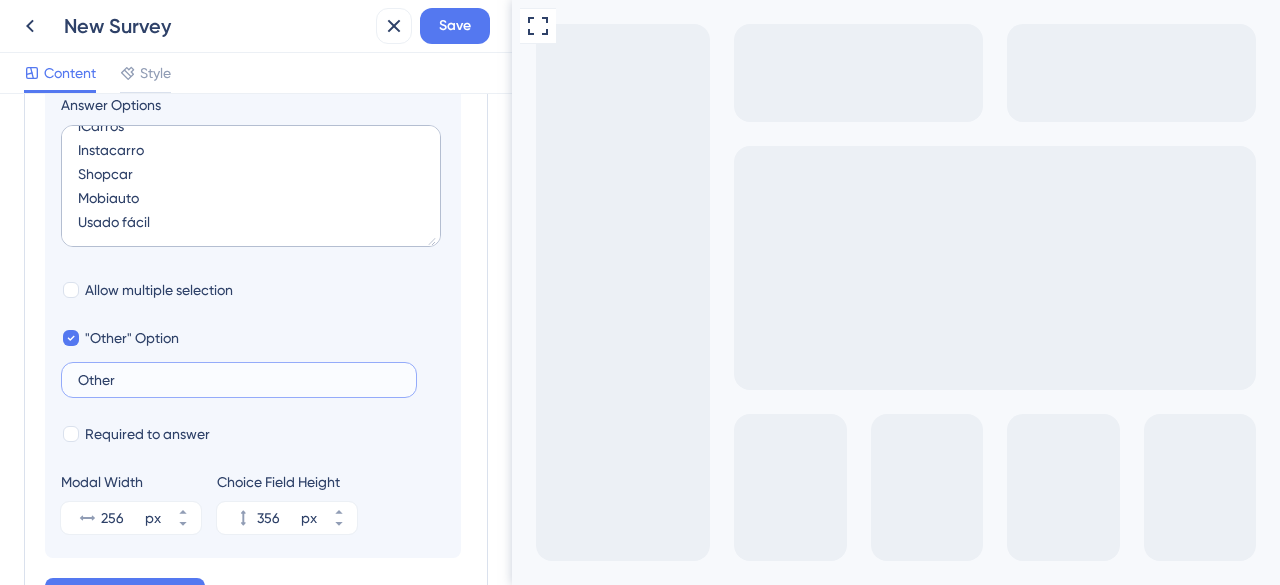 click on "Other" at bounding box center (239, 380) 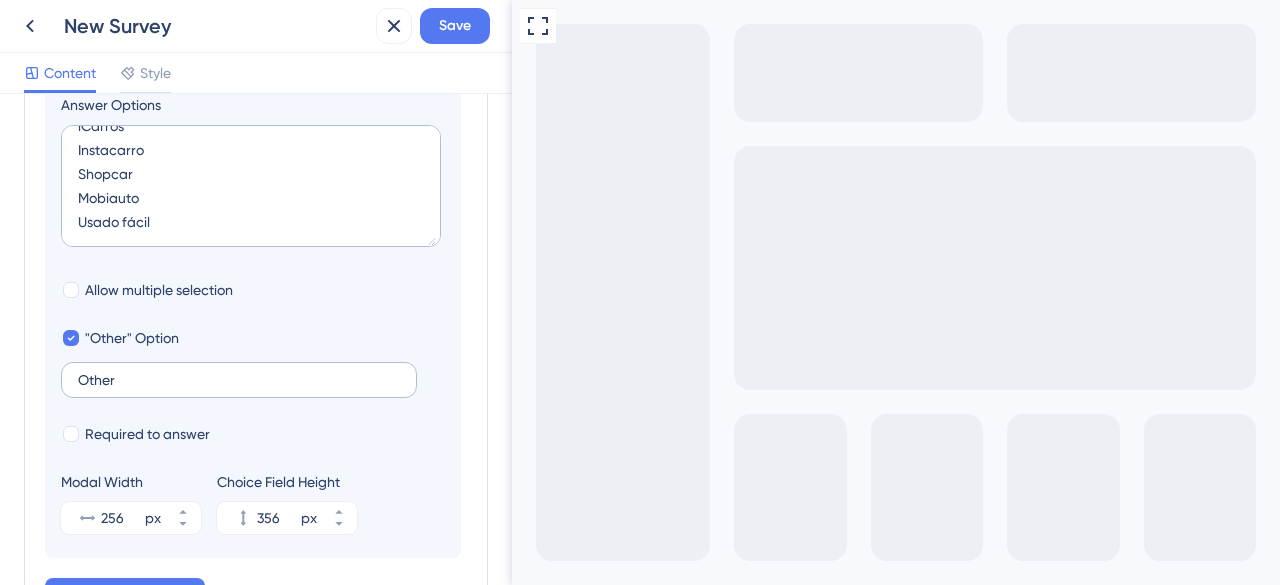 click on "Other" at bounding box center [239, 380] 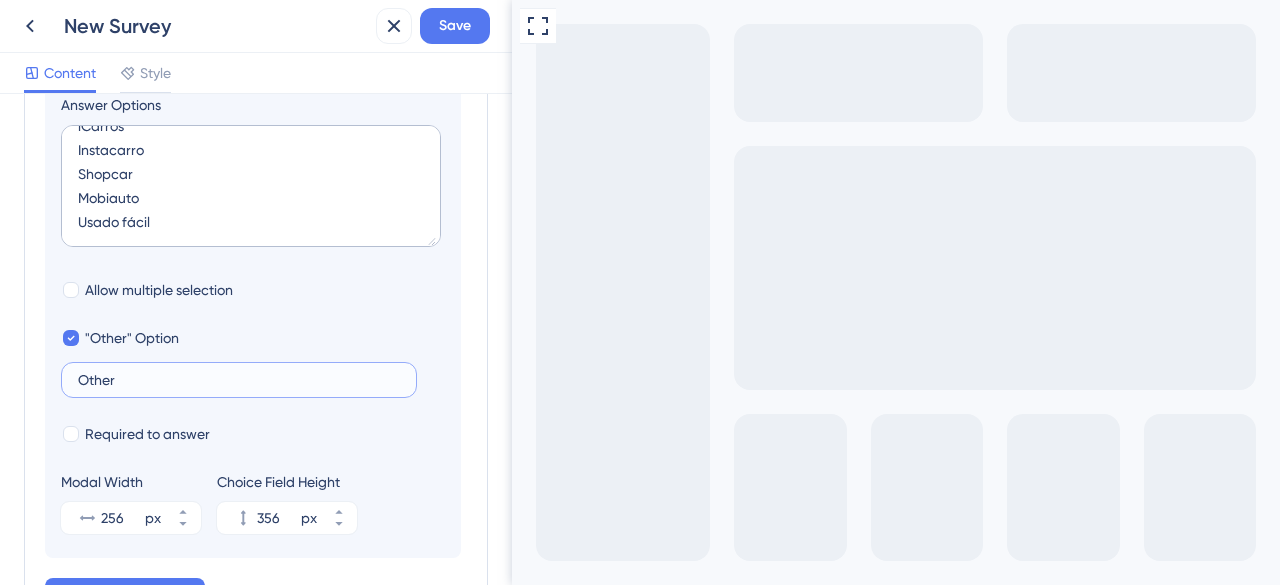 click on "Other" at bounding box center [239, 380] 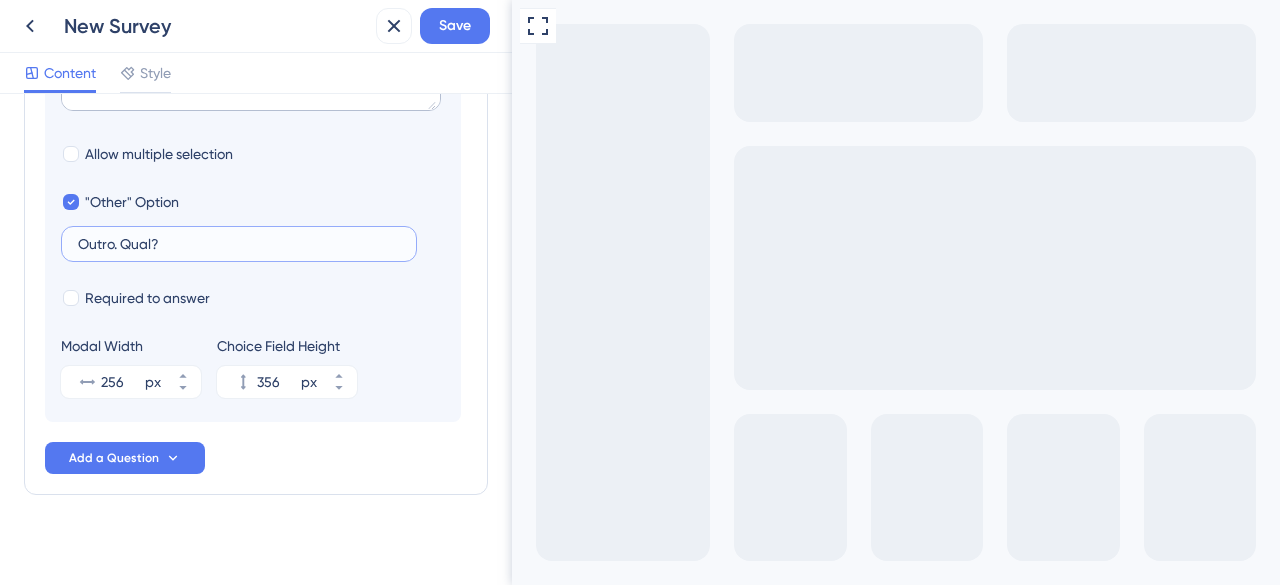 scroll, scrollTop: 1124, scrollLeft: 0, axis: vertical 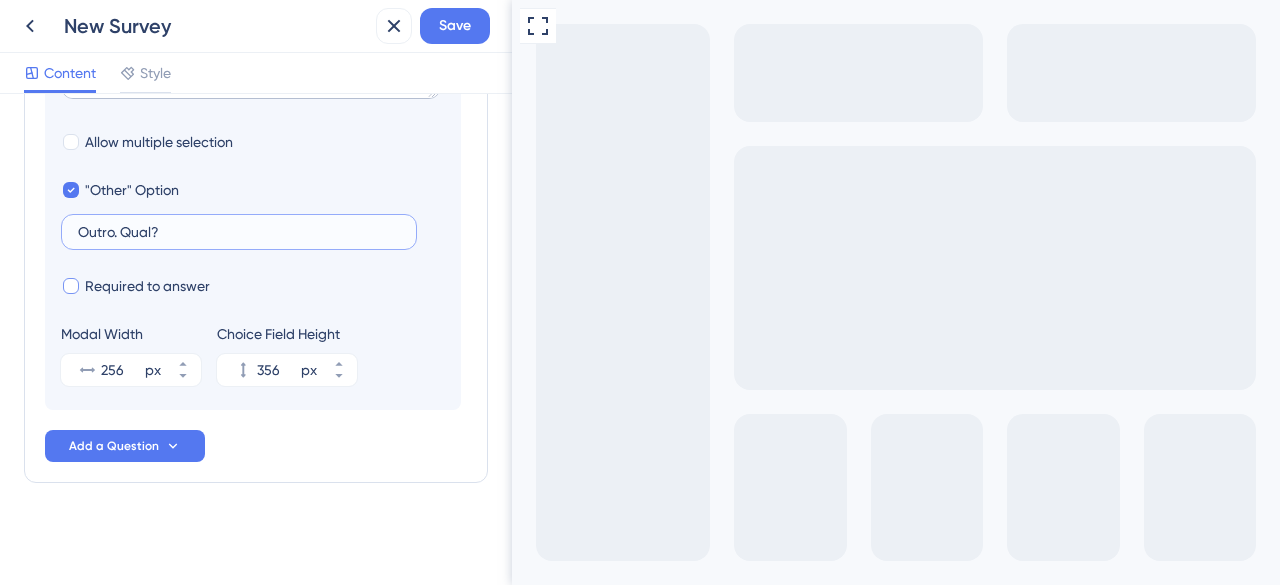 type on "Outro. Qual?" 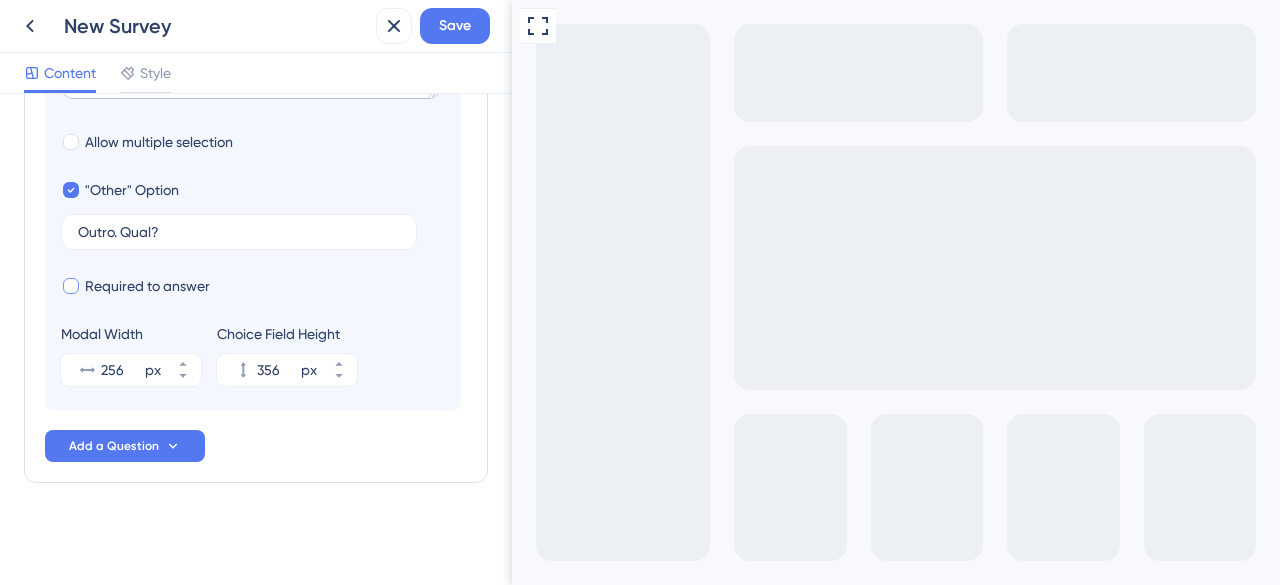 click on "Required to answer" at bounding box center [135, 286] 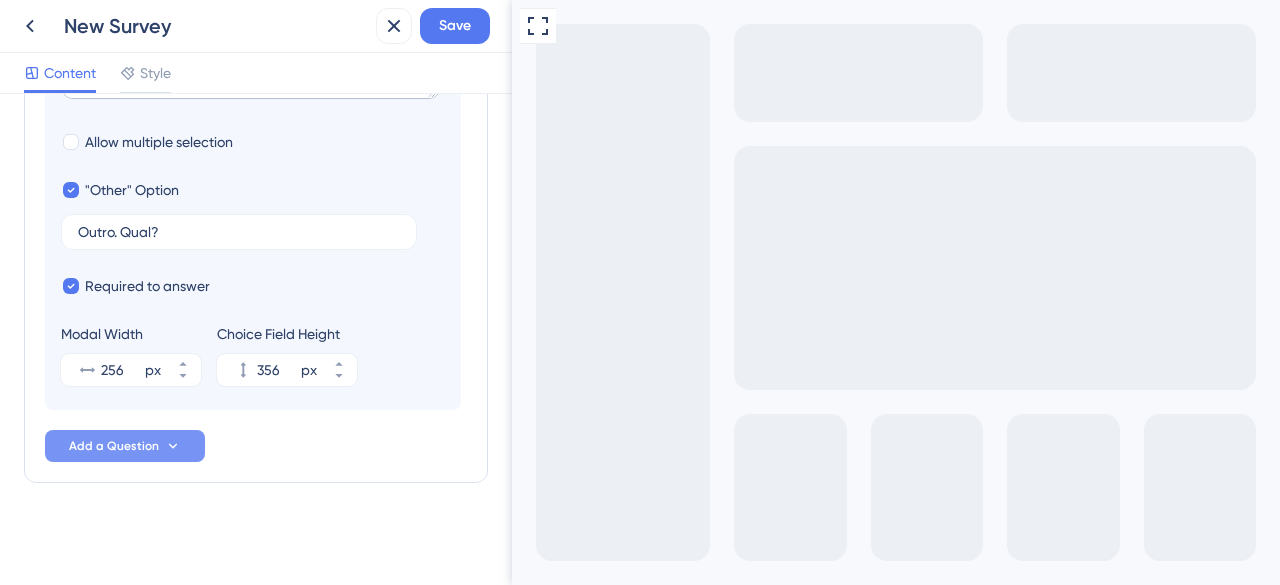 click on "Add a Question" at bounding box center (114, 446) 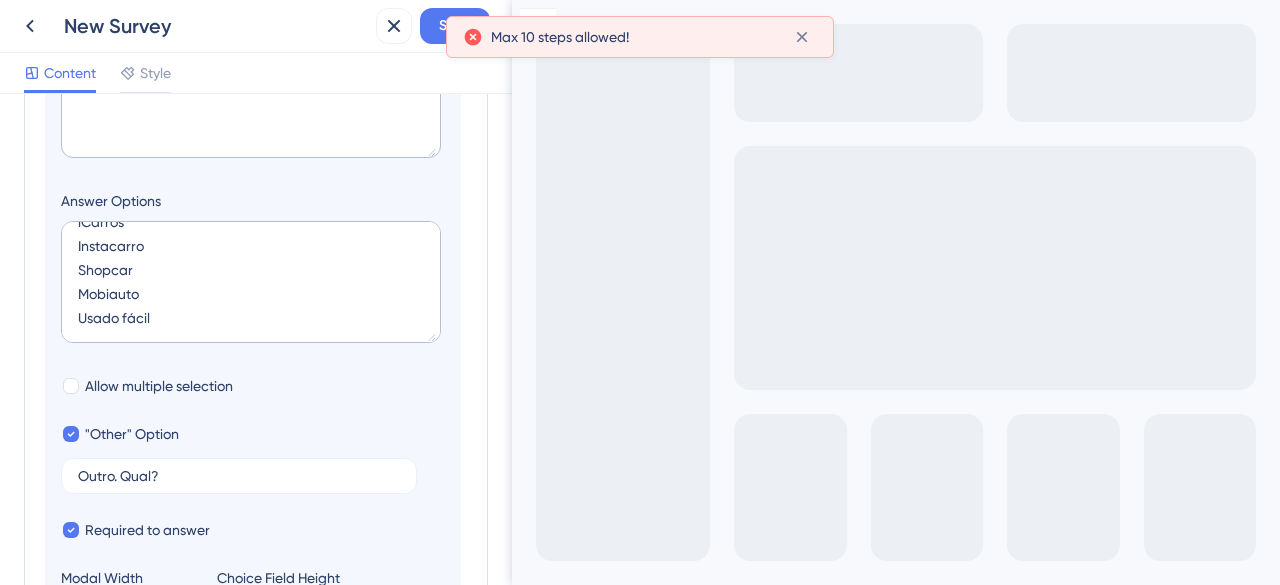 scroll, scrollTop: 924, scrollLeft: 0, axis: vertical 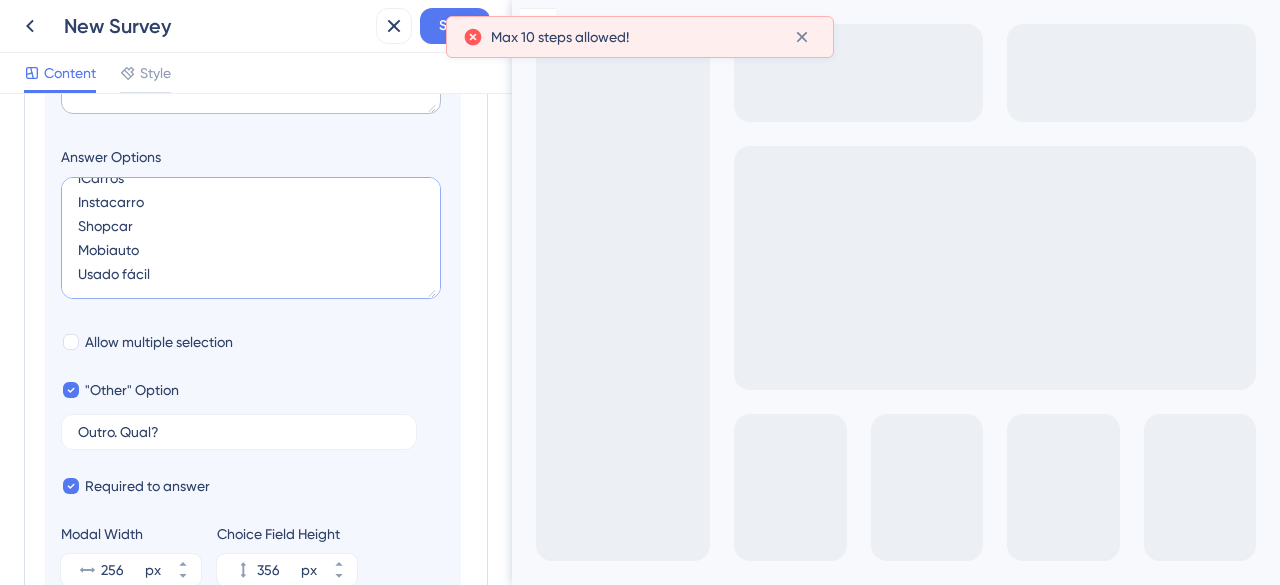 click on "OLX
Mercado Livre
iCarros
Instacarro
Shopcar
Mobiauto
Usado fácil" at bounding box center (251, 238) 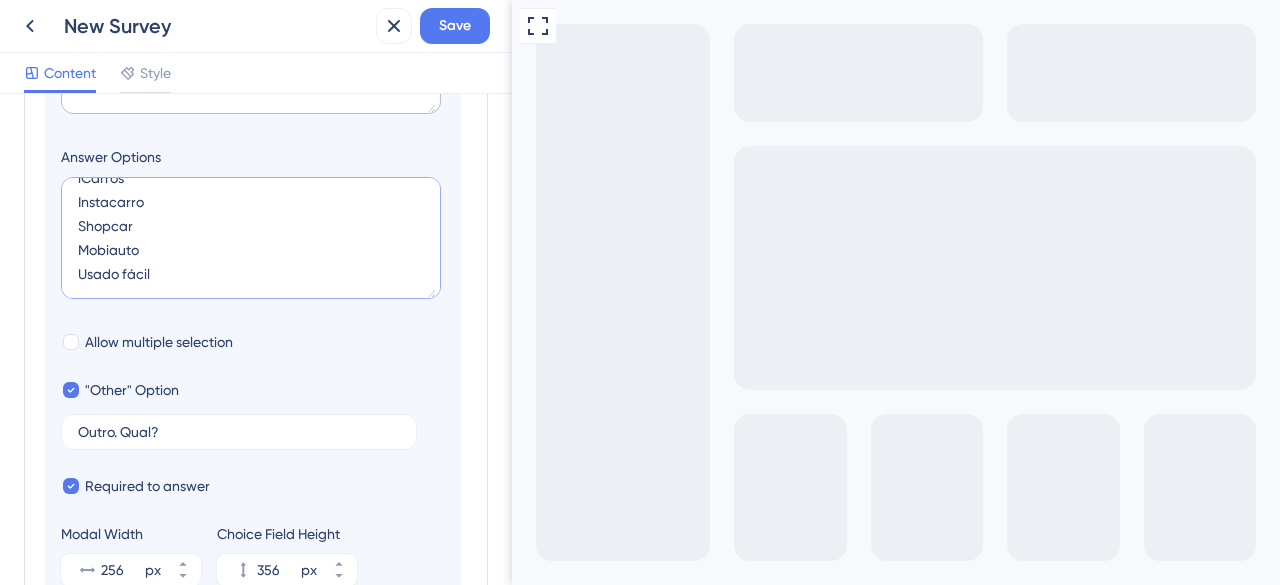 click on "OLX
Mercado Livre
iCarros
Instacarro
Shopcar
Mobiauto
Usado fácil" at bounding box center [251, 238] 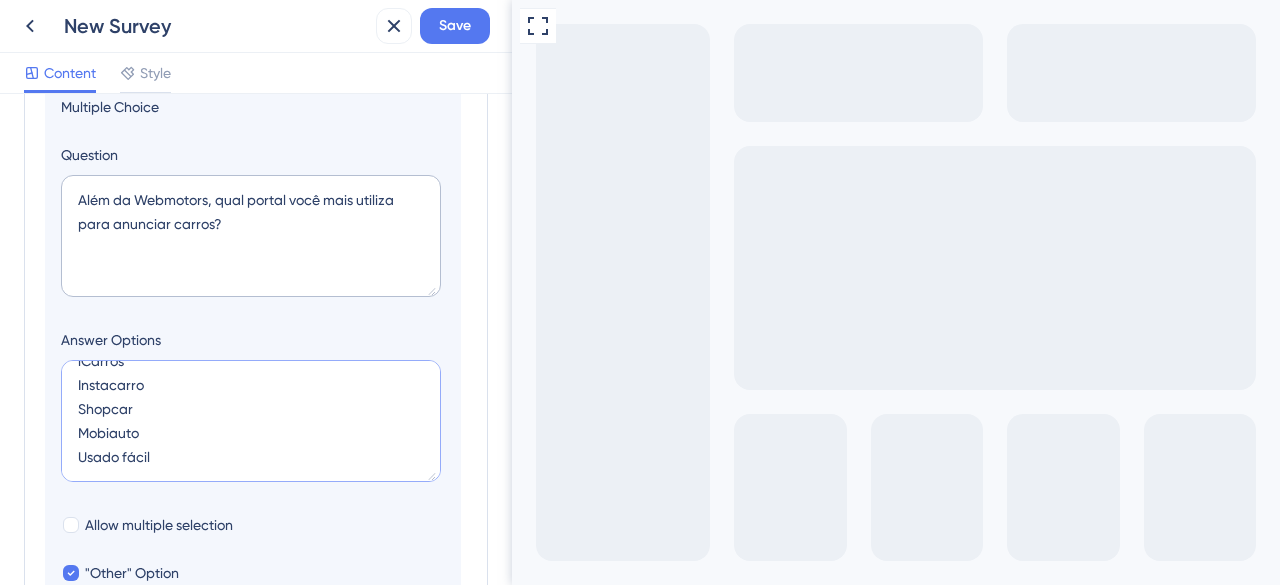 scroll, scrollTop: 724, scrollLeft: 0, axis: vertical 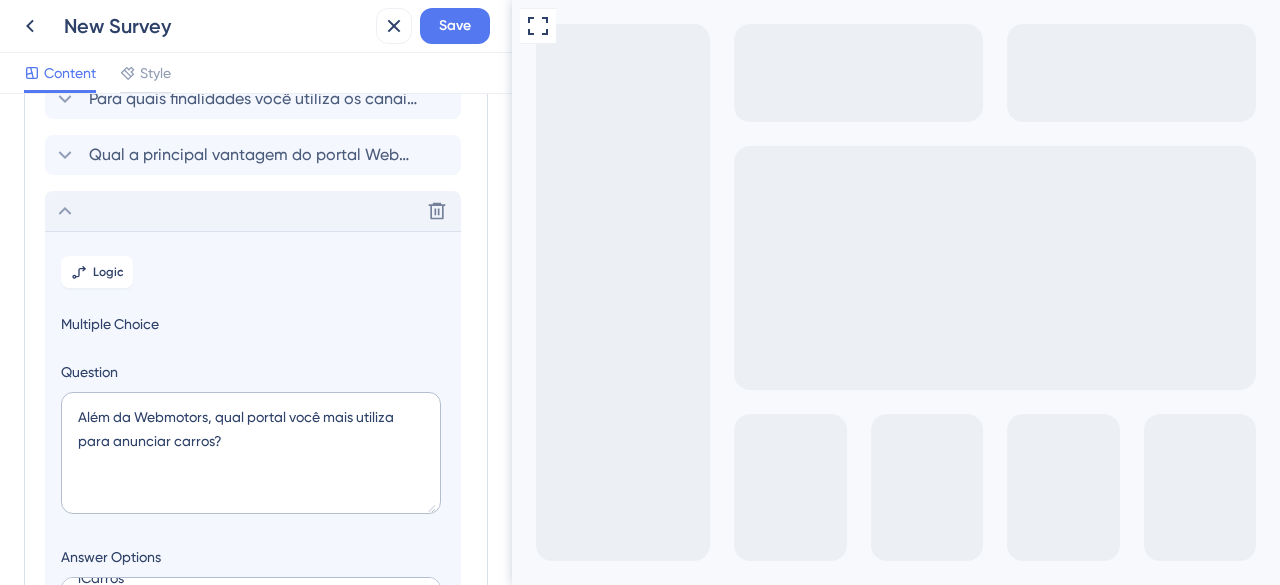 click 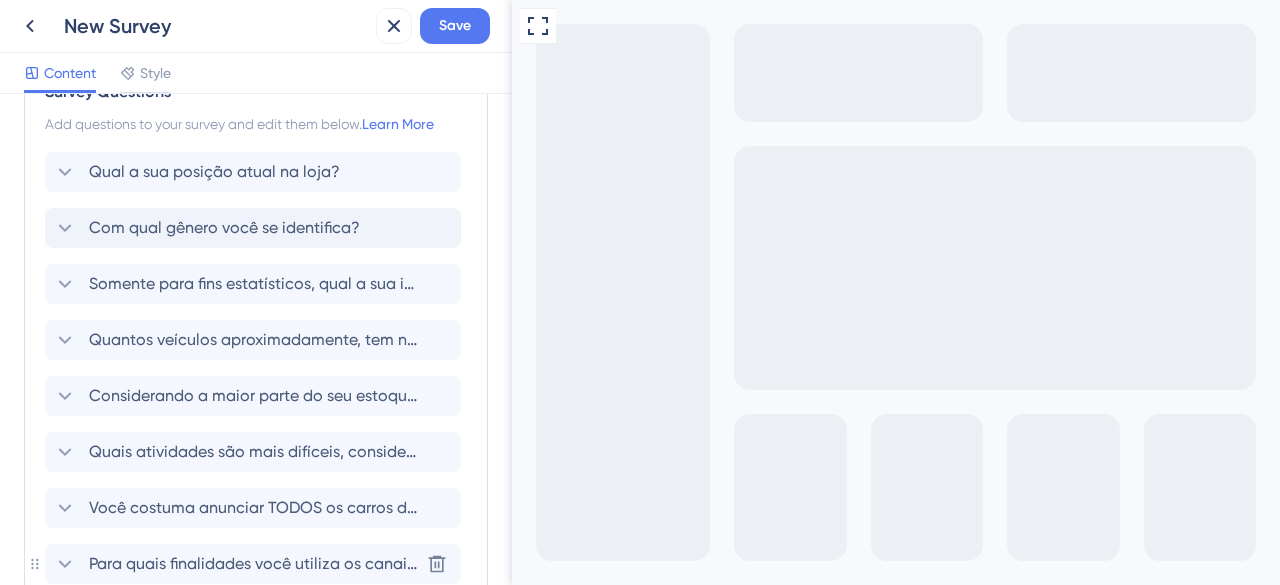 scroll, scrollTop: 0, scrollLeft: 0, axis: both 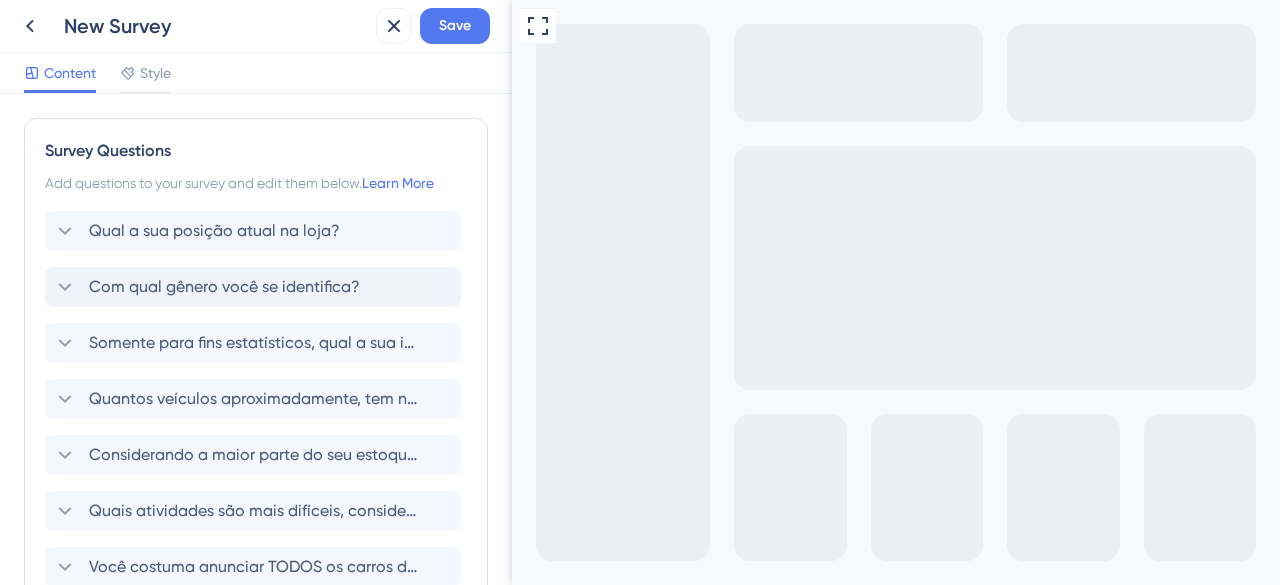 click on "New Survey" at bounding box center [216, 26] 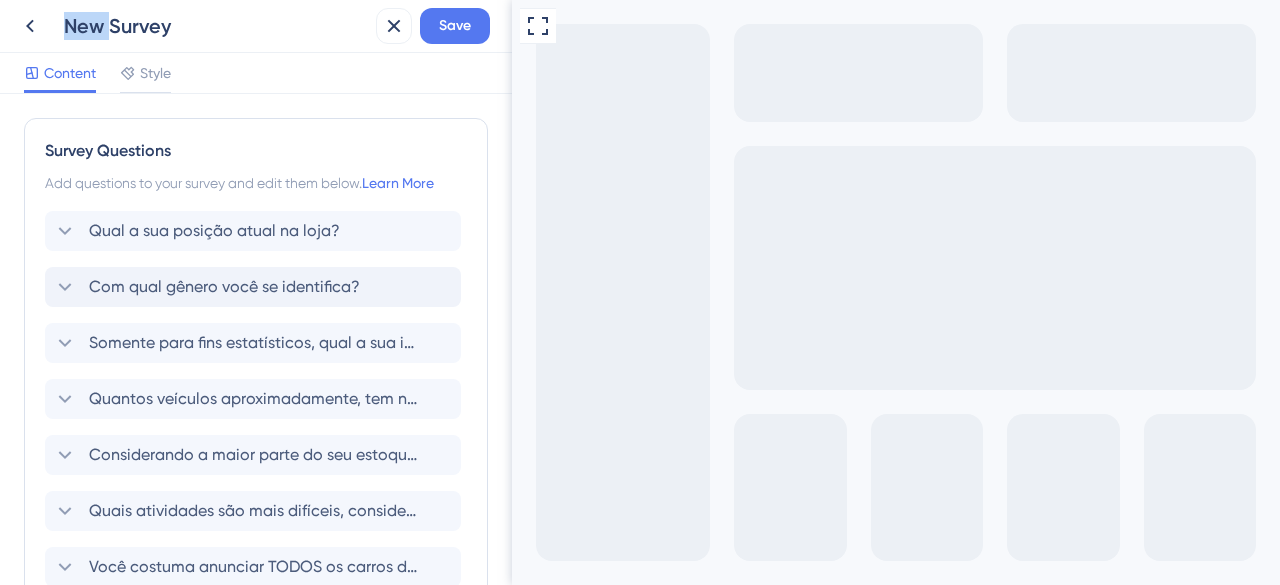 click on "New Survey" at bounding box center (216, 26) 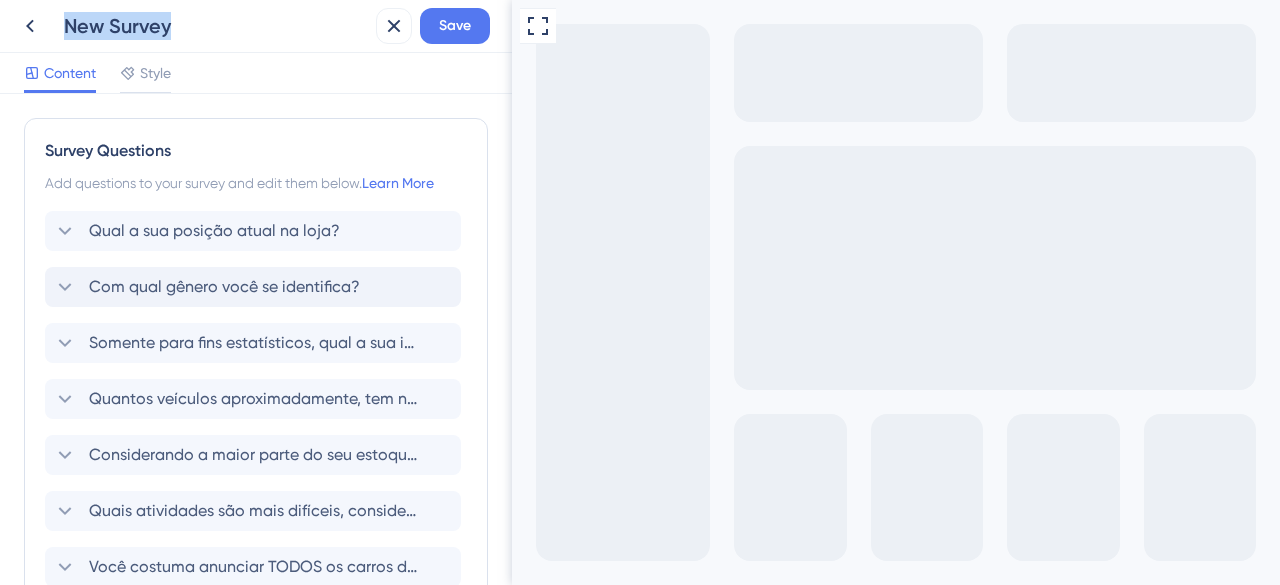 click on "New Survey" at bounding box center (216, 26) 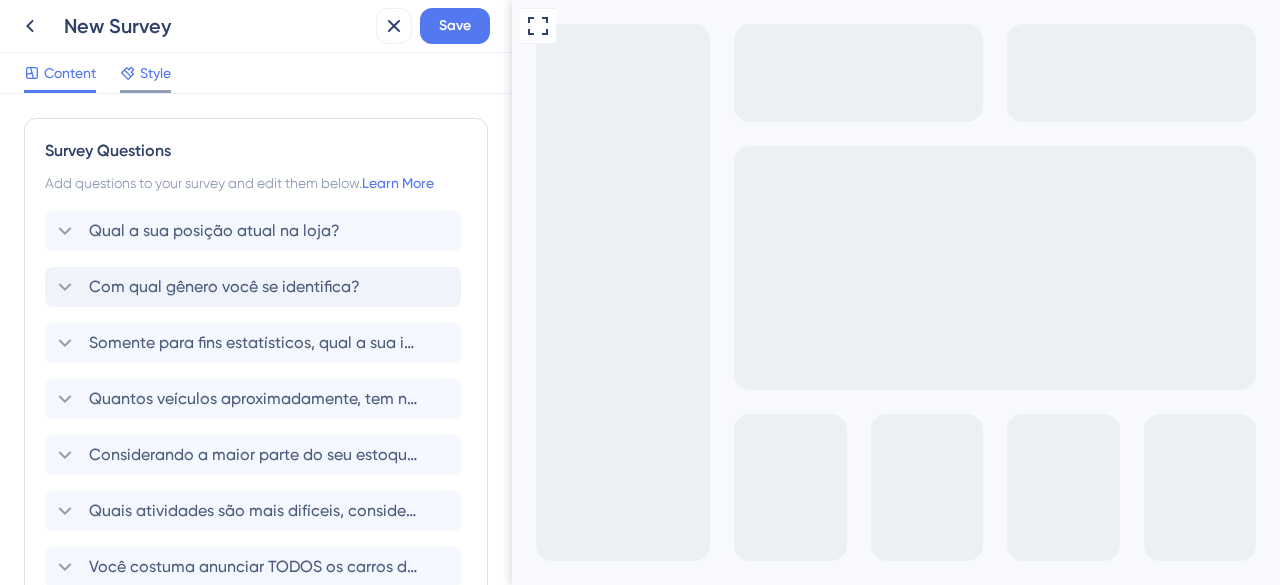 click on "Style" at bounding box center [155, 73] 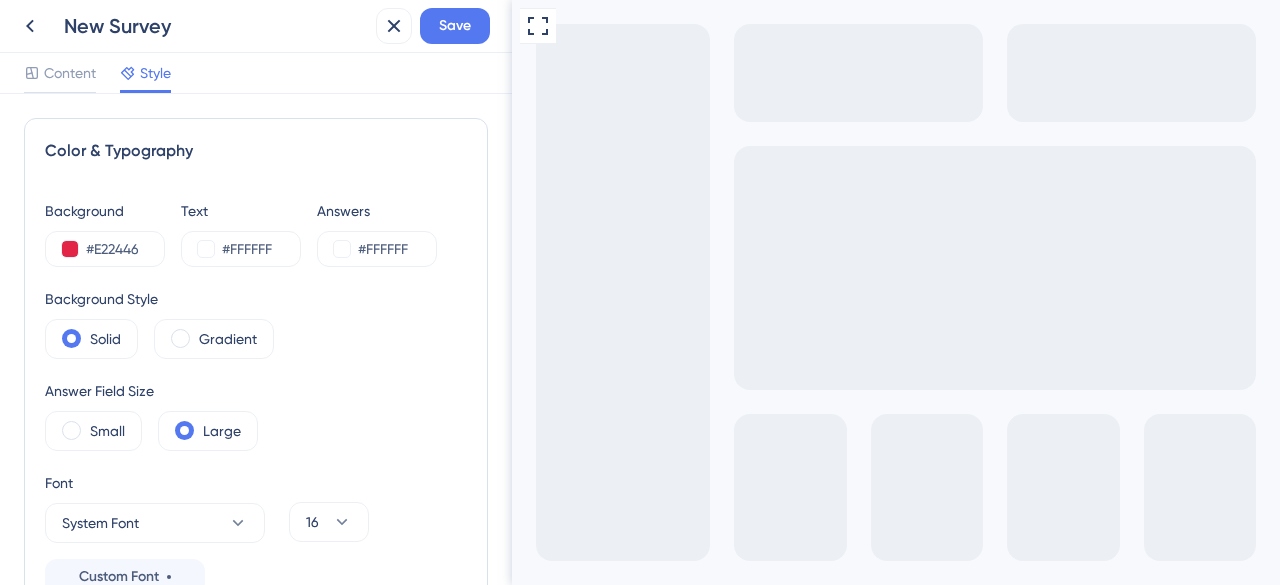 scroll, scrollTop: 0, scrollLeft: 0, axis: both 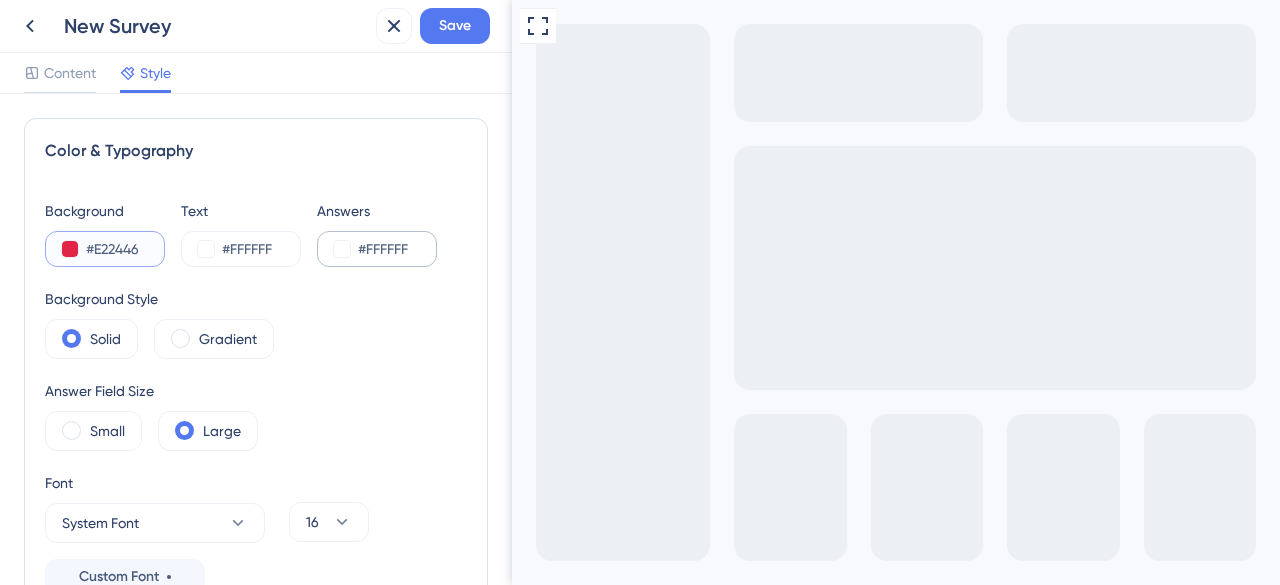 drag, startPoint x: 314, startPoint y: 249, endPoint x: 329, endPoint y: 249, distance: 15 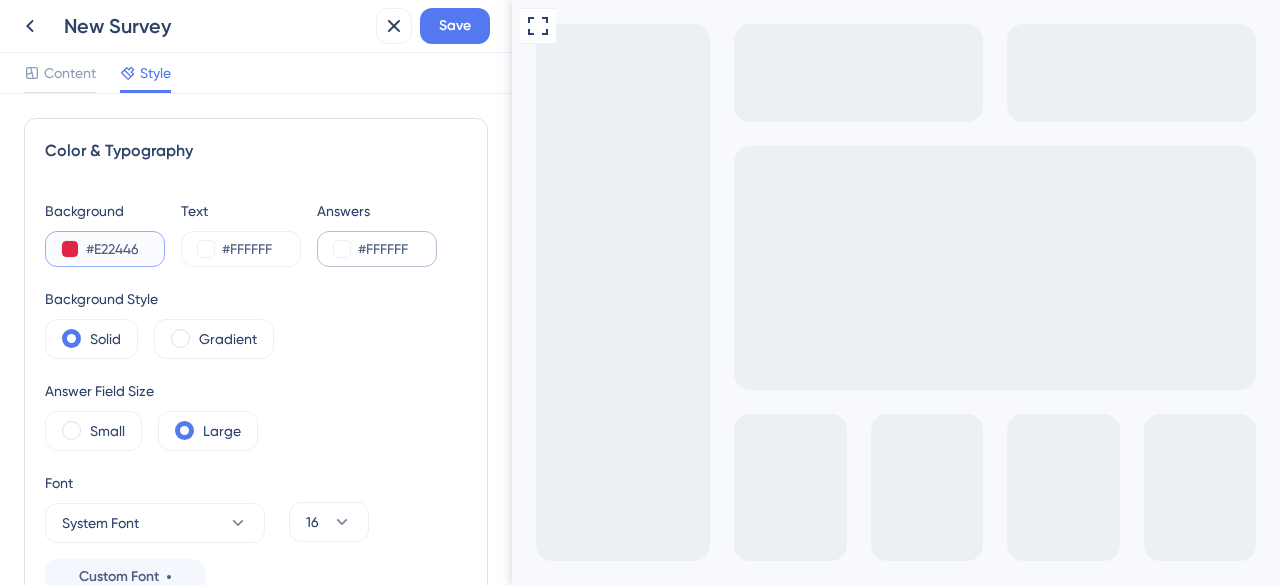 click on "Background #E22446 Text #FFFFFF Answers #FFFFFF" at bounding box center [256, 233] 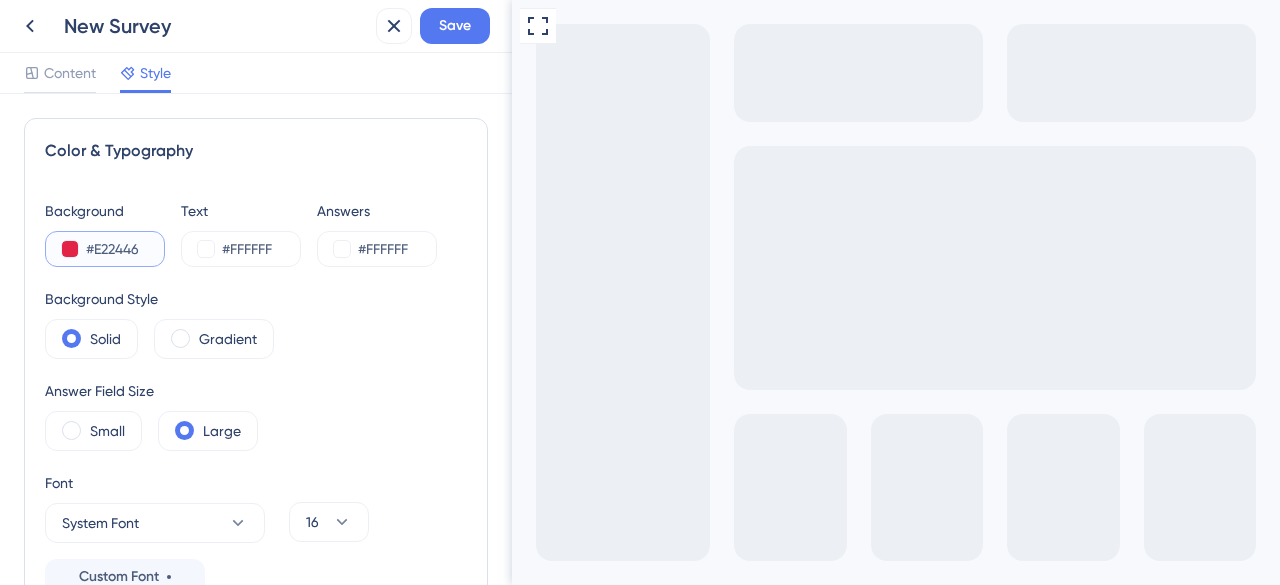 paste on "F3123C" 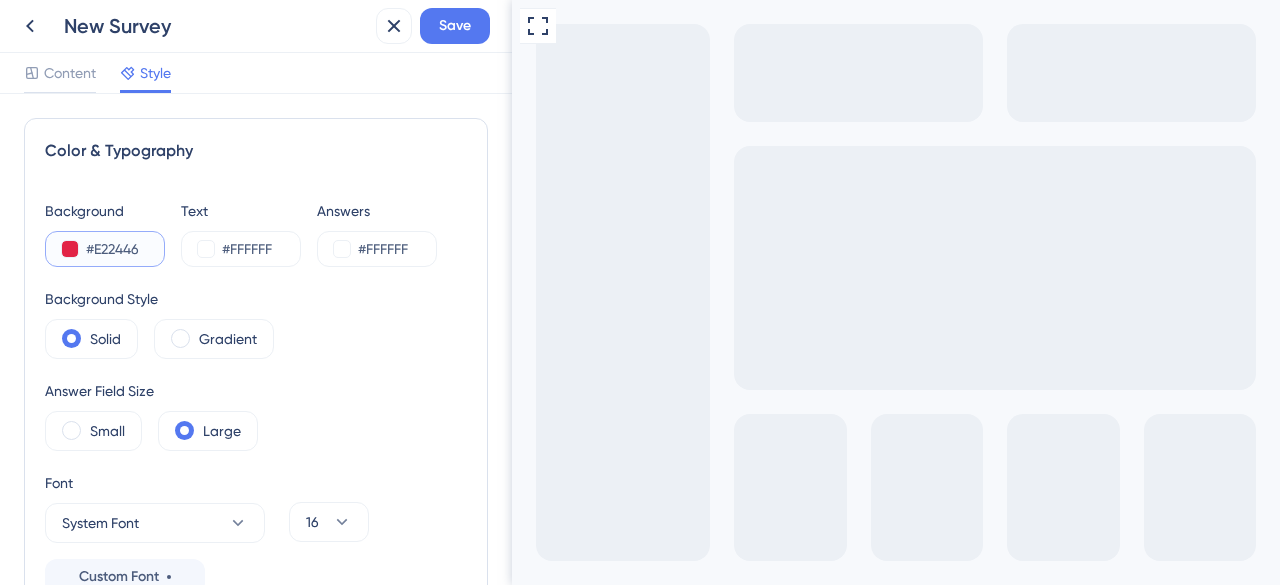type on "#F3123C" 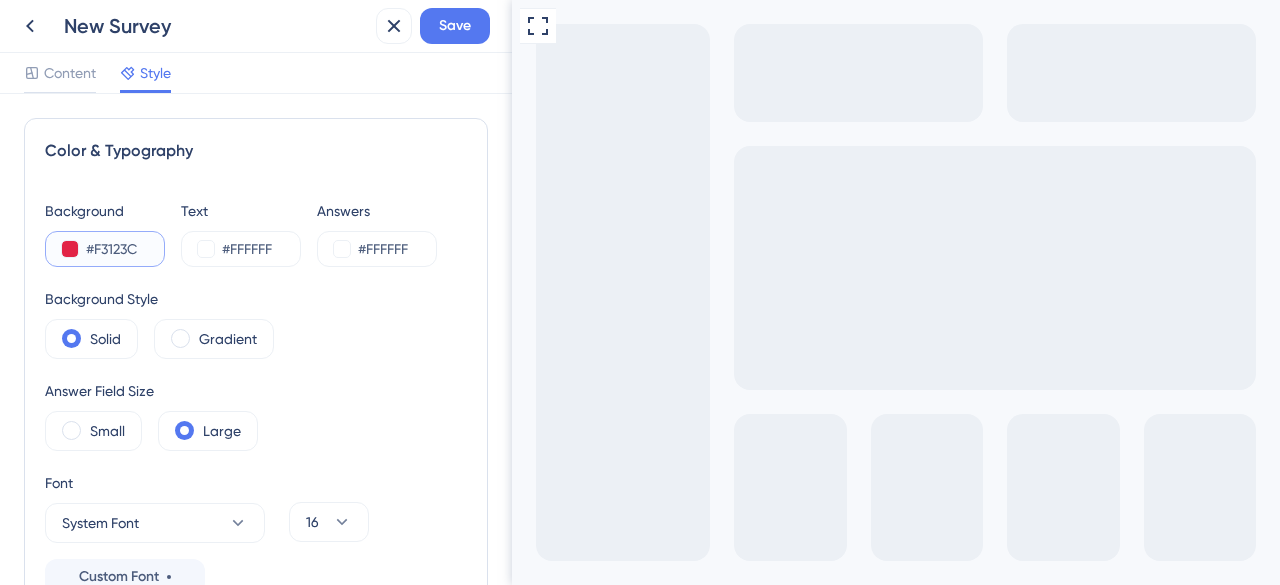 type on "#F3123C" 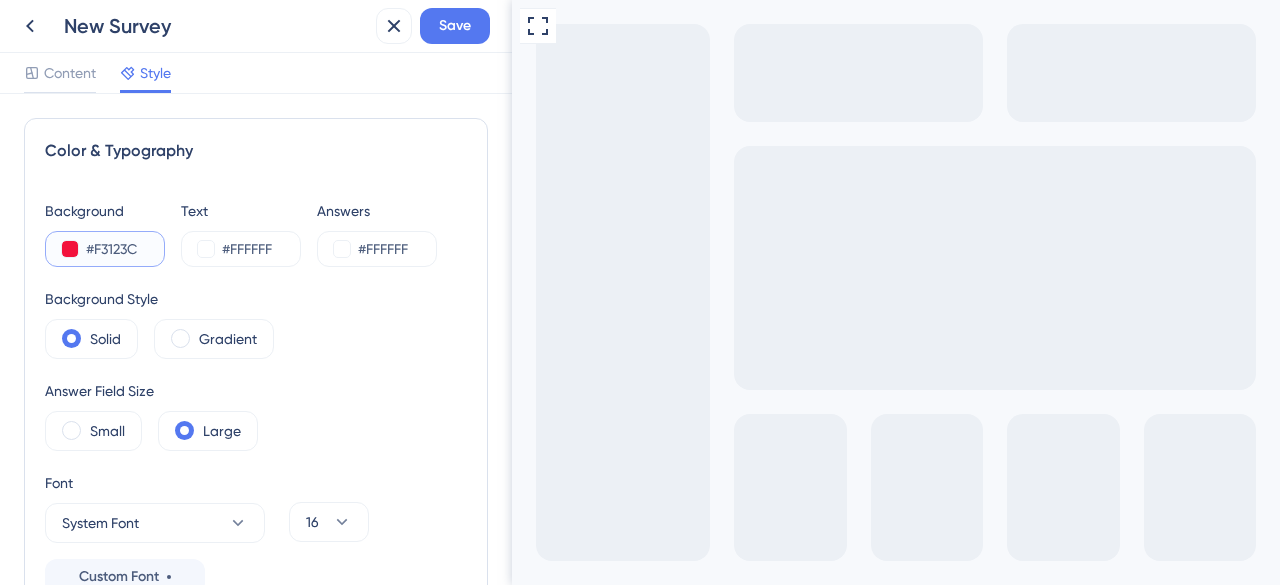 type on "#F3123C" 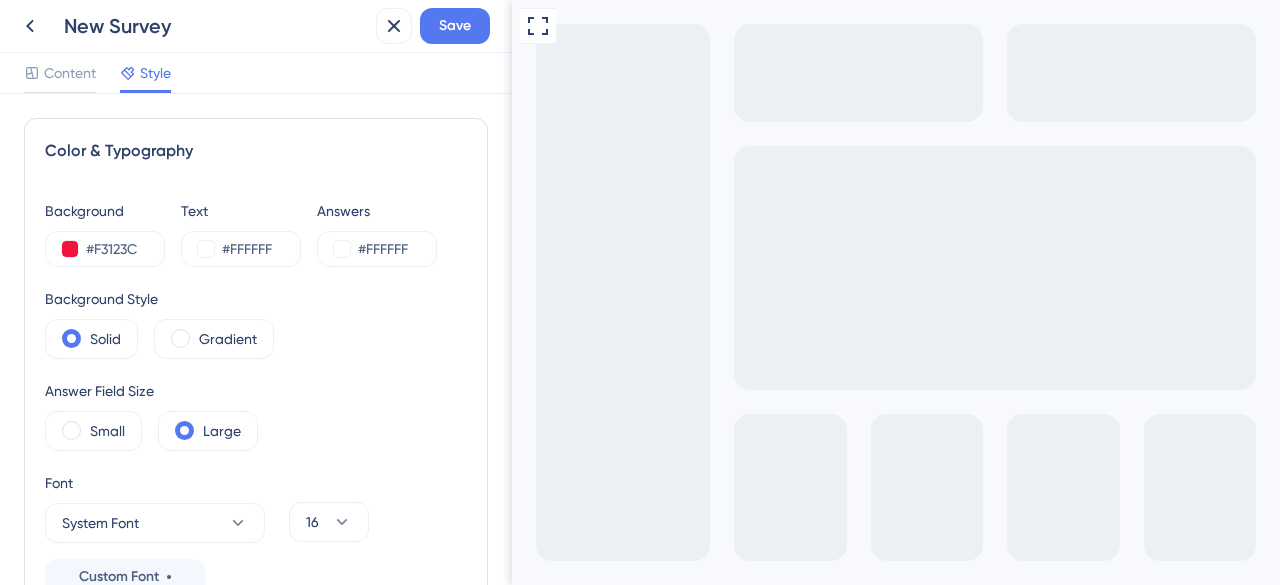 click on "Background Style Solid Gradient" at bounding box center (256, 323) 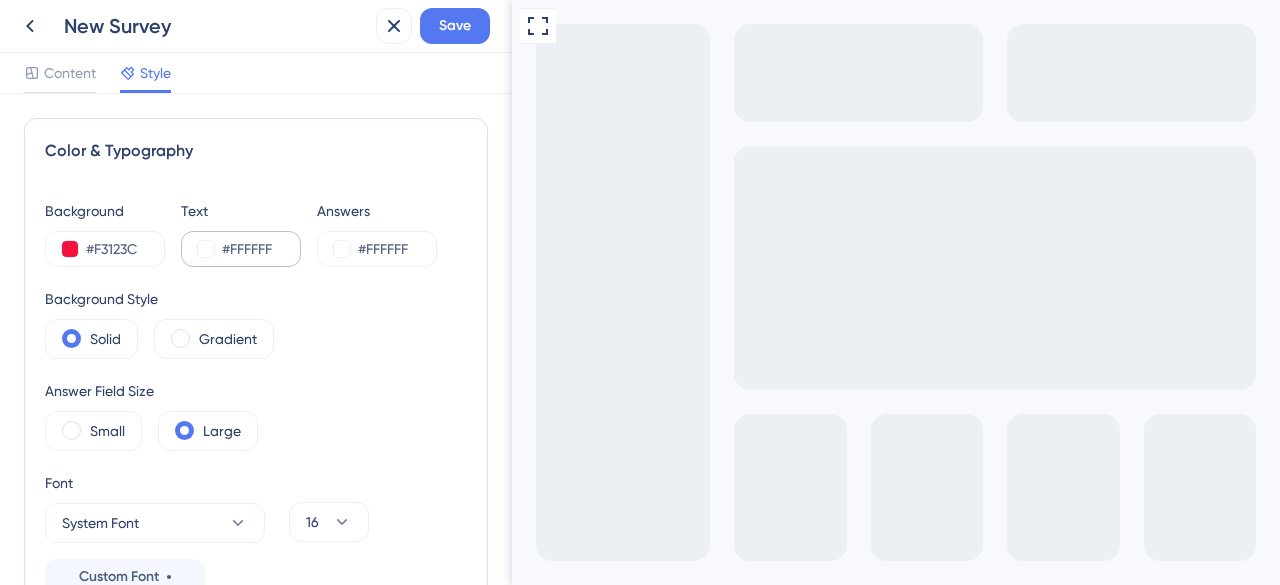 click on "#FFFFFF" at bounding box center [241, 249] 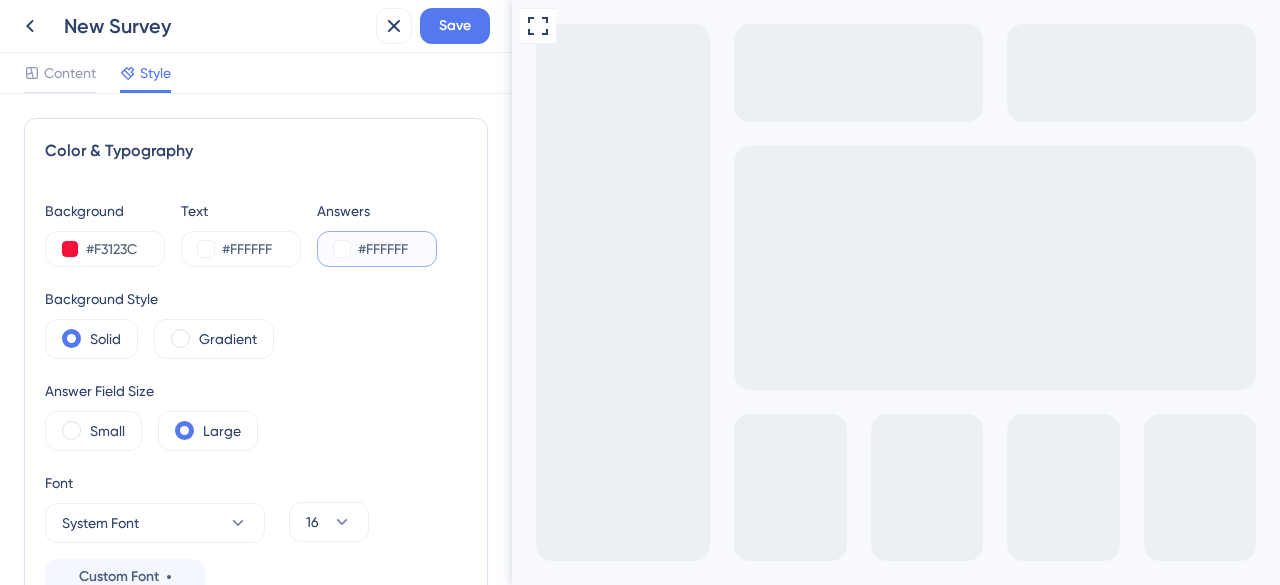 click at bounding box center (342, 249) 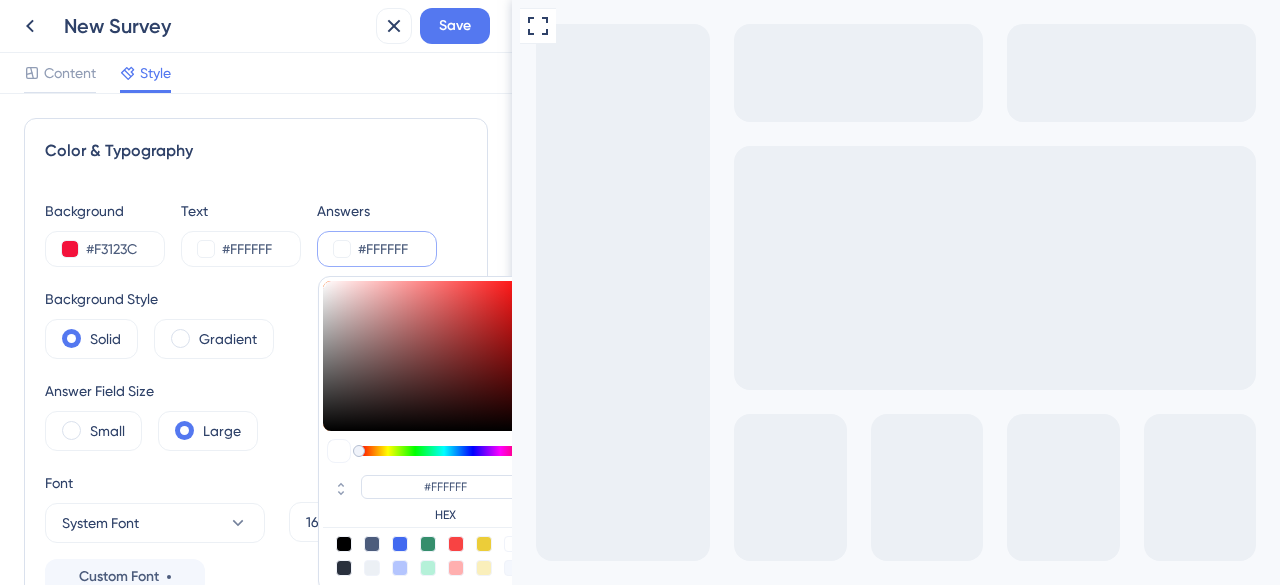 type on "#816f6f" 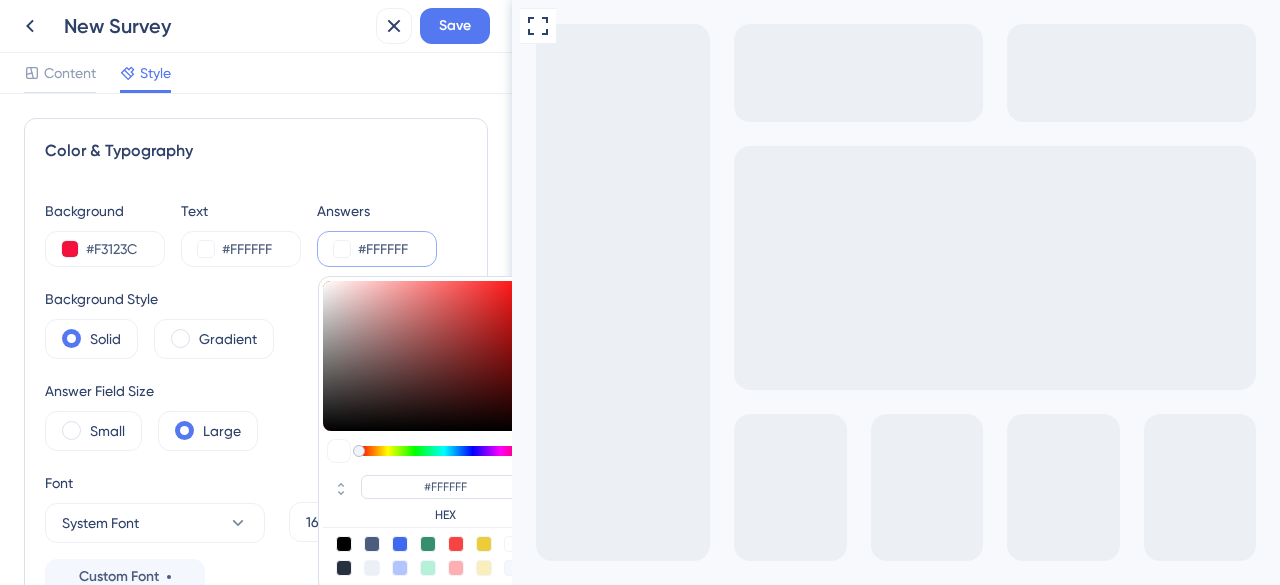 type on "#816F6F" 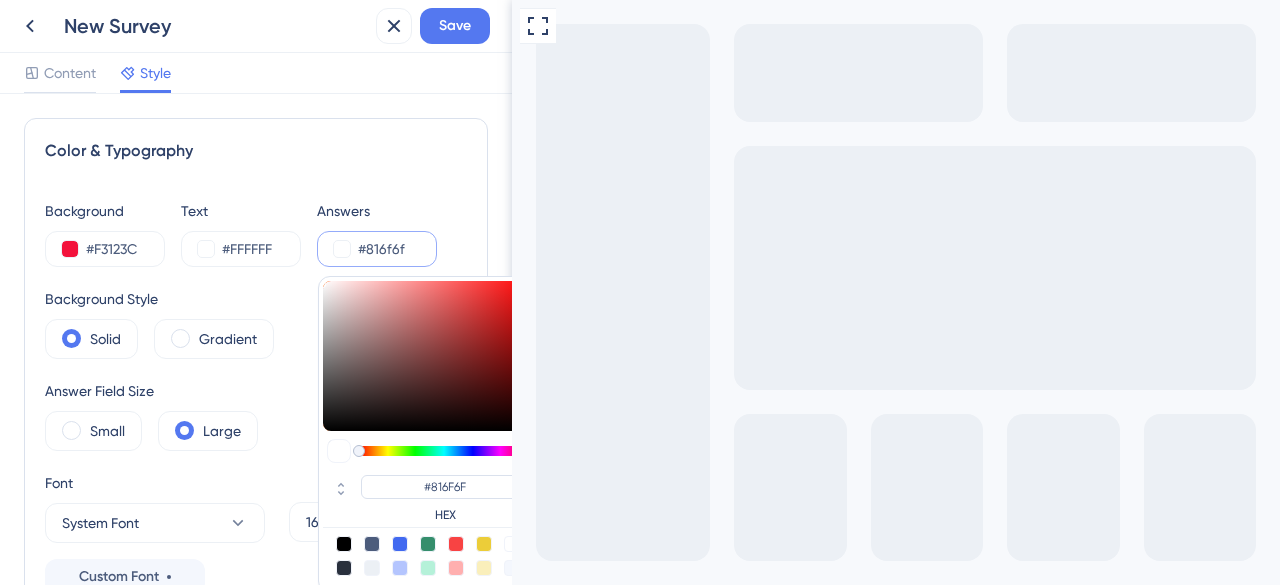 click at bounding box center [428, 356] 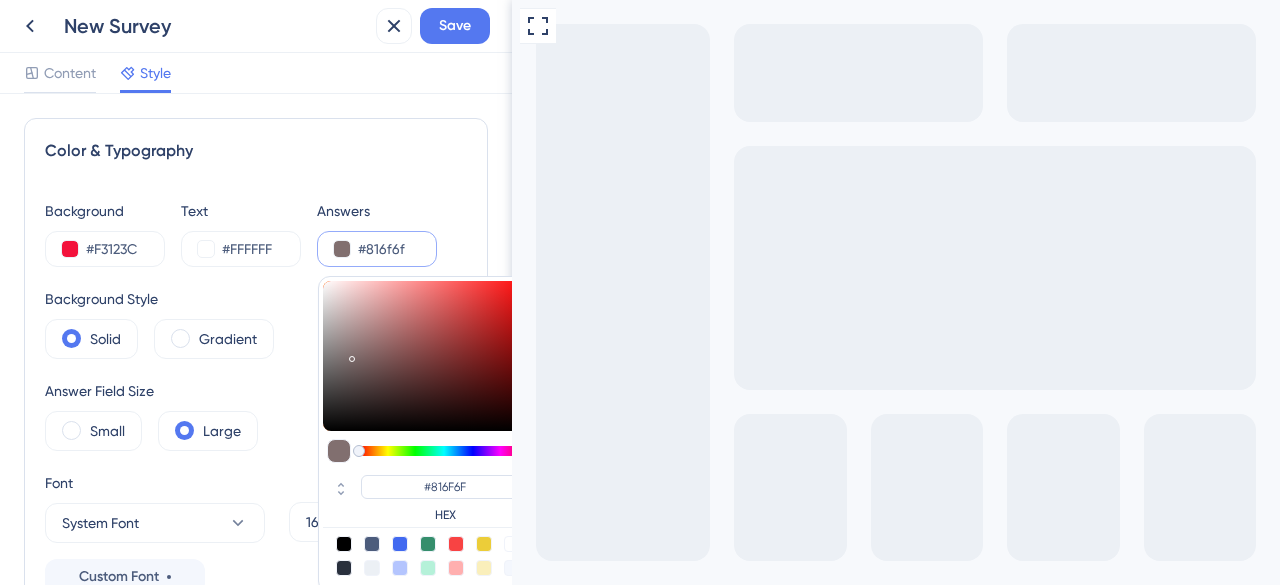 type on "#292525" 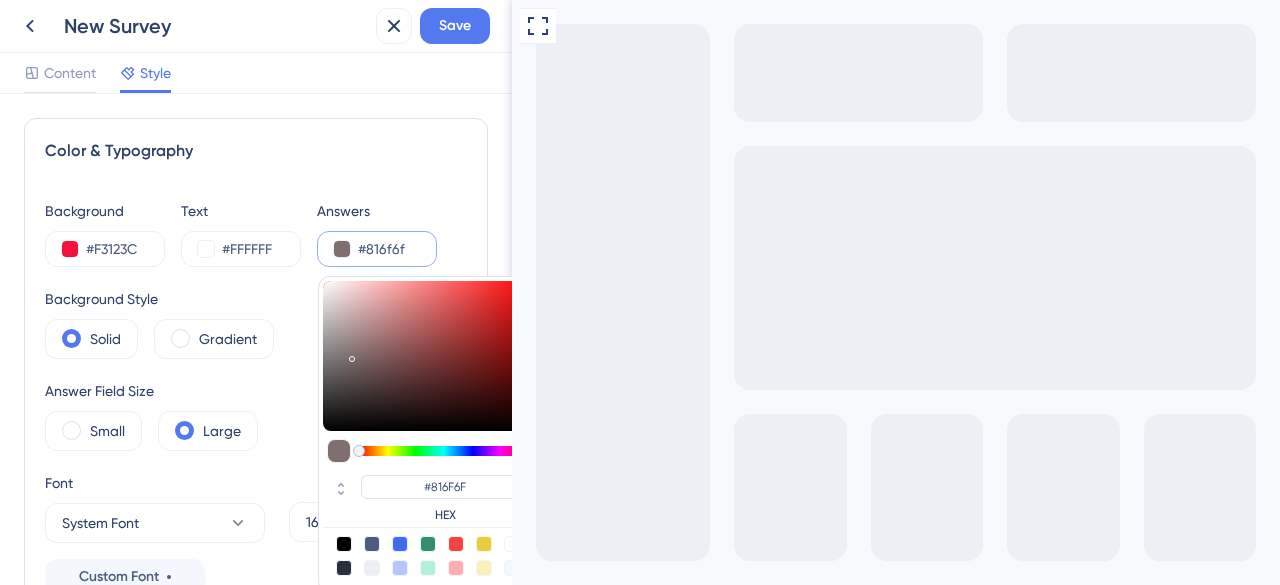 type on "#292525" 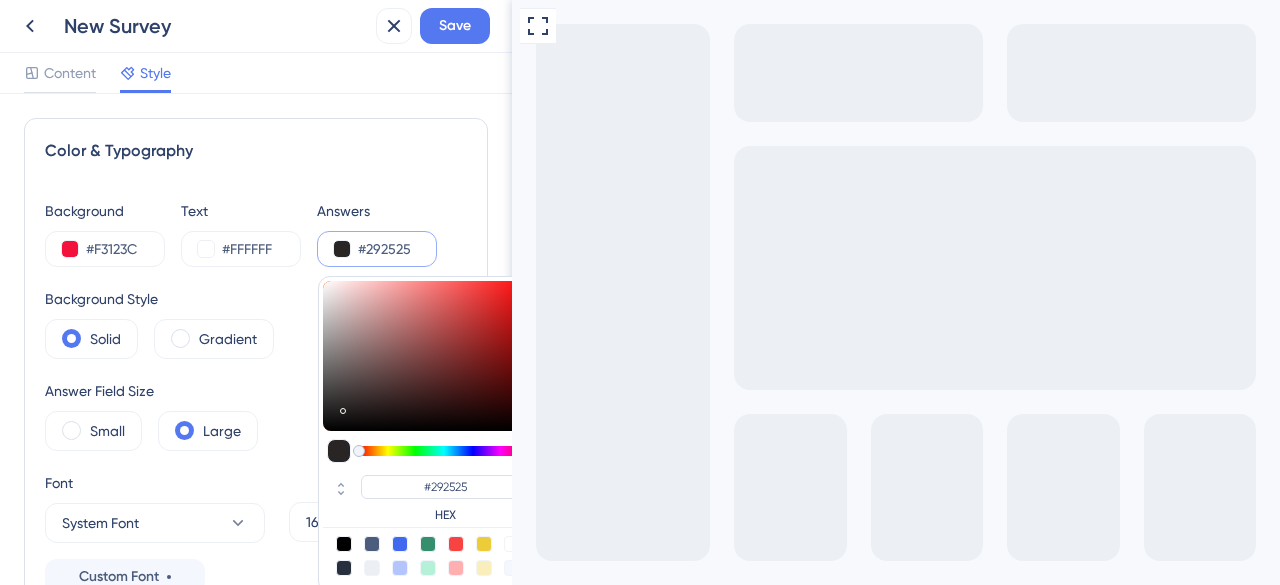click at bounding box center (428, 356) 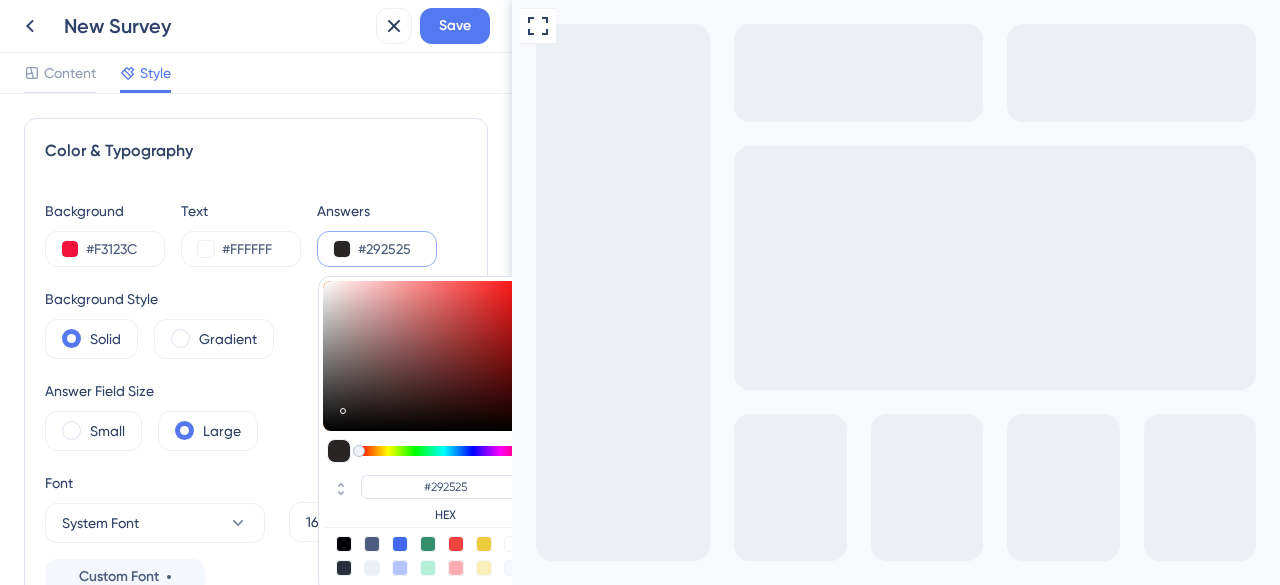 type on "#[HEX]" 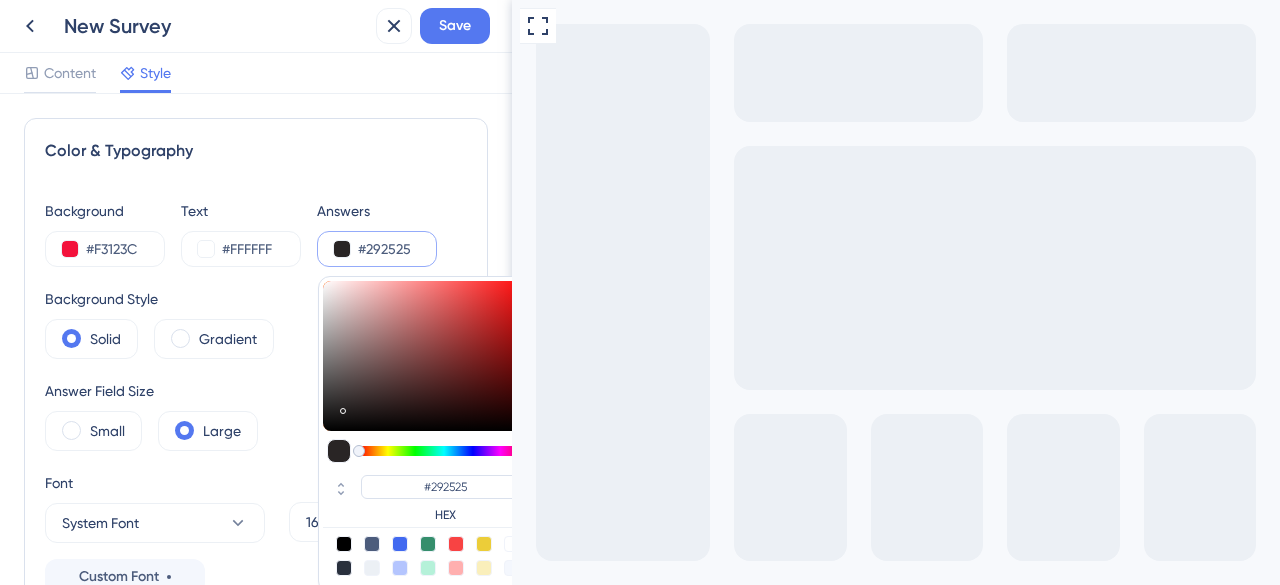 type on "#[HEX]" 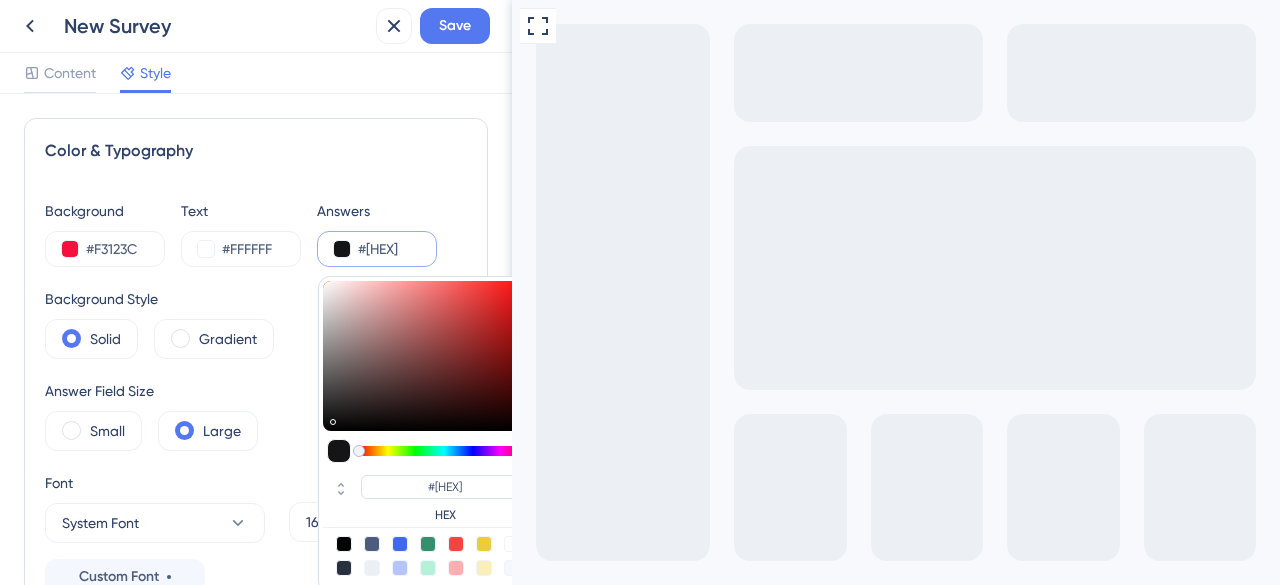 click at bounding box center (428, 356) 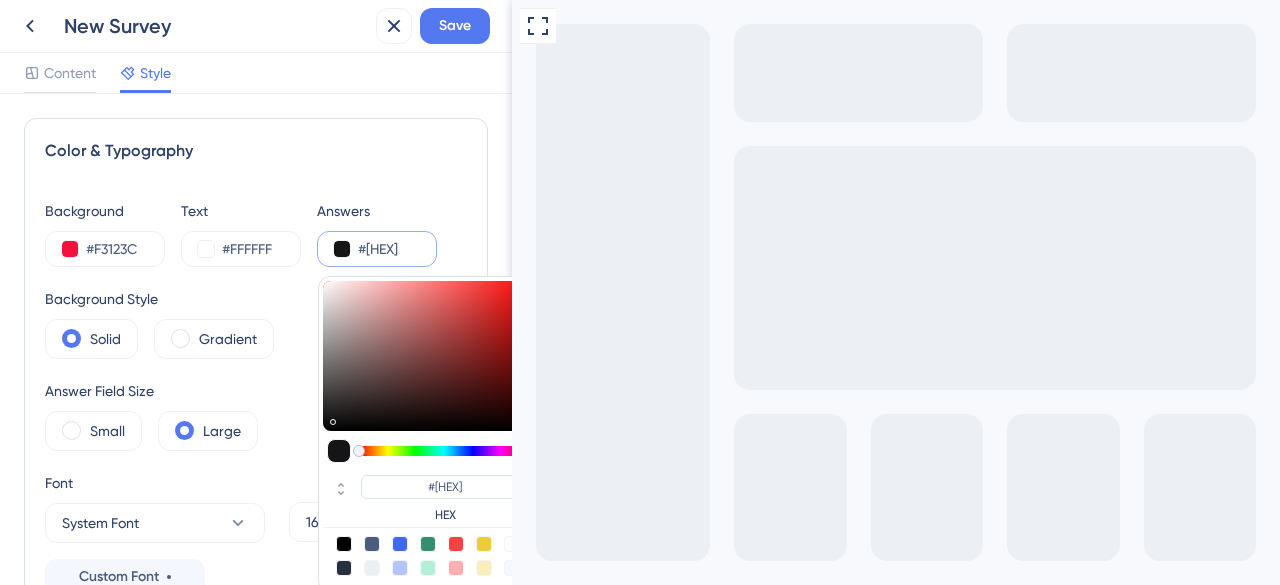 click on "Answer Field Size Small Large" at bounding box center (256, 415) 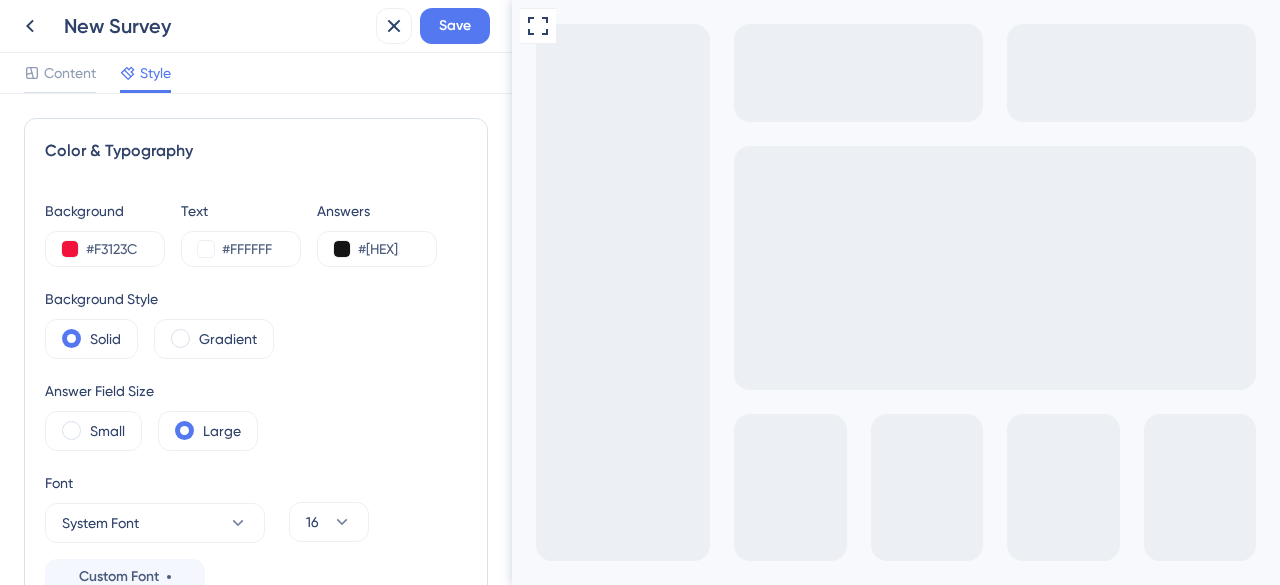 scroll, scrollTop: 0, scrollLeft: 0, axis: both 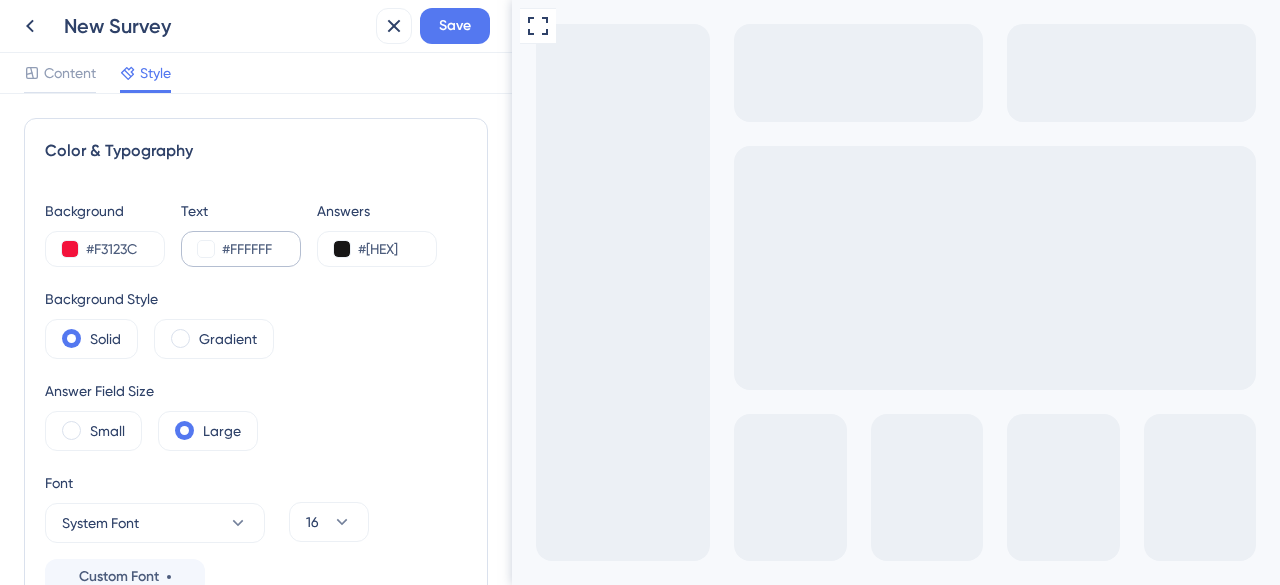 click on "#FFFFFF" at bounding box center [241, 249] 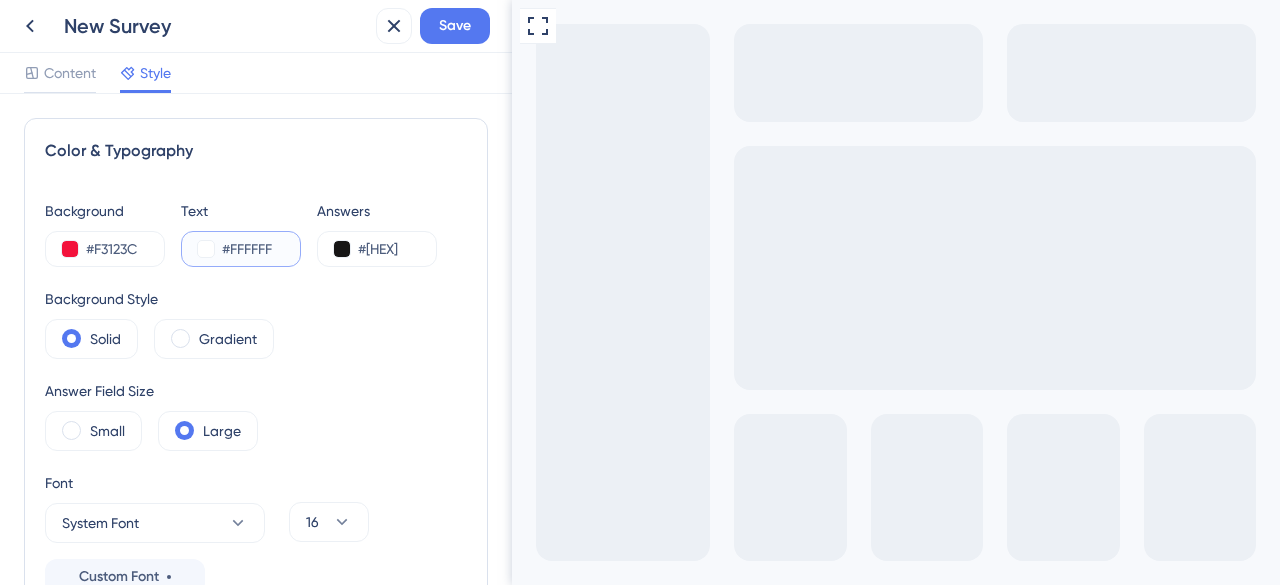 click at bounding box center (206, 249) 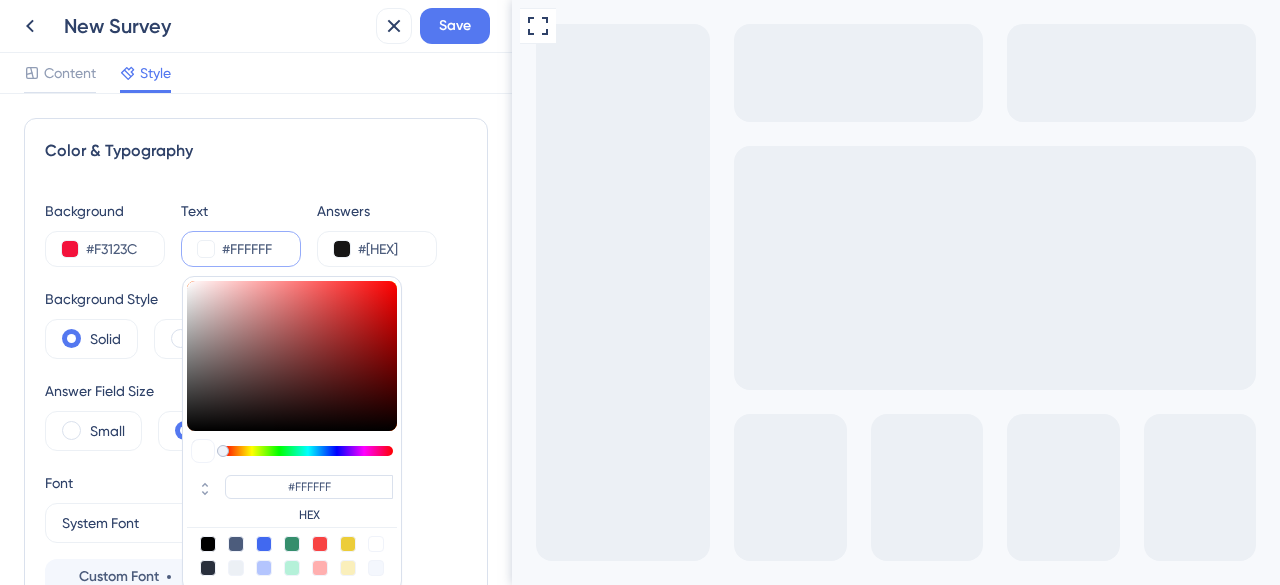 type on "#4e2b2b" 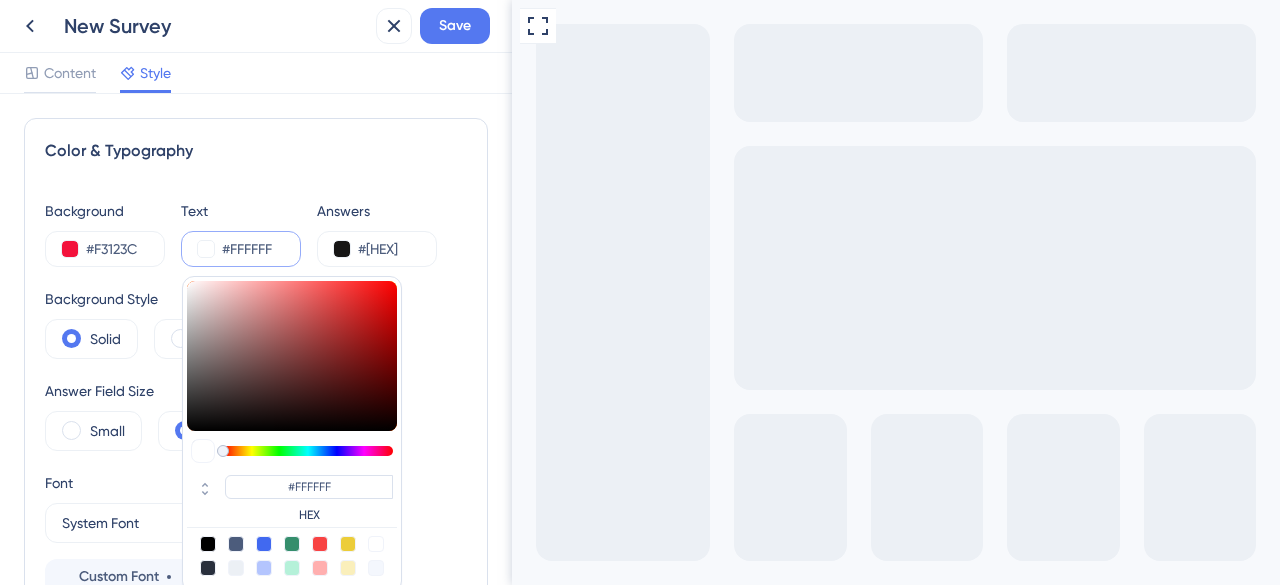 type on "#4e2b2b" 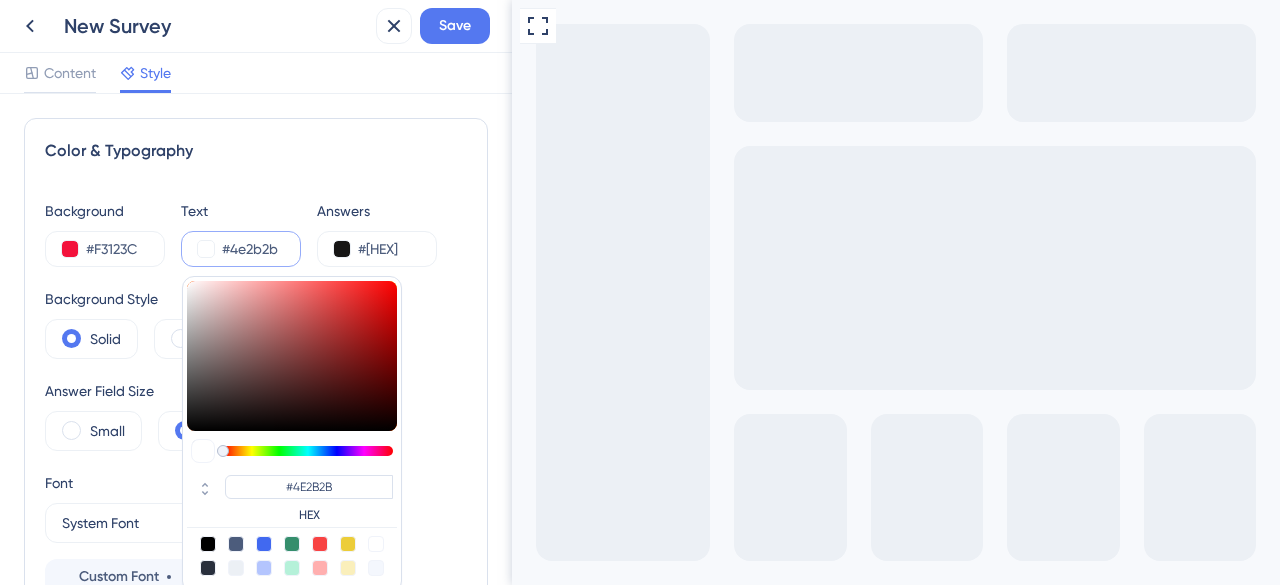click at bounding box center [292, 356] 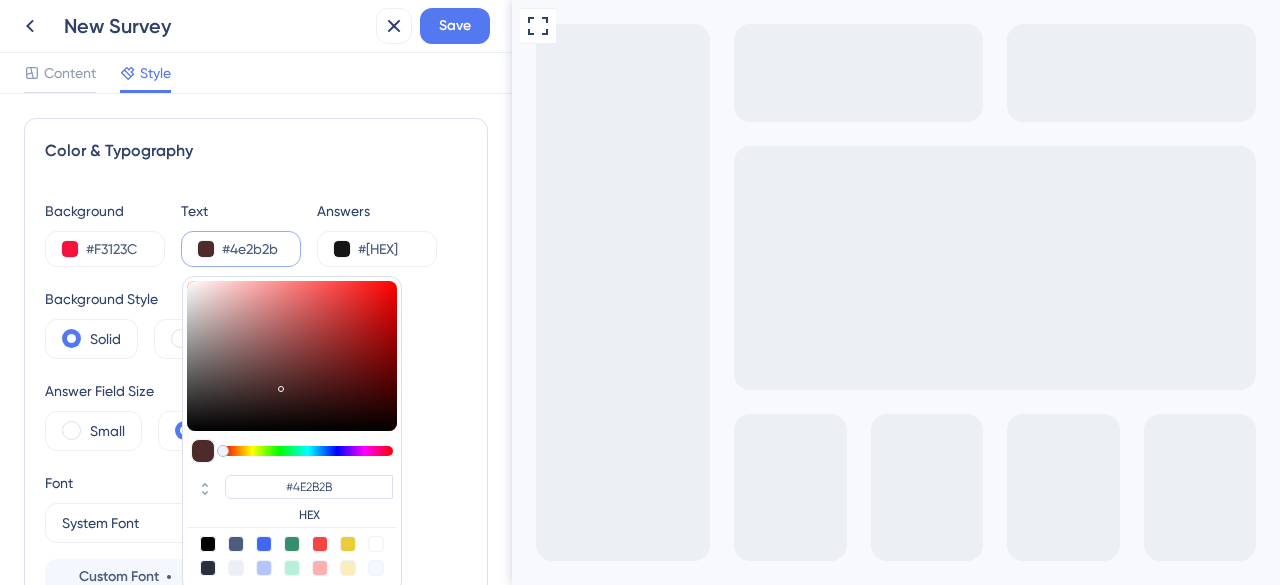 type on "#f3ecec" 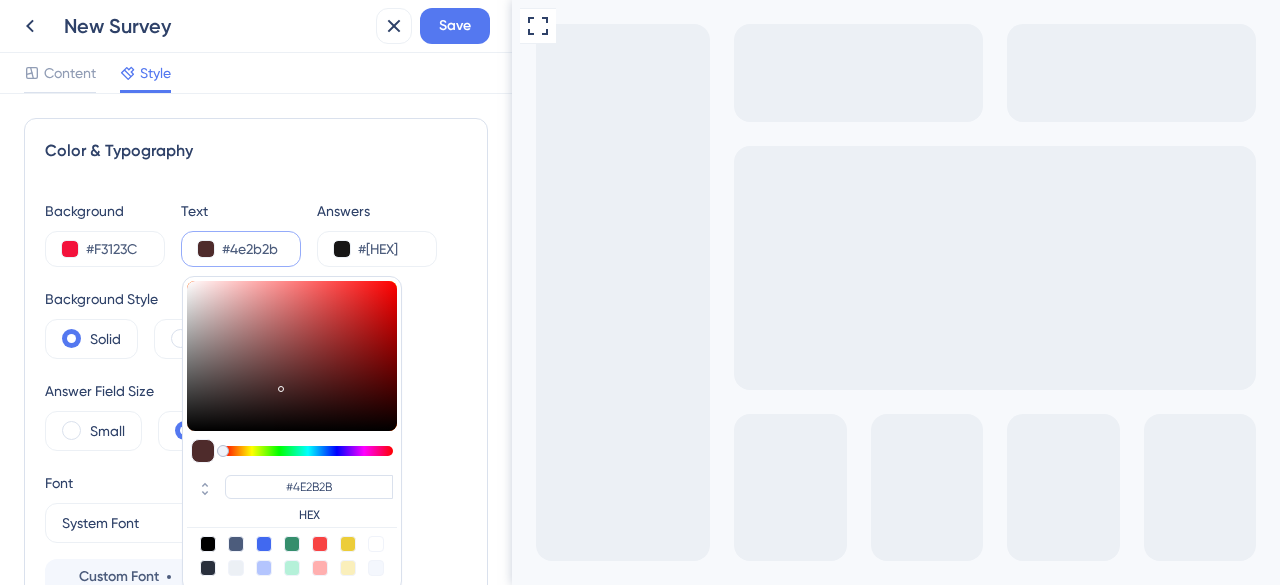 type on "#f3ecec" 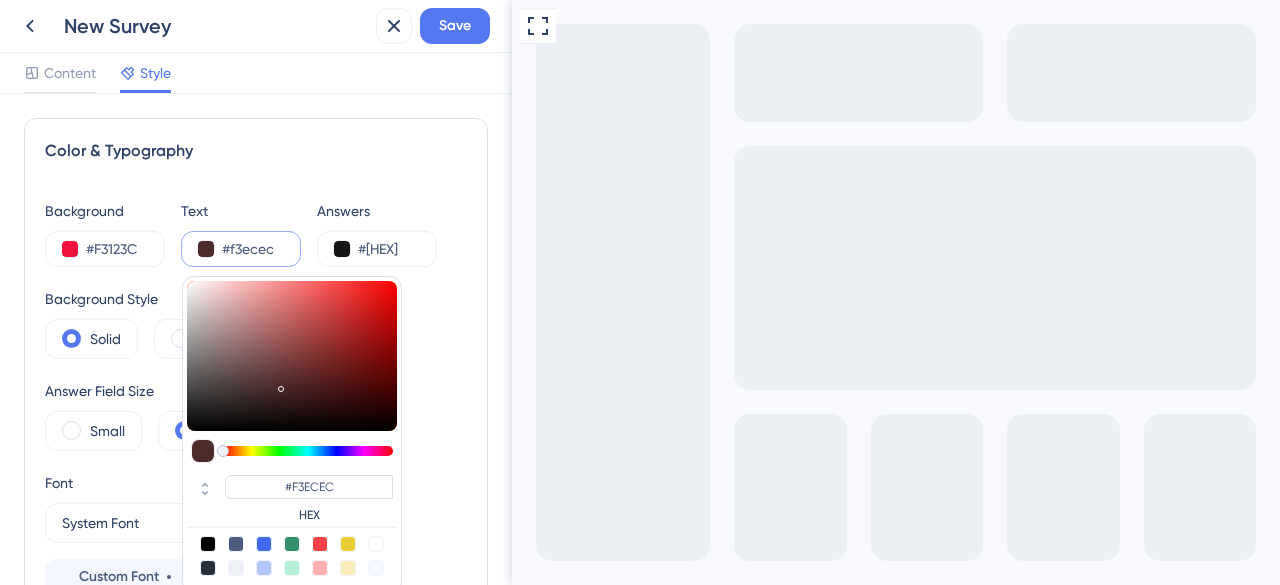 click at bounding box center (292, 356) 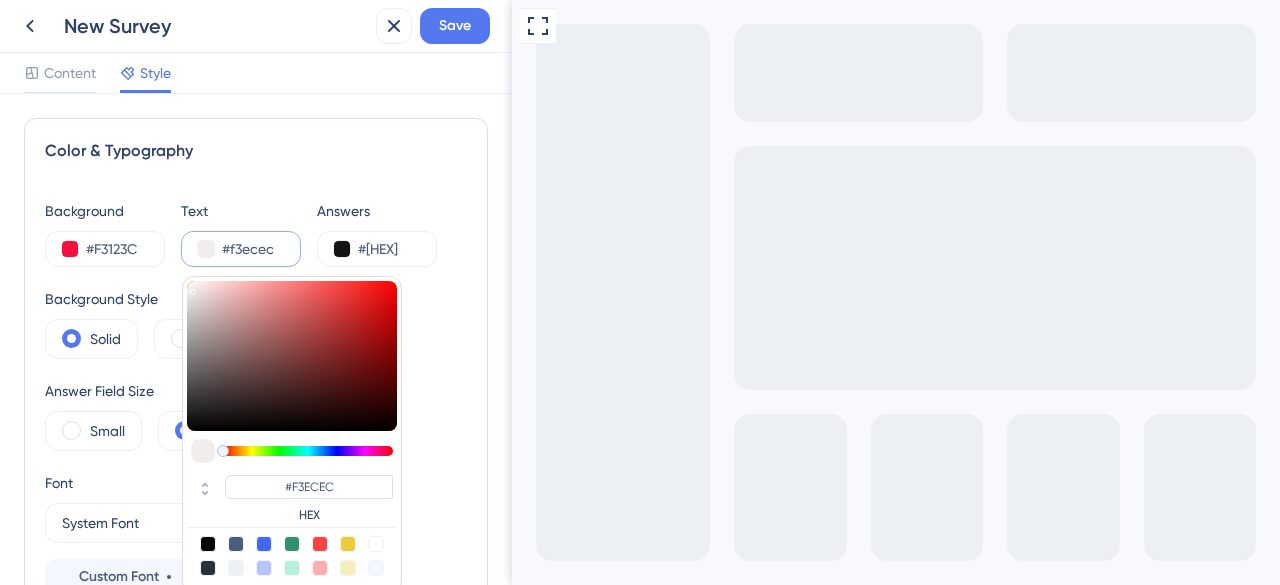type on "#f3eeee" 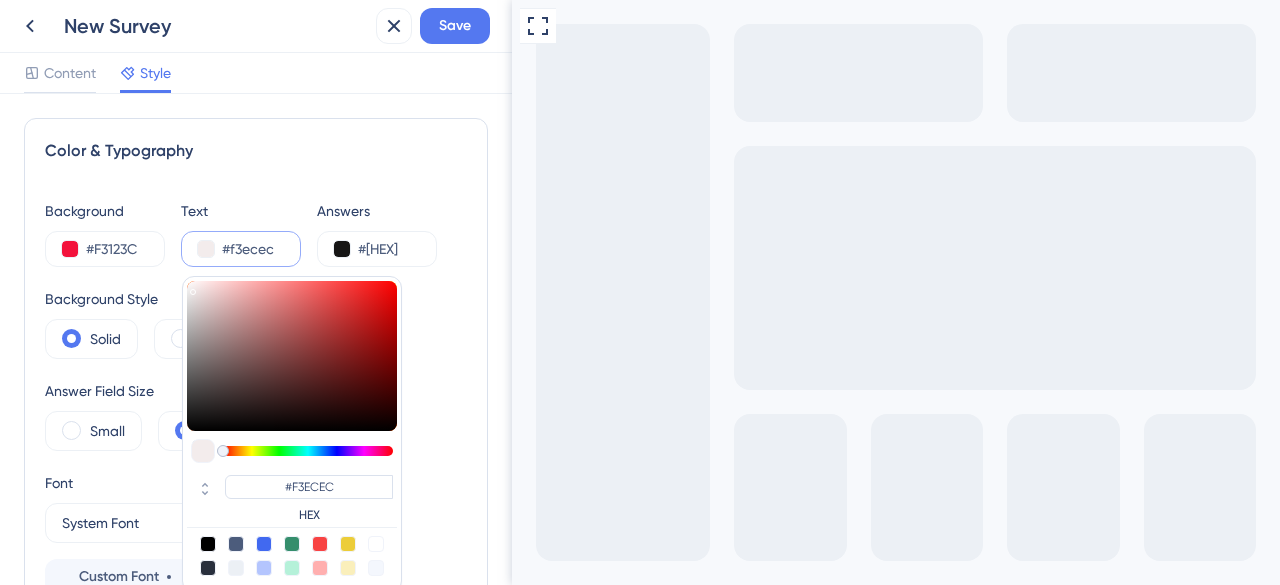 type on "#f3eeee" 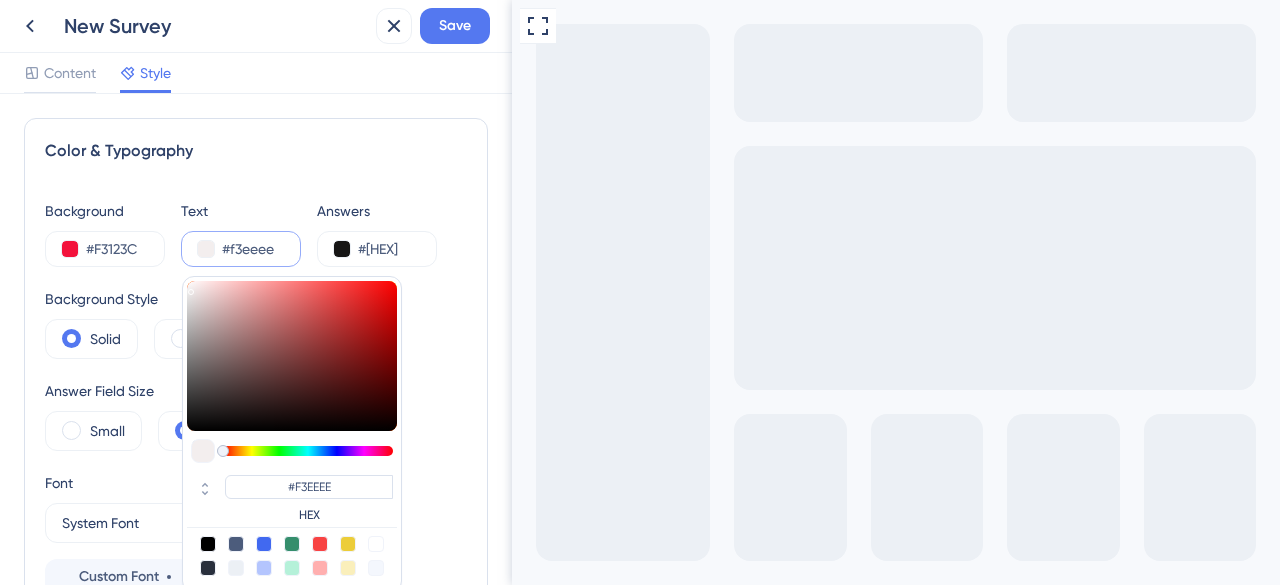 click at bounding box center [292, 356] 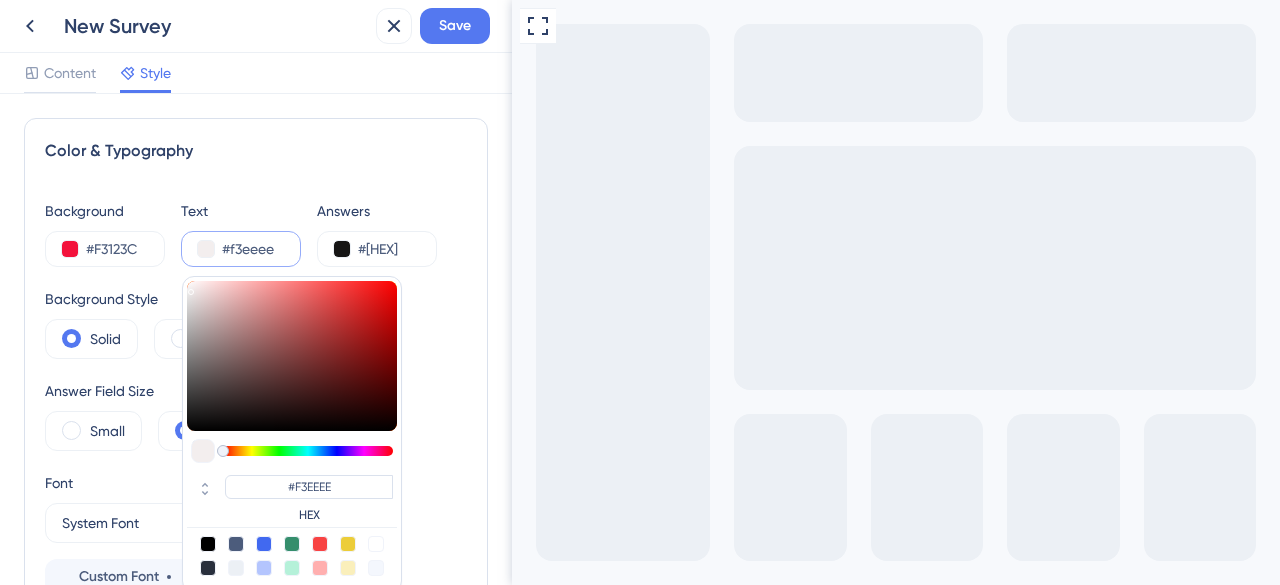 type on "#eceaea" 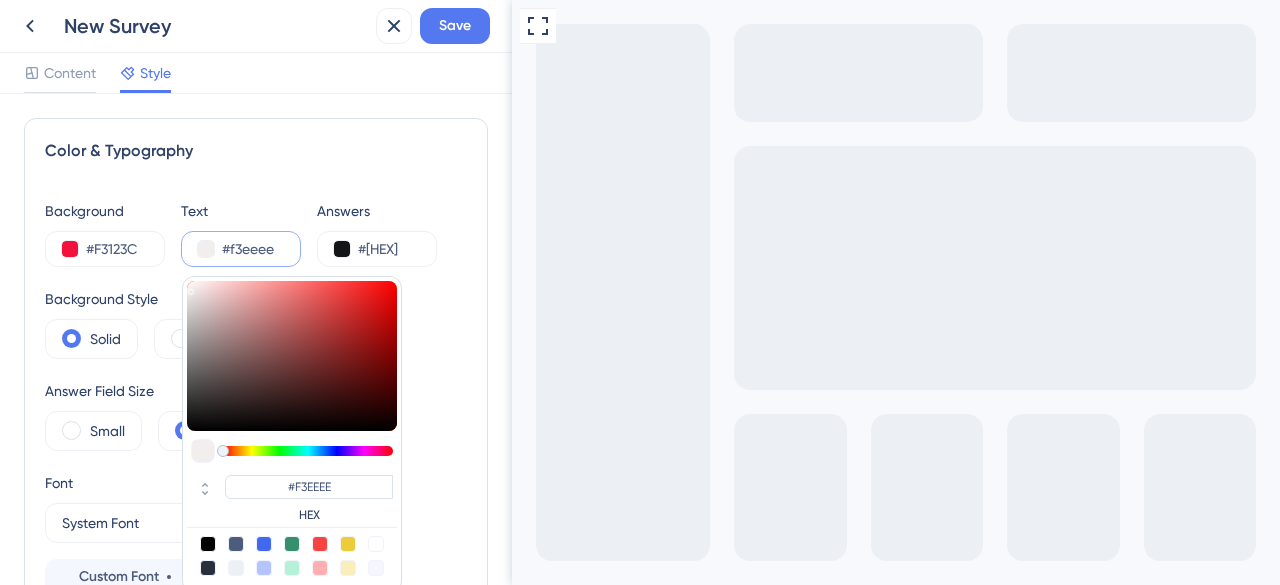 type on "#eceaea" 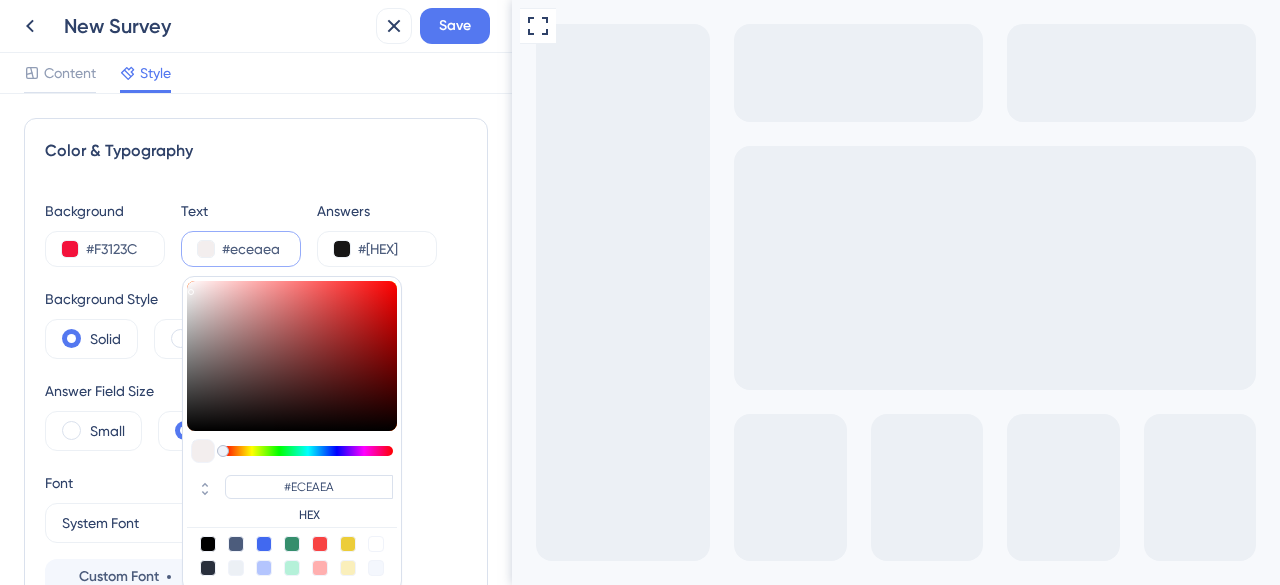 click at bounding box center (192, 291) 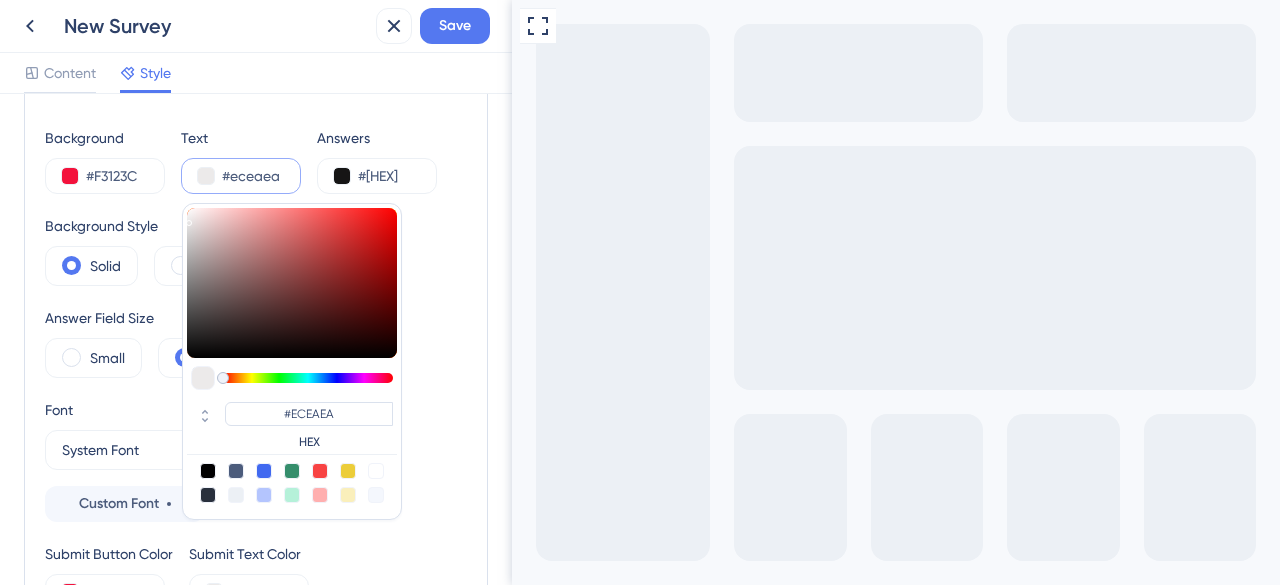 scroll, scrollTop: 100, scrollLeft: 0, axis: vertical 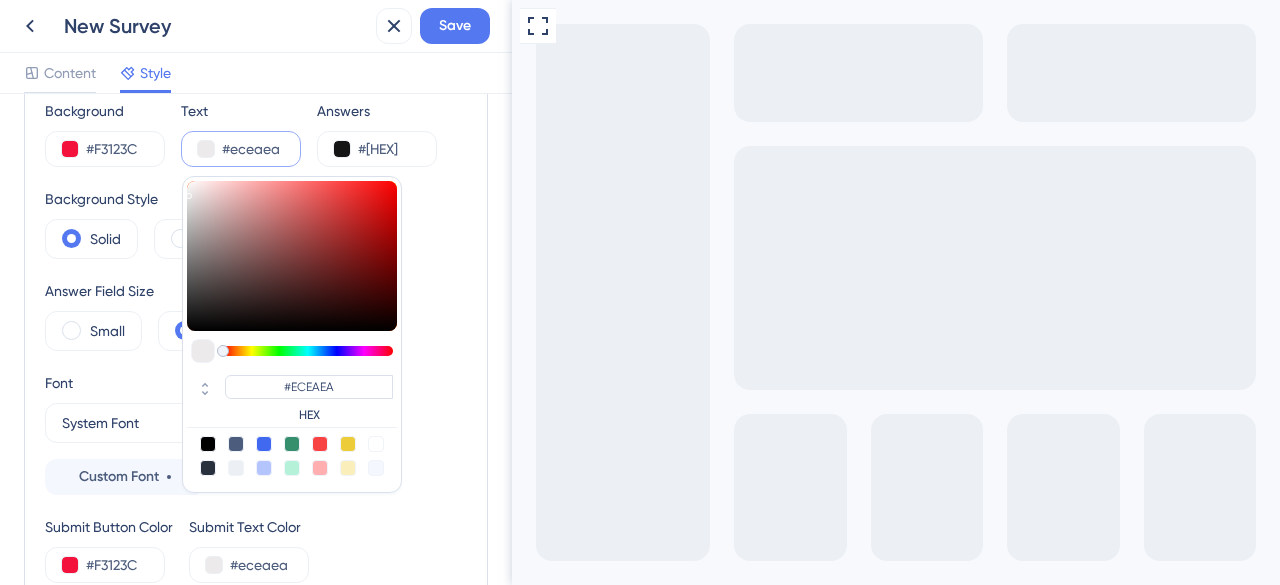 click at bounding box center [376, 444] 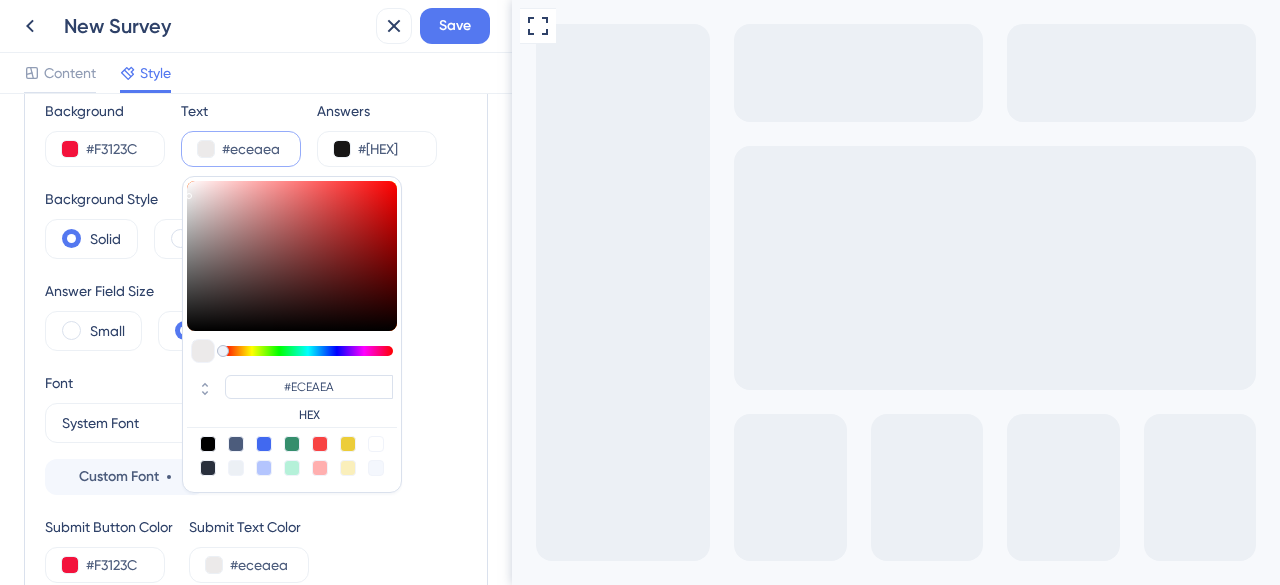type on "#ffffff" 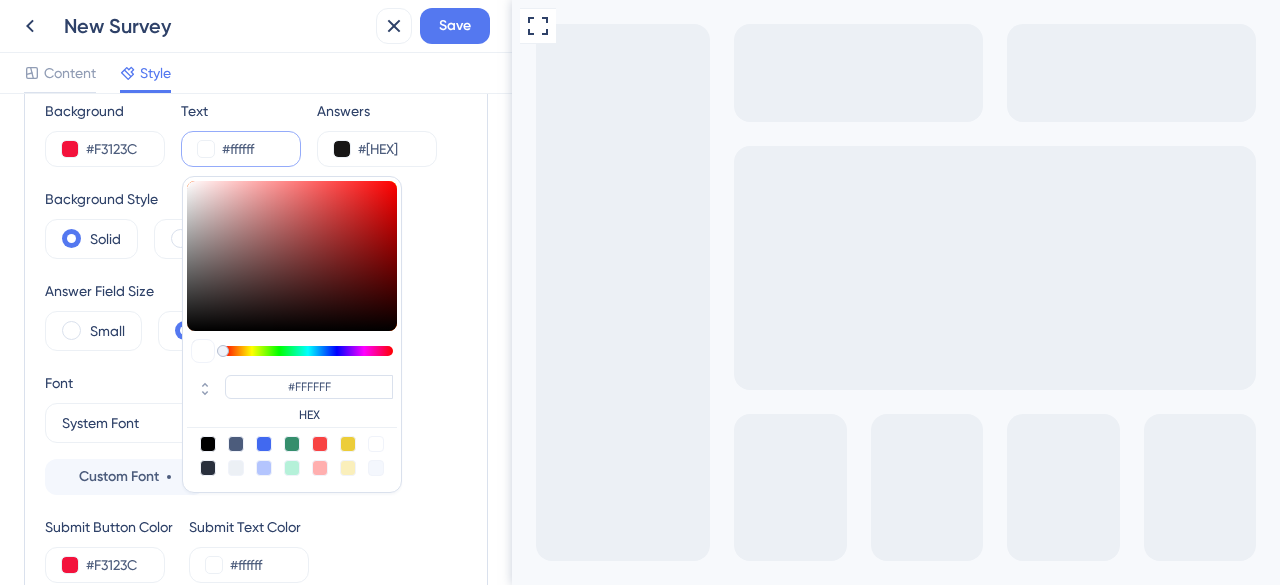 click on "Color & Typography Background #[HEX] Text #[HEX] #[HEX] HEX Answers #[HEX] Background Style Solid Gradient Answer Field Size Small Large Font System Font Custom Font 16 Submit Button Color #[HEX] Submit Text Color #[HEX] Survey Modal Position Bottom Right Vertical Distance 40 px Horizontal Distance 40 px Backdrop Shadow Interaction with page Box Roundness Default Box Sharp Box Round Box Show Progress Indicator Button Texts Next Next Submit Submit Thank You Message Show message as the last step Message Text Thank you! Preview Modal Width 368 px" at bounding box center (256, 339) 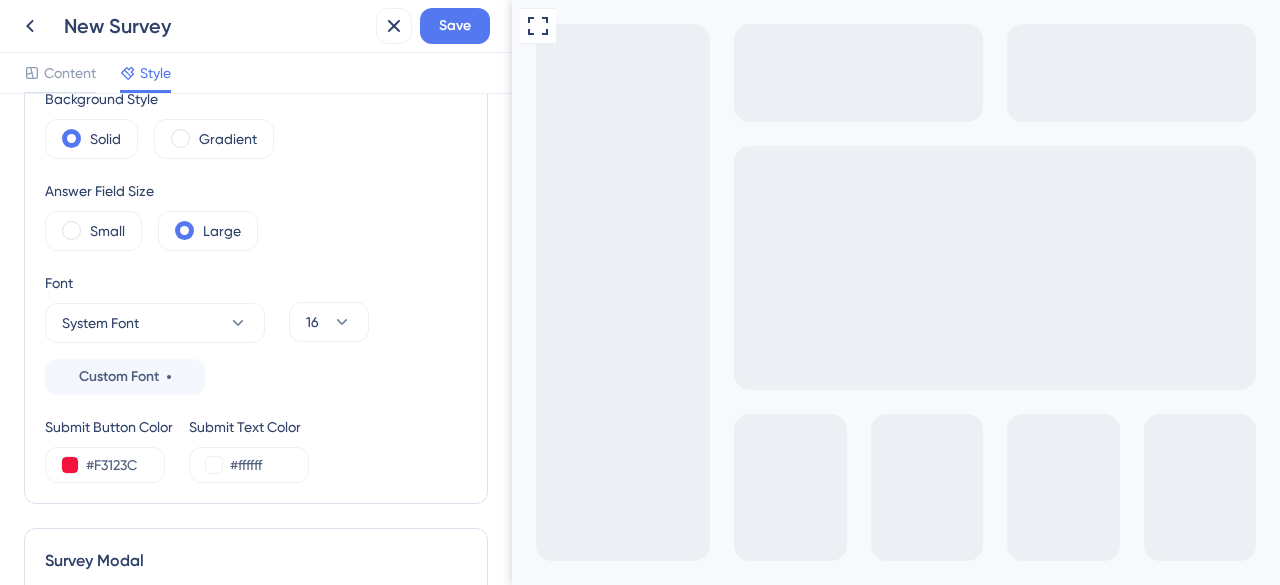 scroll, scrollTop: 100, scrollLeft: 0, axis: vertical 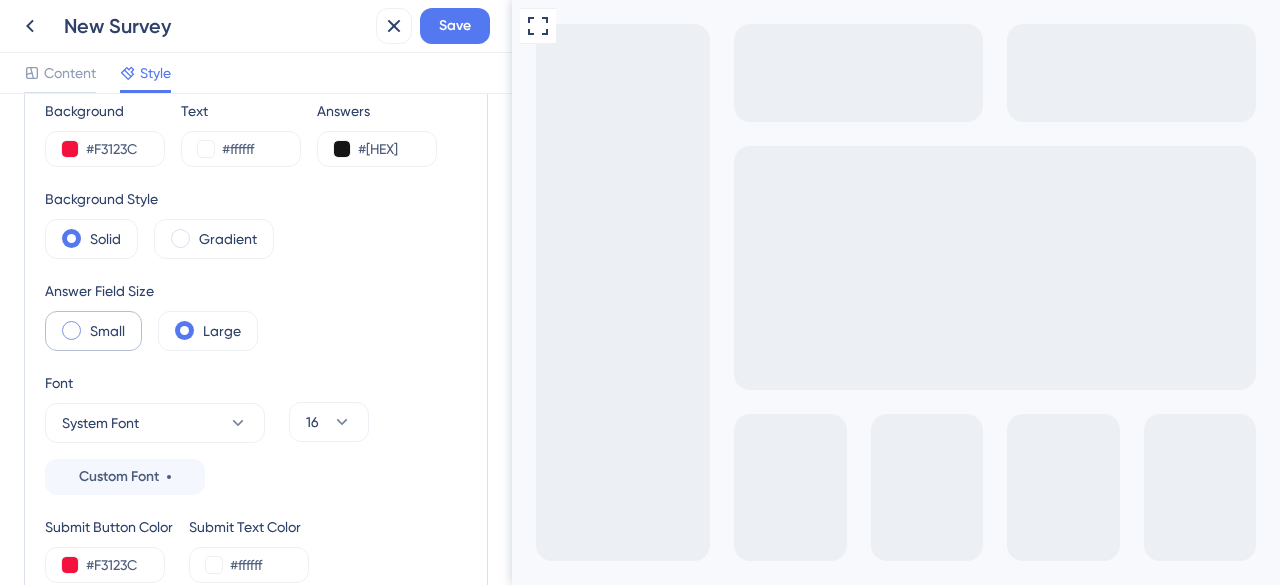 click on "Small" at bounding box center [107, 331] 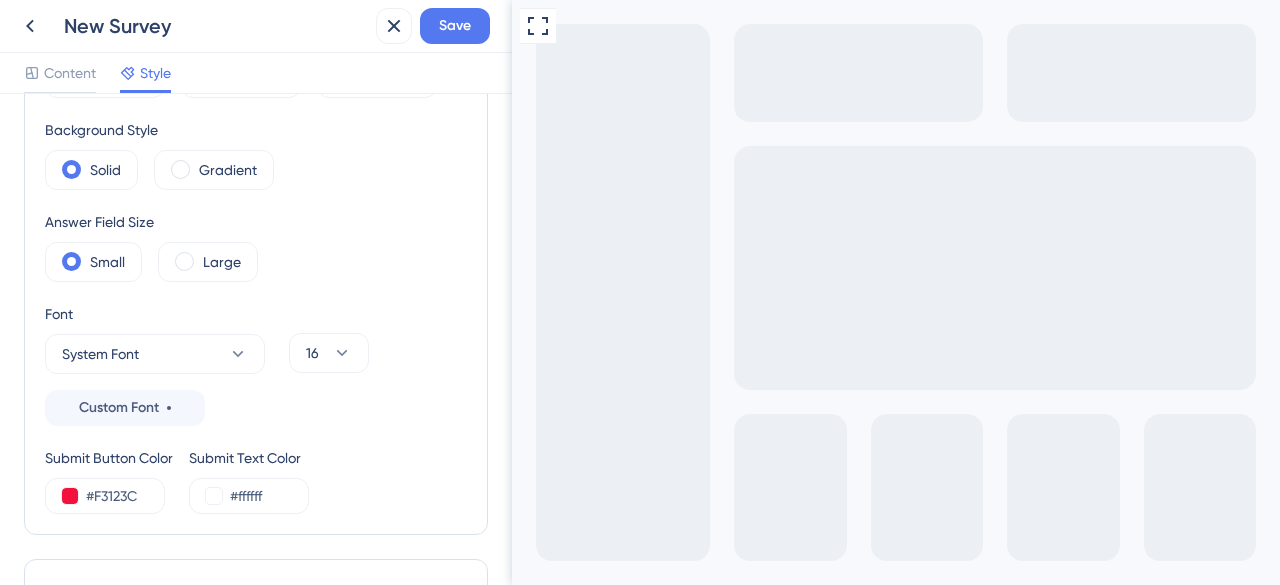 scroll, scrollTop: 200, scrollLeft: 0, axis: vertical 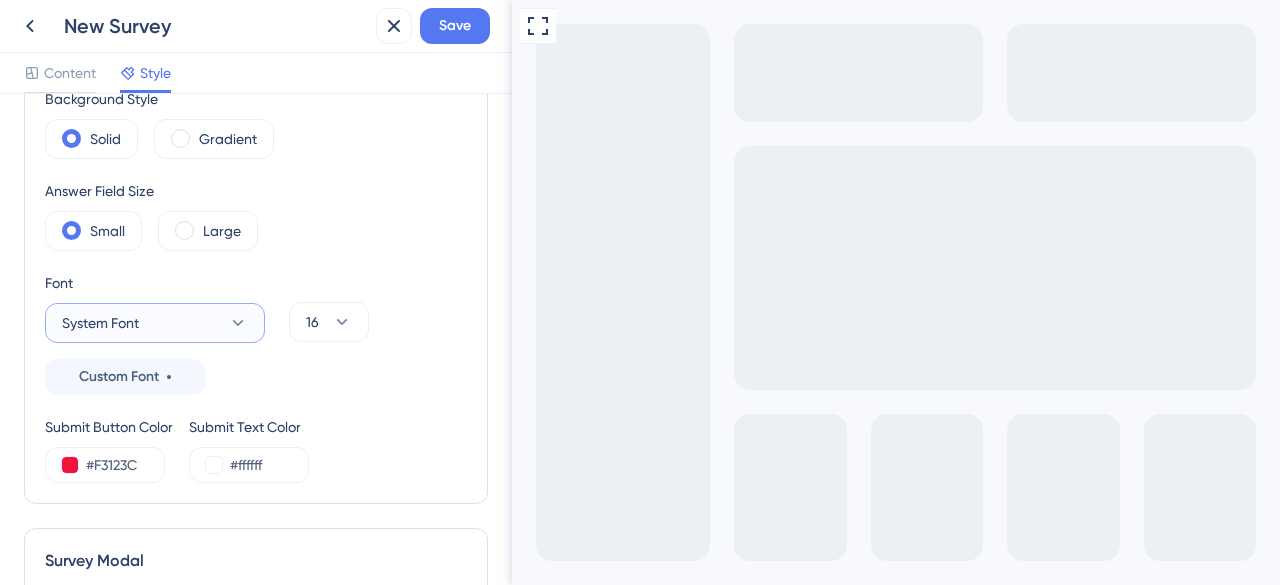 click on "System Font" at bounding box center [155, 323] 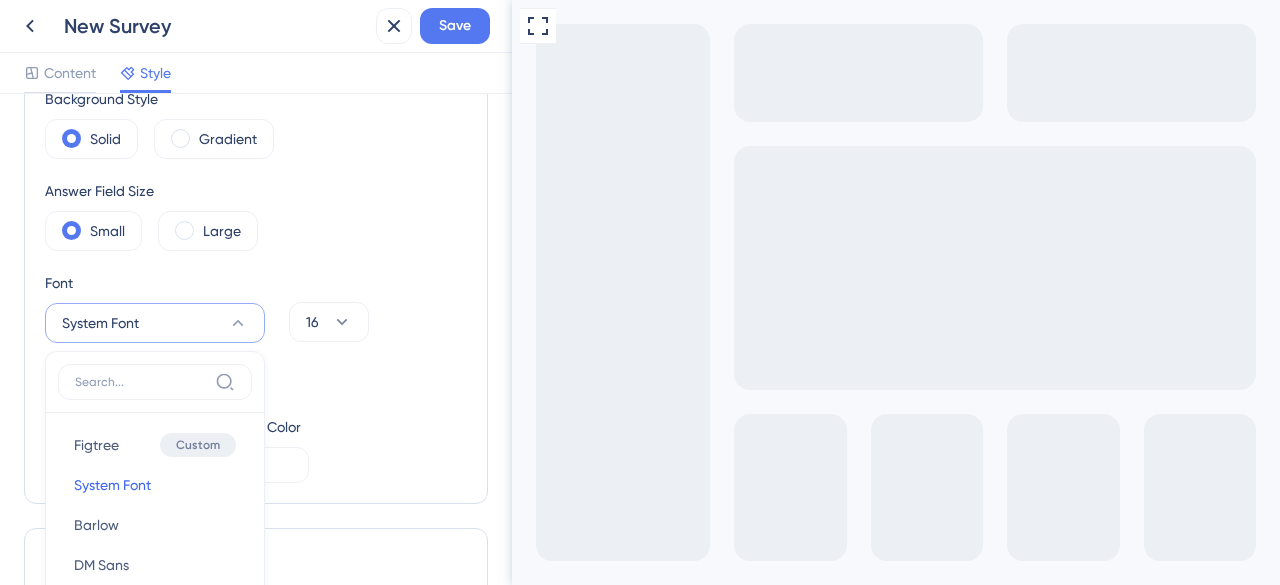 scroll, scrollTop: 410, scrollLeft: 0, axis: vertical 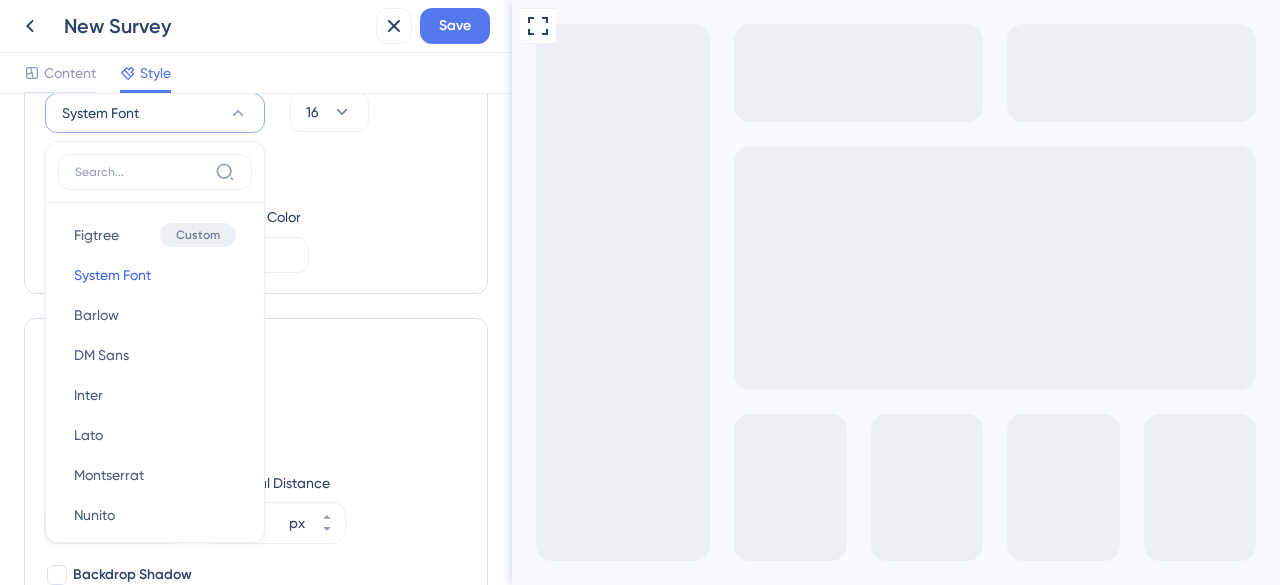 click on "Submit Button Color #[HEX] Submit Text Color #[HEX]" at bounding box center (256, 239) 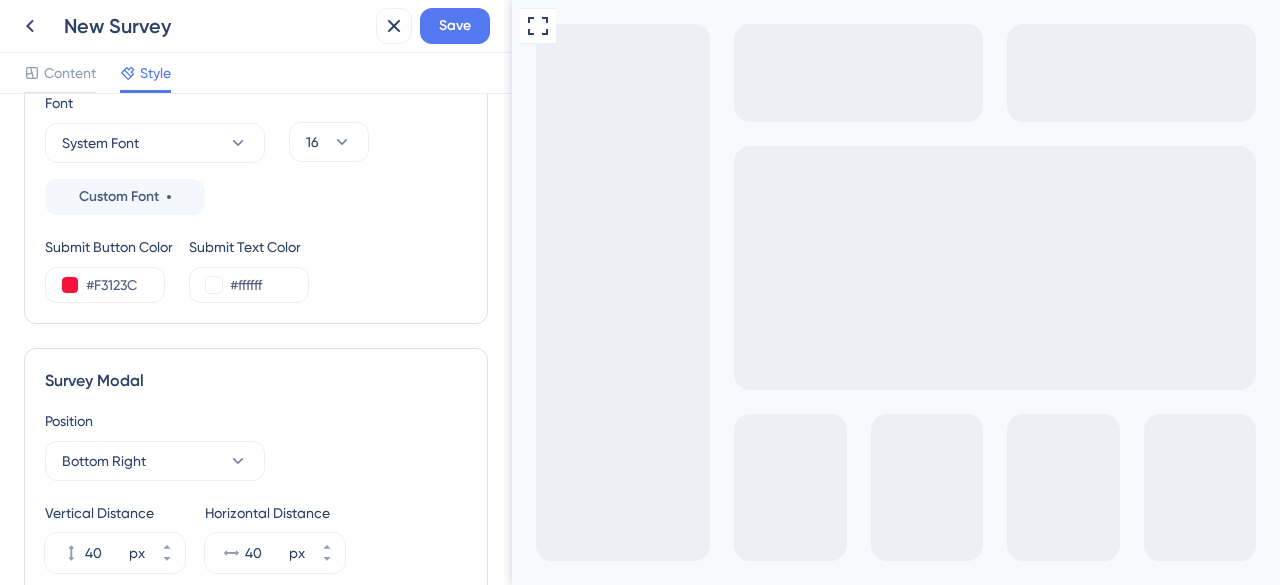 scroll, scrollTop: 410, scrollLeft: 0, axis: vertical 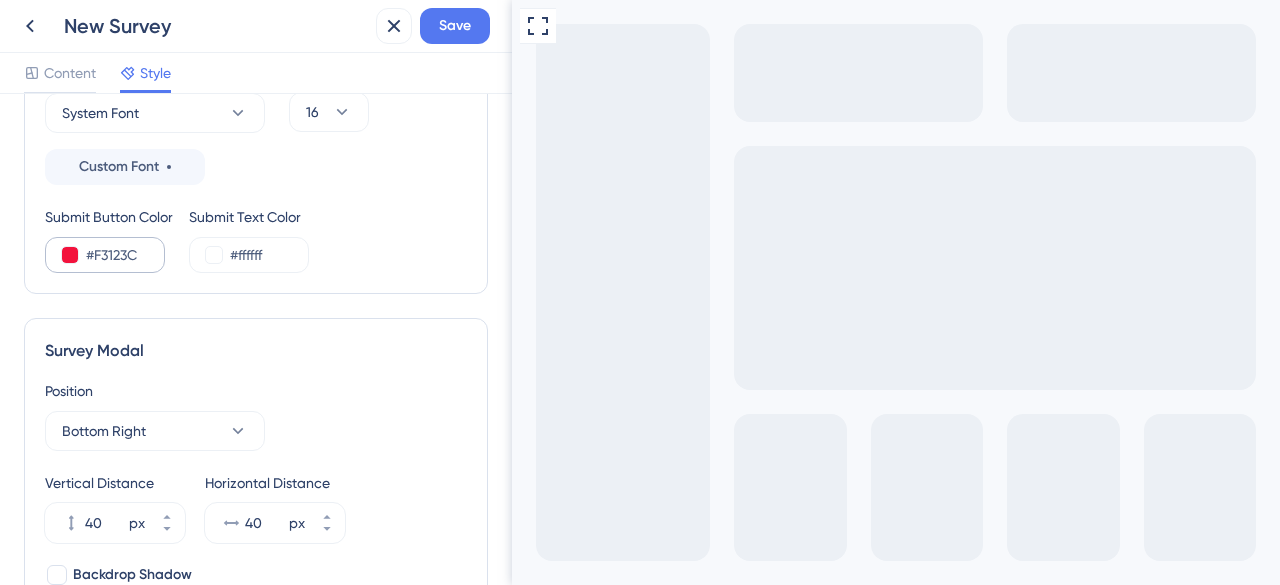 click on "#F3123C" at bounding box center [105, 255] 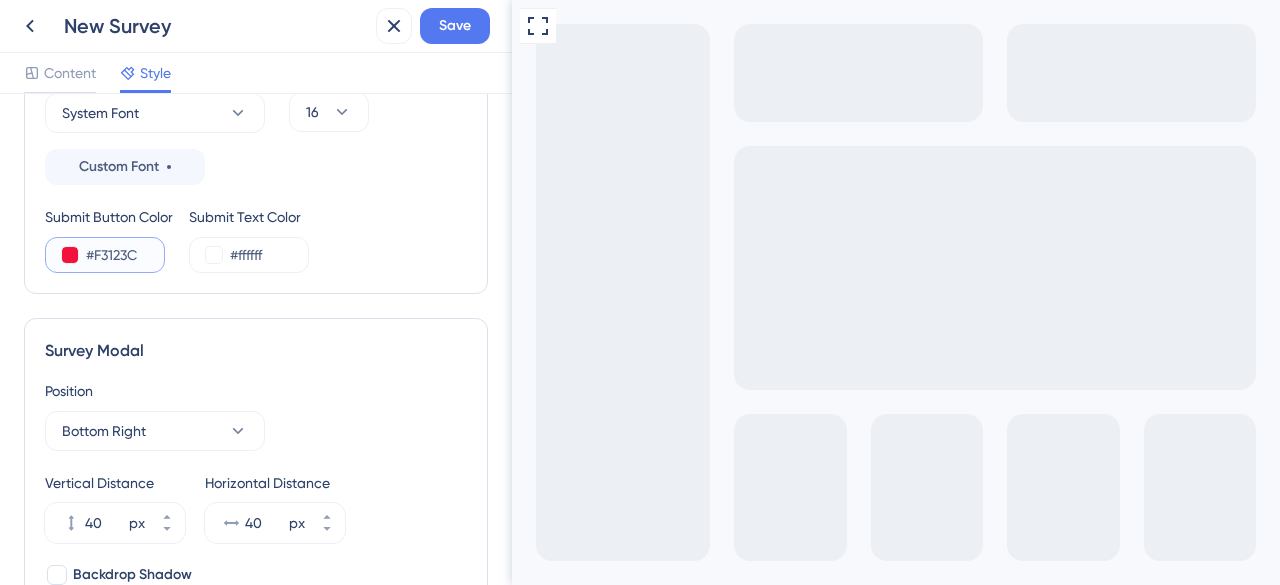 click at bounding box center [70, 255] 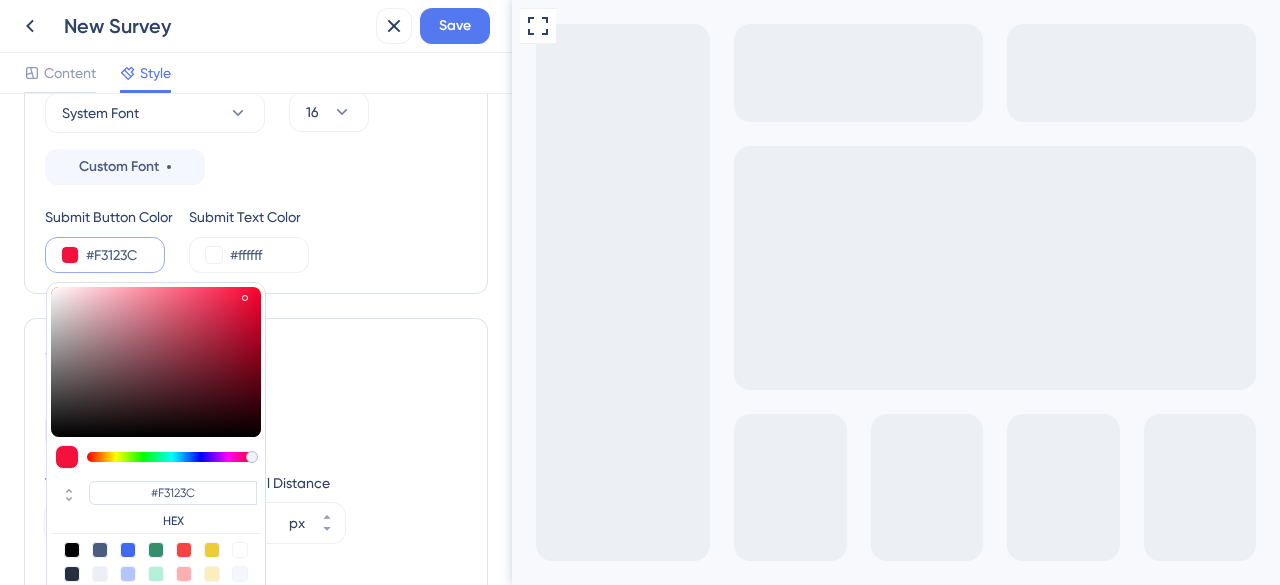 type on "#161516" 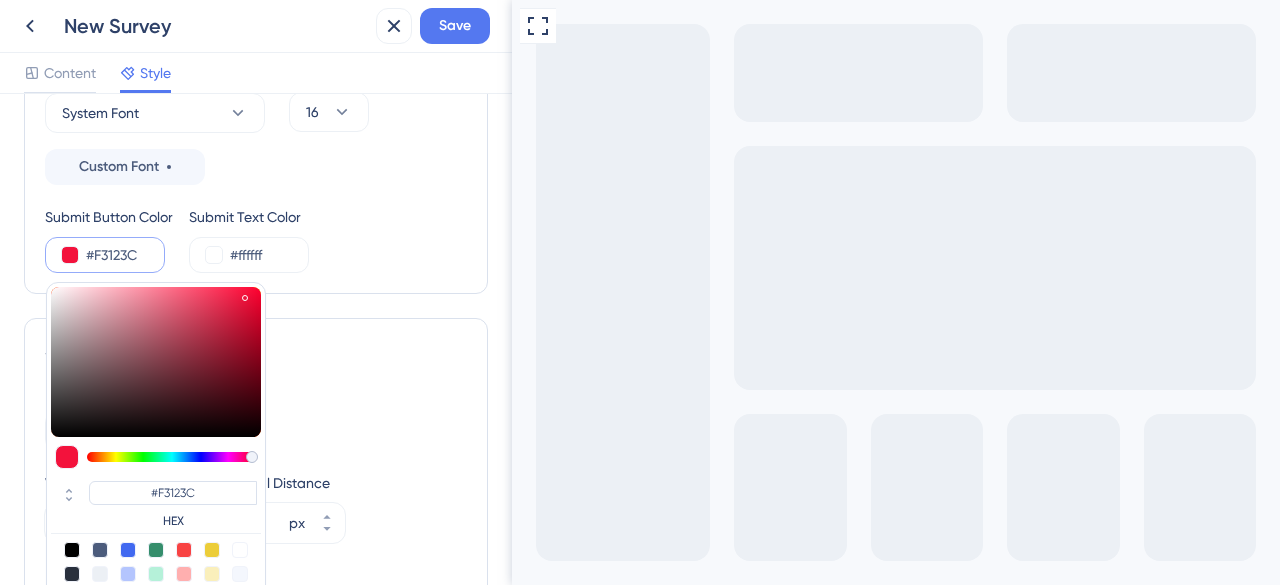 type on "#161516" 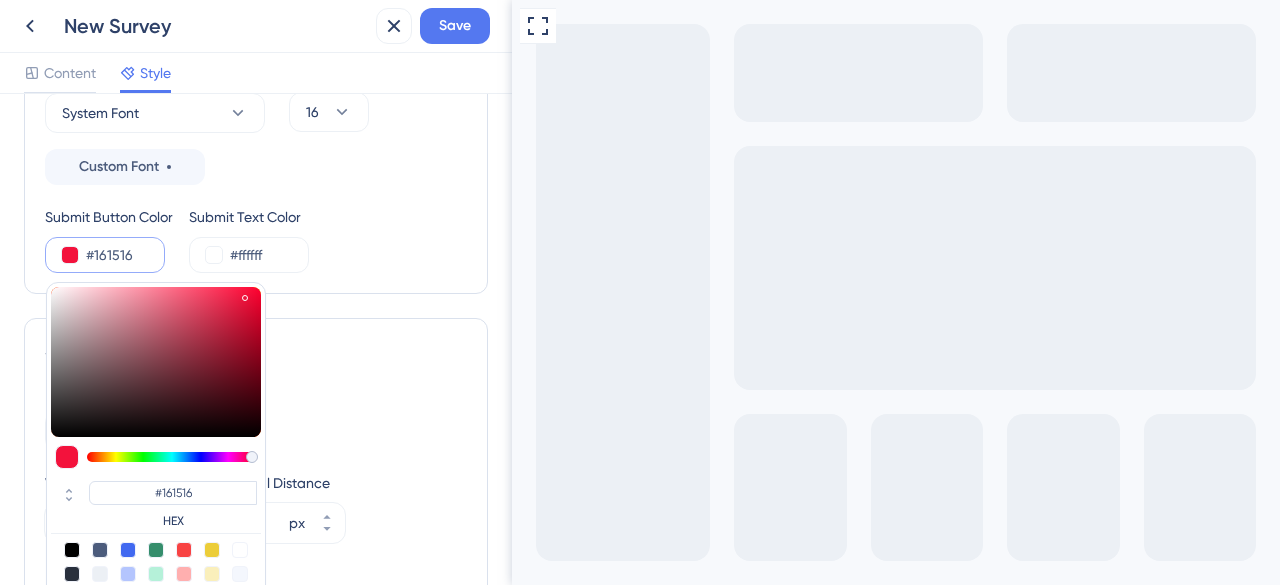 click at bounding box center (156, 362) 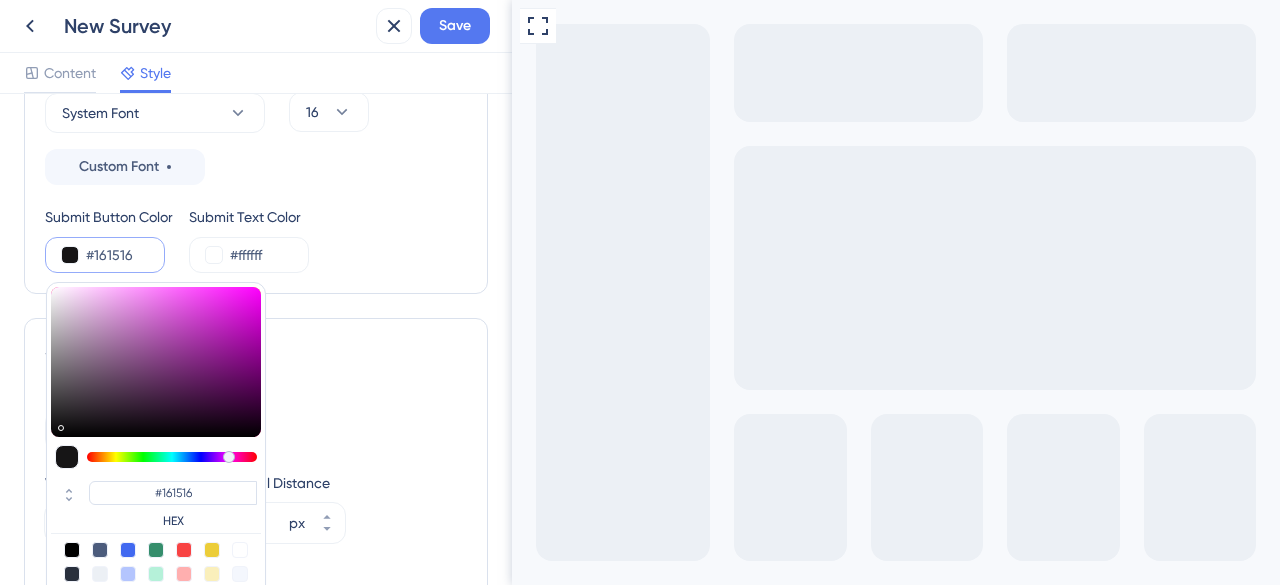 type on "#0a0a0a" 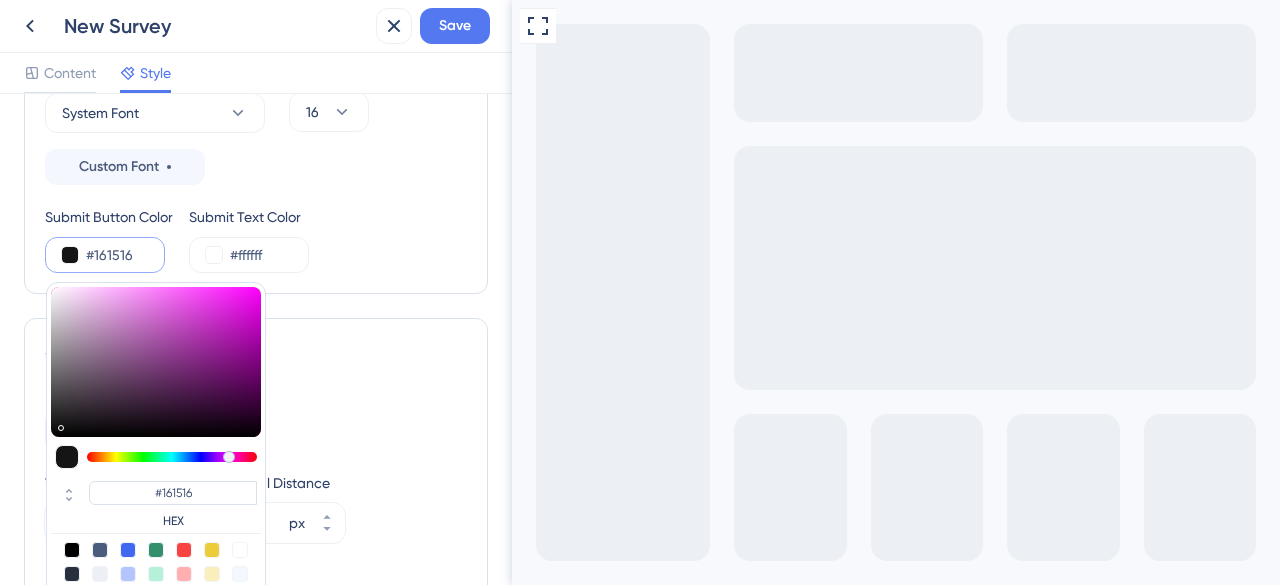 type on "#0A0A0A" 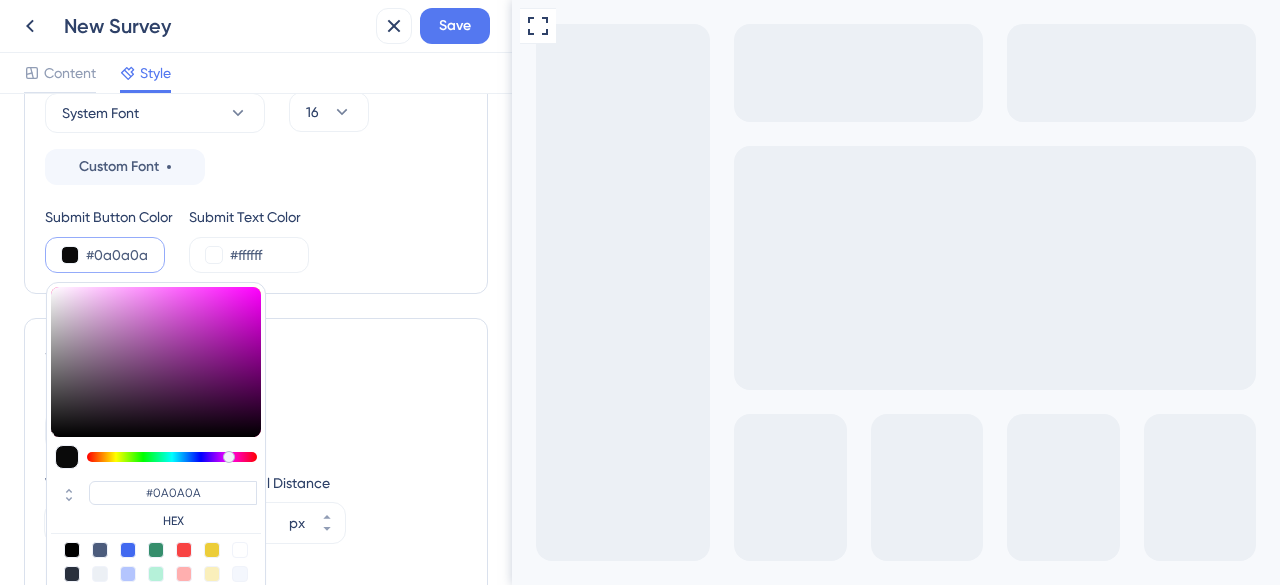 click at bounding box center [156, 362] 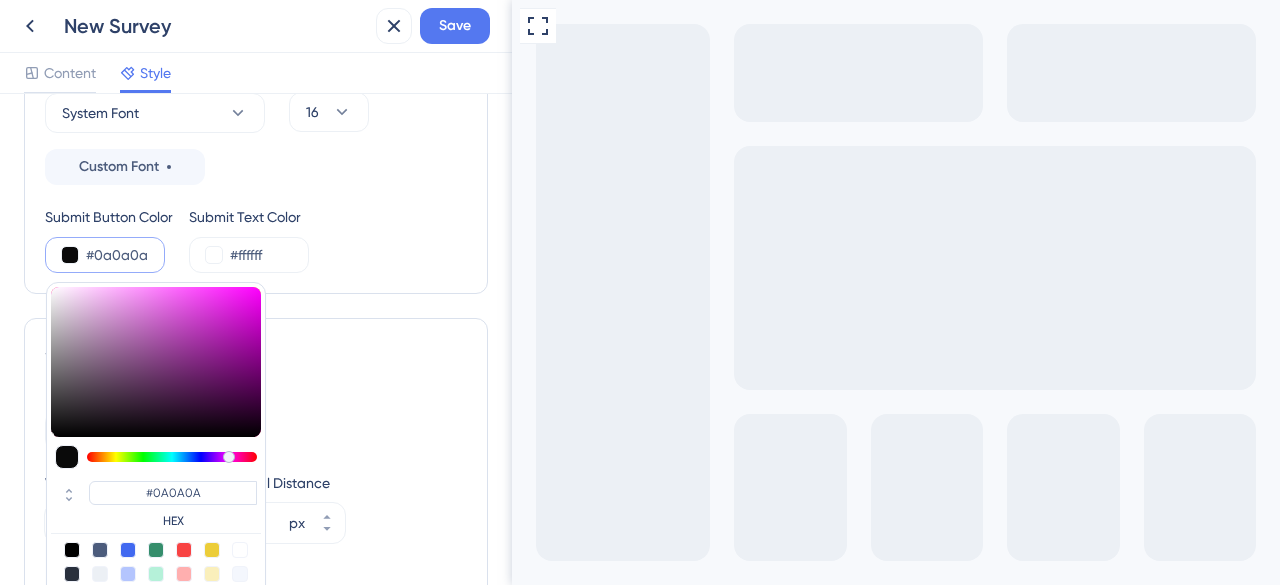 scroll, scrollTop: 510, scrollLeft: 0, axis: vertical 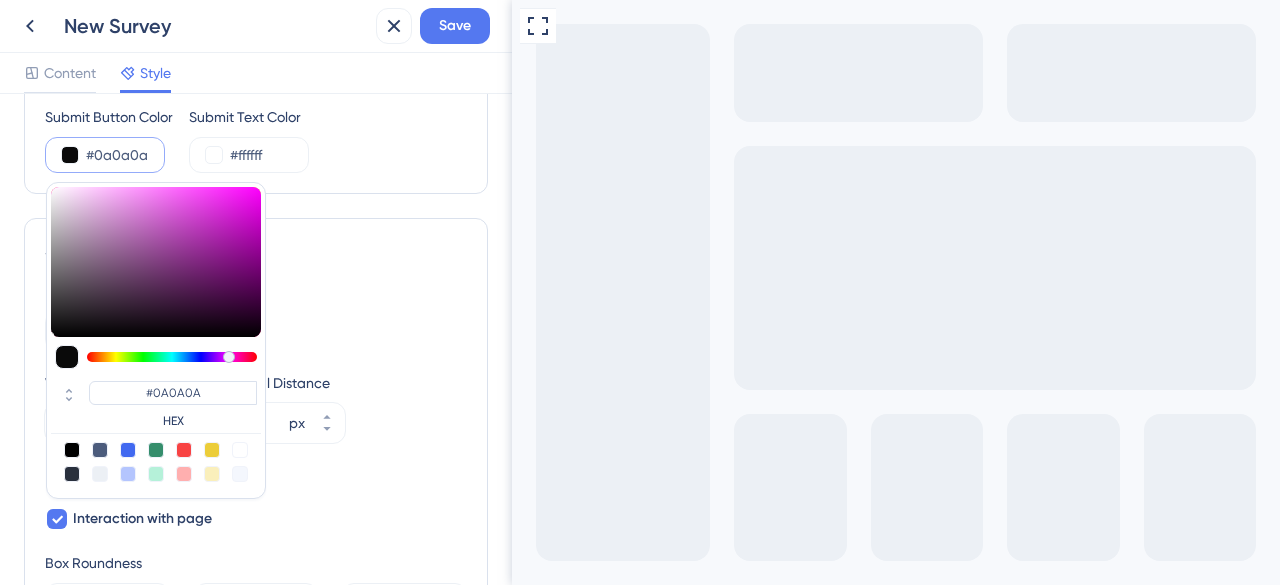click at bounding box center [72, 450] 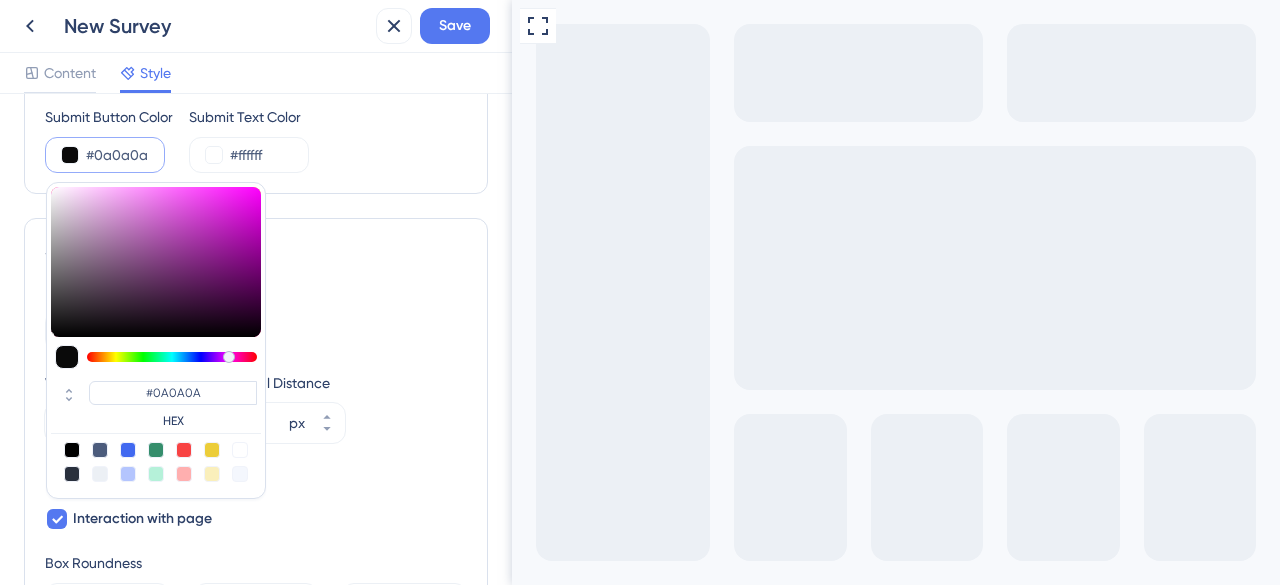 type on "#000000" 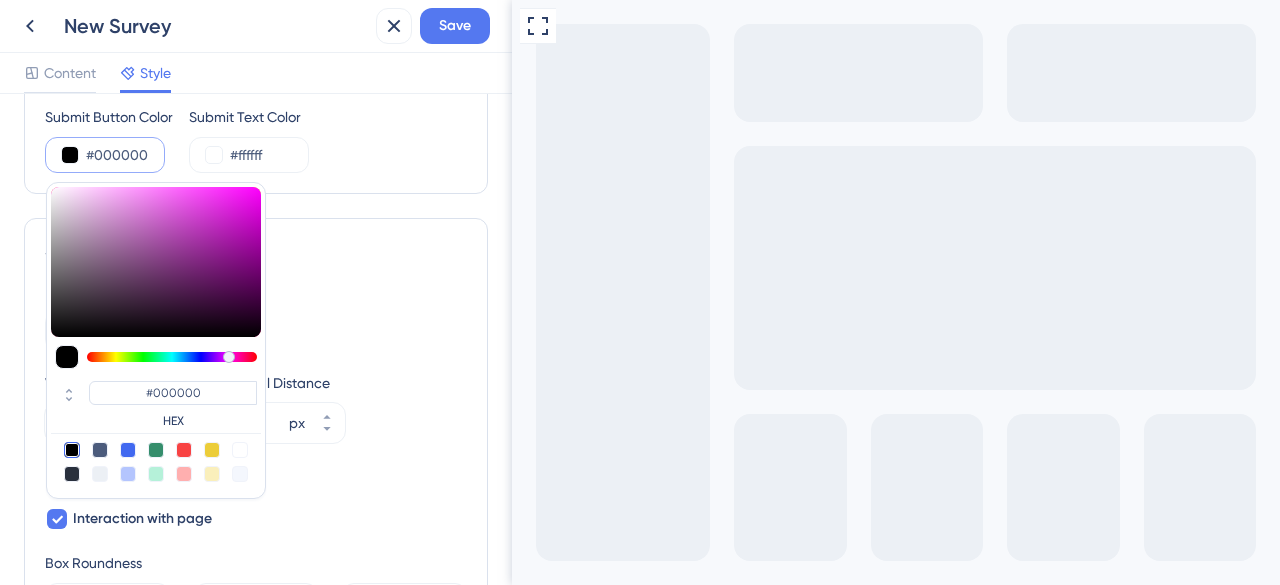 click at bounding box center [72, 450] 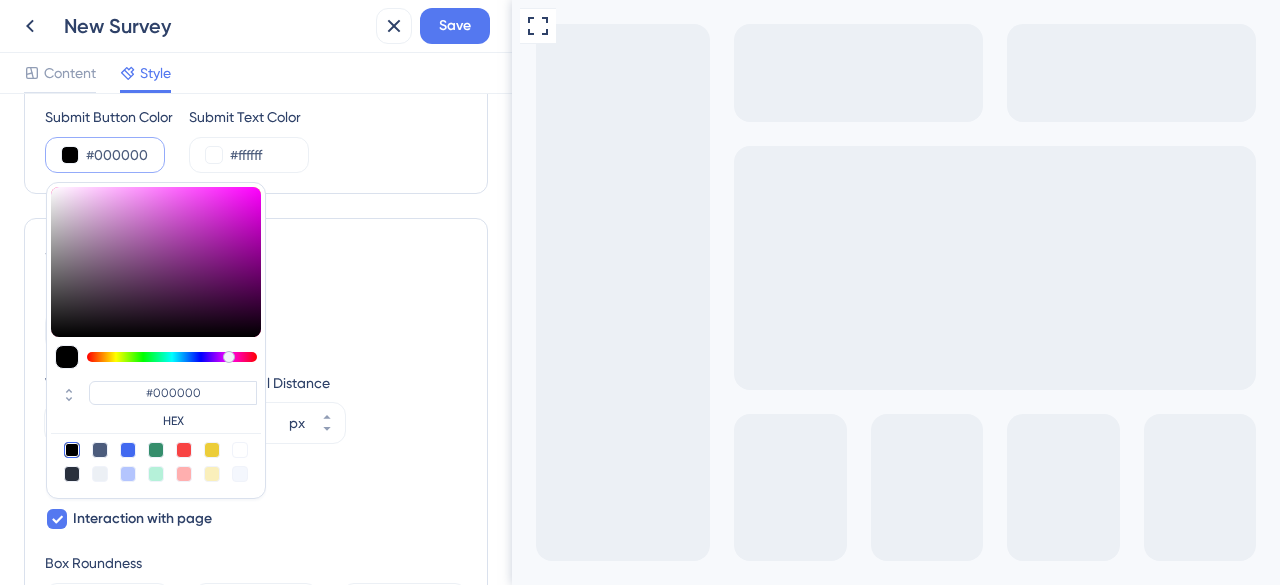 click at bounding box center (72, 474) 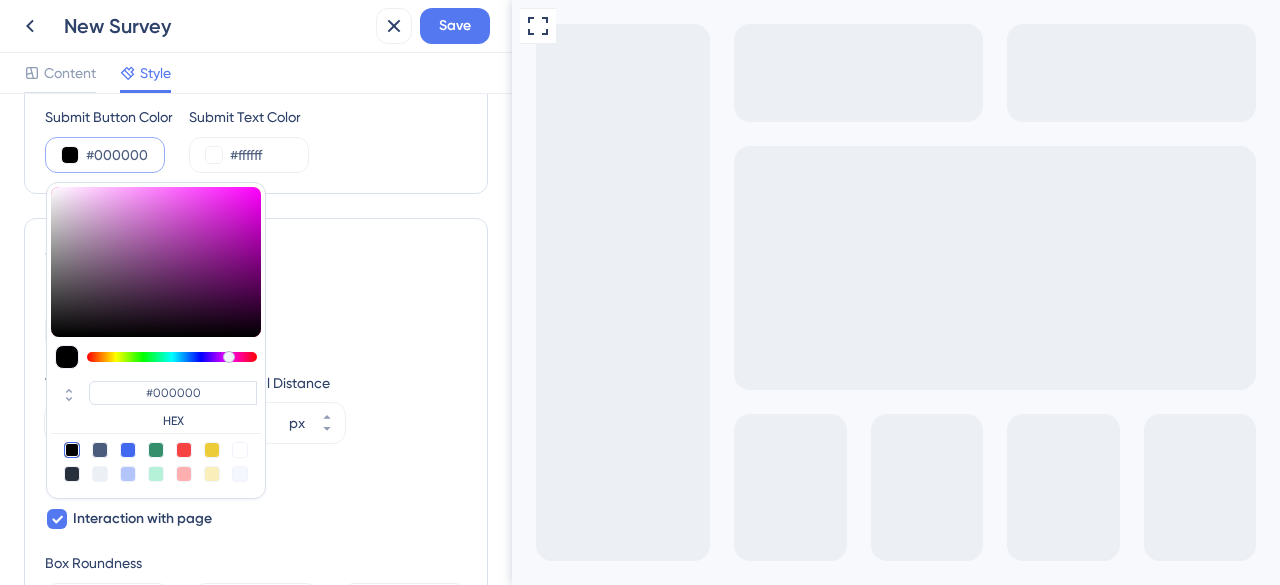 type on "#29303D" 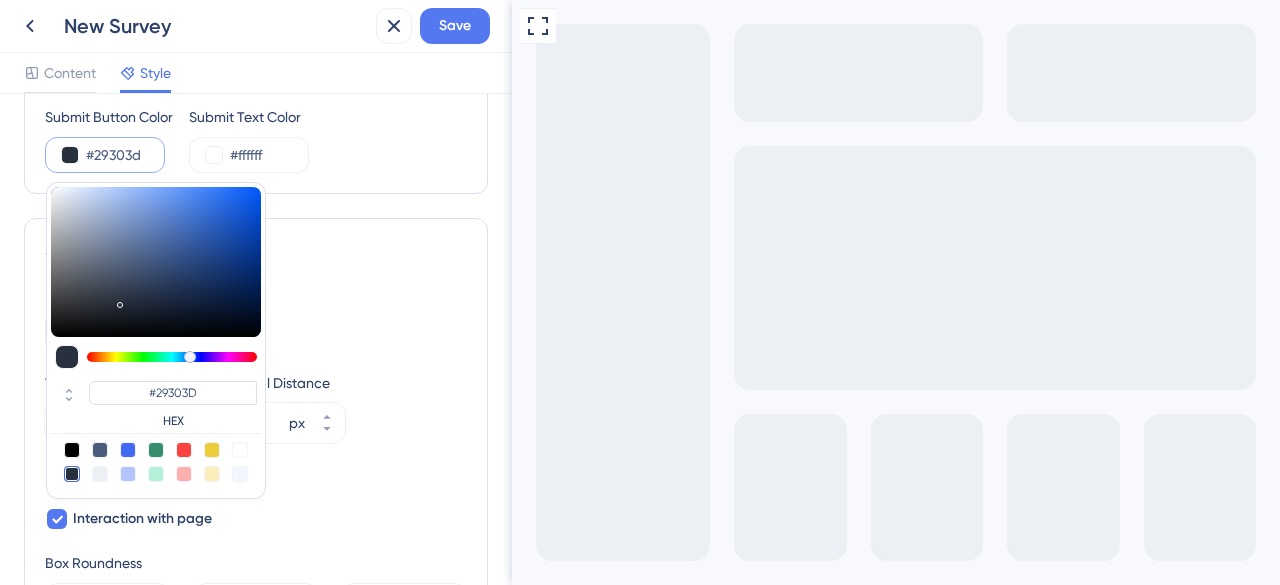 click at bounding box center [156, 462] 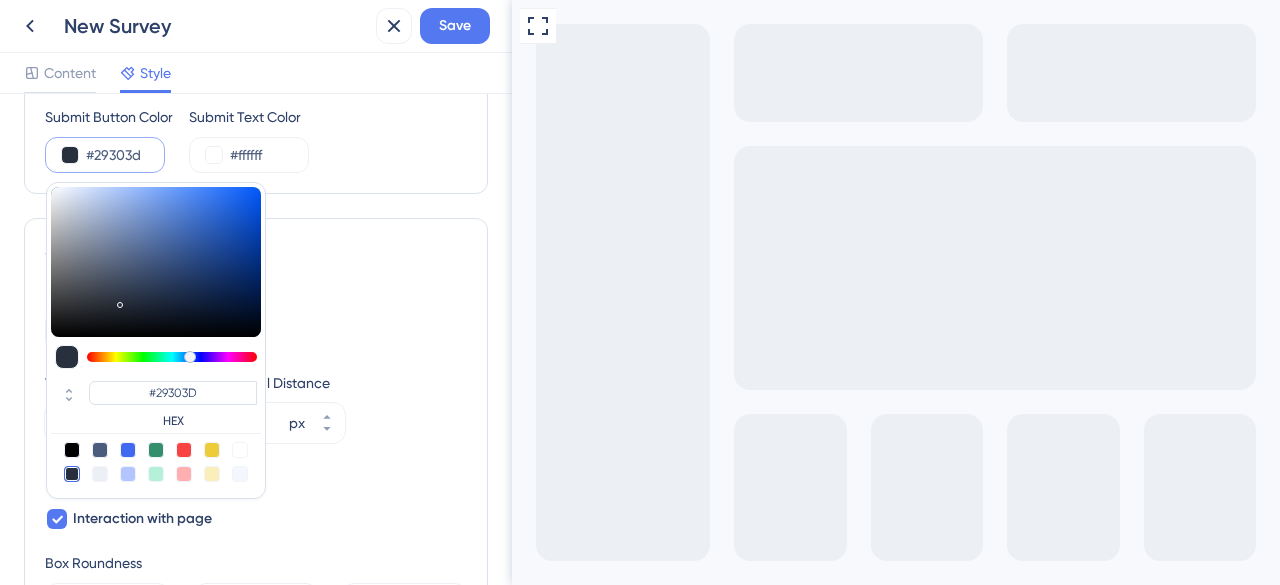 click at bounding box center [72, 450] 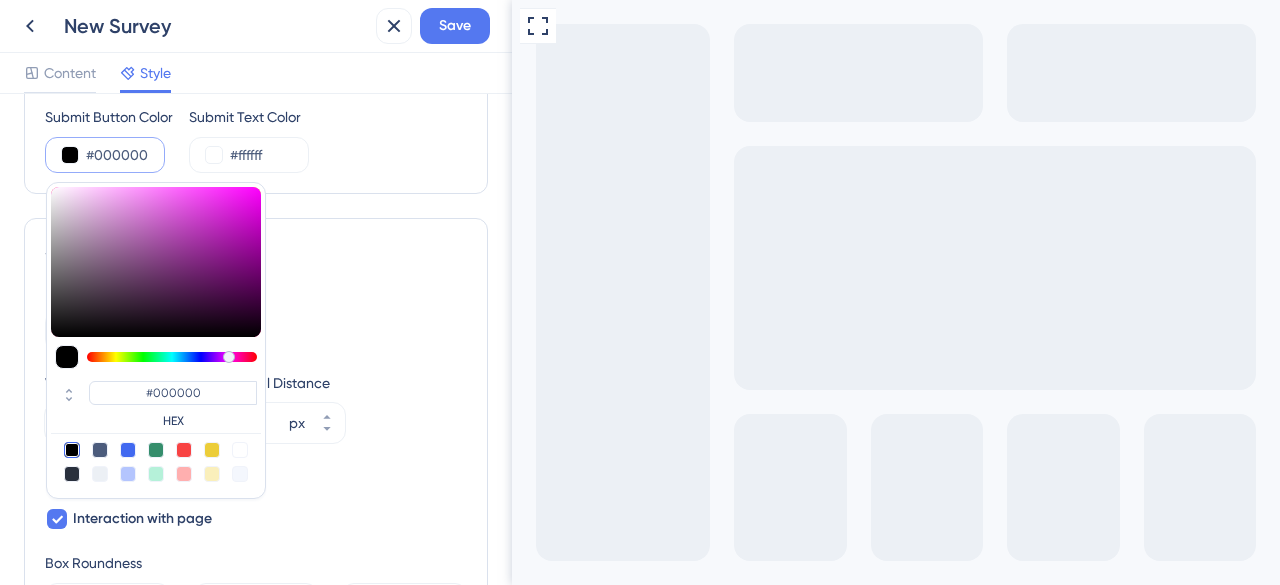 click at bounding box center [72, 450] 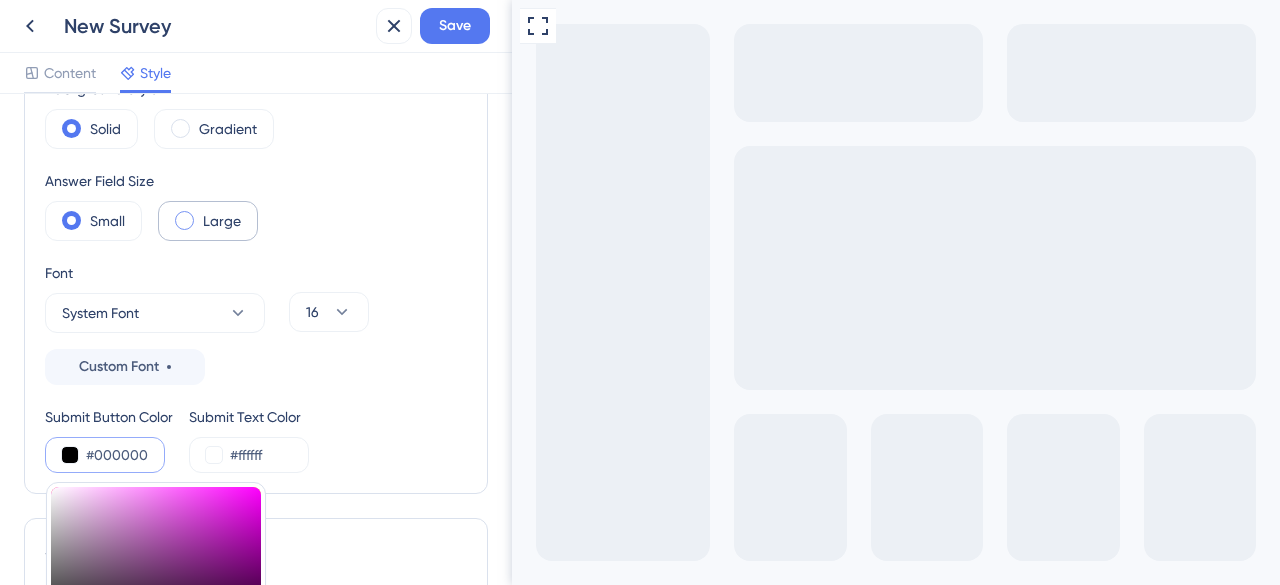 scroll, scrollTop: 10, scrollLeft: 0, axis: vertical 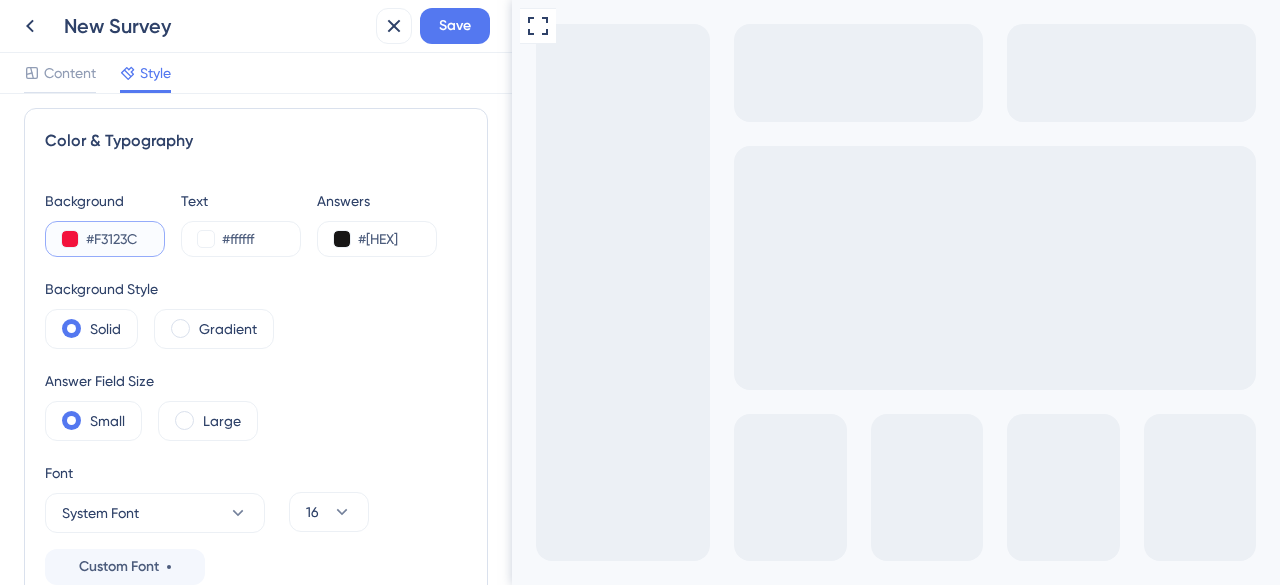 drag, startPoint x: 90, startPoint y: 240, endPoint x: 152, endPoint y: 250, distance: 62.801273 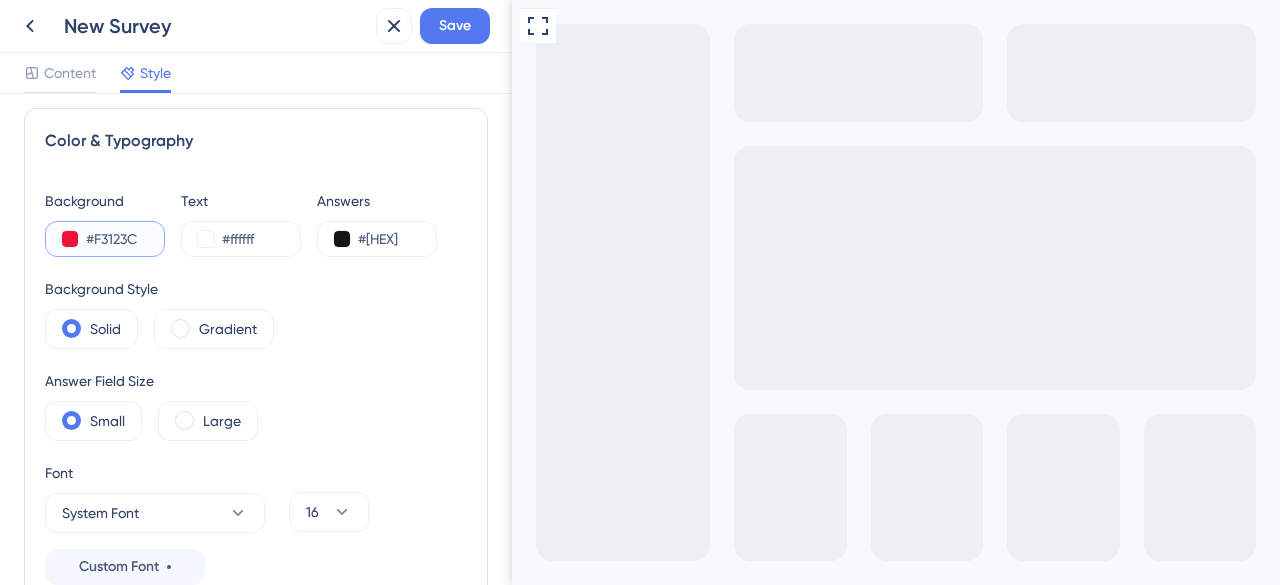 click on "#F3123C" at bounding box center (105, 239) 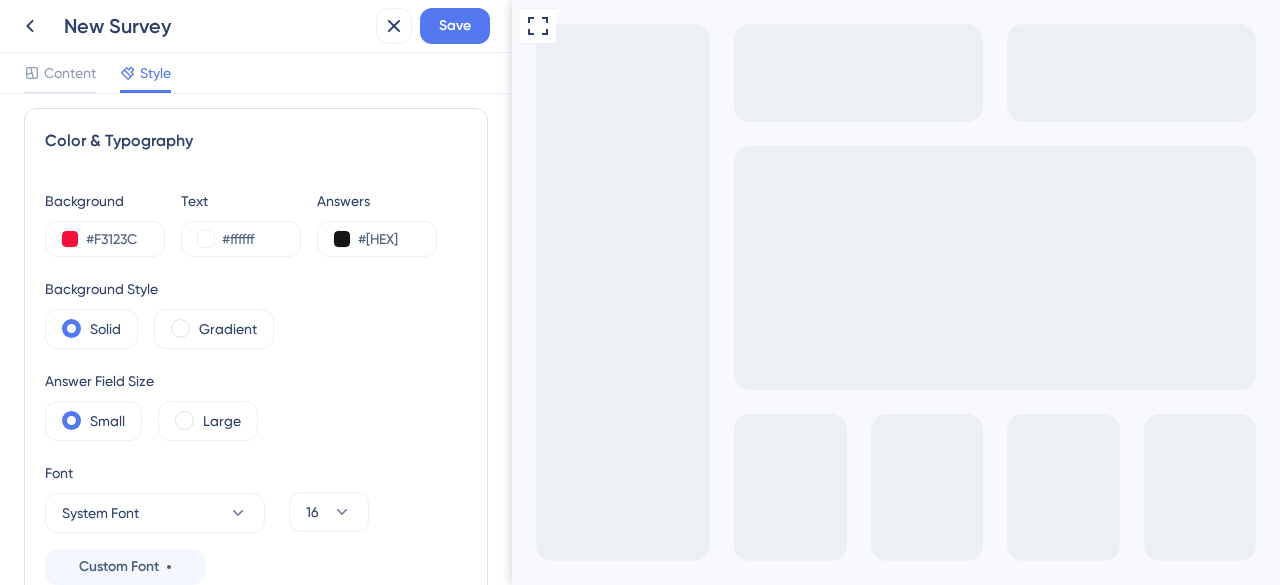 click on "Answer Field Size Small Large" at bounding box center [256, 405] 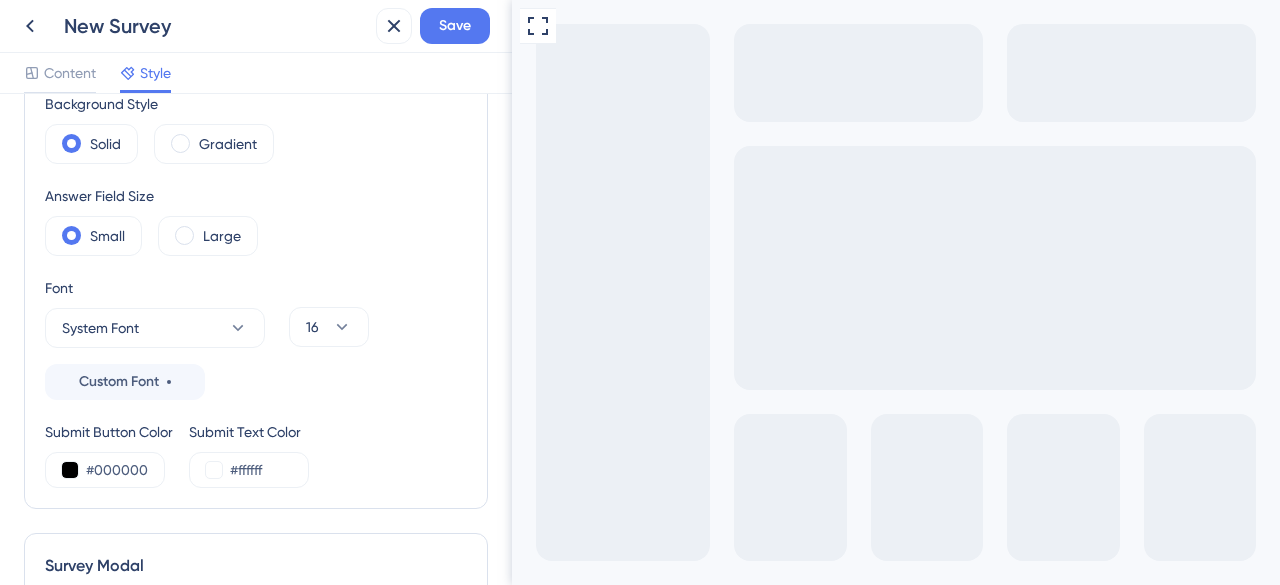 scroll, scrollTop: 310, scrollLeft: 0, axis: vertical 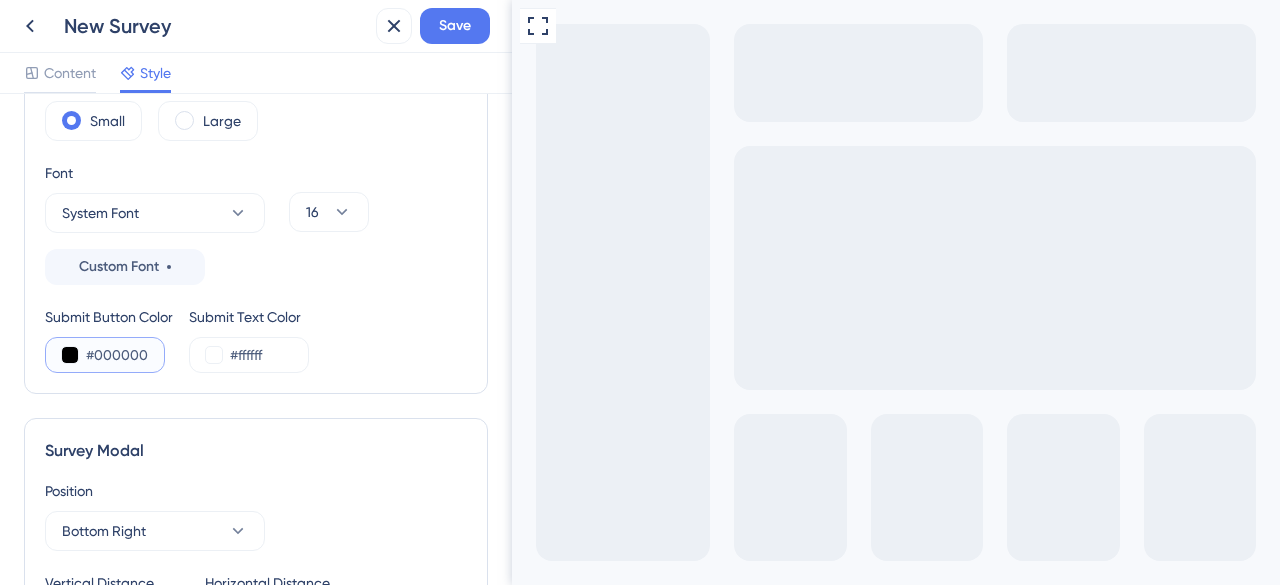 click on "#000000" at bounding box center [127, 355] 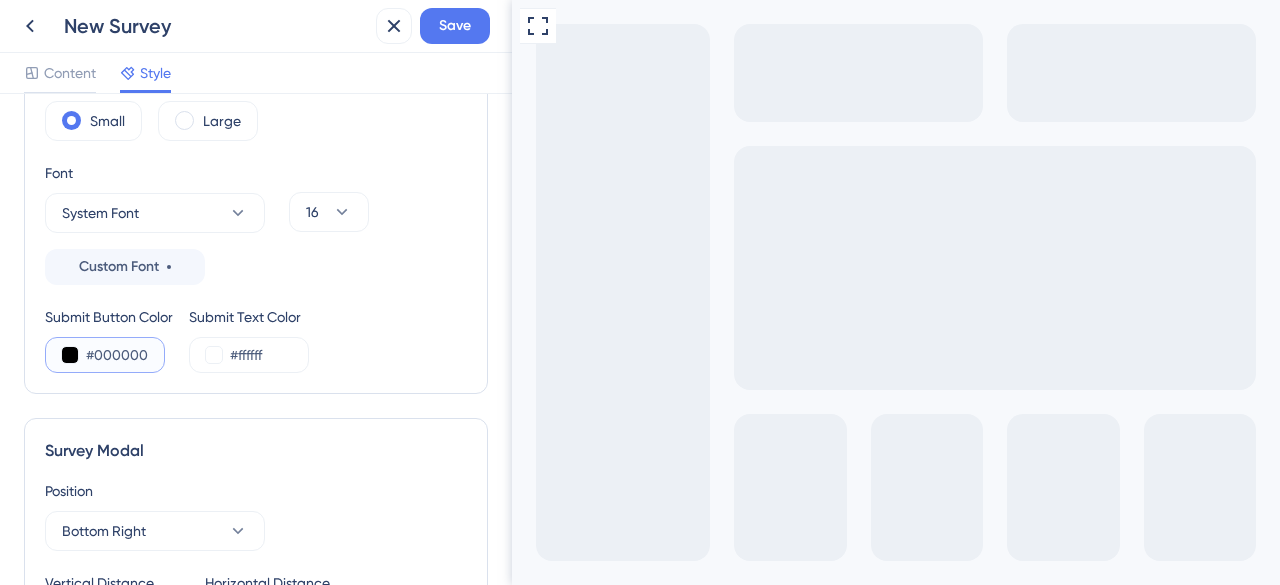 drag, startPoint x: 95, startPoint y: 349, endPoint x: 152, endPoint y: 355, distance: 57.31492 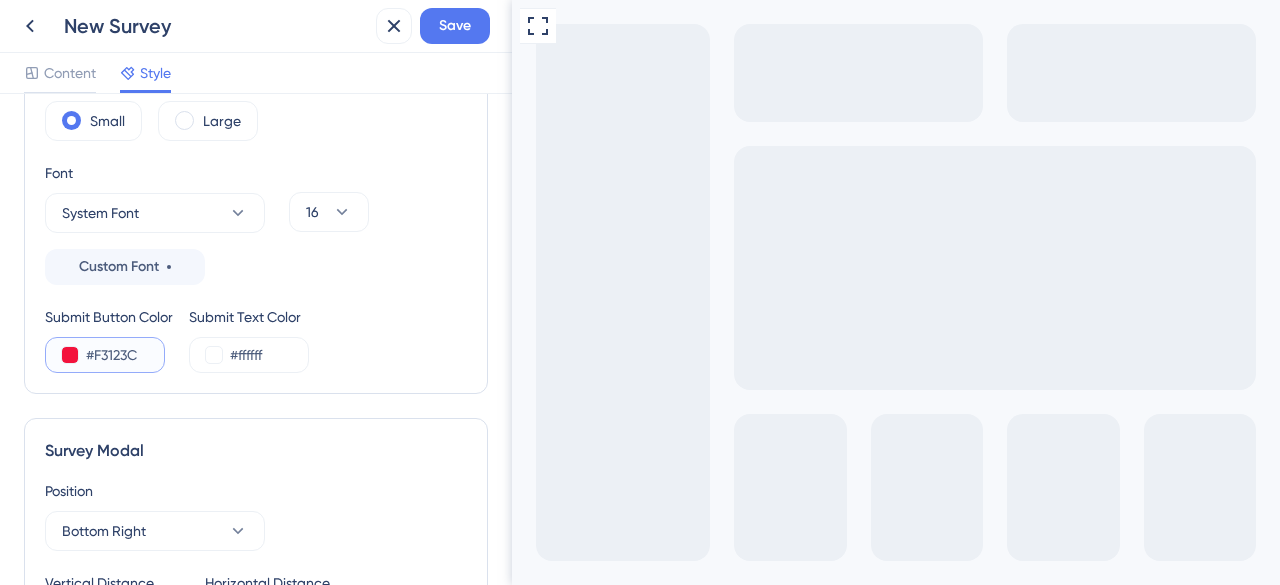 click at bounding box center [70, 355] 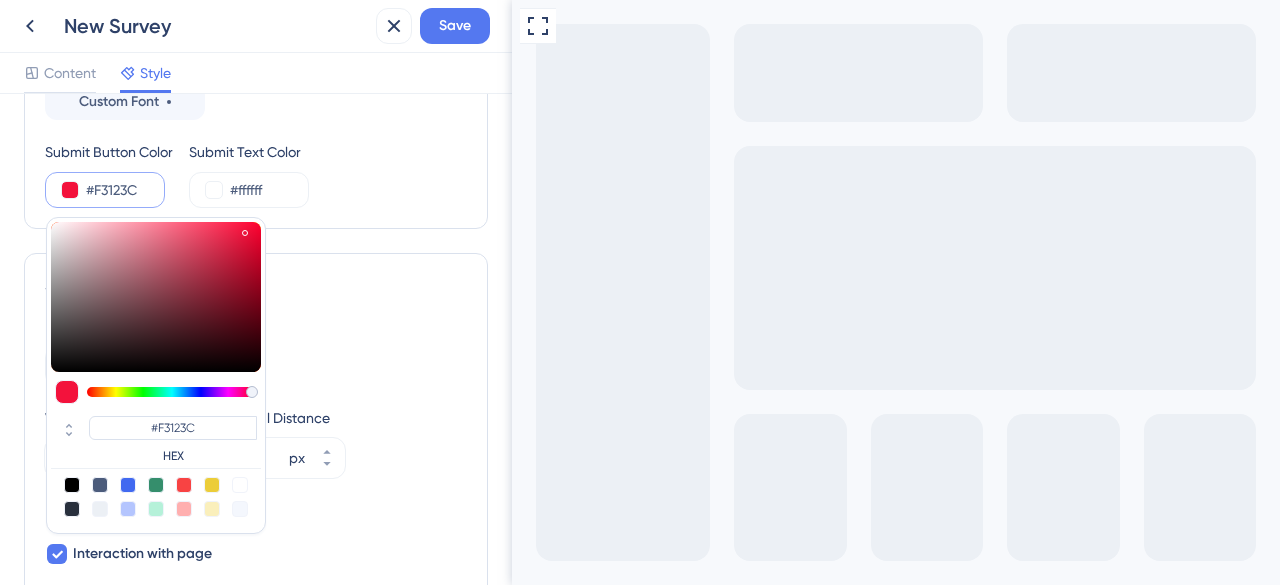 scroll, scrollTop: 610, scrollLeft: 0, axis: vertical 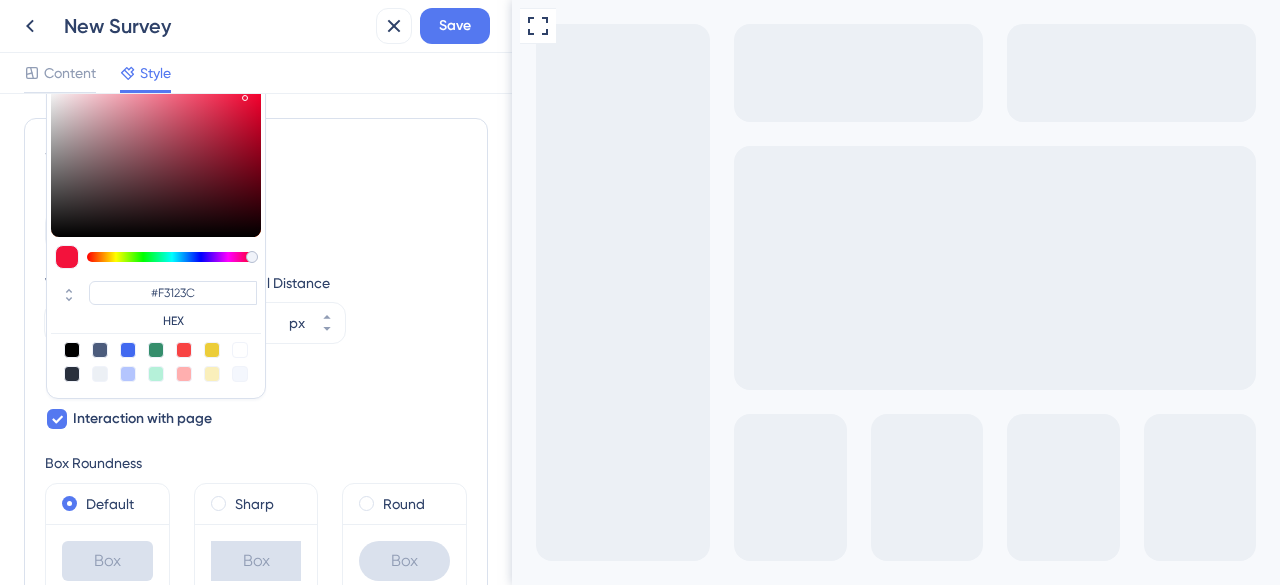 click at bounding box center [240, 350] 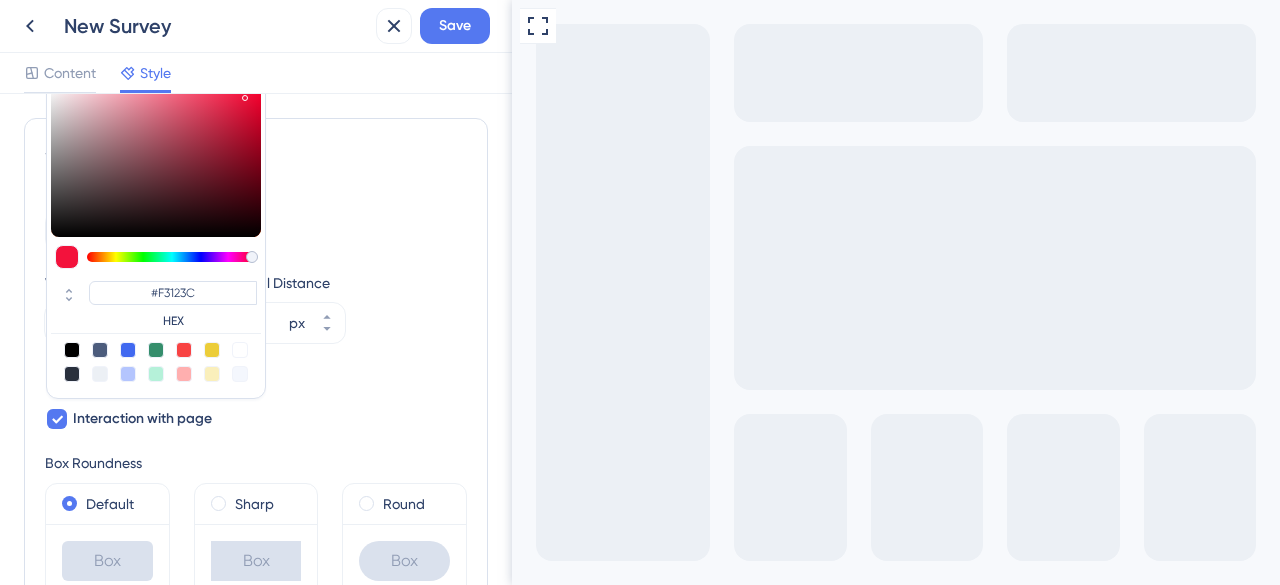 type on "#ffffff" 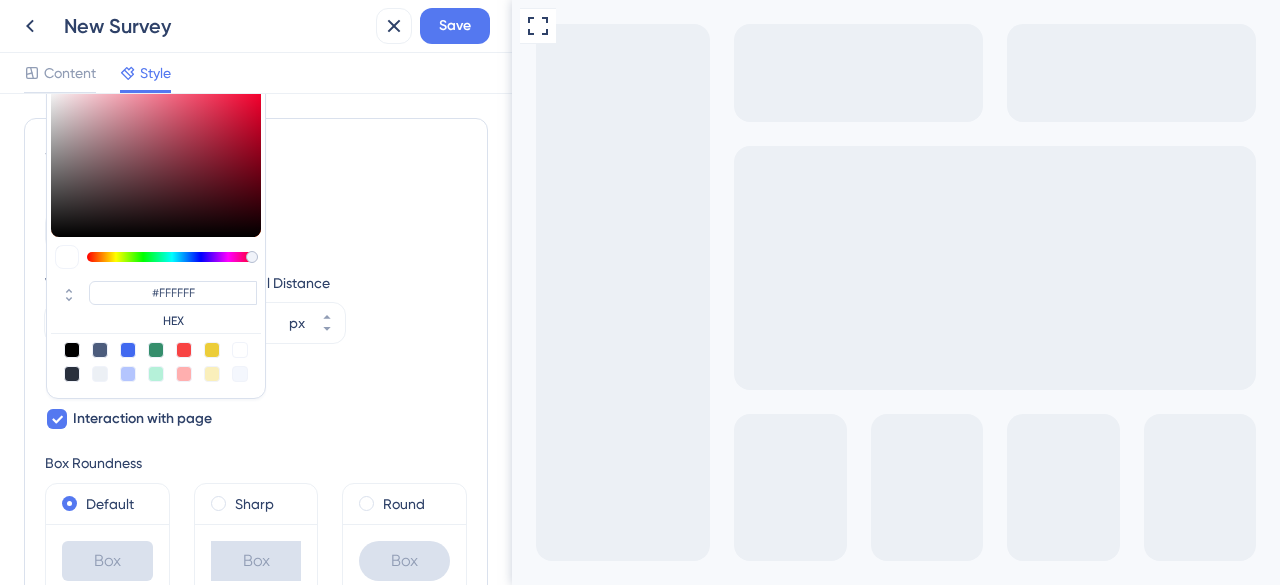 click on "Position Bottom Right" at bounding box center (256, 215) 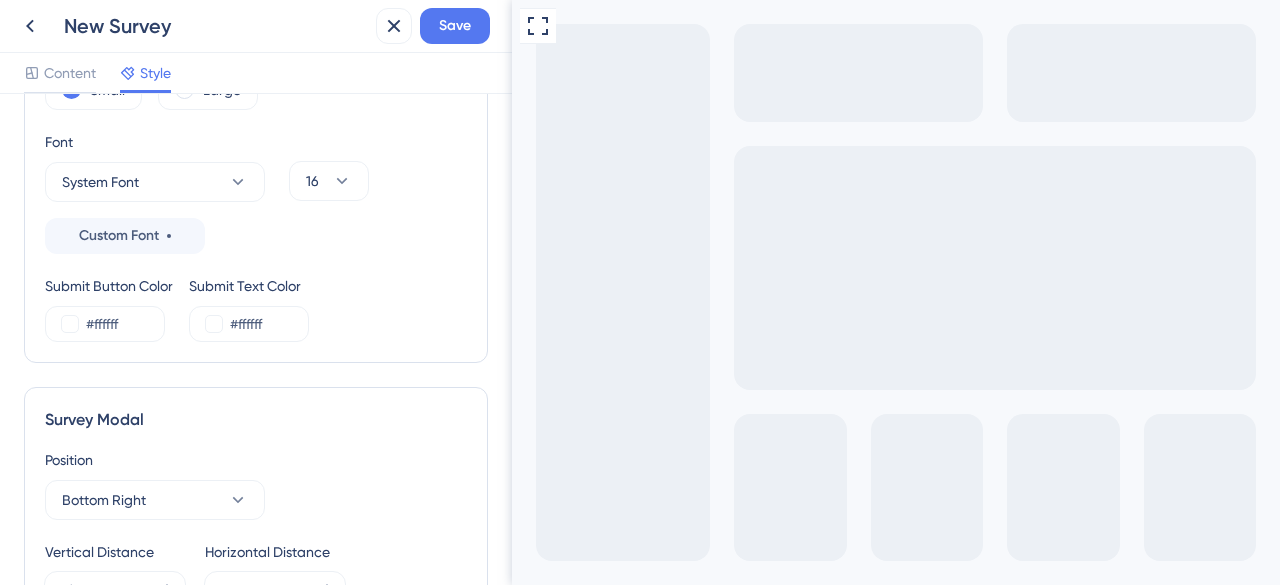 scroll, scrollTop: 310, scrollLeft: 0, axis: vertical 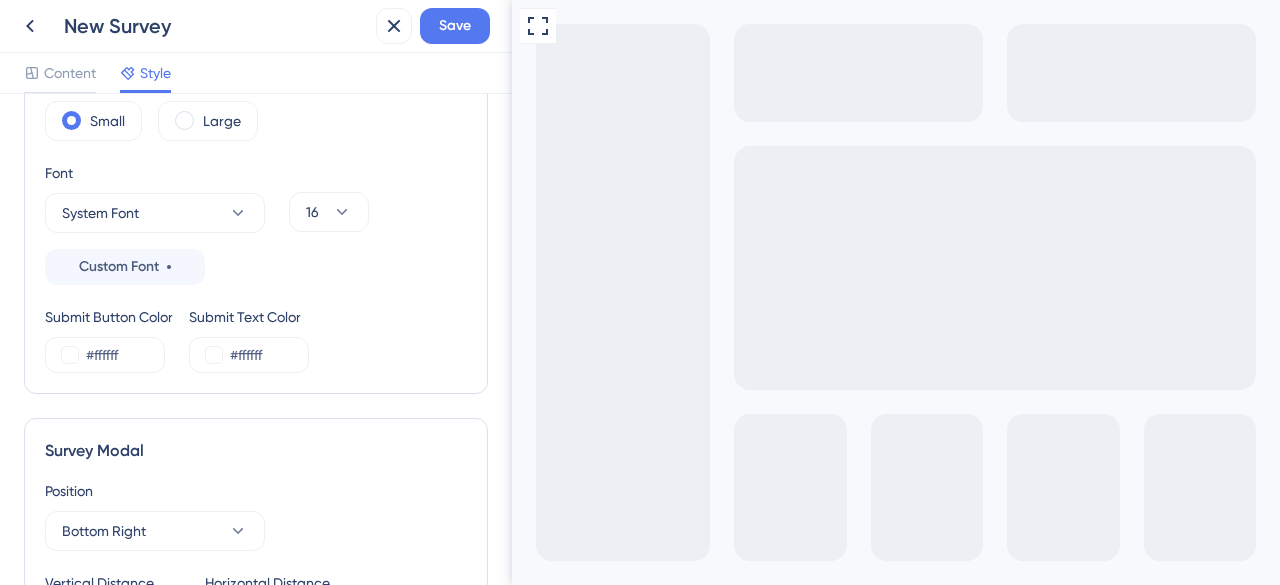 click on "Color & Typography Background #F3123C Text #ffffff Answers #161515 Background Style Solid Gradient Answer Field Size Small Large Font System Font Custom Font 16 Submit Button Color #ffffff Submit Text Color #ffffff" at bounding box center [256, 101] 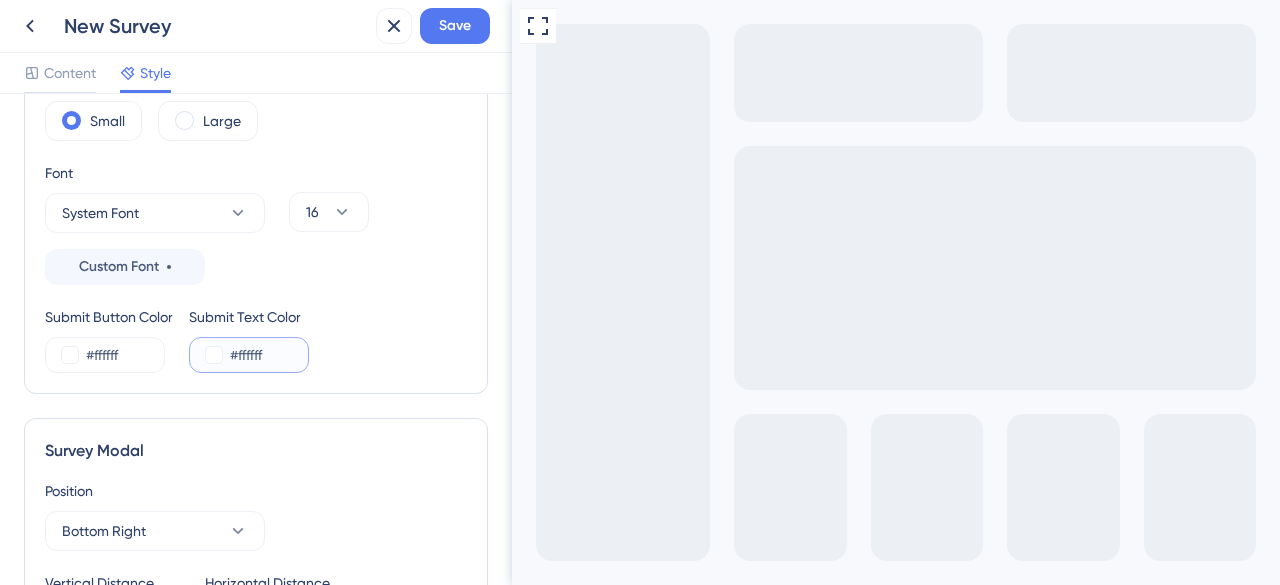 click on "#ffffff" at bounding box center (271, 355) 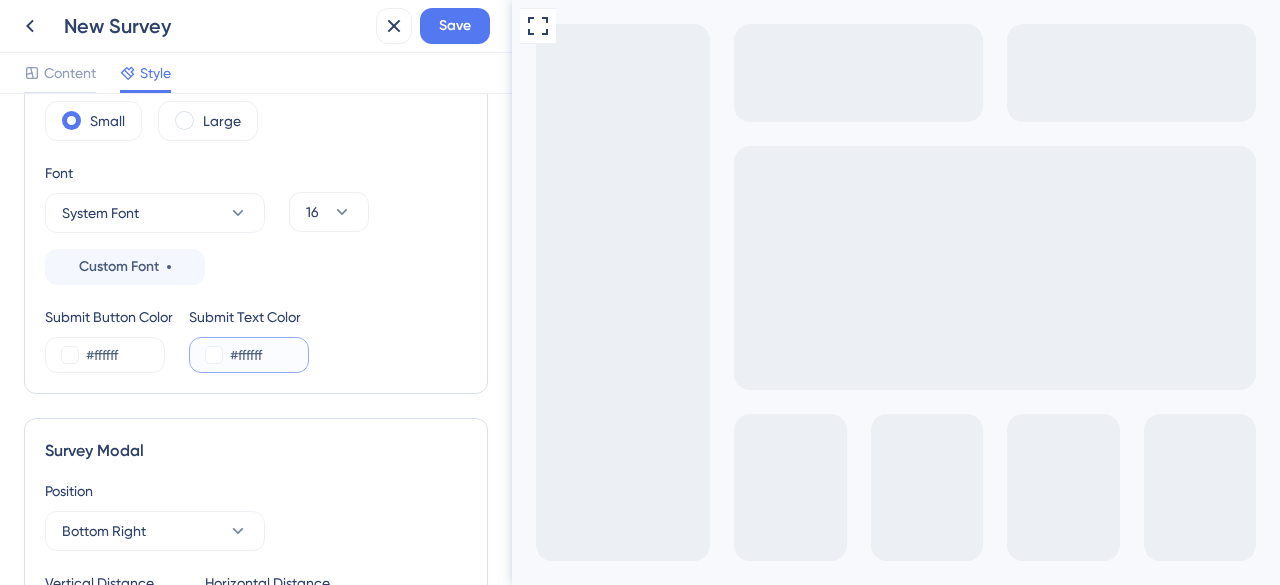 click at bounding box center [214, 355] 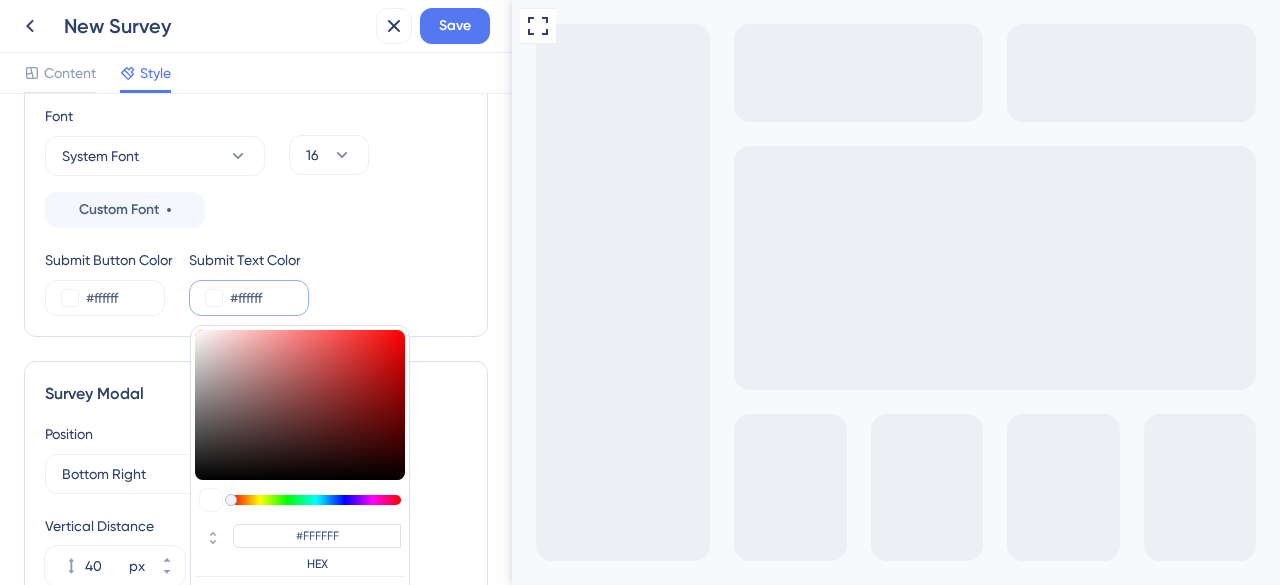 scroll, scrollTop: 510, scrollLeft: 0, axis: vertical 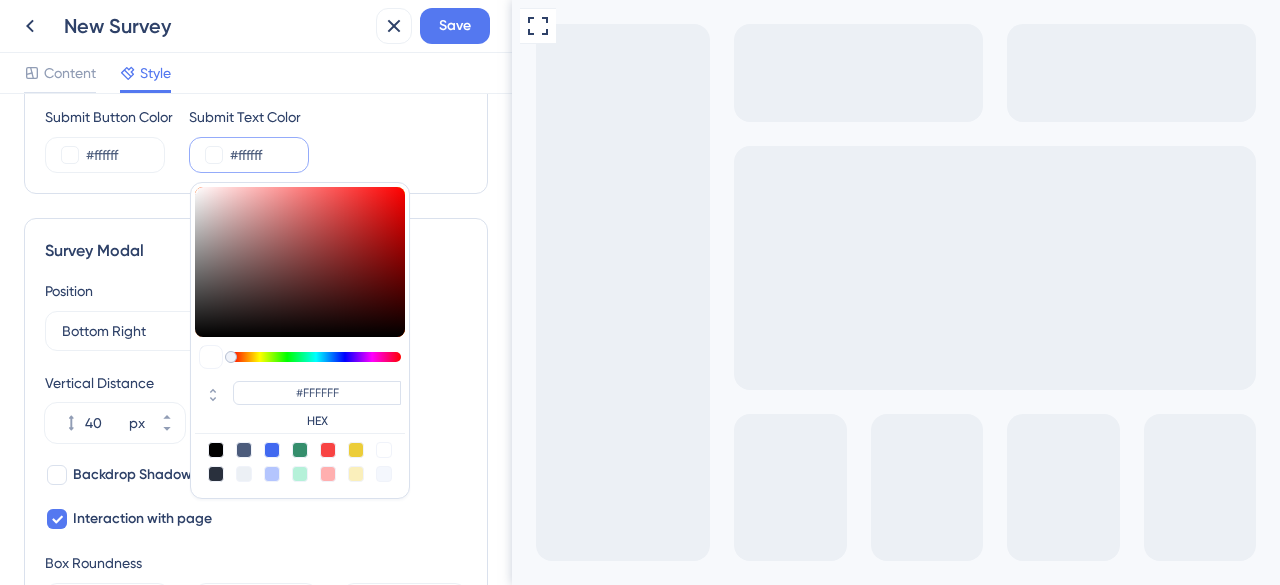 click at bounding box center (216, 450) 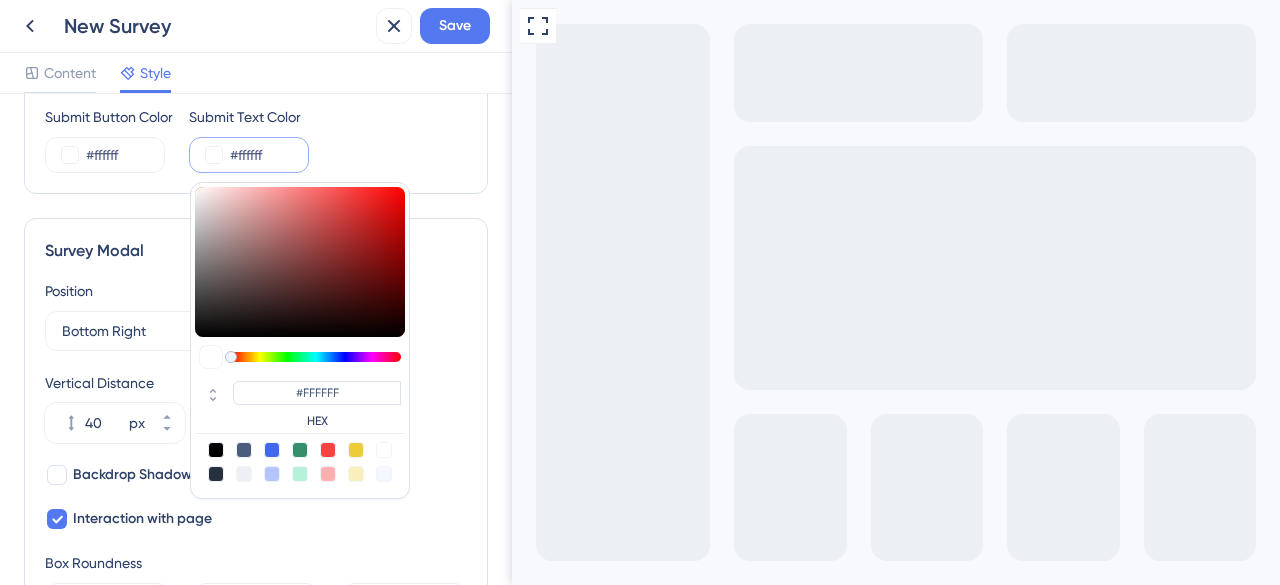 type on "#000000" 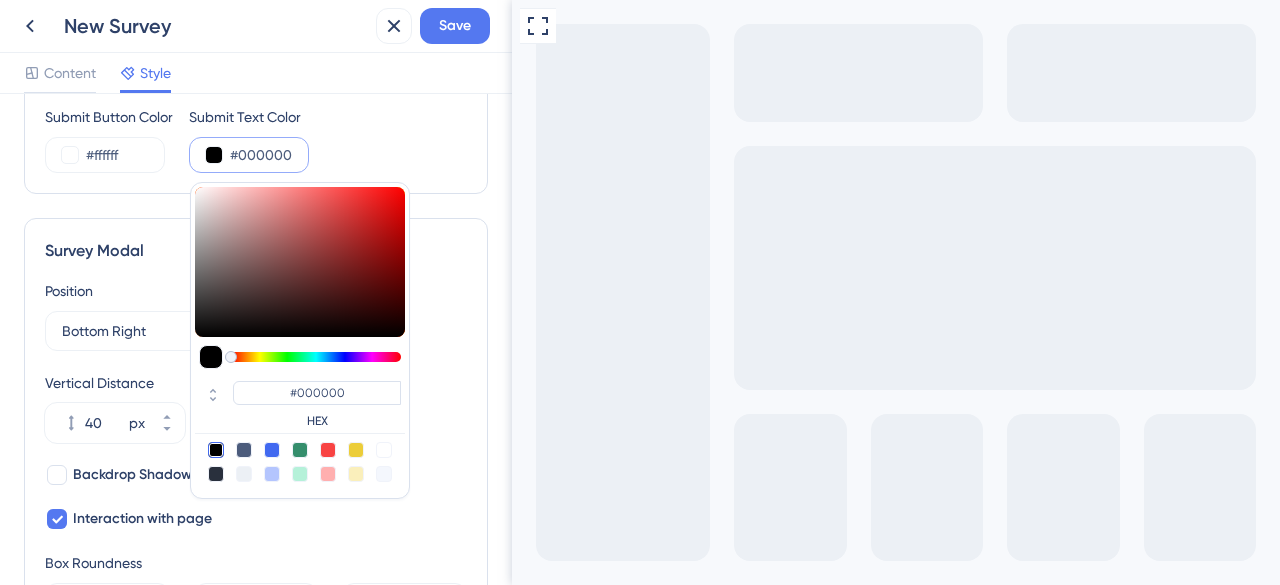 type on "#e91414" 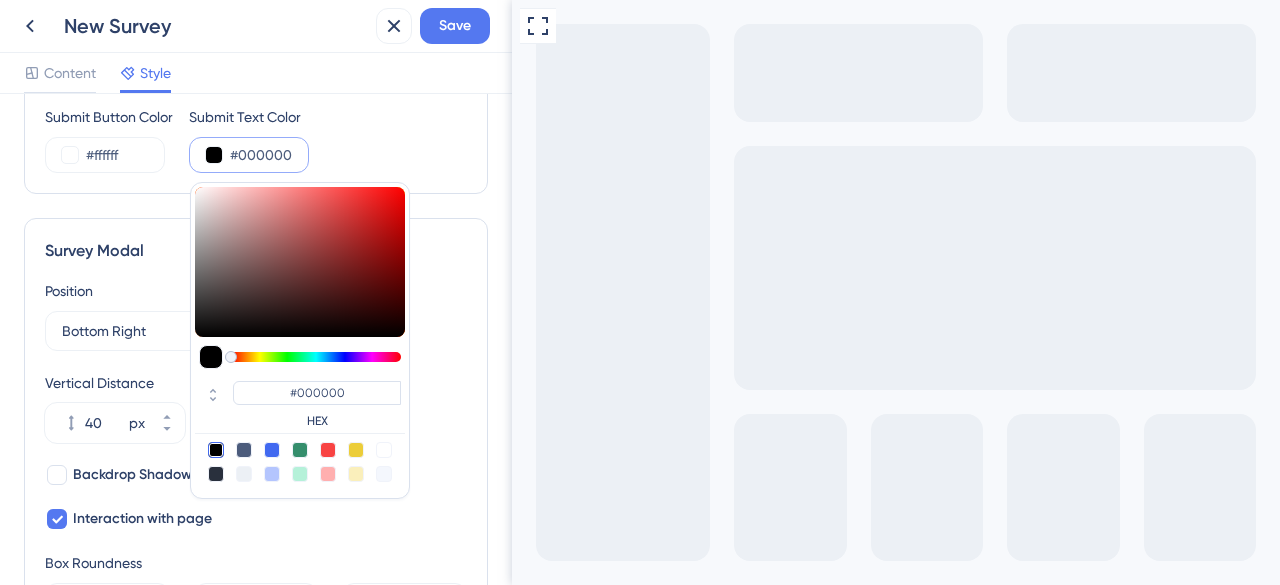 type on "#E91414" 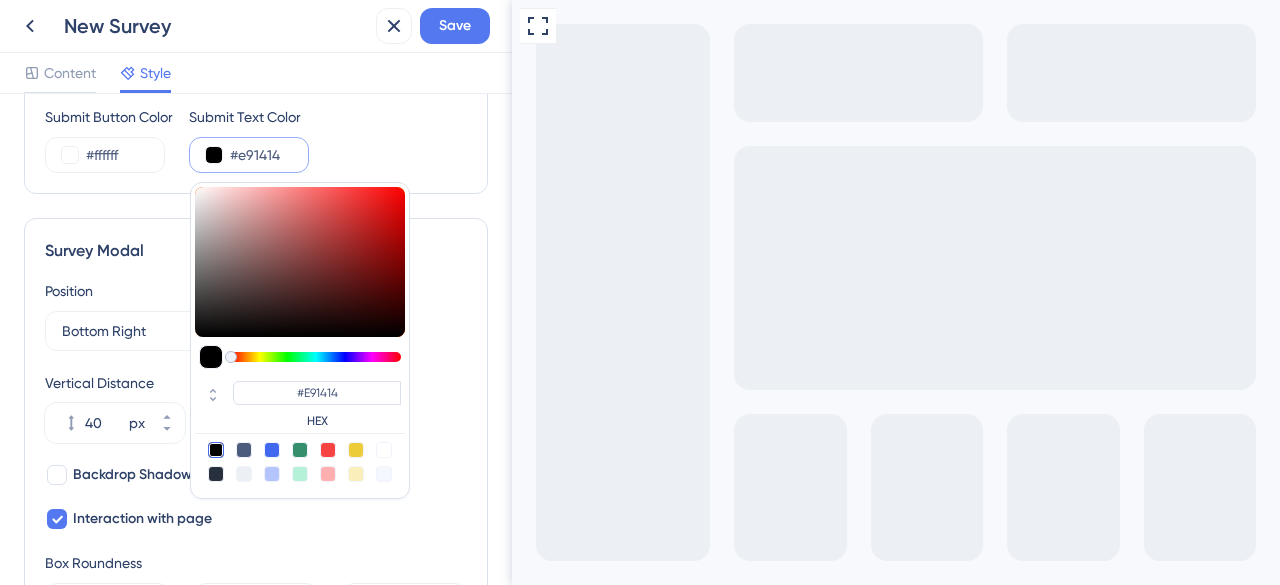 click at bounding box center (300, 262) 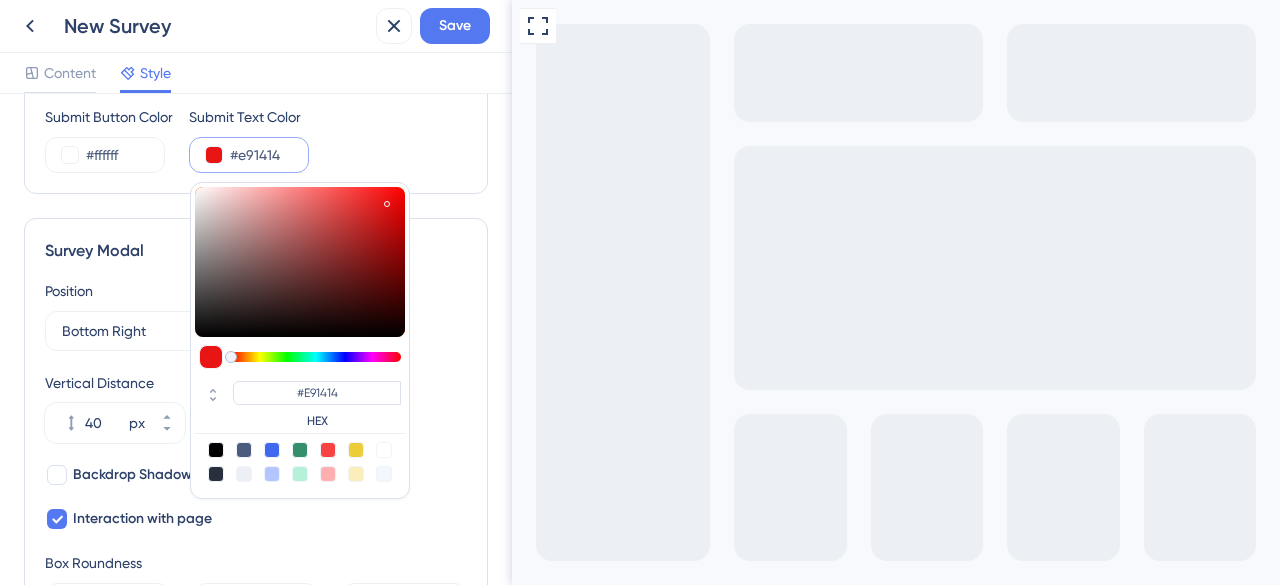 click at bounding box center (216, 450) 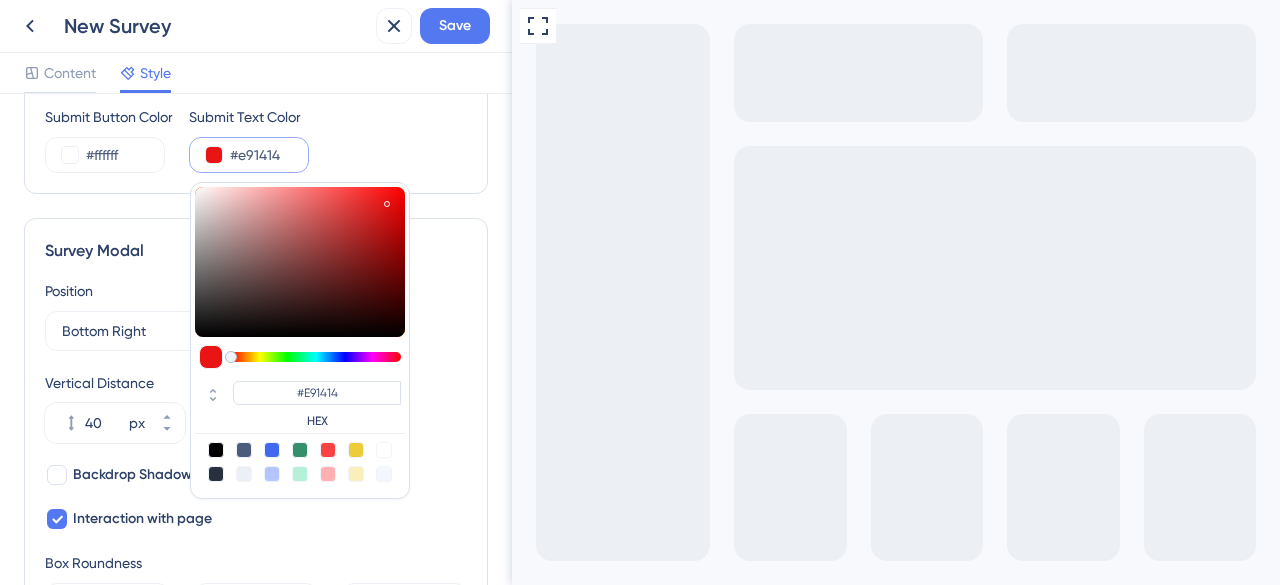 type on "#000000" 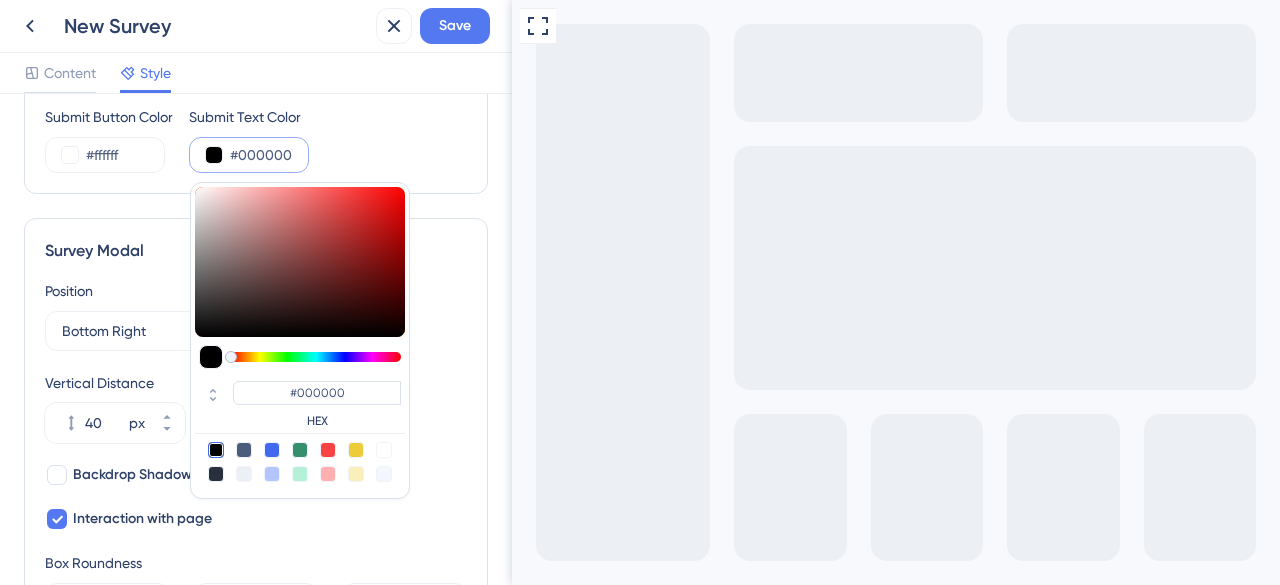 click at bounding box center (300, 462) 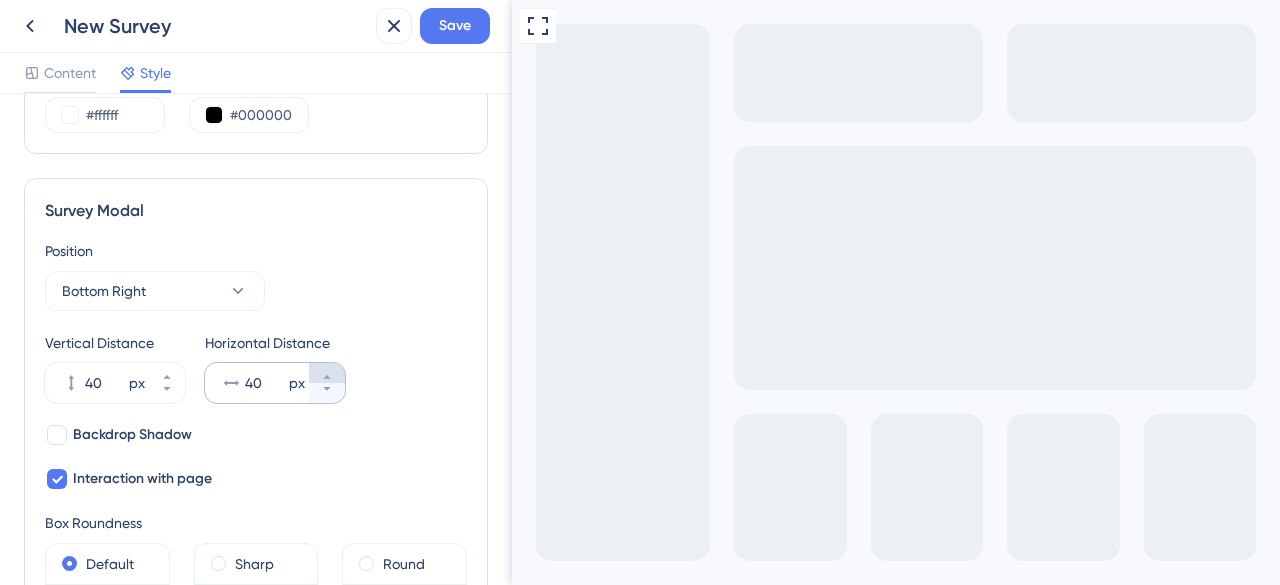 scroll, scrollTop: 610, scrollLeft: 0, axis: vertical 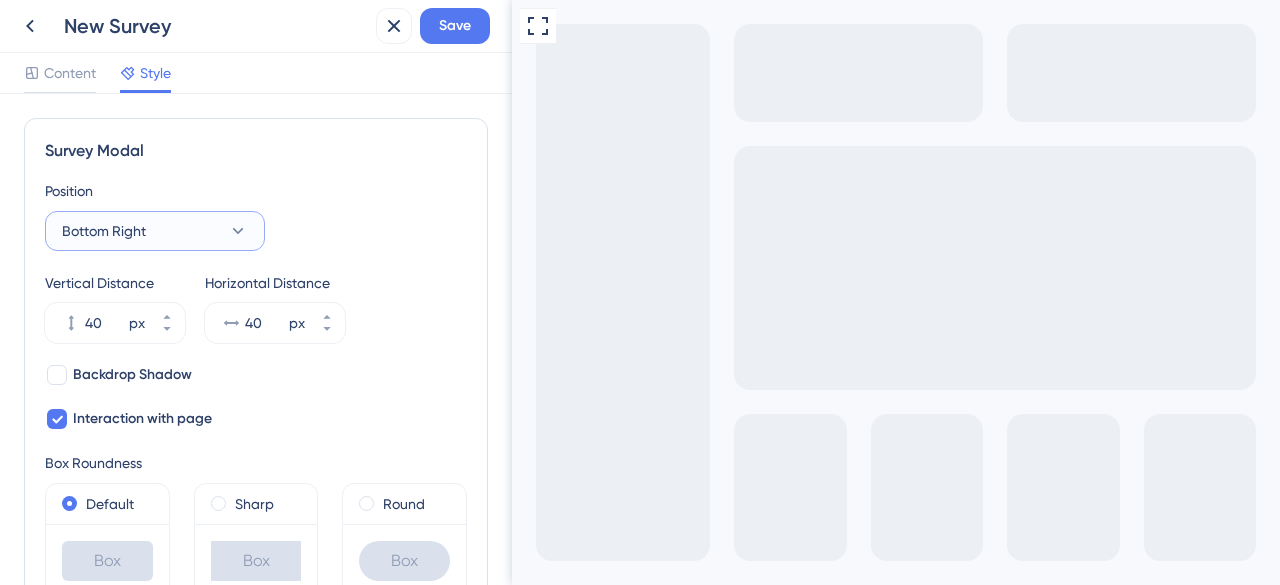 click on "Bottom Right" at bounding box center [155, 231] 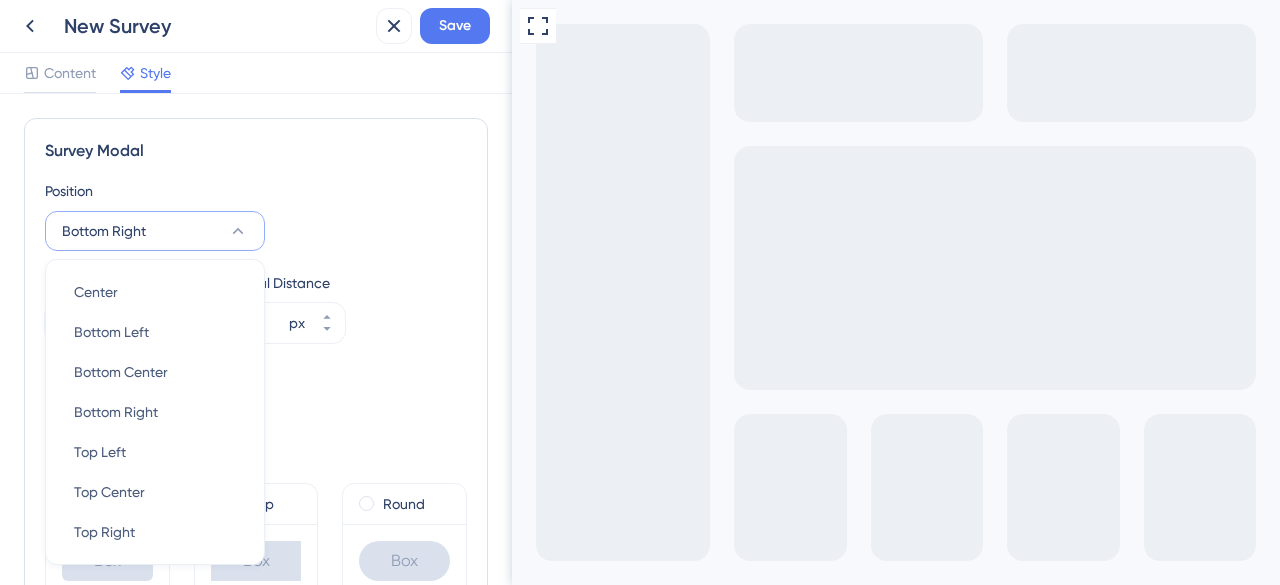 scroll, scrollTop: 677, scrollLeft: 0, axis: vertical 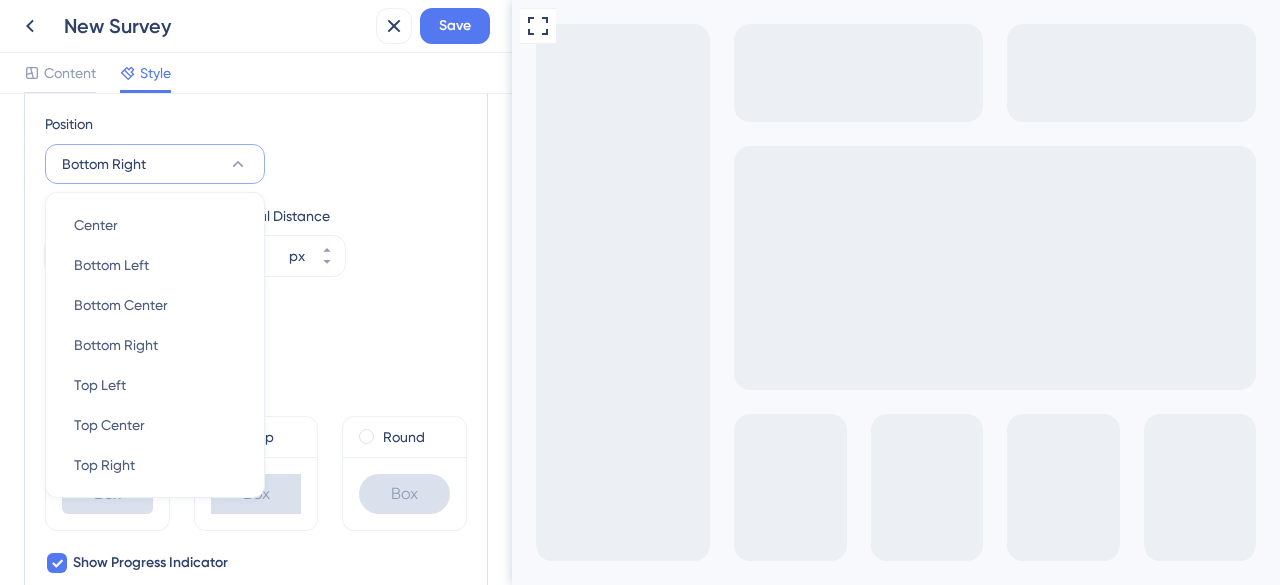click on "Position Bottom Right Center Center Bottom Left Bottom Left Bottom Center Bottom Center Bottom Right Bottom Right Top Left Top Left Top Center Top Center Top Right Top Right" at bounding box center (256, 148) 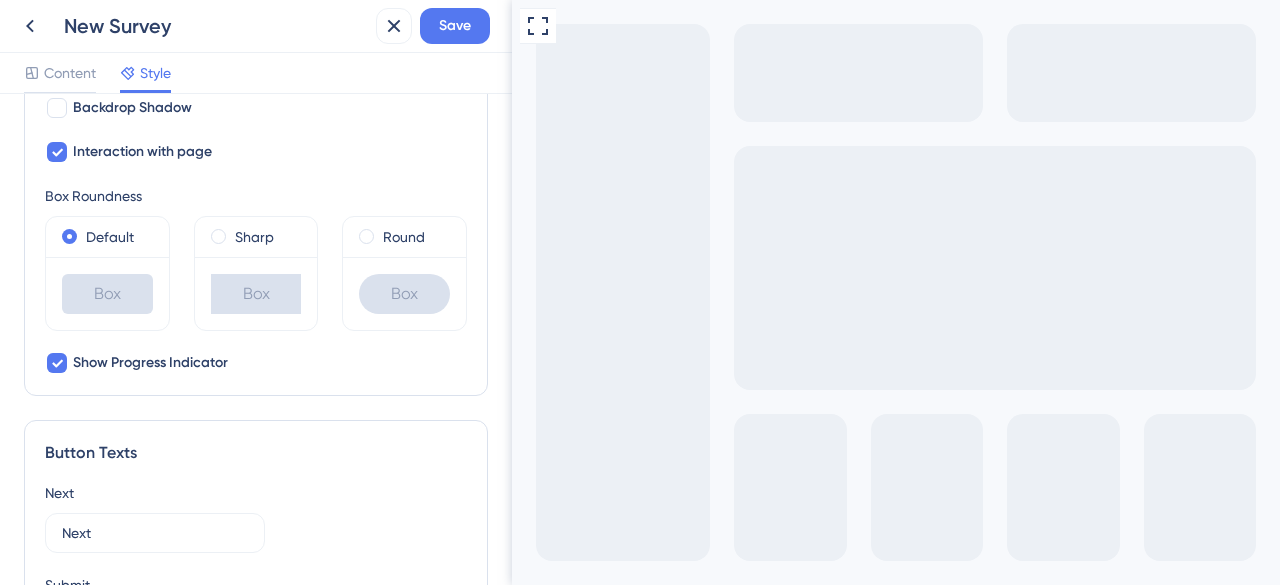 scroll, scrollTop: 1177, scrollLeft: 0, axis: vertical 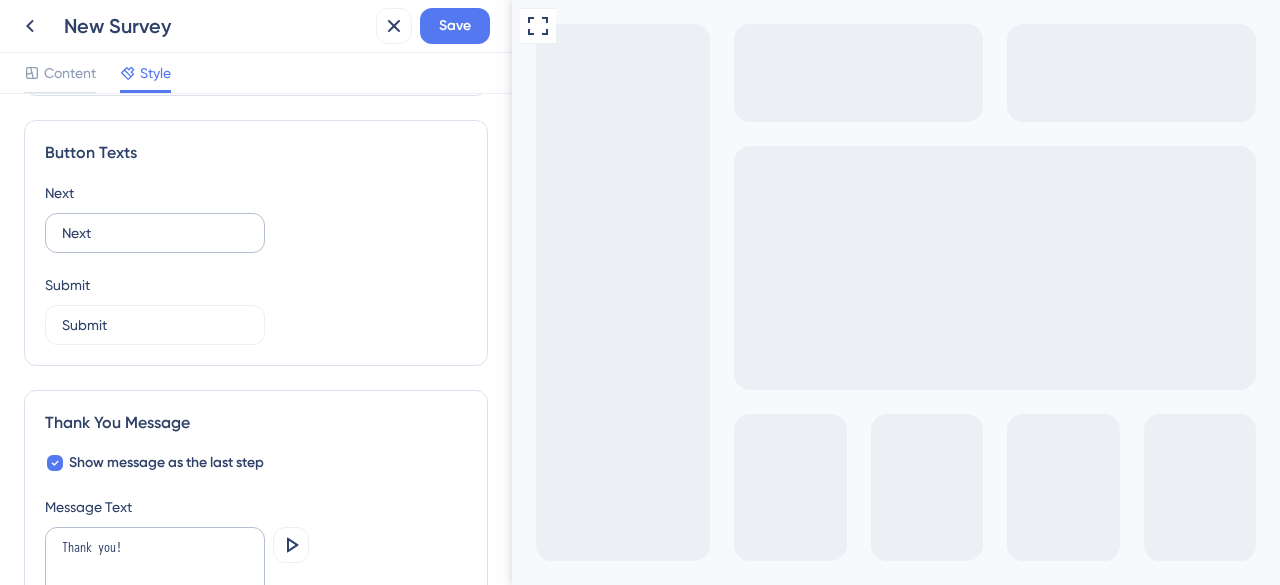 drag, startPoint x: 200, startPoint y: 242, endPoint x: 72, endPoint y: 237, distance: 128.09763 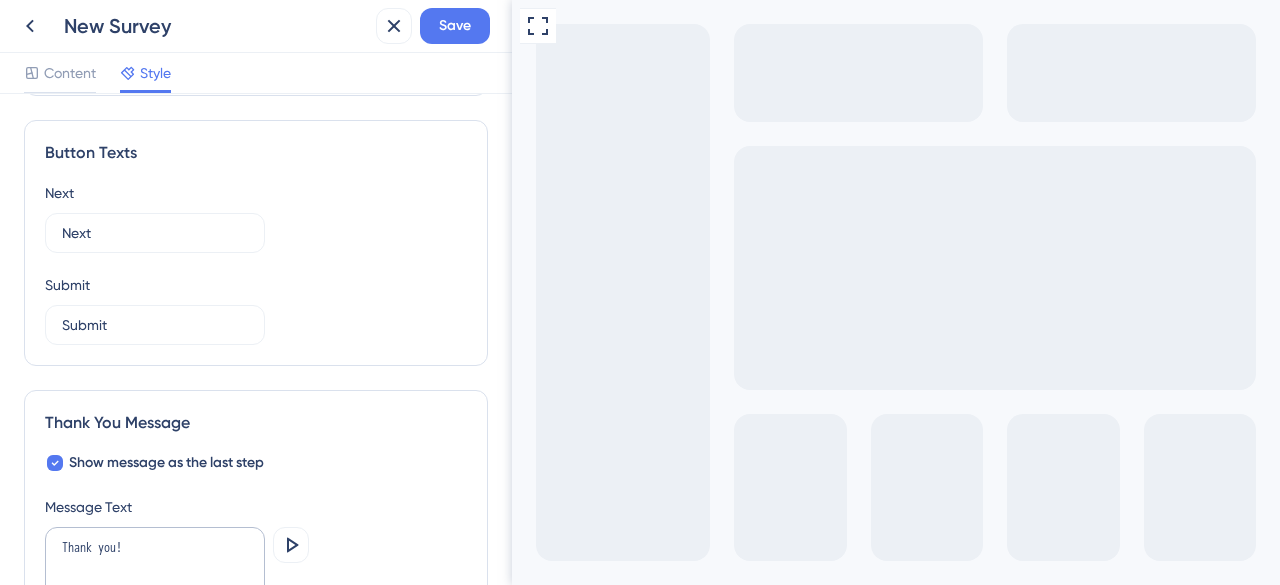 click on "Next Next Submit Submit" at bounding box center [256, 263] 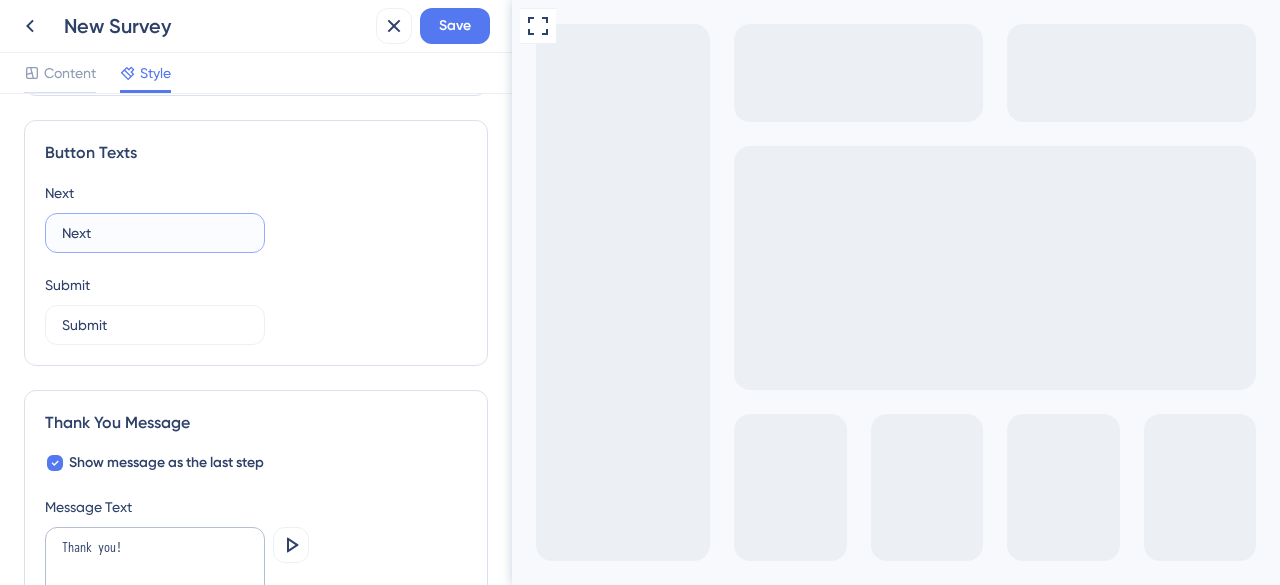 click on "Next" at bounding box center [155, 233] 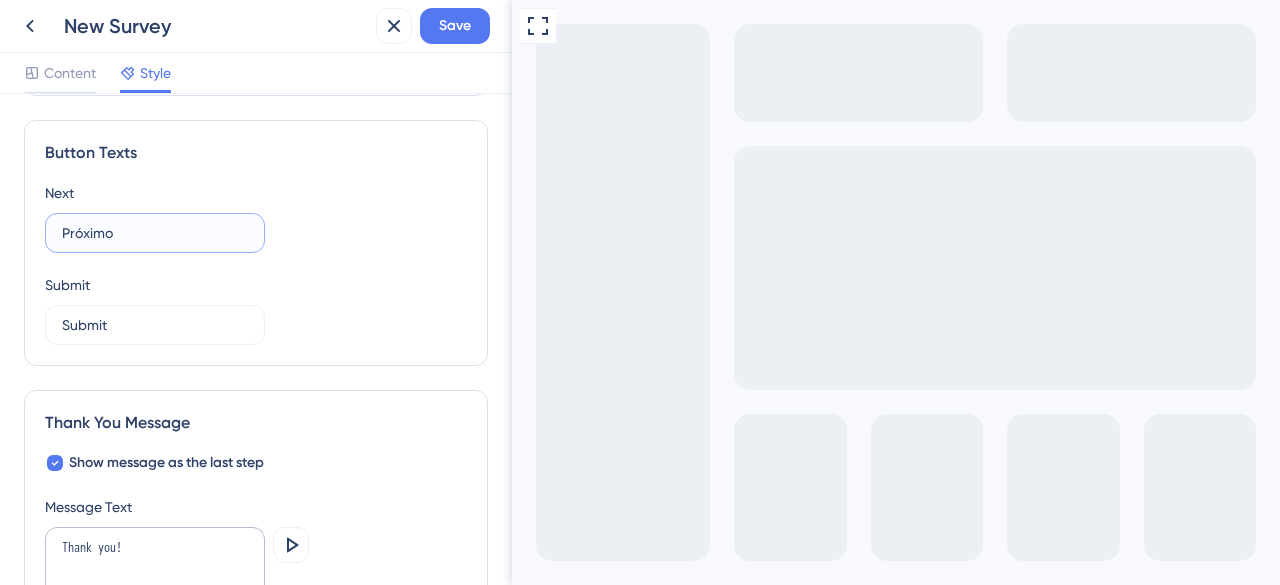 type on "Próximo" 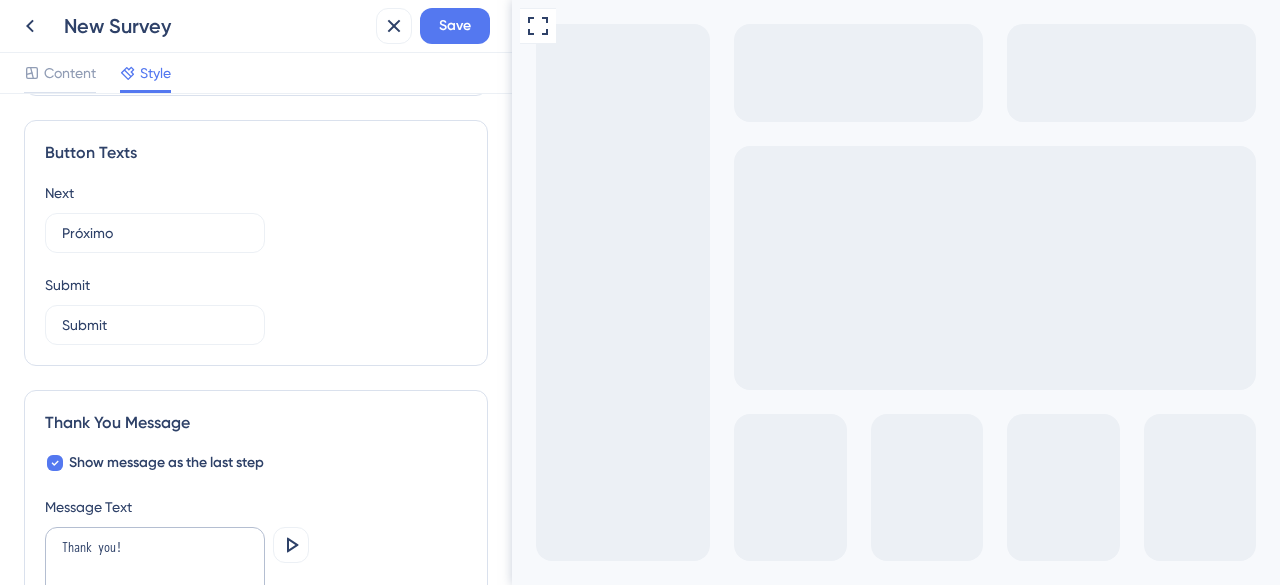click on "Color & Typography Background #[HEX] Text #[HEX] Answers #[HEX] Background Style Solid Gradient Answer Field Size Small Large Font System Font Custom Font [NUMBER] Submit Button Color #[HEX] Submit Text Color #[HEX] Survey Modal Position Bottom Right Vertical Distance [NUMBER] px Horizontal Distance [NUMBER] px Backdrop Shadow Interaction with page Box Roundness Default Box Sharp Box Round Box Show Progress Indicator Button Texts Next Próximo Submit Submit Thank You Message Show message as the last step Message Text Thank you! Preview Modal Width [NUMBER] px" at bounding box center (256, 339) 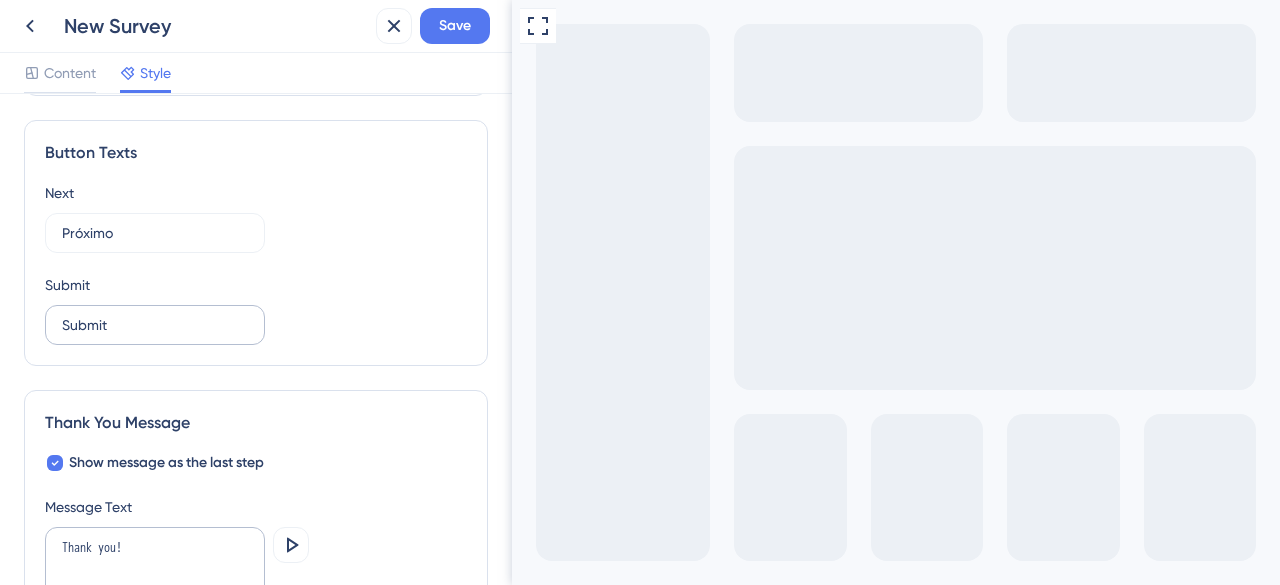 click on "Submit" at bounding box center (155, 325) 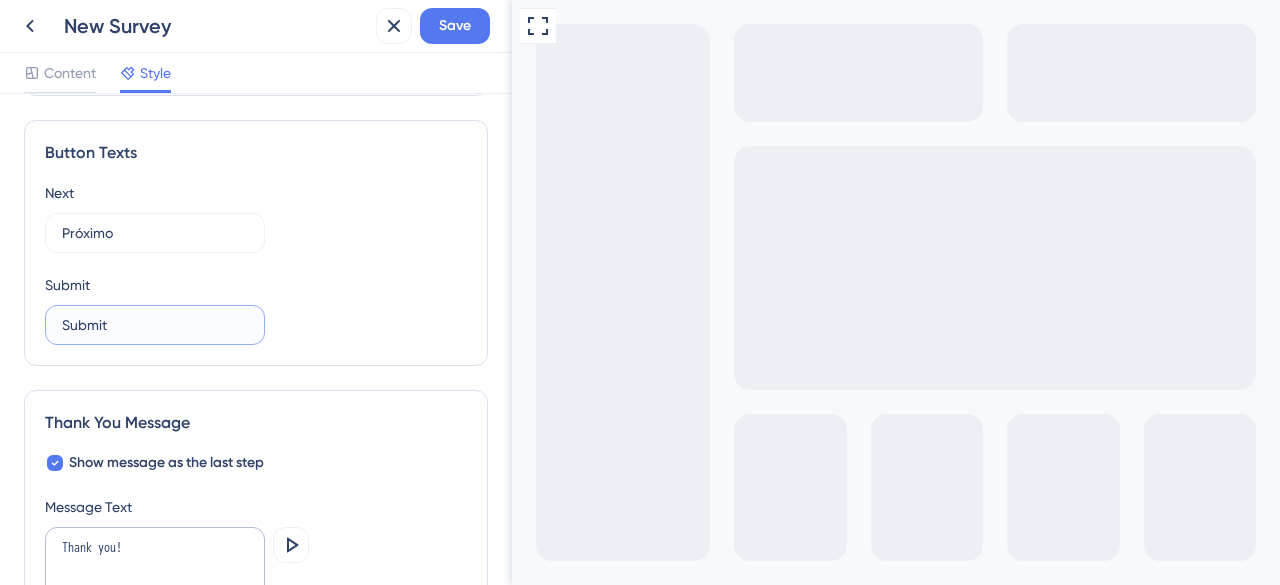 click on "Submit" at bounding box center (155, 325) 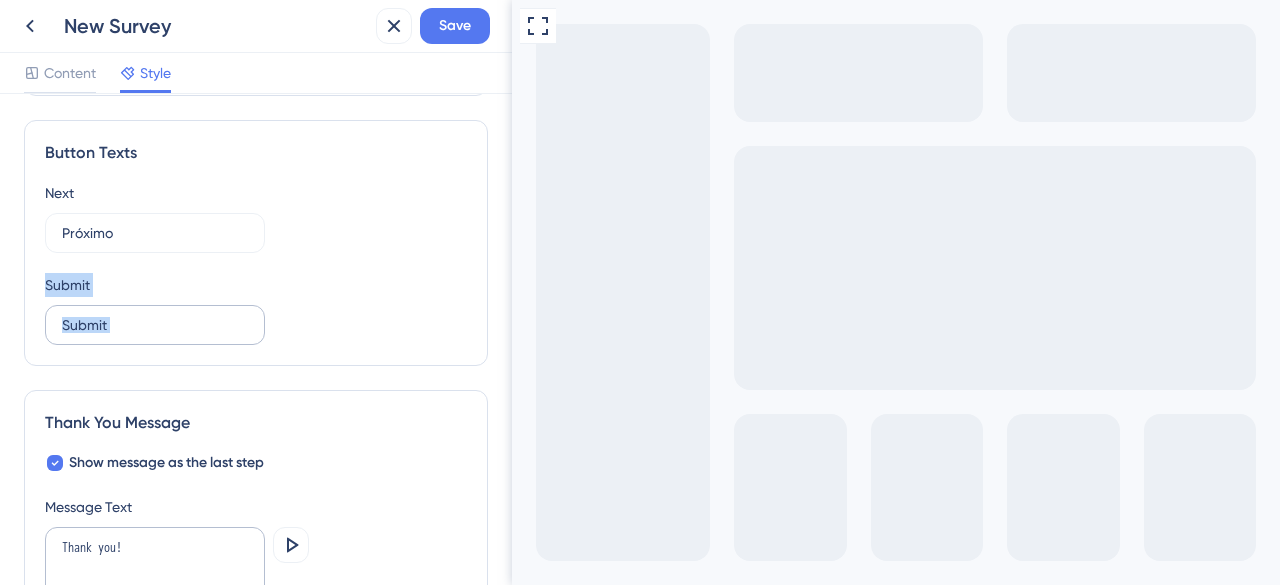 drag, startPoint x: 124, startPoint y: 326, endPoint x: 253, endPoint y: 328, distance: 129.0155 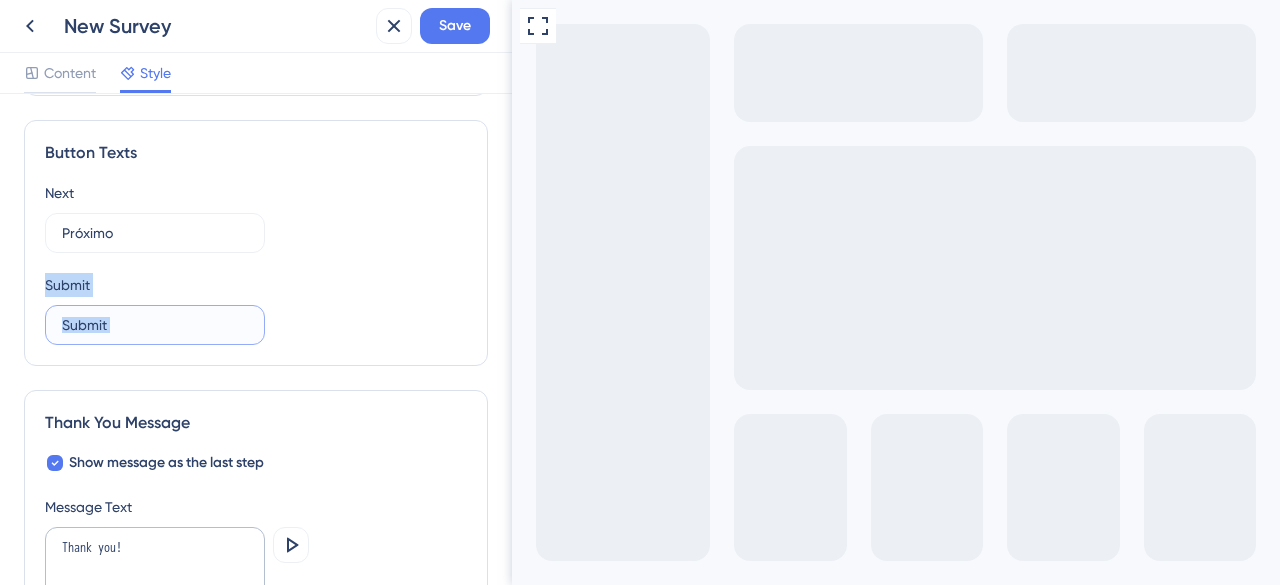 click on "Submit" at bounding box center (155, 325) 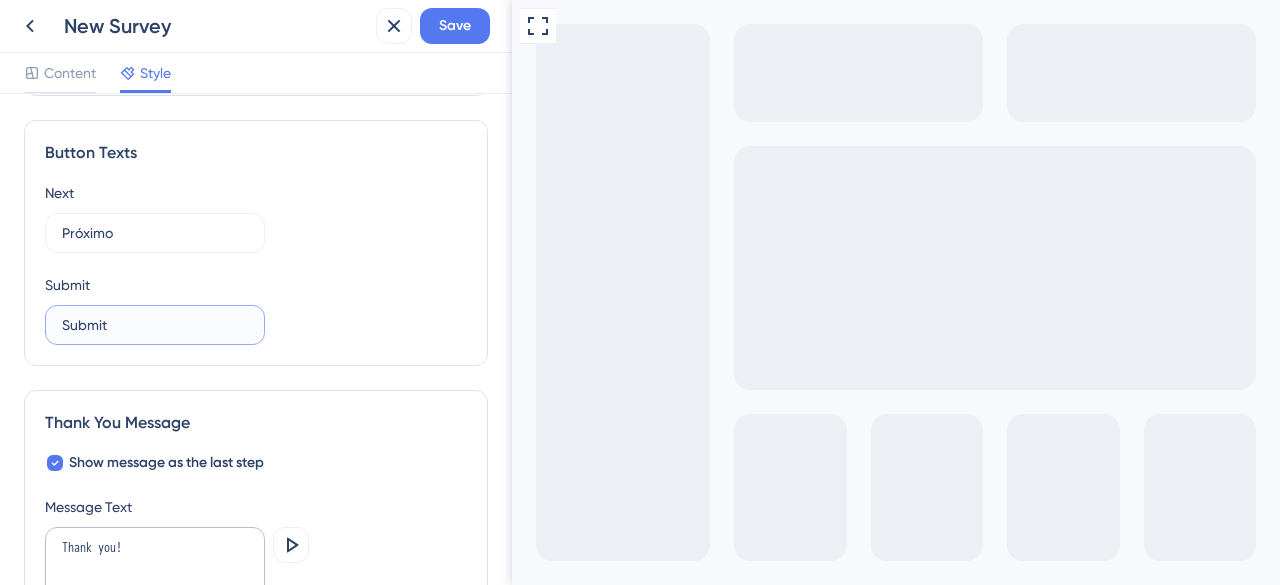 click on "Submit" at bounding box center [155, 325] 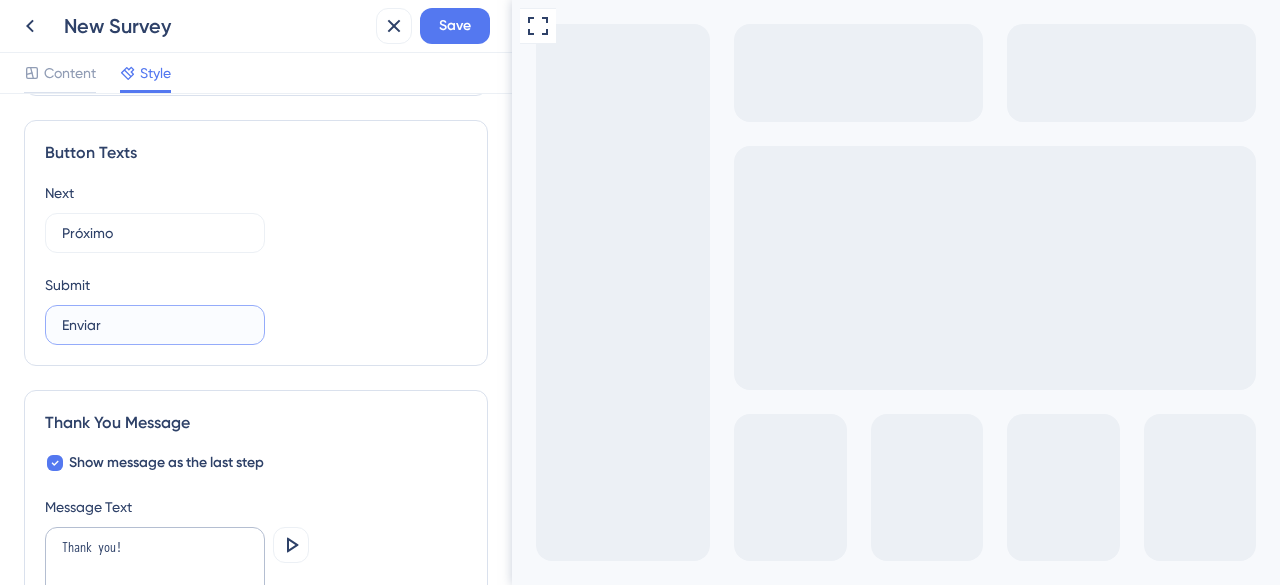 type on "Enviar" 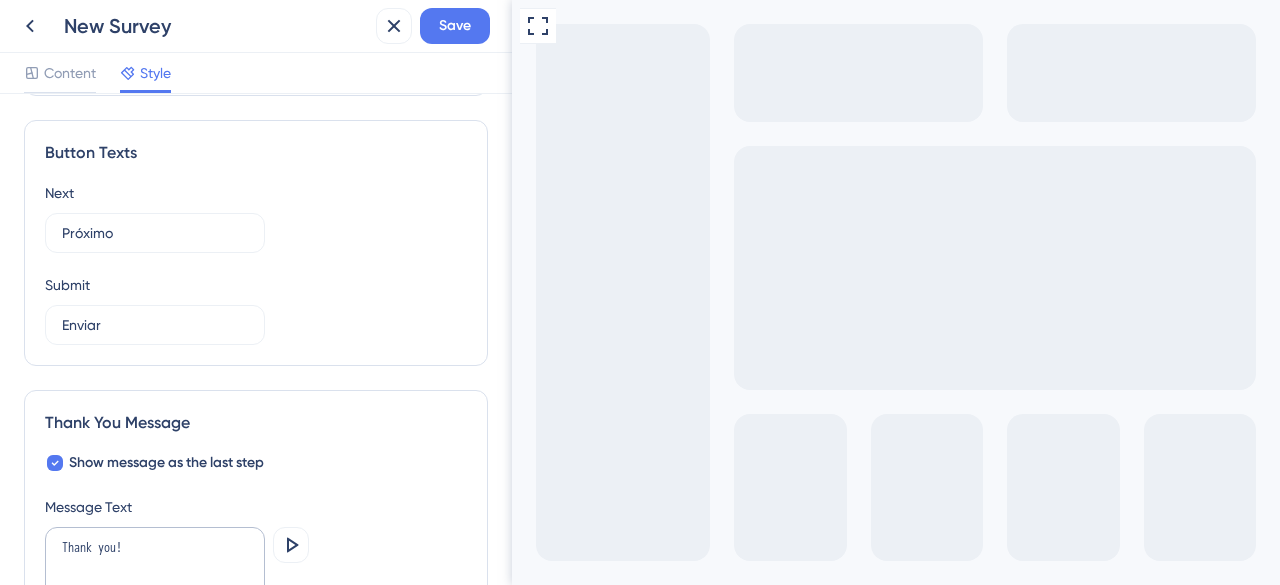 click on "Thank You Message Show message as the last step Message Text Thank you! Preview Modal Width 368 px" at bounding box center [256, 556] 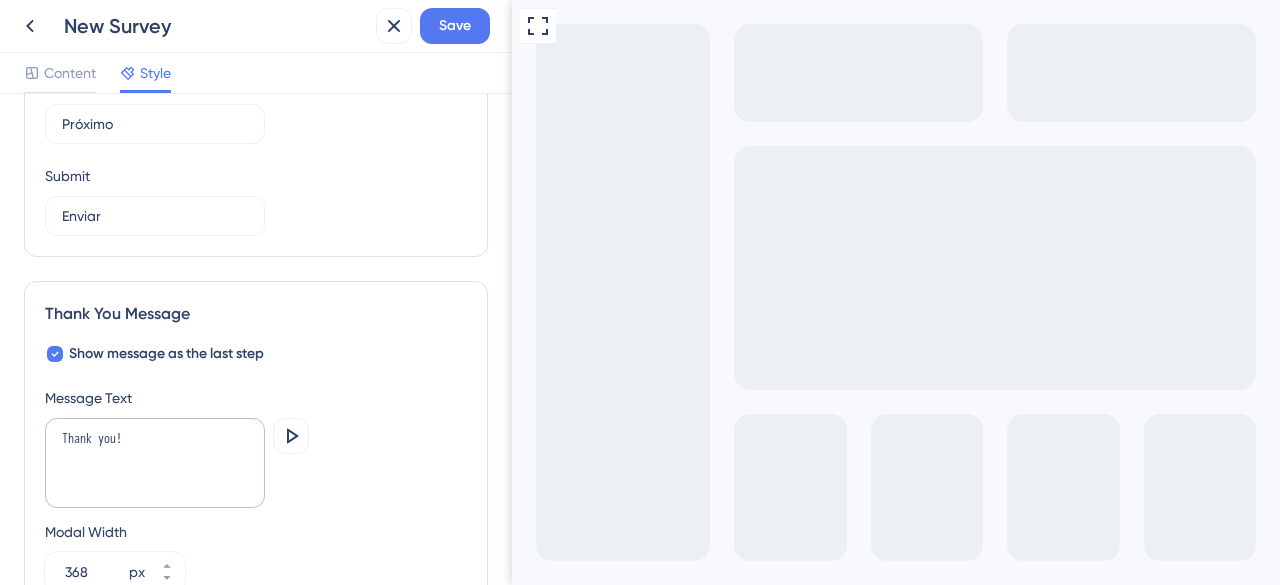 scroll, scrollTop: 1412, scrollLeft: 0, axis: vertical 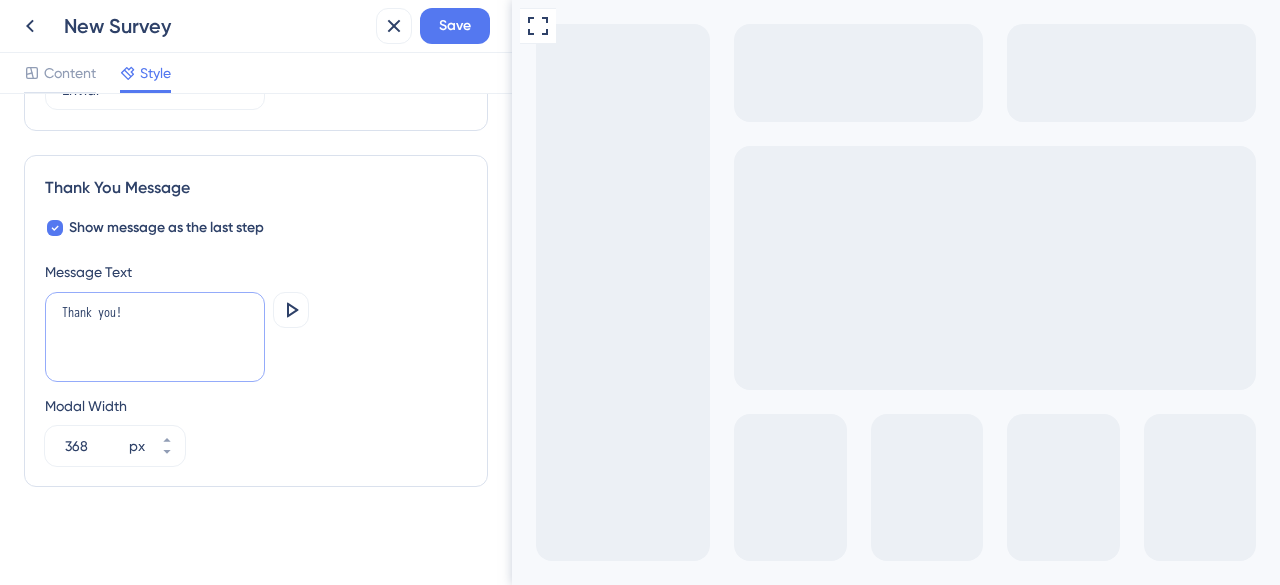 drag, startPoint x: 50, startPoint y: 299, endPoint x: 0, endPoint y: 300, distance: 50.01 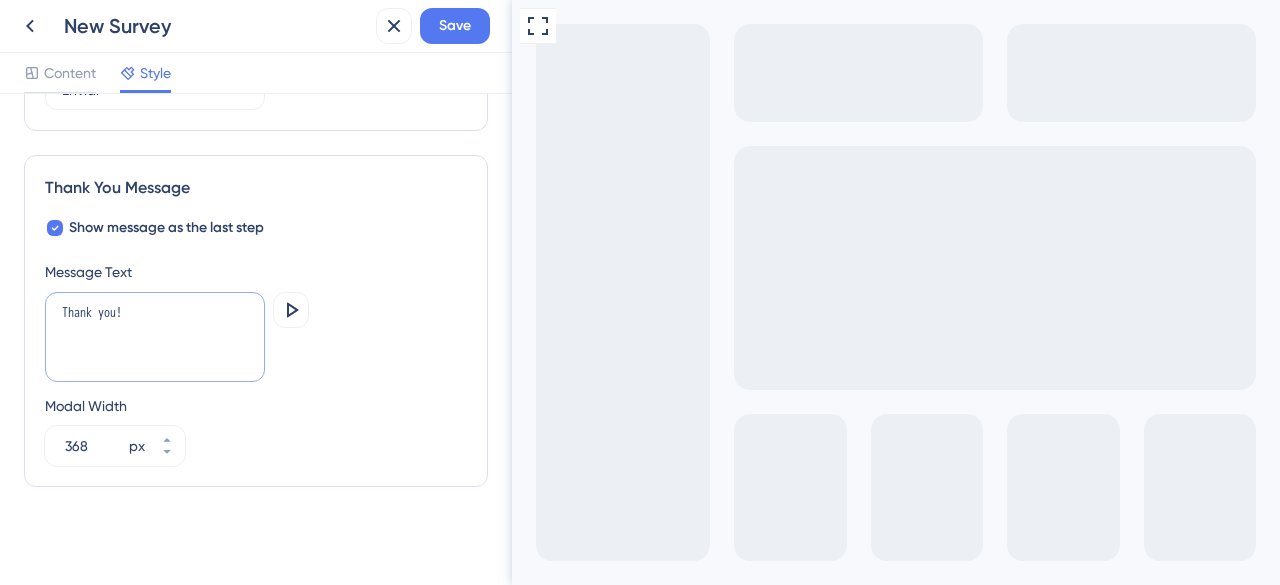 click on "Color & Typography Background [COLOR] Text [COLOR] Answers [COLOR] Background Style Solid Gradient Answer Field Size Small Large Font System Font Custom Font [NUMBER] Submit Button Color [COLOR] Submit Text Color [COLOR] Survey Modal Position Bottom Right Vertical Distance [NUMBER] px Horizontal Distance [NUMBER] px Backdrop Shadow Interaction with page Box Roundness Default Box Sharp Box Round Box Show Progress Indicator Button Texts Next Próximo Submit Enviar Thank You Message Show message as the last step Message Text Thank you! Preview Modal Width [NUMBER] px" at bounding box center [256, 339] 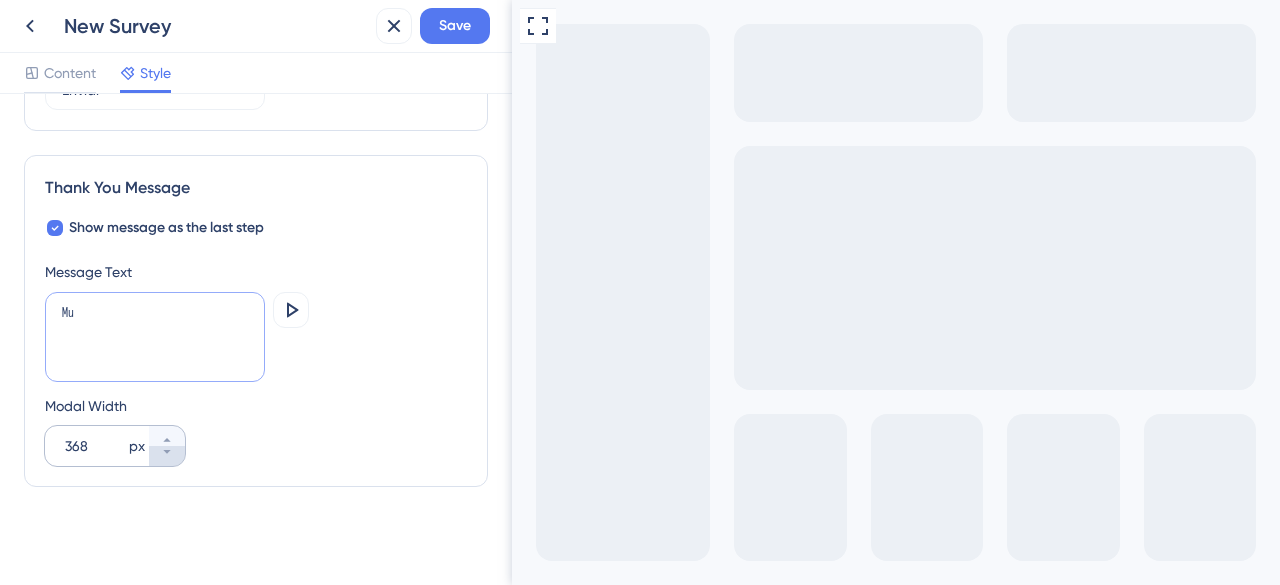 type on "M" 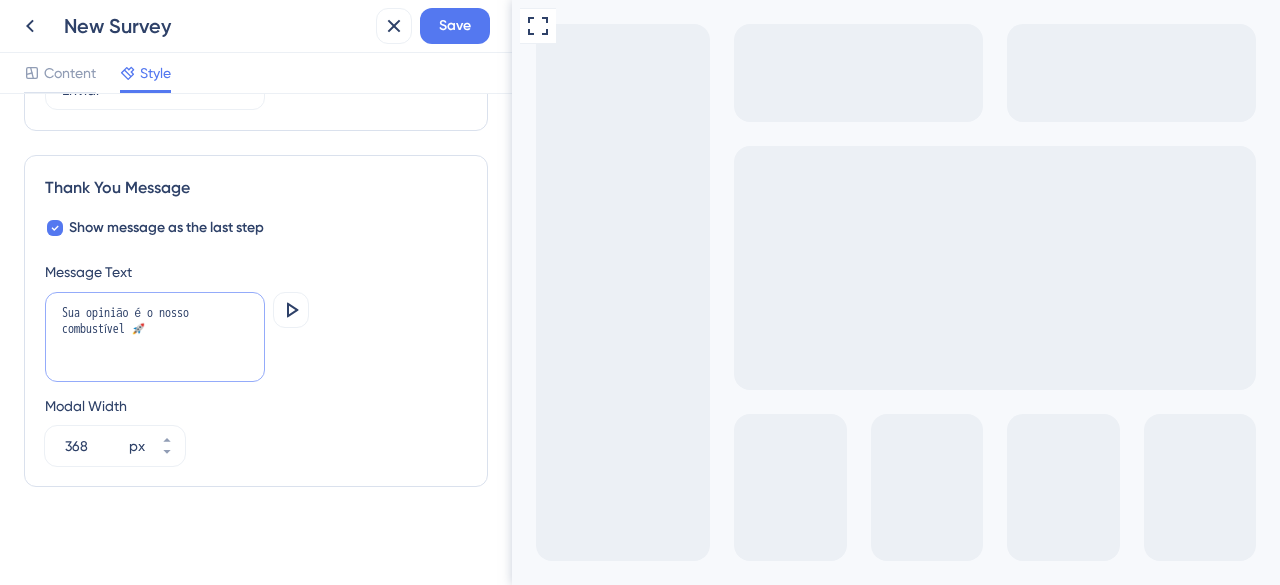 drag, startPoint x: 158, startPoint y: 313, endPoint x: 175, endPoint y: 329, distance: 23.345236 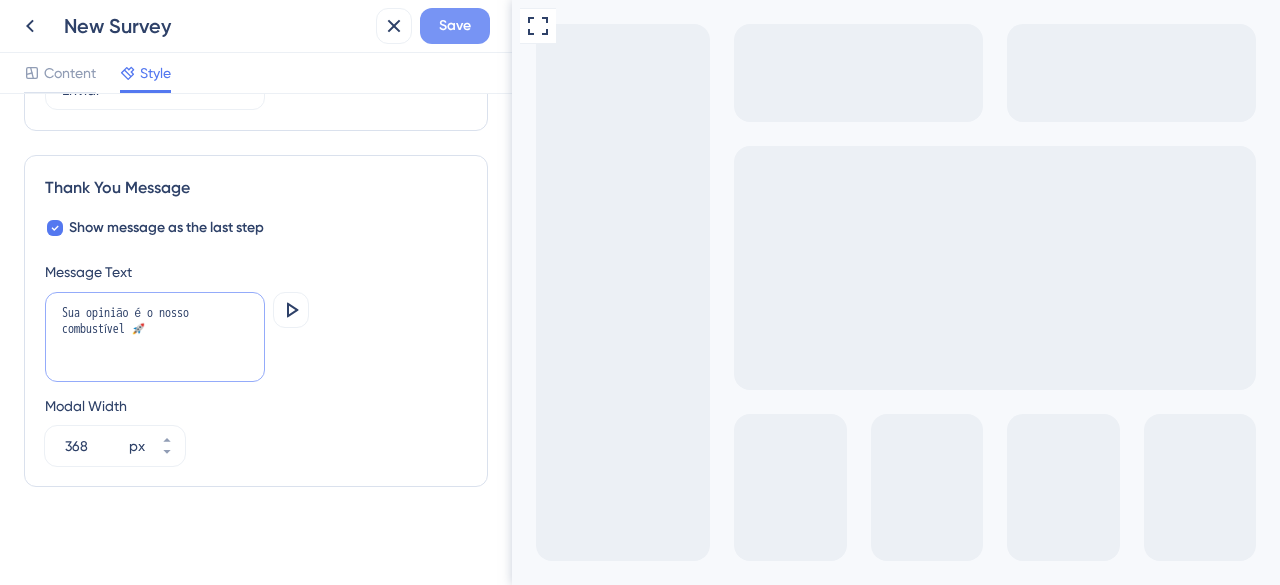 type on "Sua opinião é o nosso combustível 🚀" 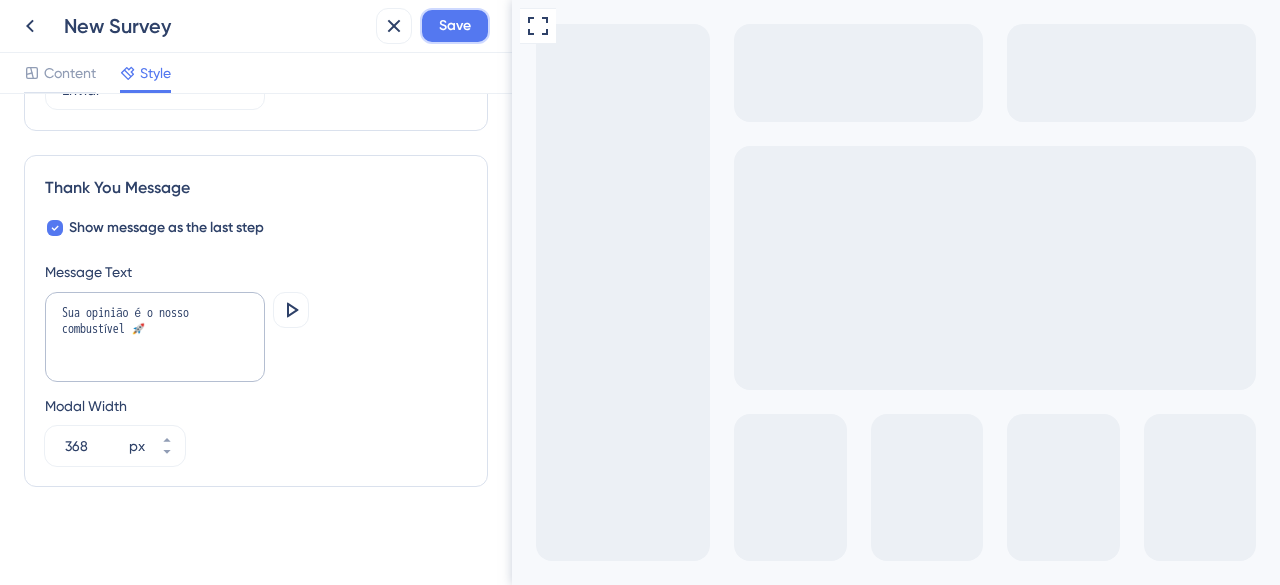 click on "Save" at bounding box center [455, 26] 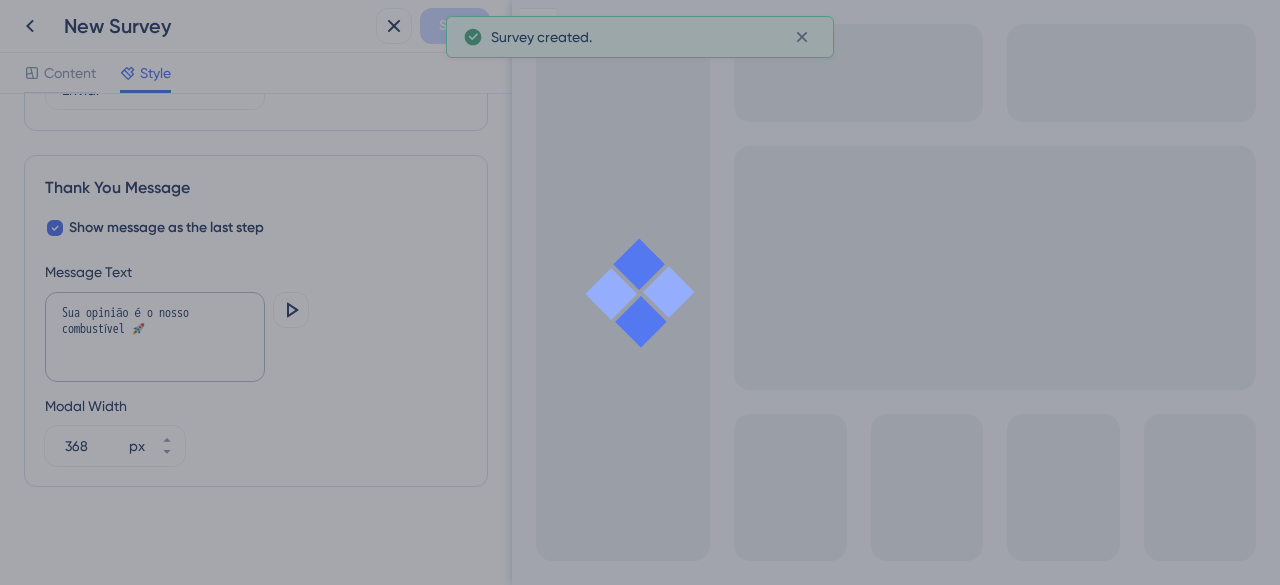 scroll, scrollTop: 0, scrollLeft: 0, axis: both 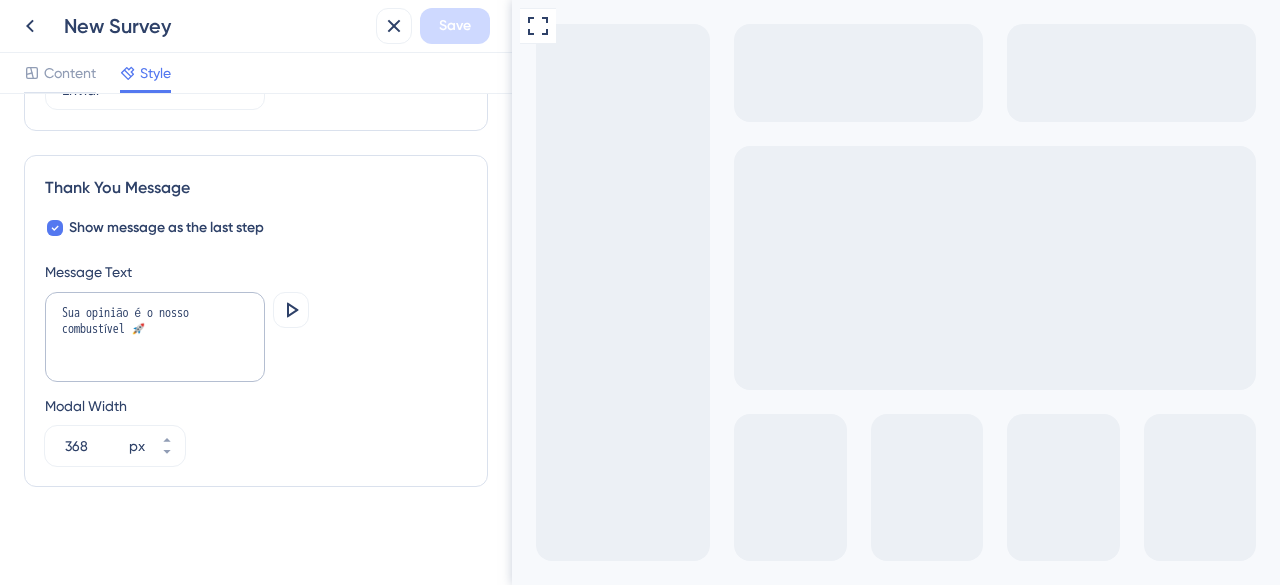 click at bounding box center [640, 605] 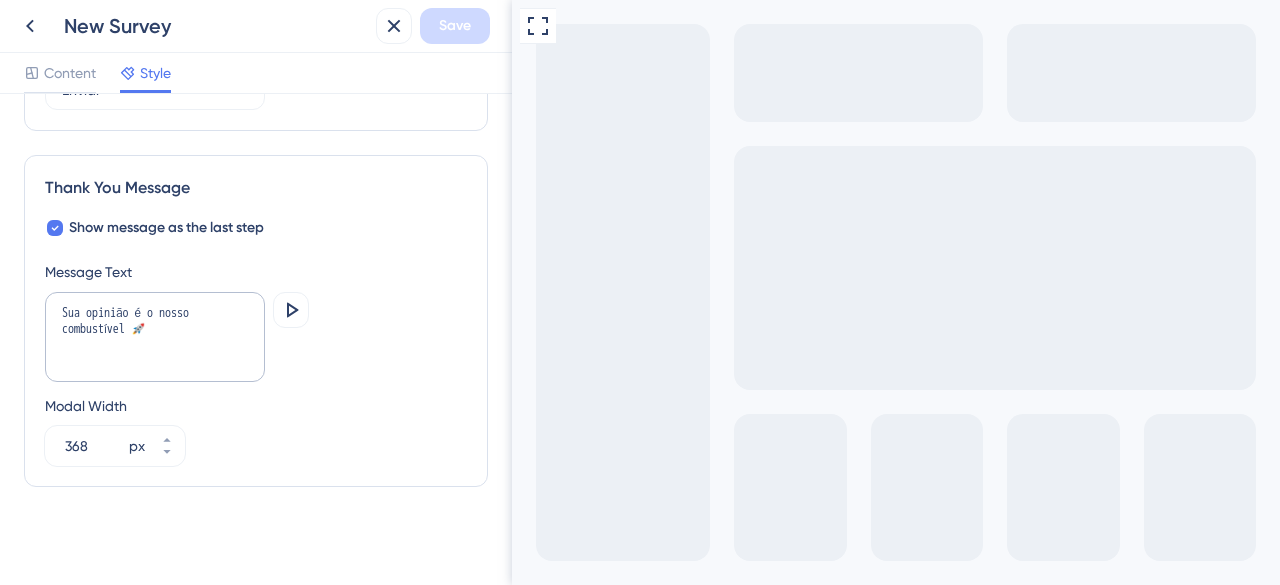 click at bounding box center (640, 595) 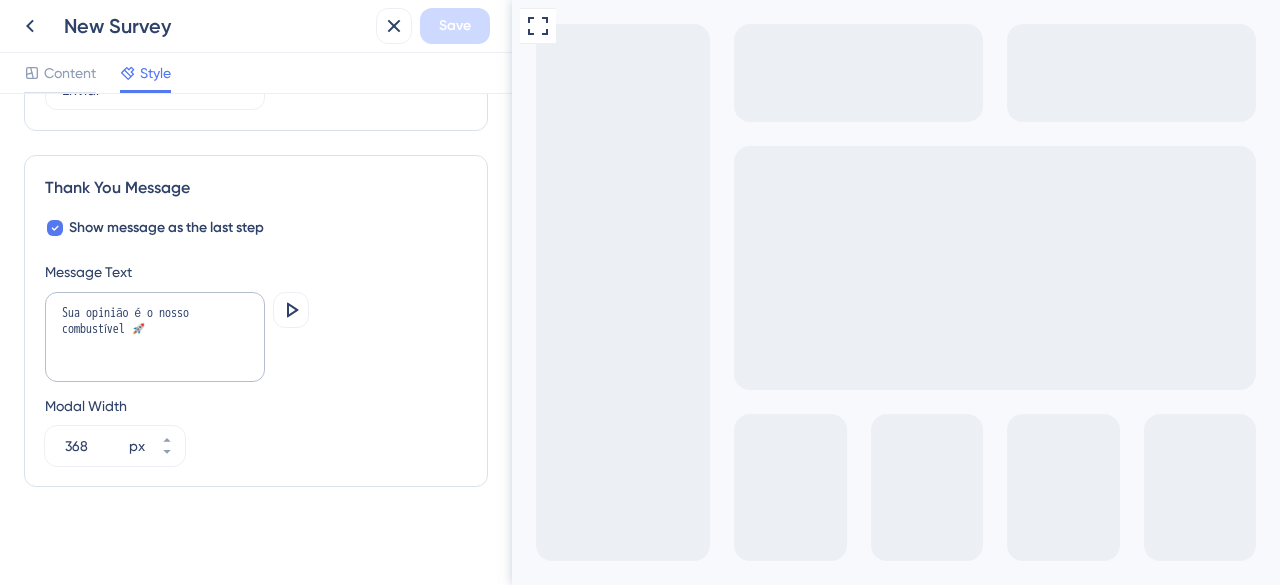 click at bounding box center (640, 605) 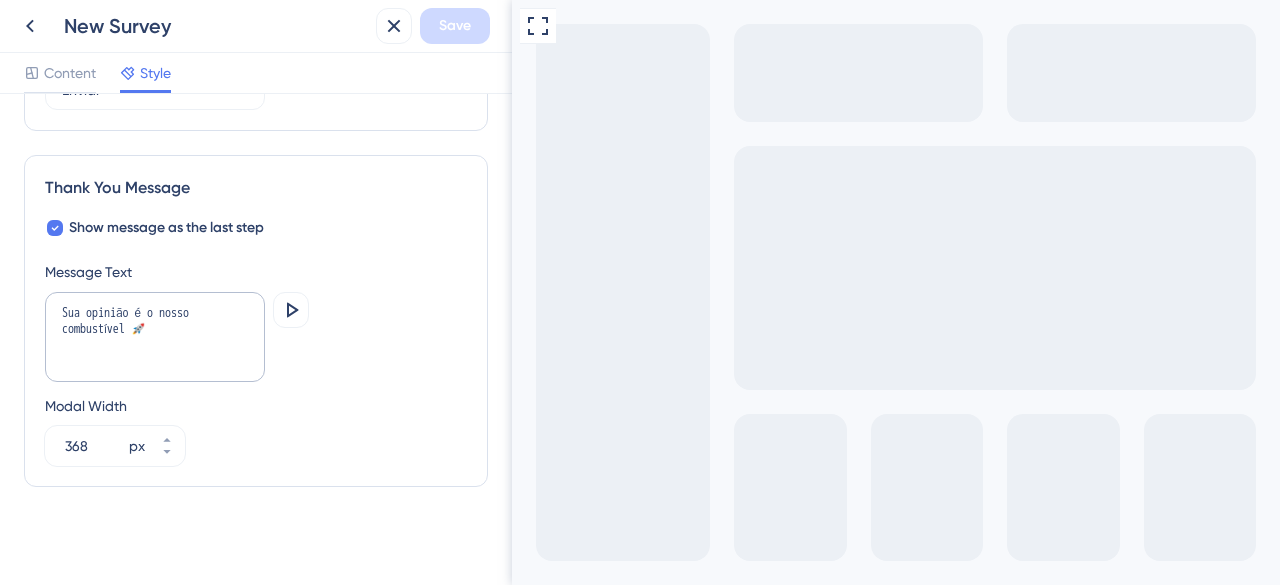 click at bounding box center [640, 605] 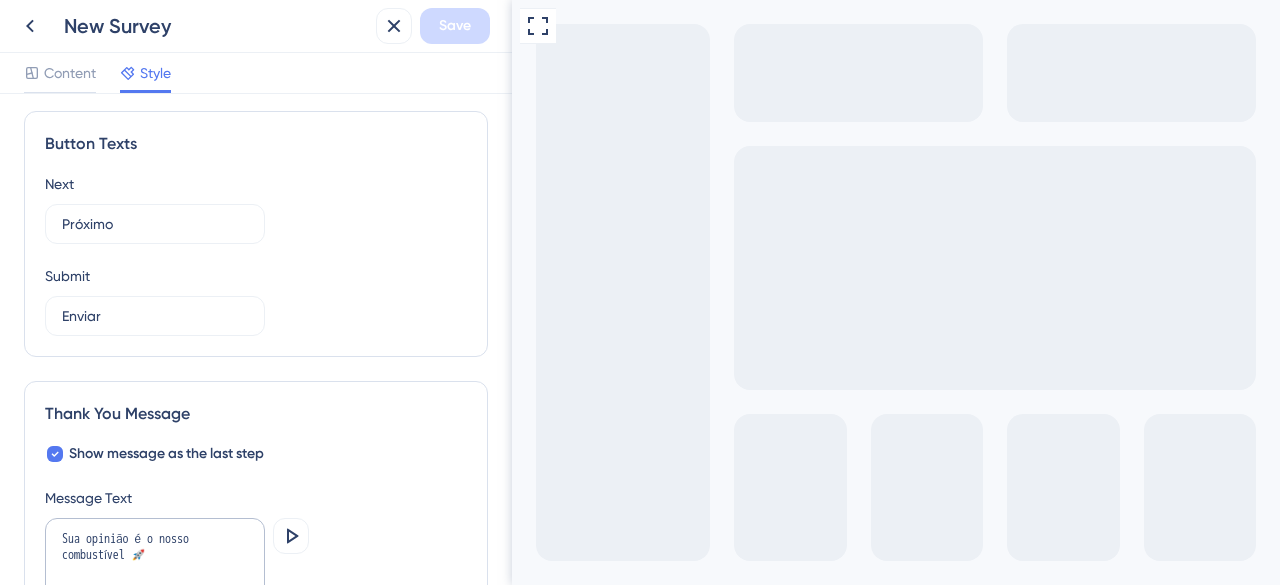 scroll, scrollTop: 912, scrollLeft: 0, axis: vertical 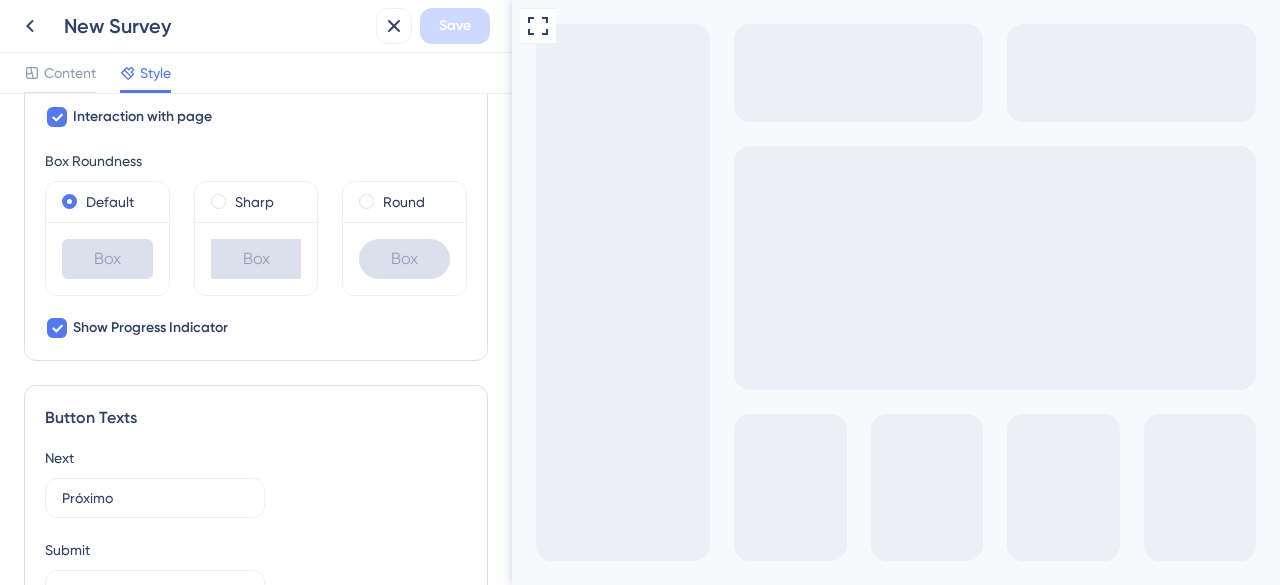 click on "Content" at bounding box center (70, 73) 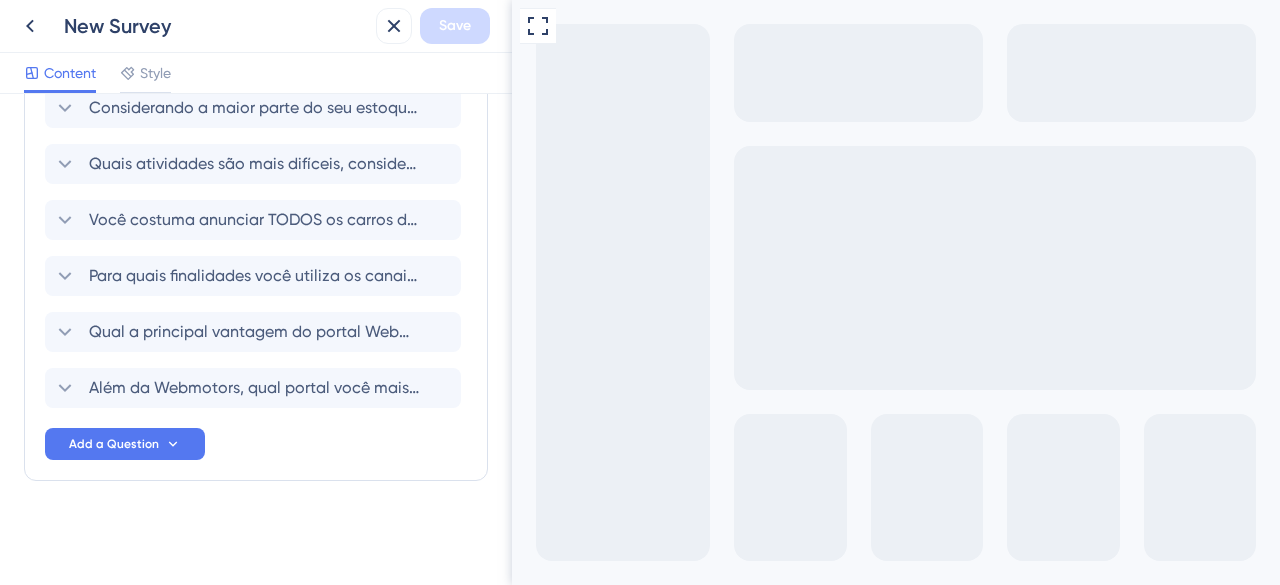 scroll, scrollTop: 346, scrollLeft: 0, axis: vertical 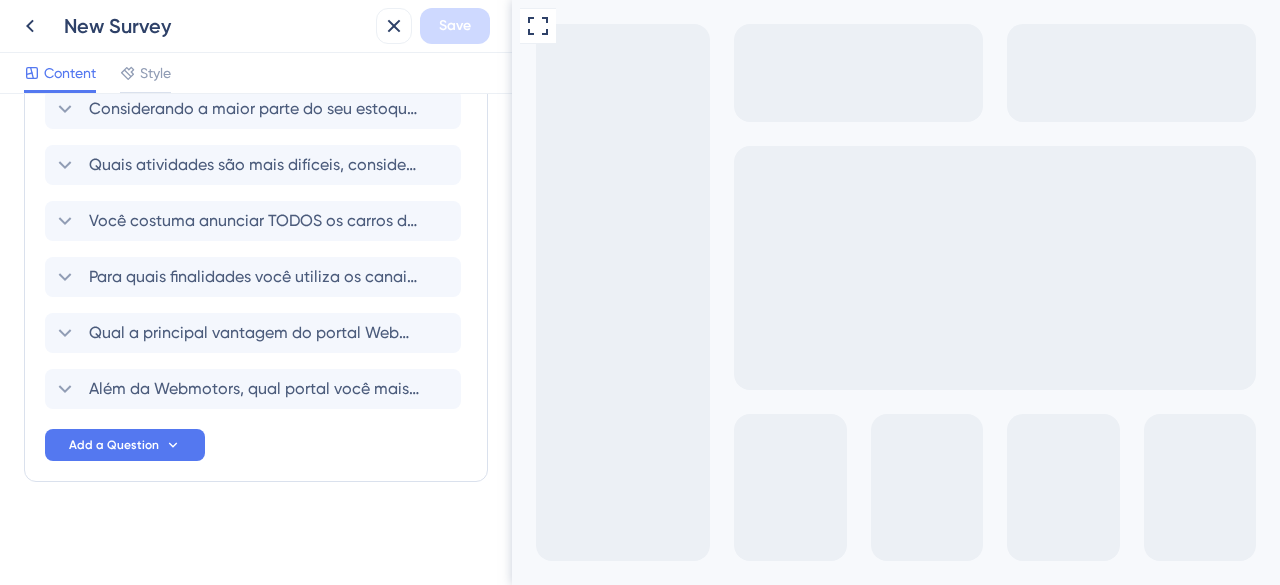 click 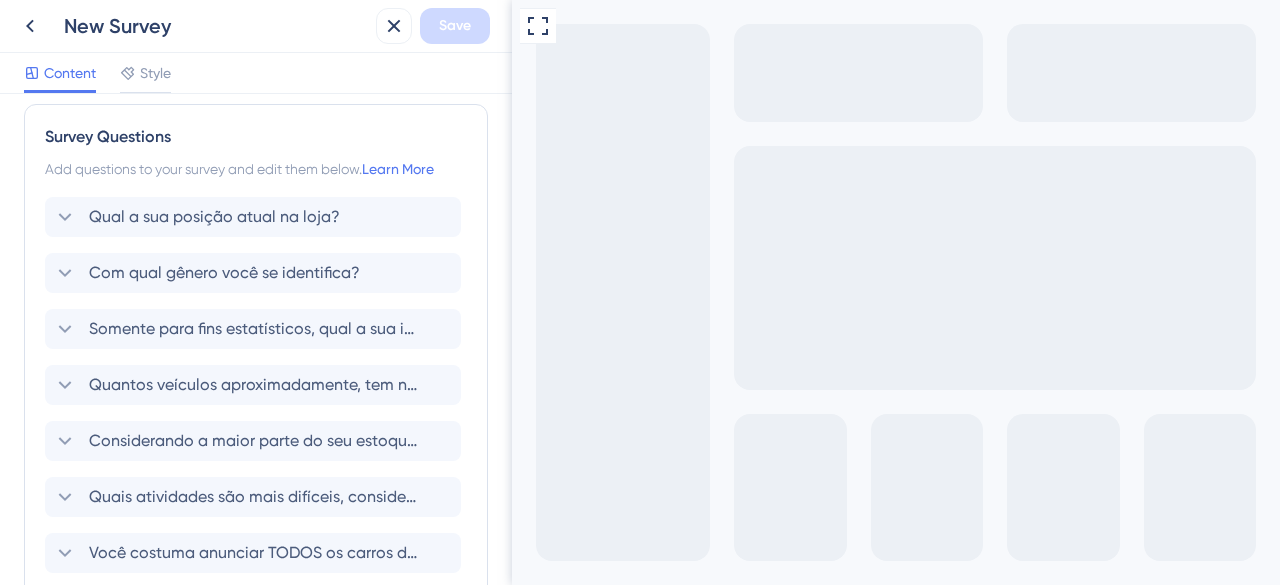 scroll, scrollTop: 0, scrollLeft: 0, axis: both 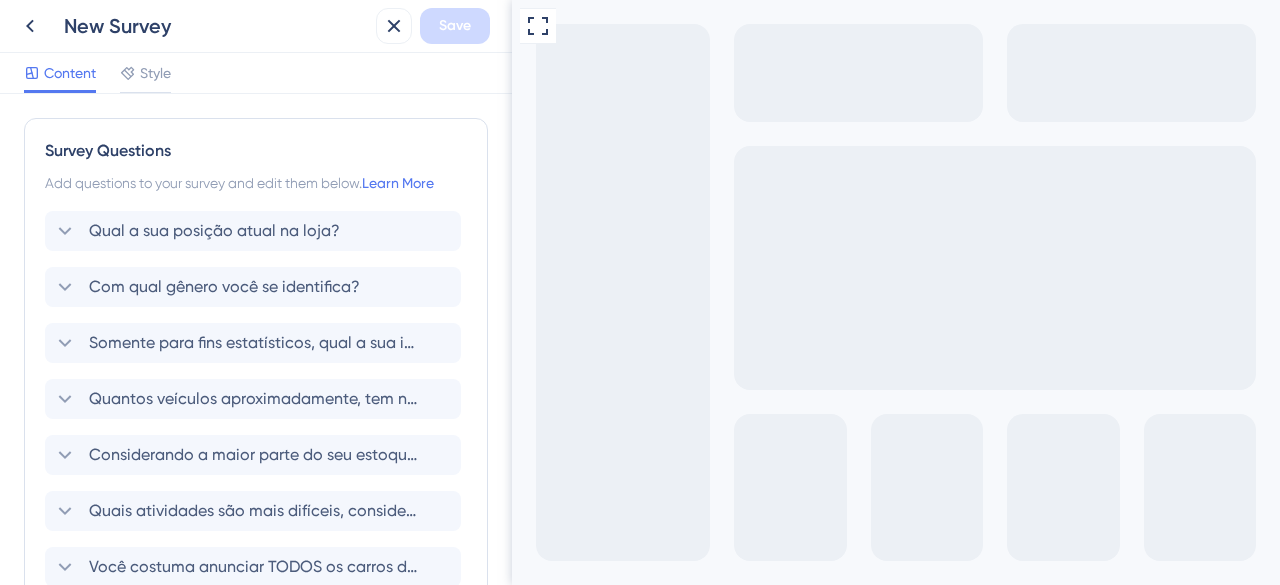 click on "Survey Questions Add questions to your survey and edit them below.   Learn More Qual a sua posição atual na loja? Com qual gênero você se identifica? Somente para fins estatísticos, qual a sua idade? Quantos veículos aproximadamente, tem no estoque da sua loja? Considerando a maior parte do seu estoque, qual a média de valor dos veículos à venda? Quais atividades são mais difíceis, considerando a sua rotina na loja? Você costuma anunciar TODOS os carros do seu estoque na Webmotors? Para quais finalidades você utiliza os canais da Webmotors e suas soluções? Qual a principal vantagem do portal Webmotors? Além da Webmotors, qual portal você mais utiliza para anunciar carros? Add a Question" at bounding box center [256, 339] 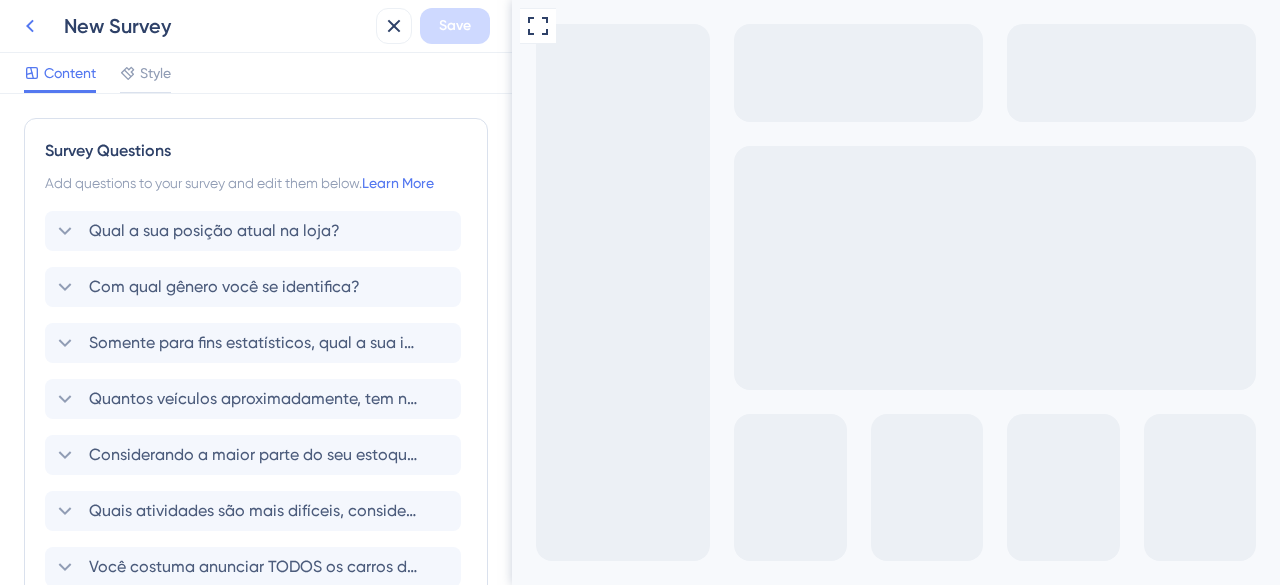 click 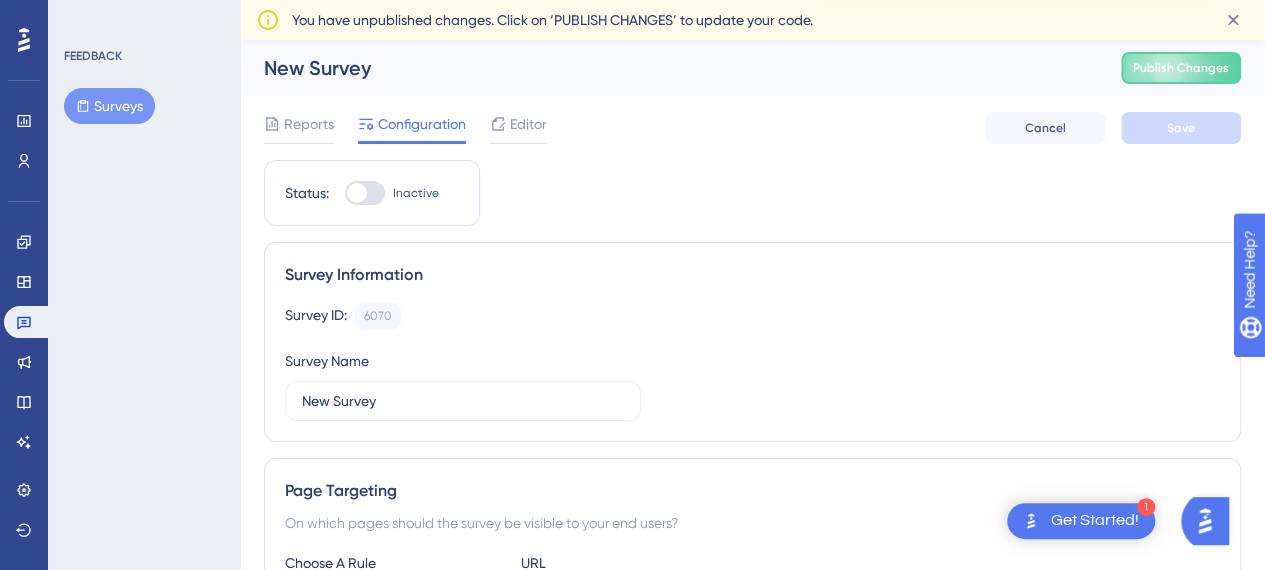 scroll, scrollTop: 0, scrollLeft: 0, axis: both 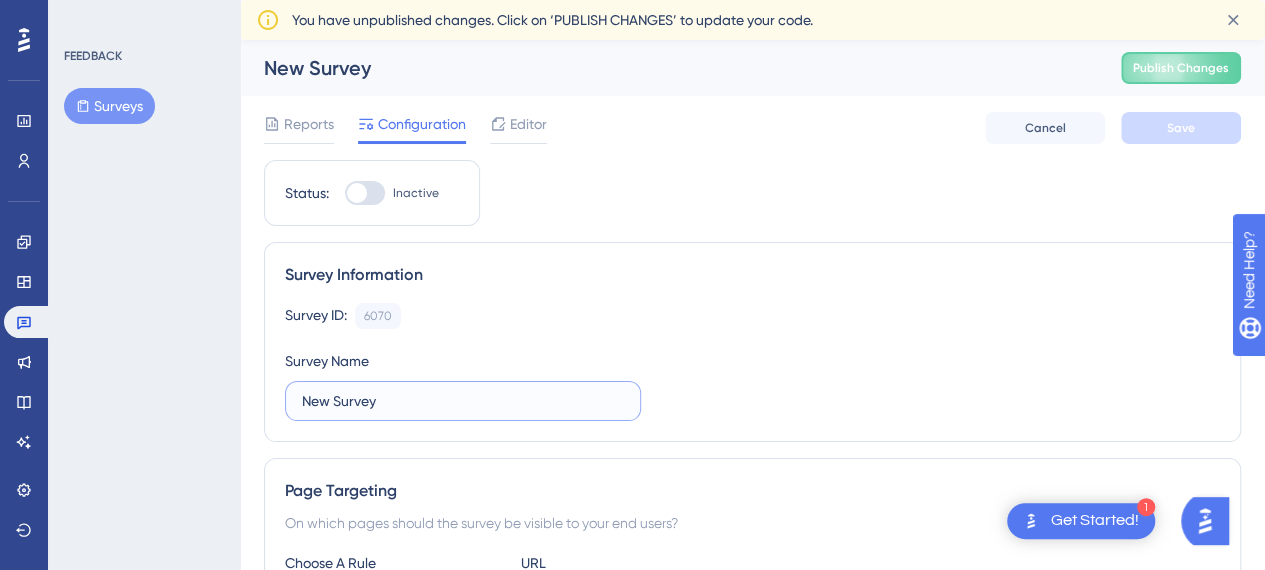 click on "New Survey" at bounding box center [463, 401] 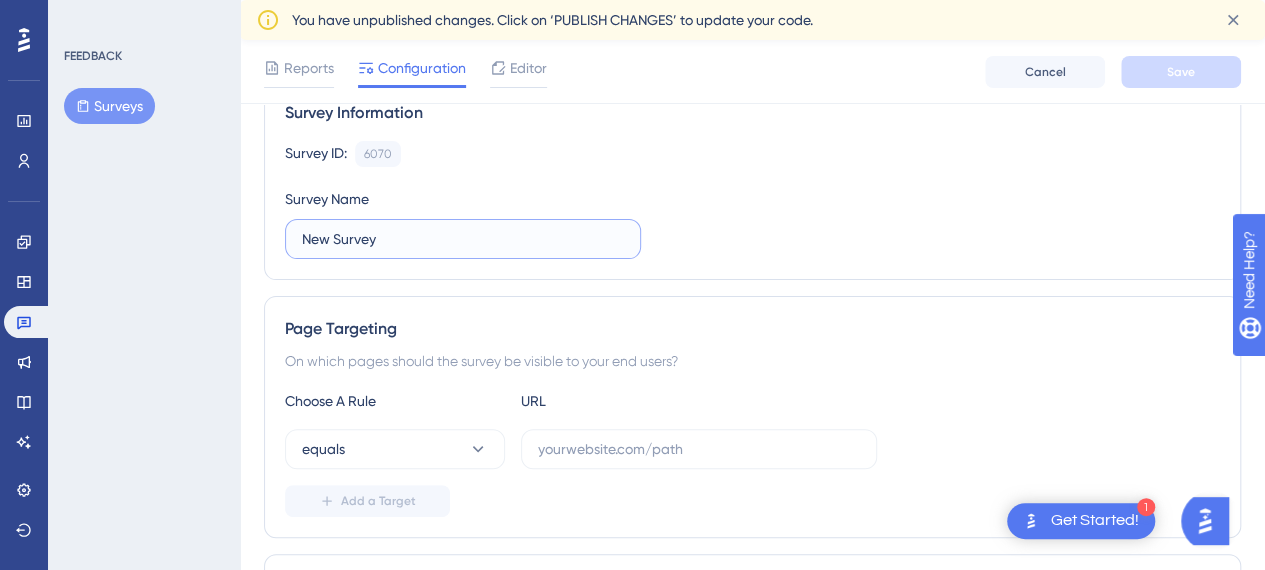 scroll, scrollTop: 100, scrollLeft: 0, axis: vertical 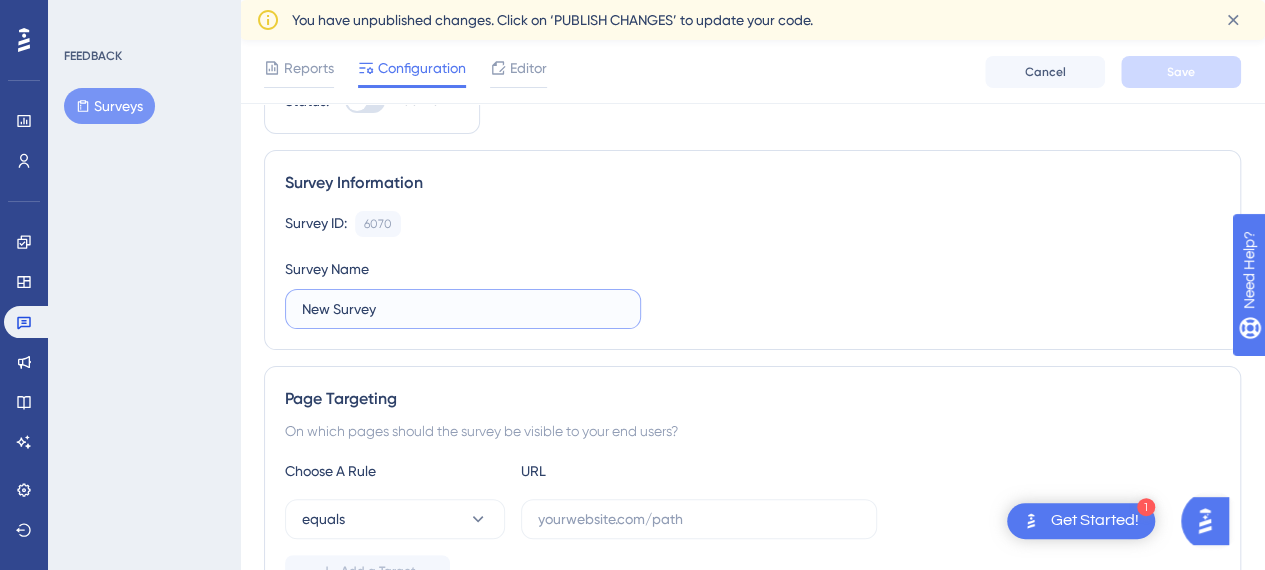 drag, startPoint x: 369, startPoint y: 312, endPoint x: 292, endPoint y: 308, distance: 77.10383 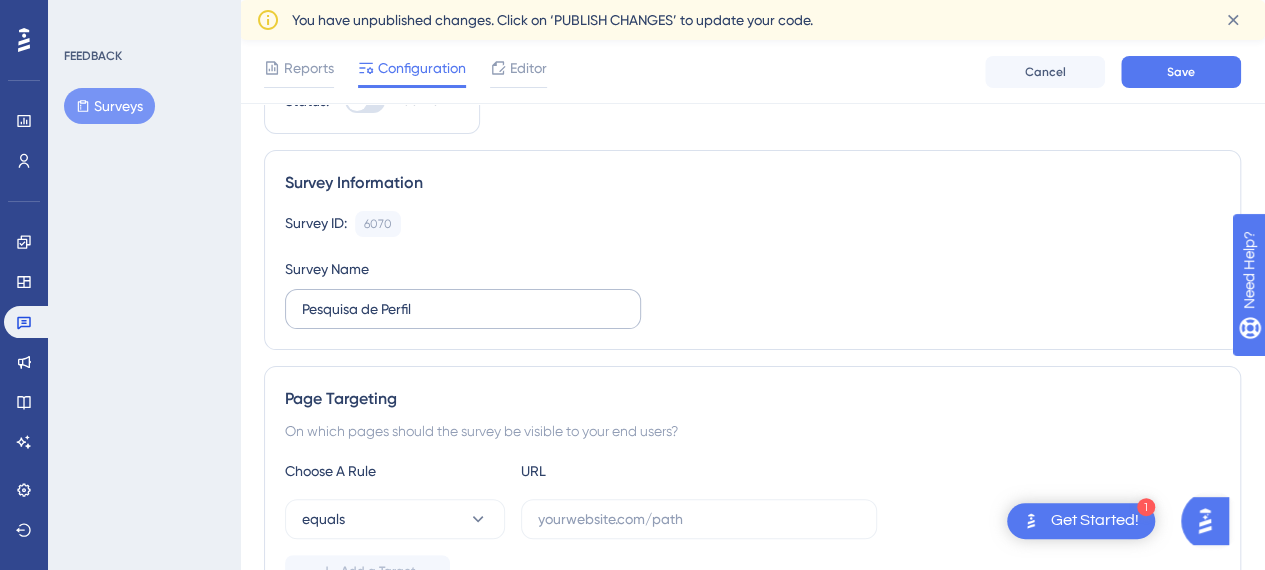 click on "Pesquisa de Perfil" at bounding box center (463, 309) 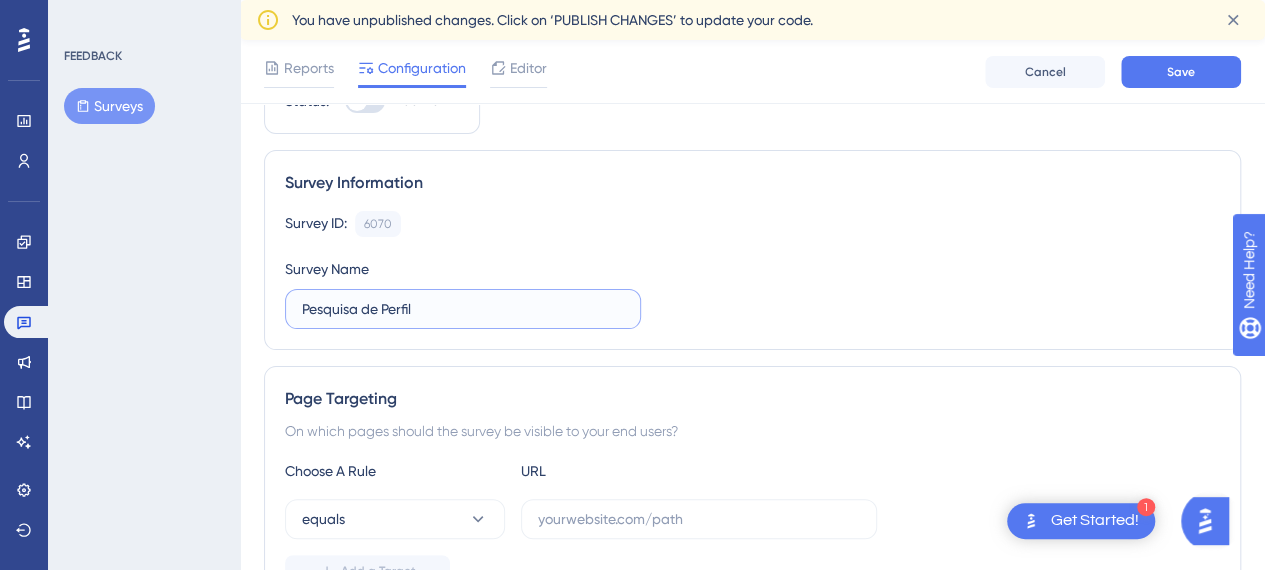 click on "Pesquisa de Perfil" at bounding box center (463, 309) 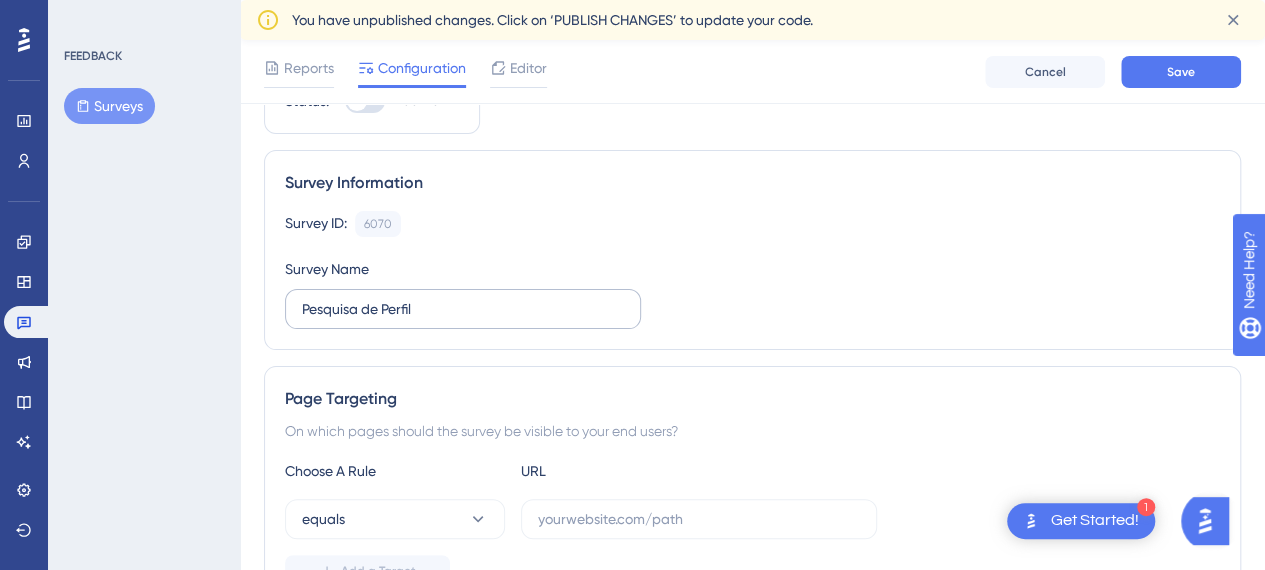 click on "Pesquisa de Perfil" at bounding box center [463, 309] 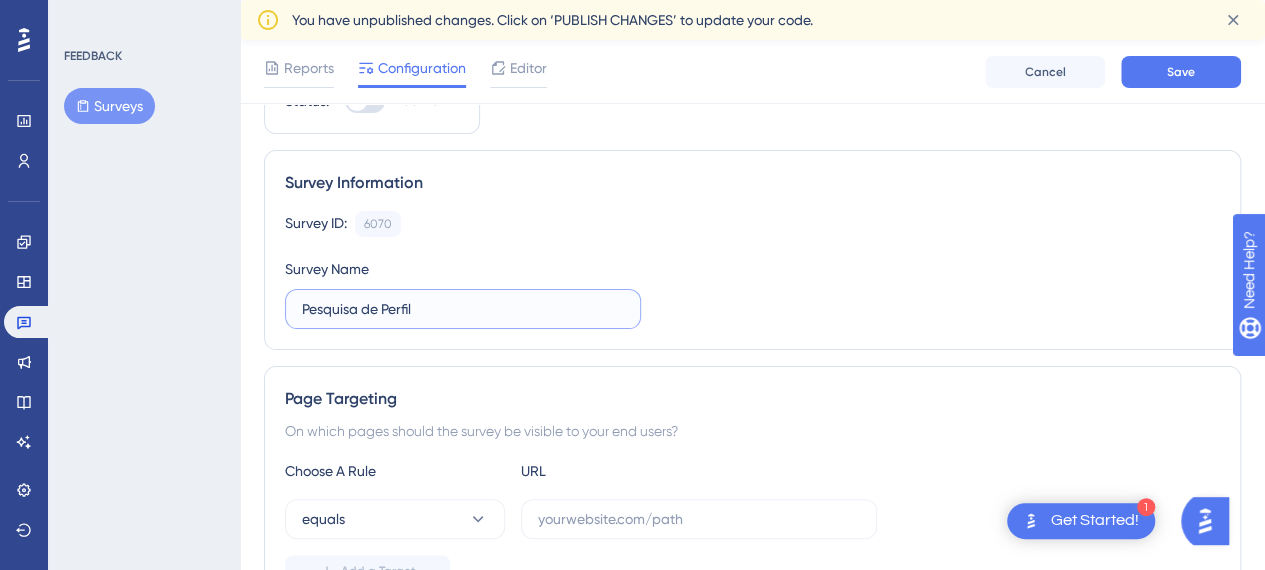 click on "Pesquisa de Perfil" at bounding box center [463, 309] 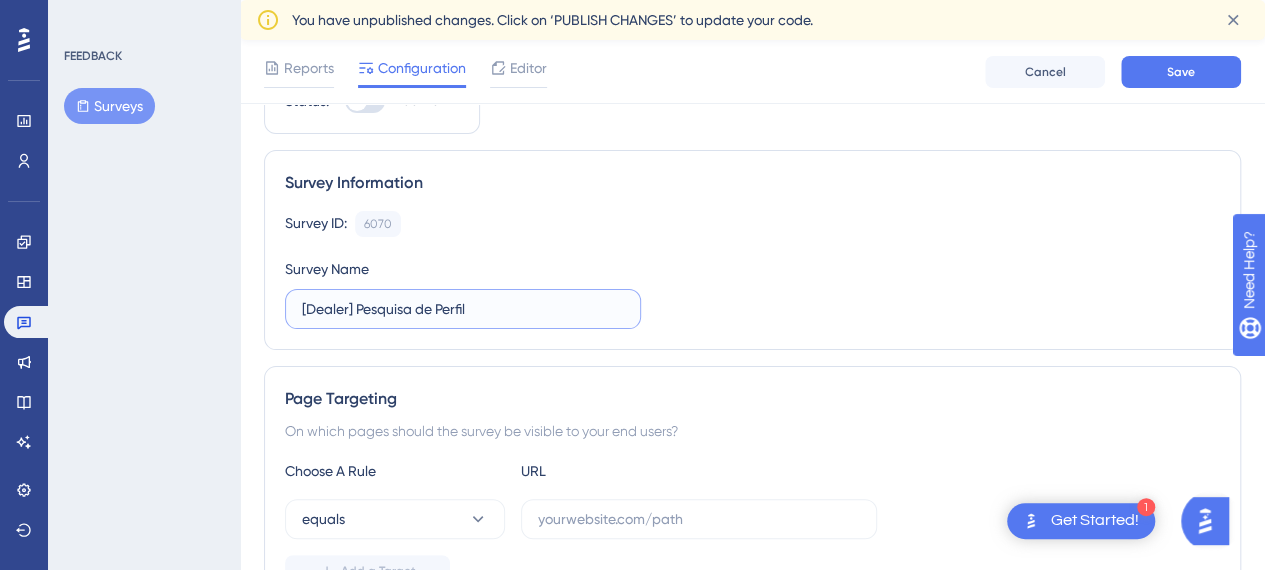 type on "[Dealer] Pesquisa de Perfil" 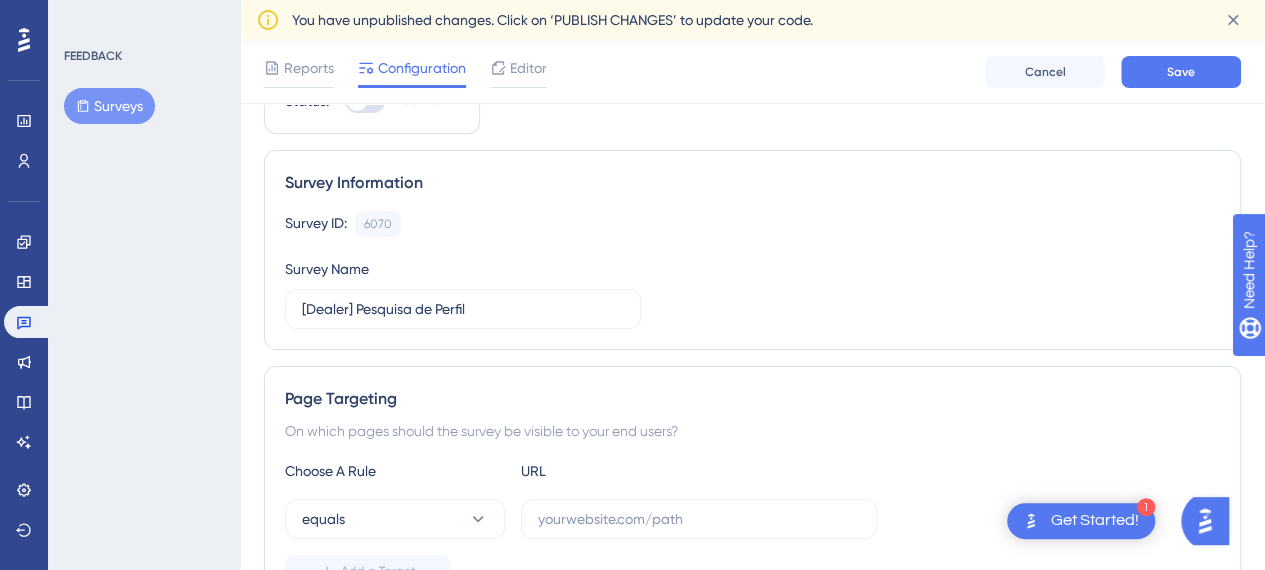 click on "FEEDBACK Surveys" at bounding box center (144, 285) 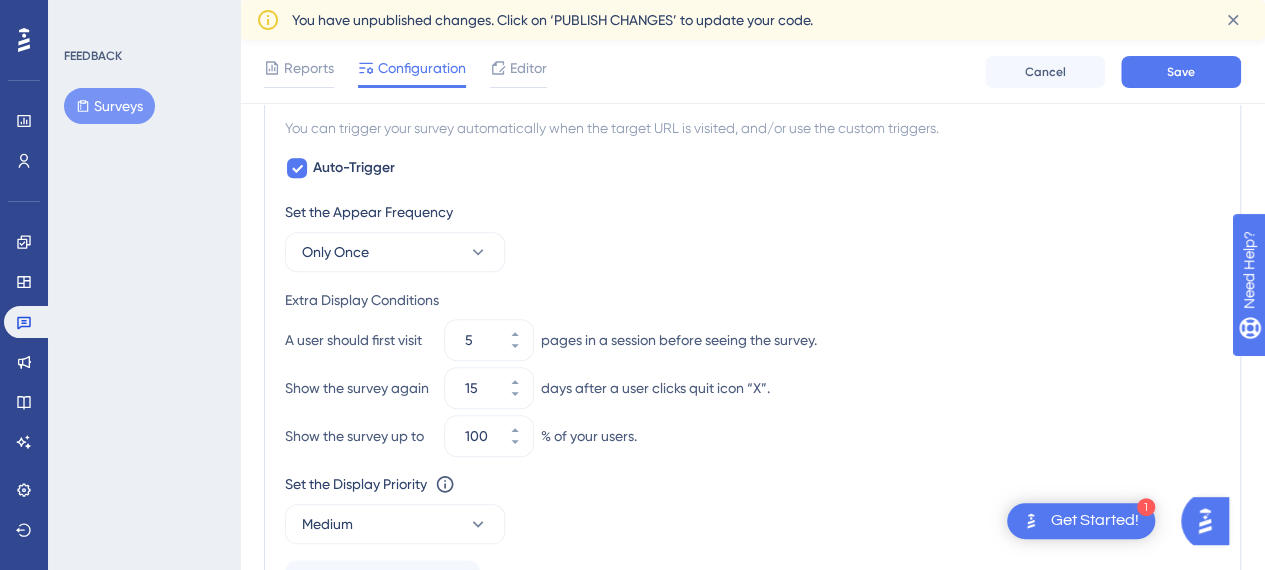 scroll, scrollTop: 800, scrollLeft: 0, axis: vertical 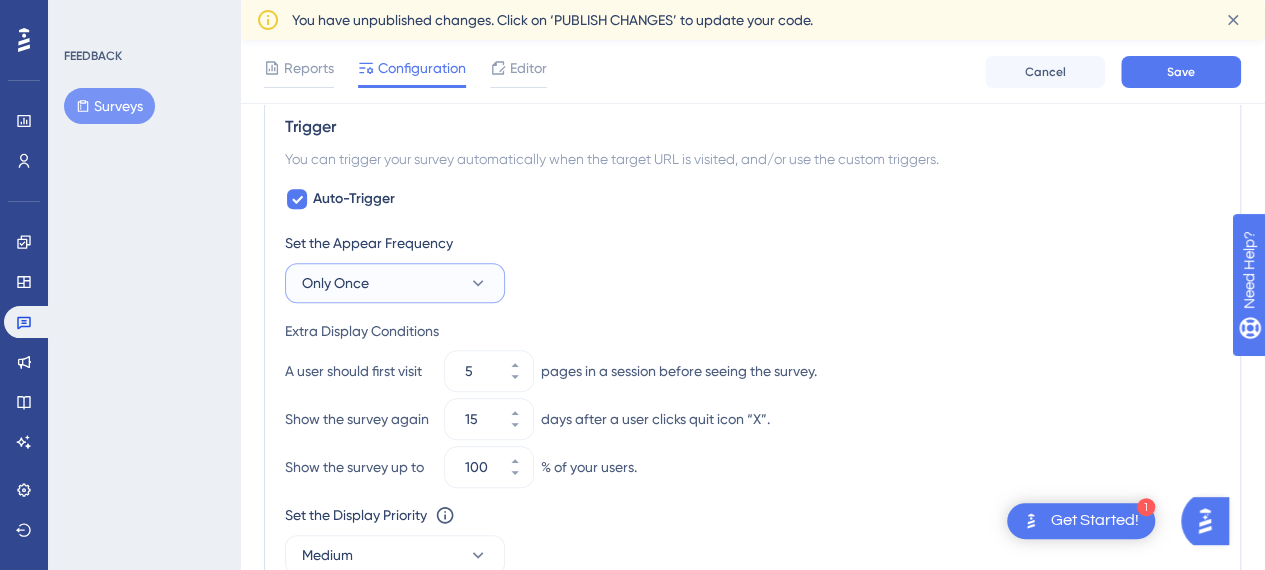 click 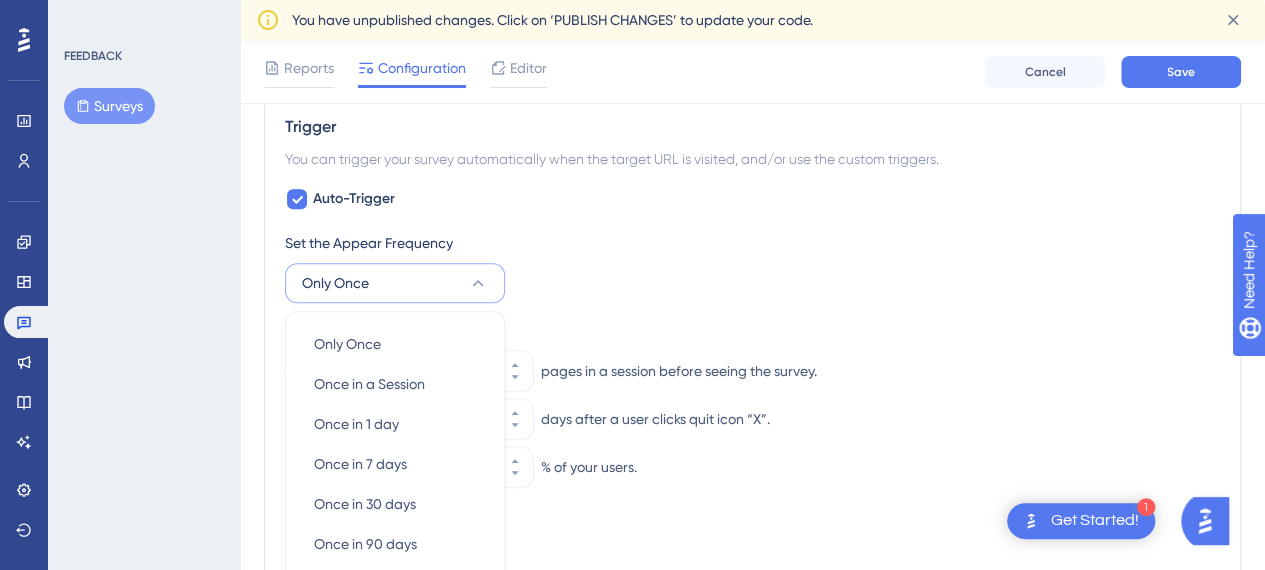 scroll, scrollTop: 1011, scrollLeft: 0, axis: vertical 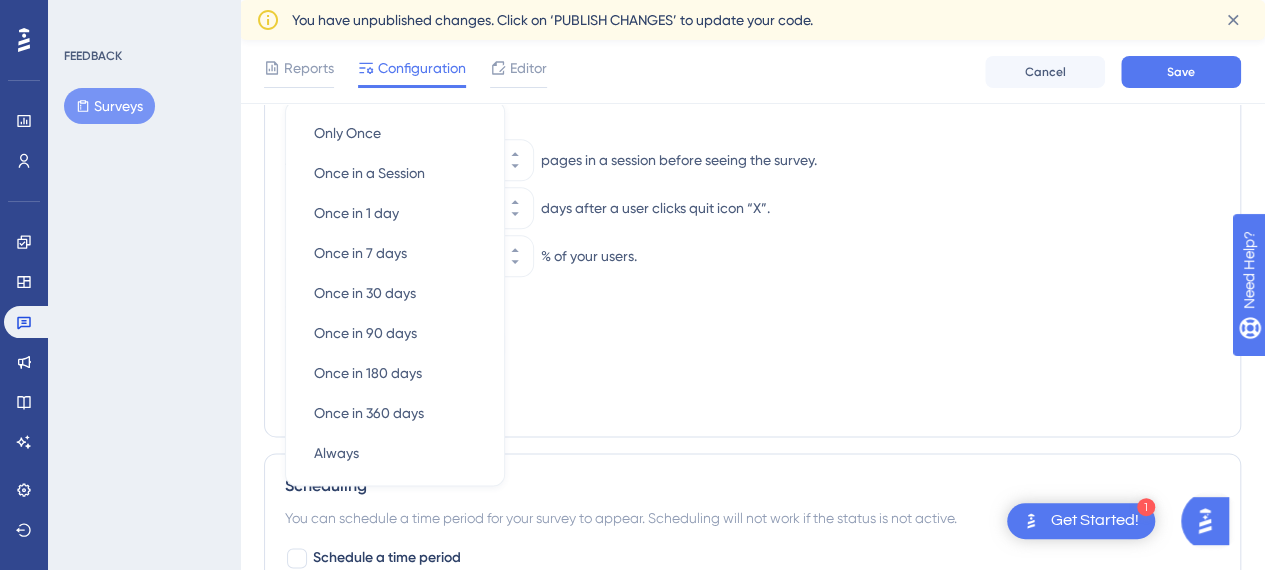 click on "FEEDBACK Surveys" at bounding box center (144, 285) 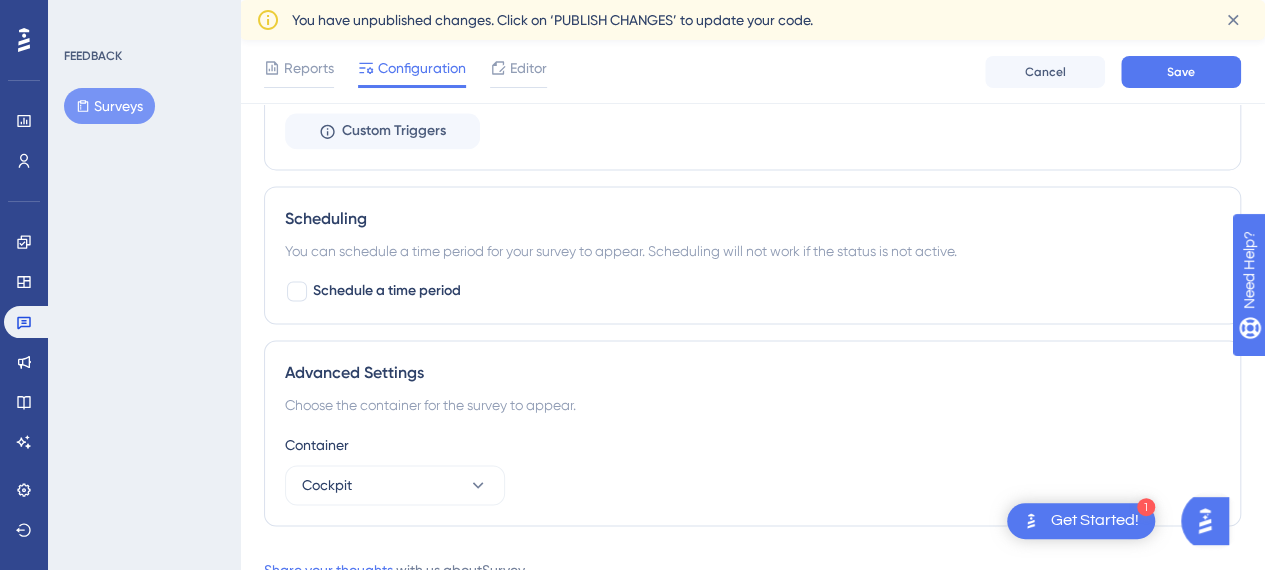 scroll, scrollTop: 1248, scrollLeft: 0, axis: vertical 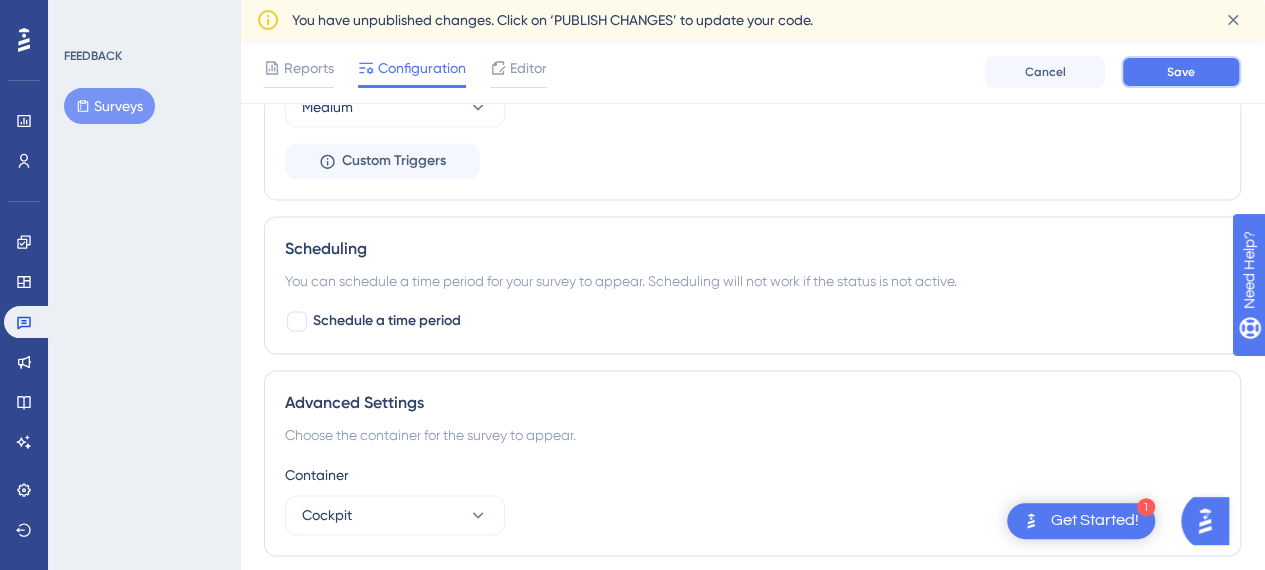 click on "Save" at bounding box center (1181, 72) 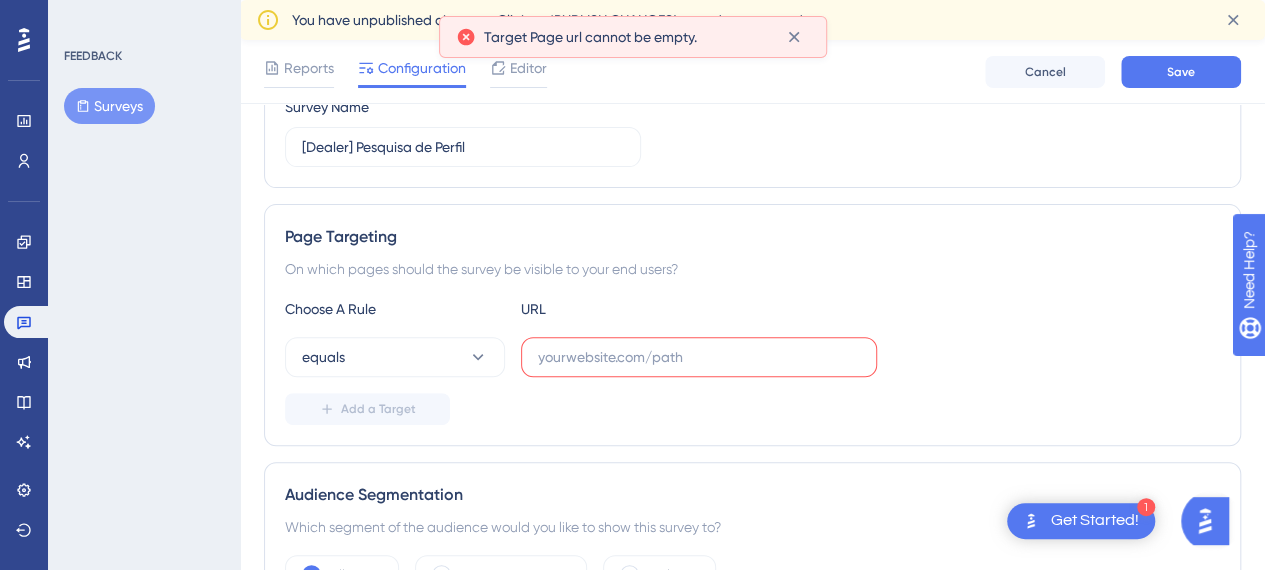scroll, scrollTop: 232, scrollLeft: 0, axis: vertical 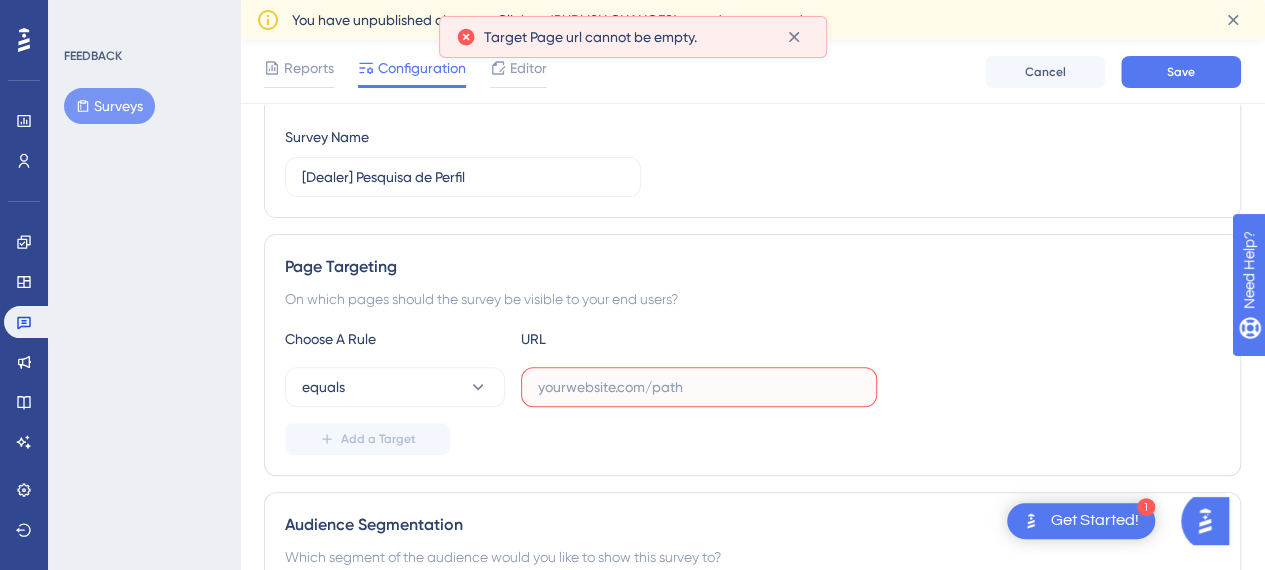 click at bounding box center [699, 387] 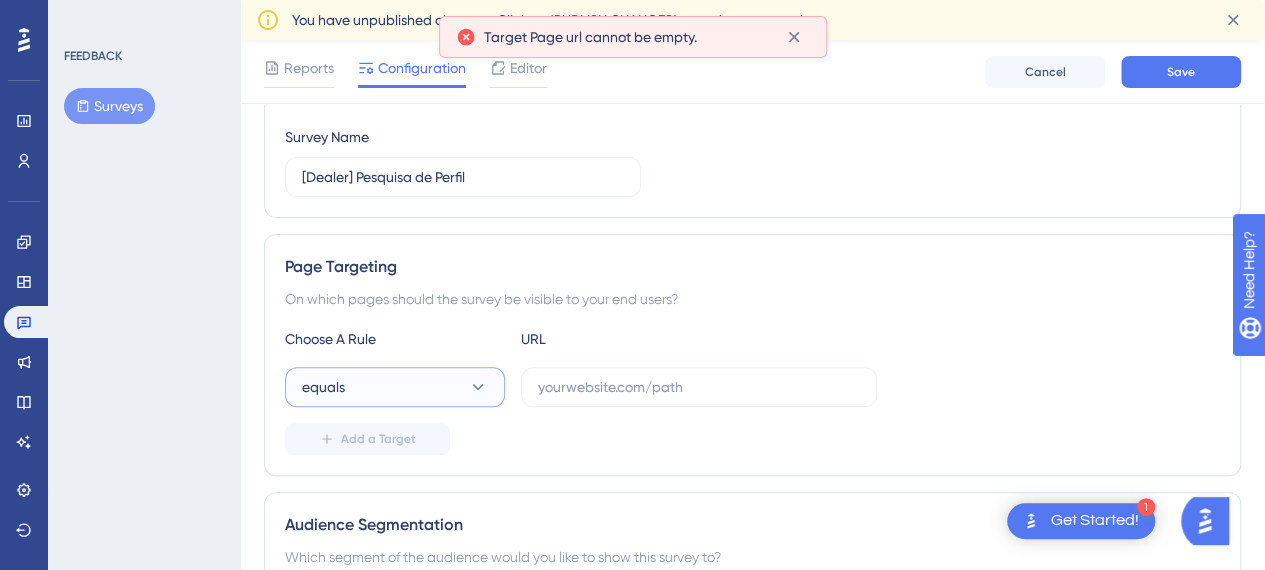 click 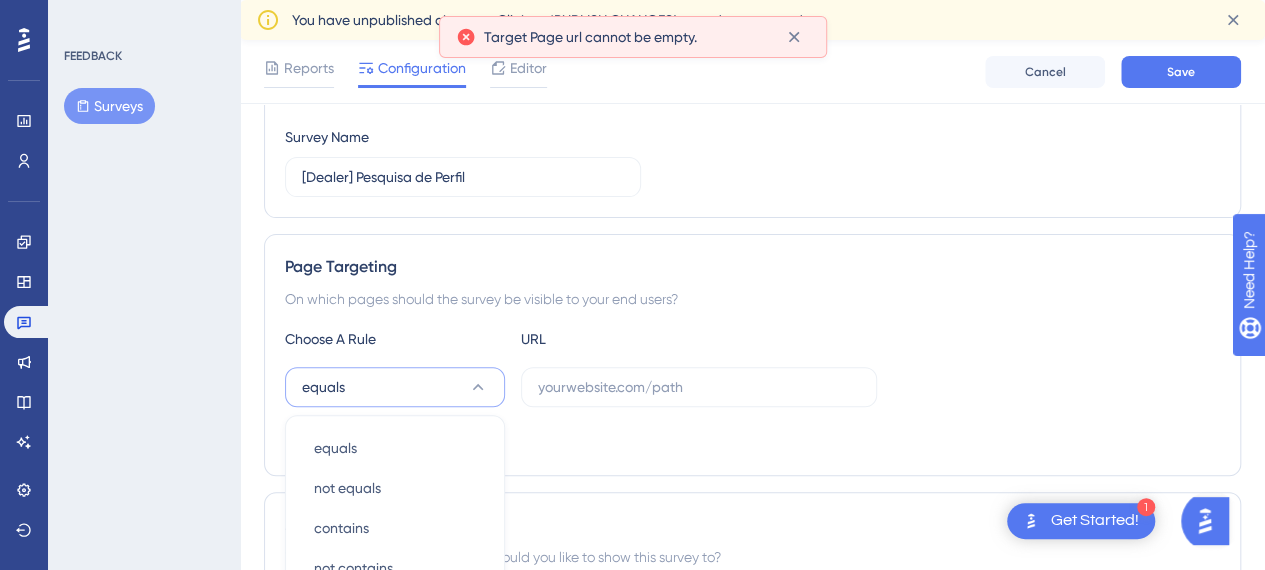 scroll, scrollTop: 512, scrollLeft: 0, axis: vertical 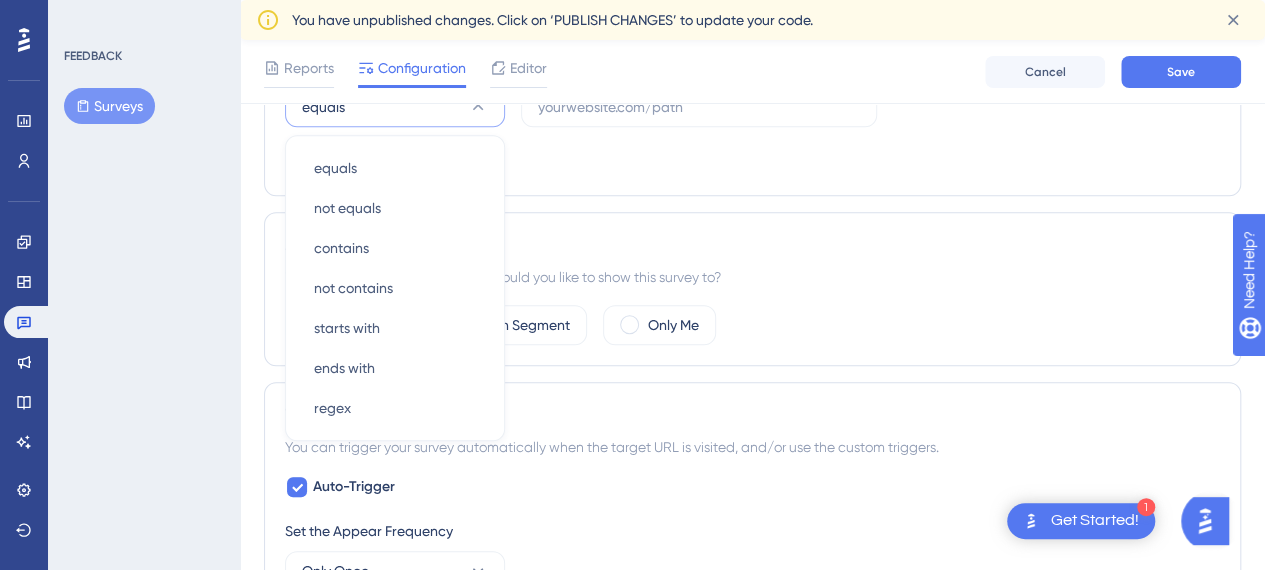 click on "FEEDBACK Surveys" at bounding box center (144, 285) 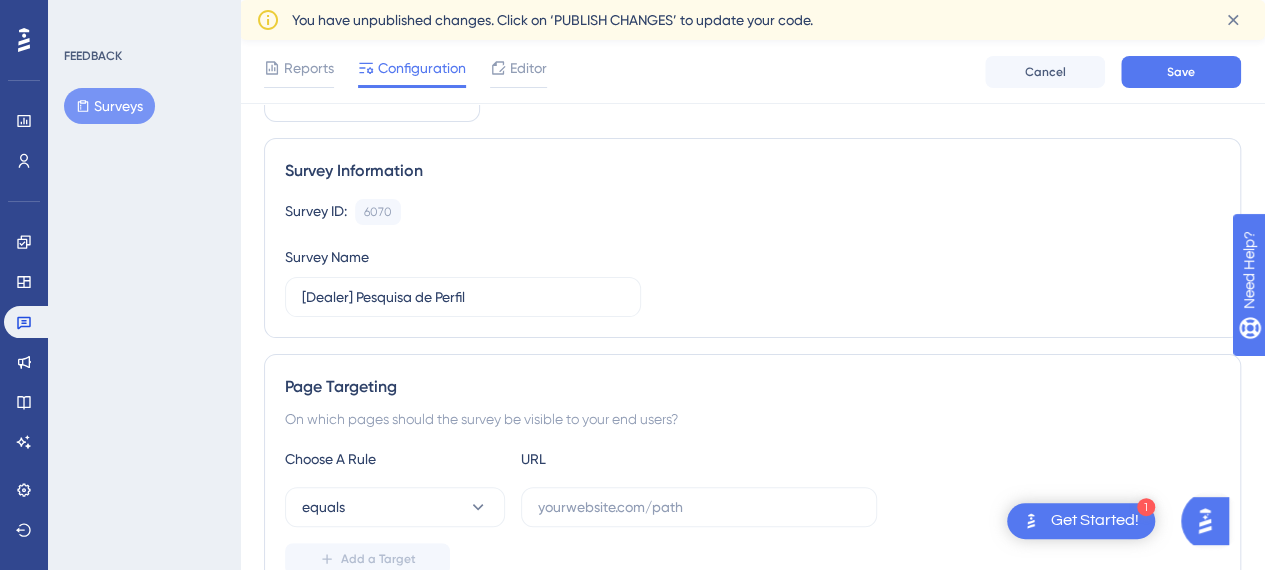 scroll, scrollTop: 312, scrollLeft: 0, axis: vertical 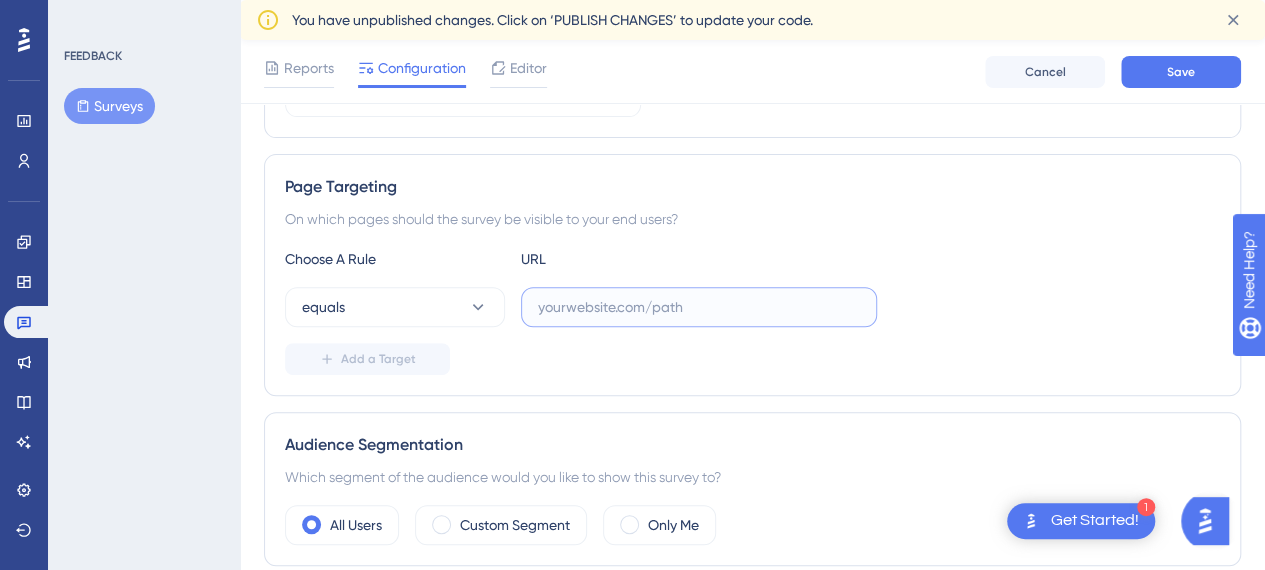 click at bounding box center (699, 307) 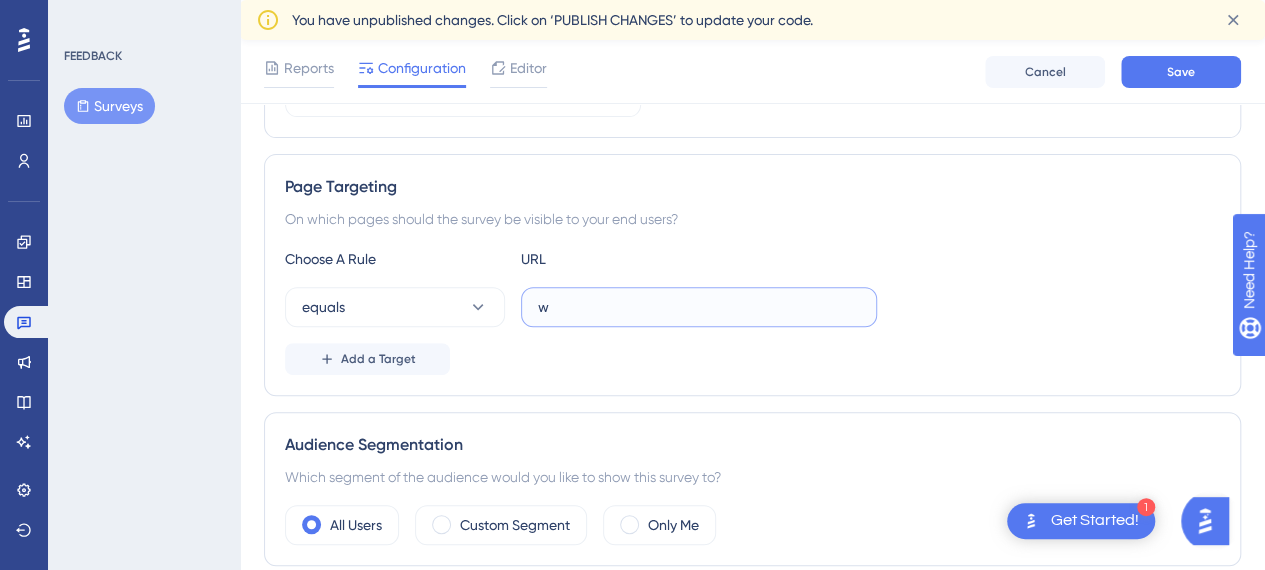 scroll, scrollTop: 332, scrollLeft: 0, axis: vertical 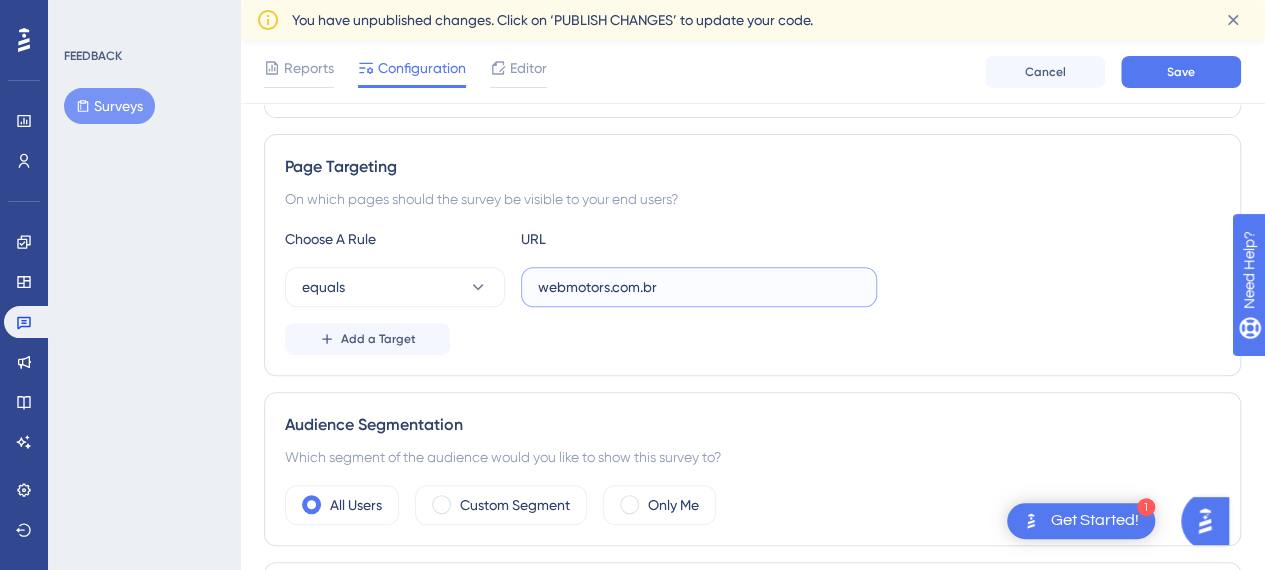 click on "webmotors.com.br" at bounding box center [699, 287] 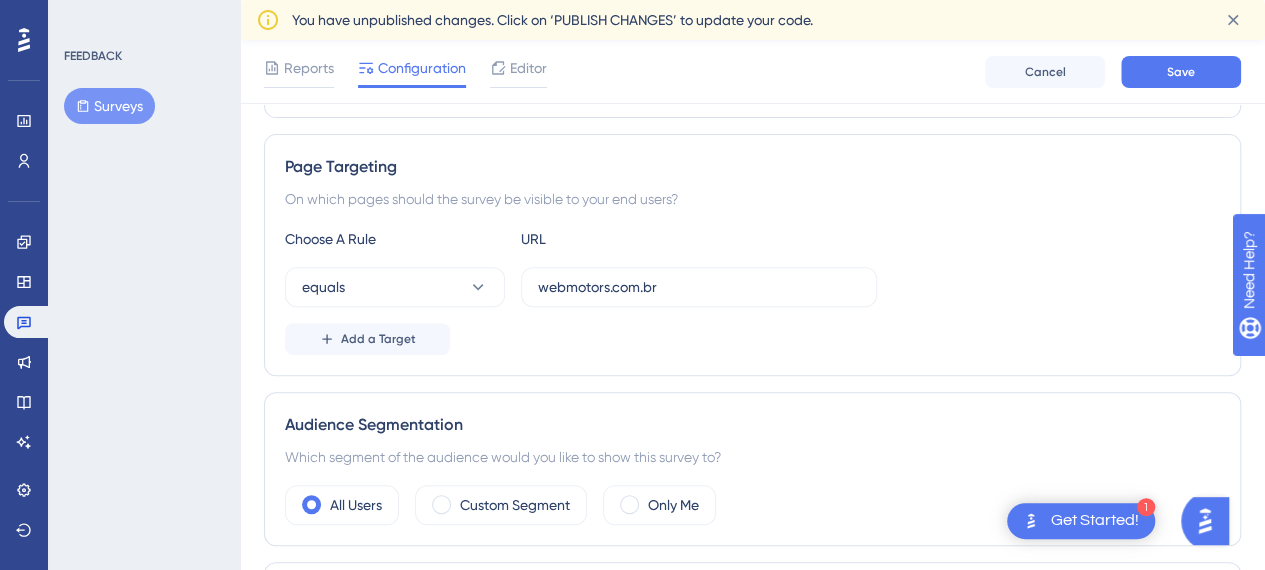 click on "Choose A Rule URL" at bounding box center (752, 239) 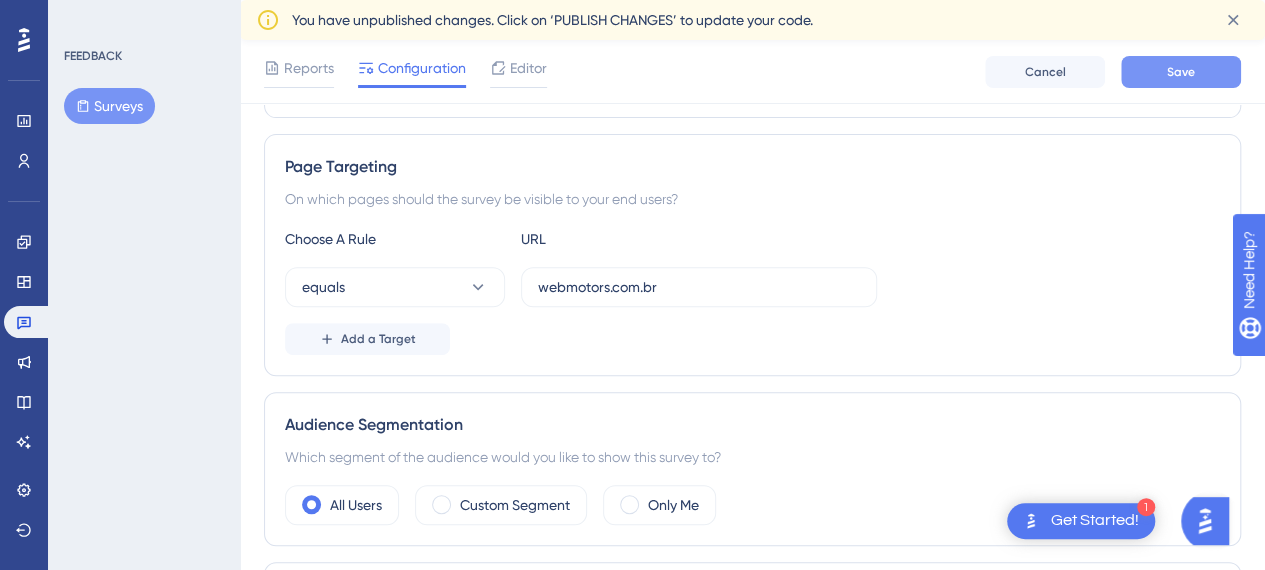 click on "Save" at bounding box center (1181, 72) 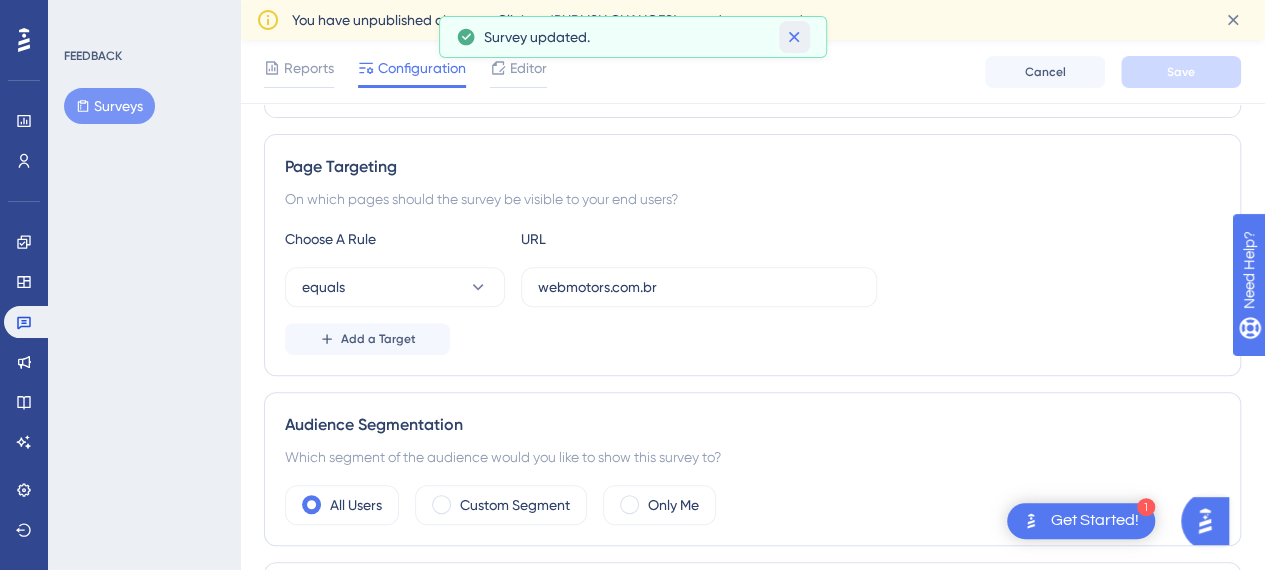 click 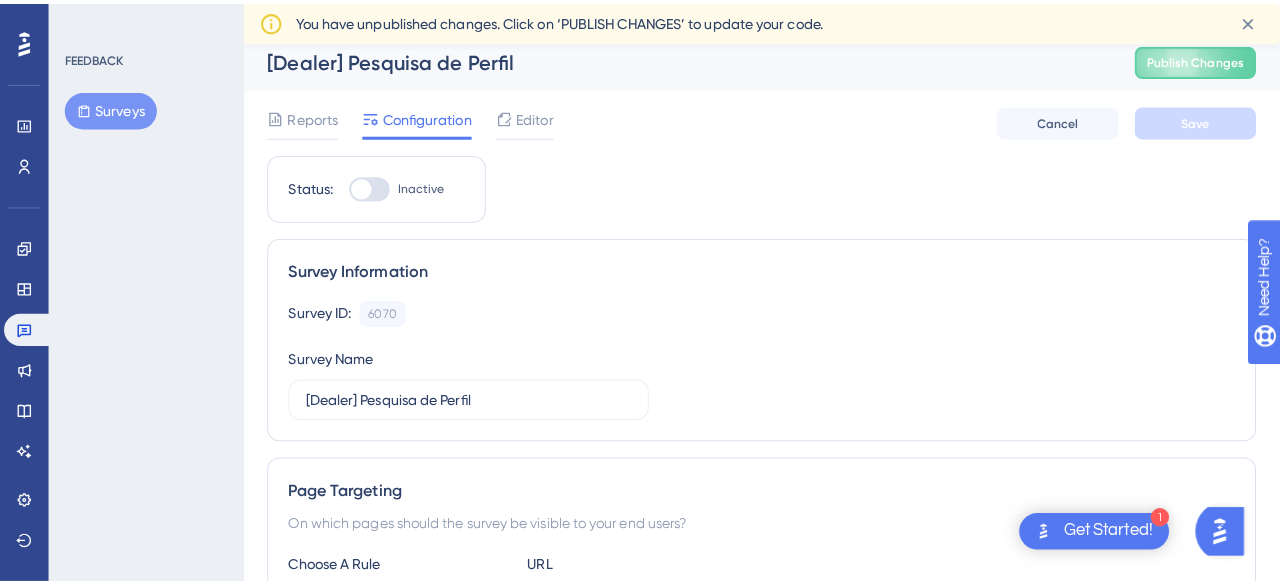 scroll, scrollTop: 0, scrollLeft: 0, axis: both 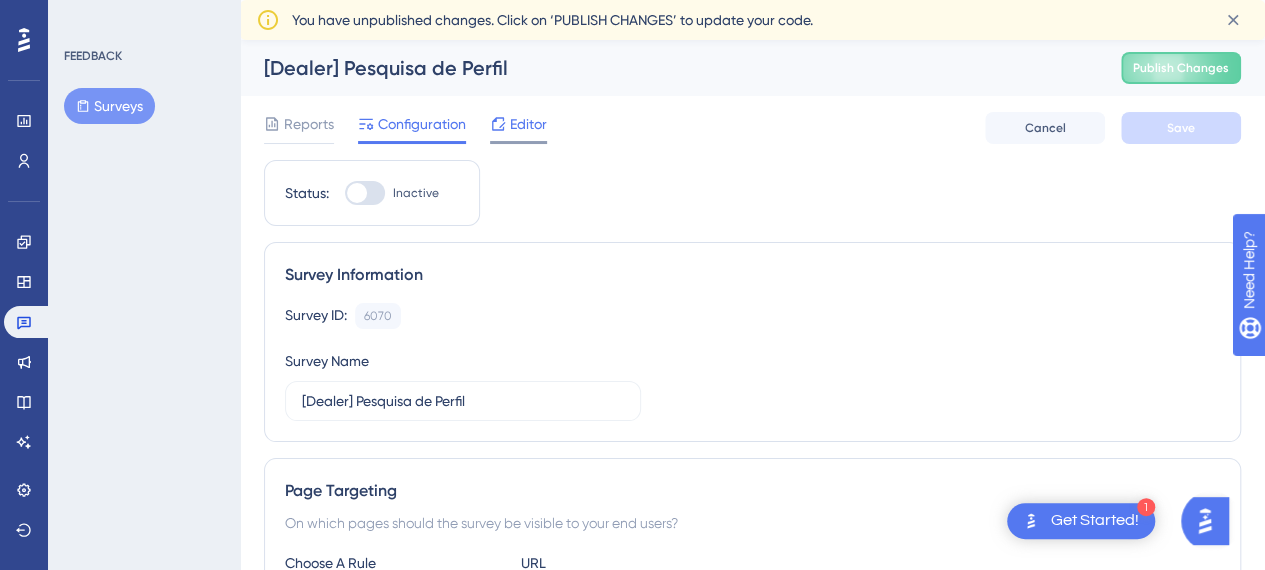 click on "Editor" at bounding box center [528, 124] 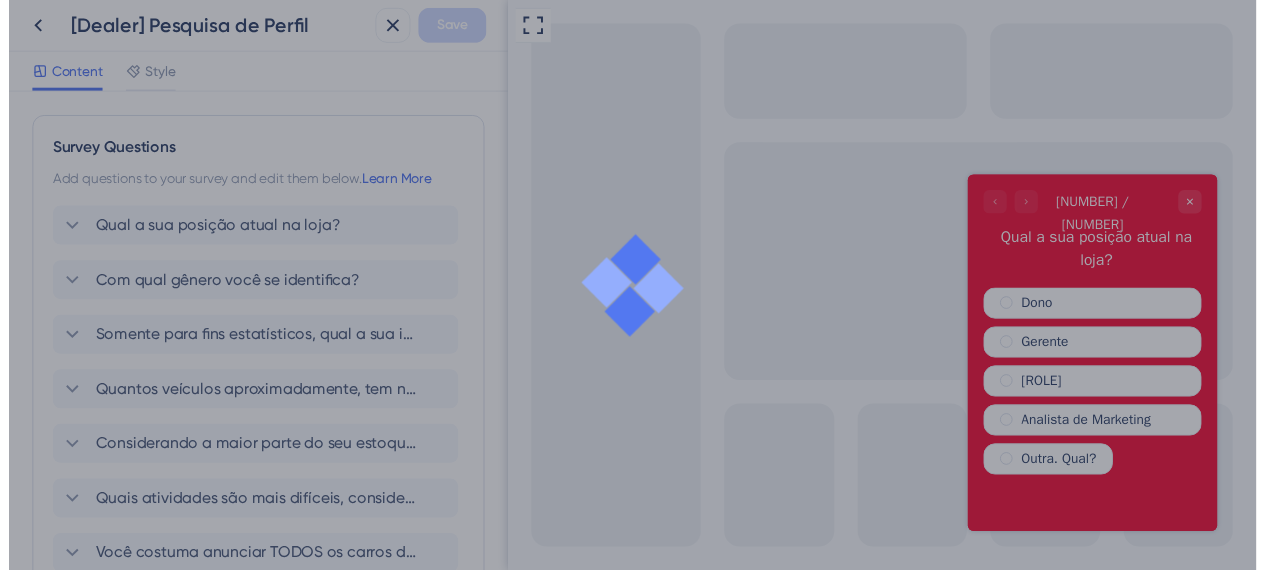 scroll, scrollTop: 0, scrollLeft: 0, axis: both 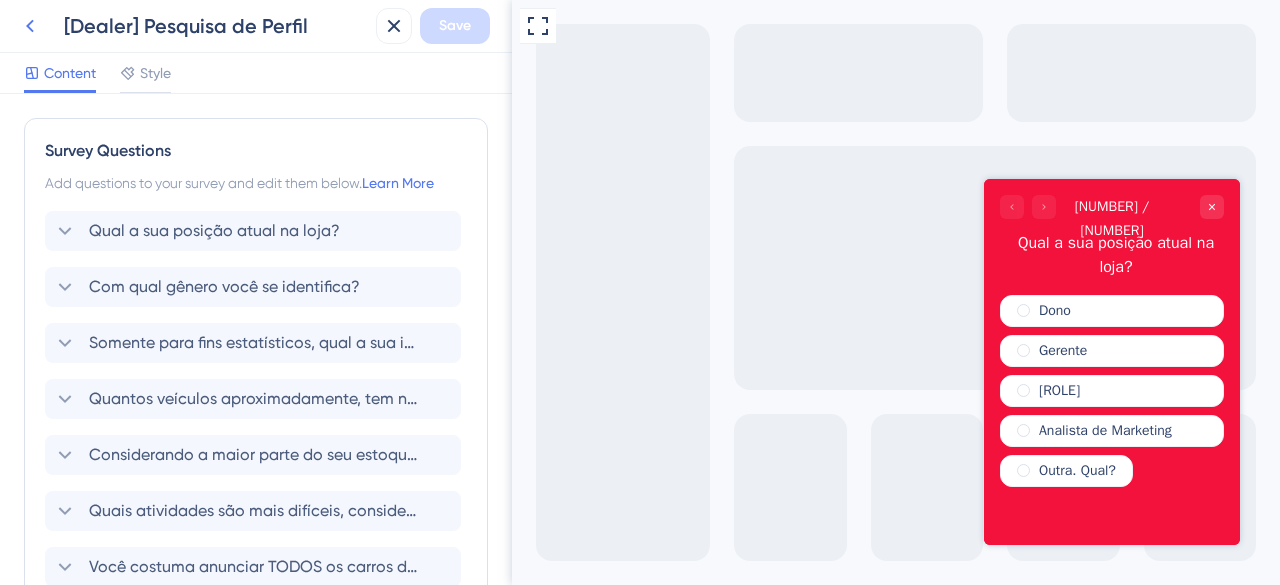 click 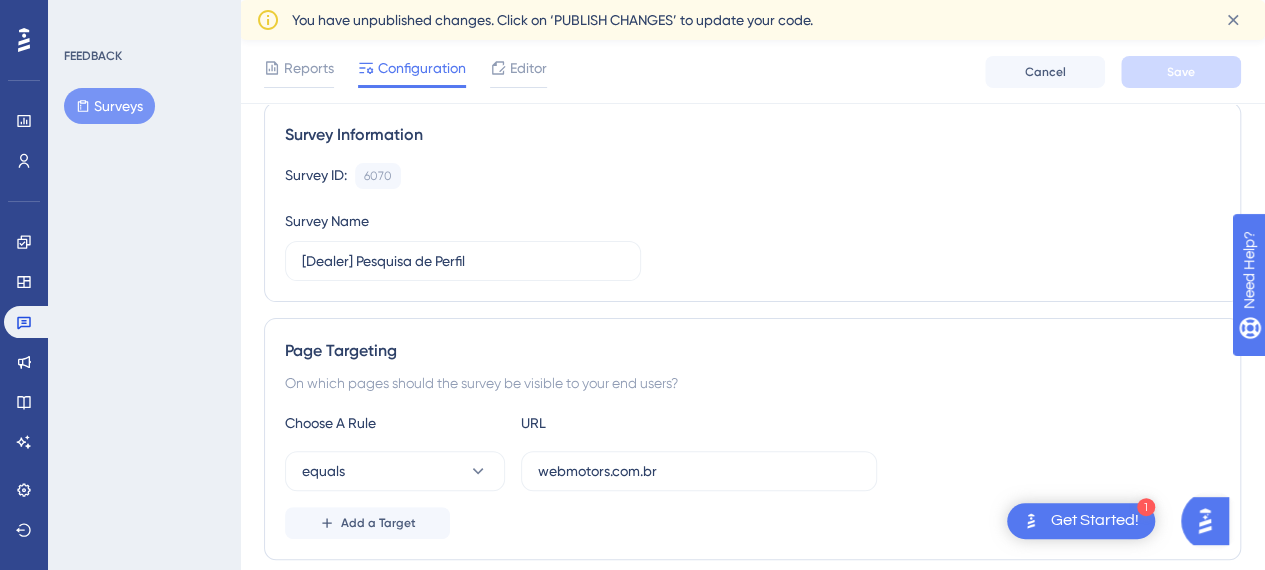 scroll, scrollTop: 0, scrollLeft: 0, axis: both 